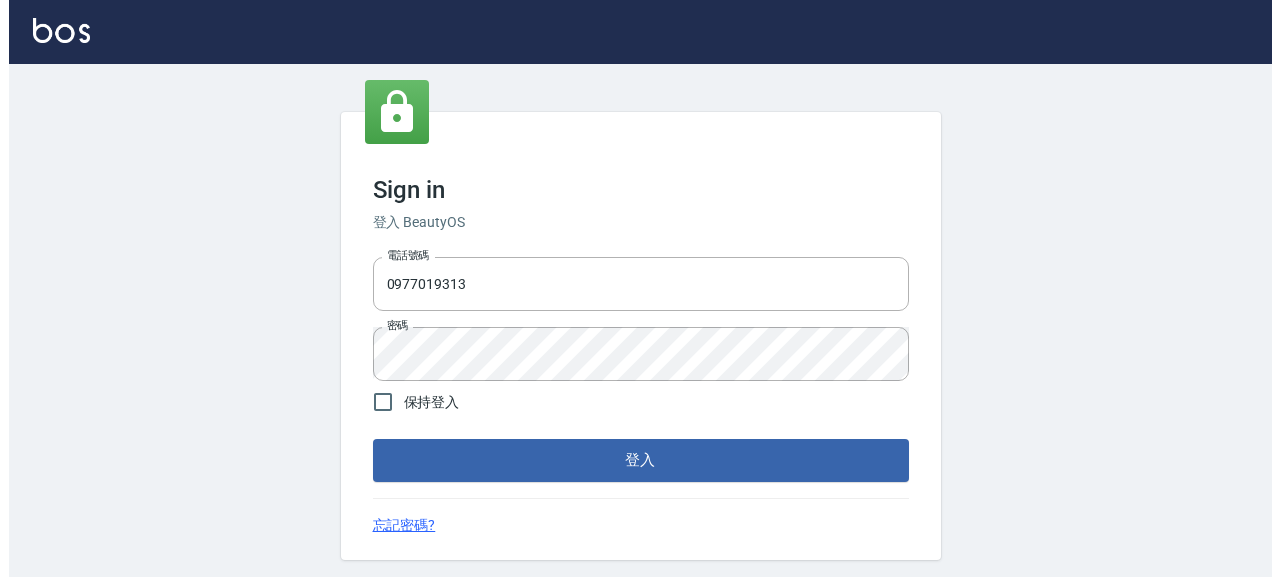 scroll, scrollTop: 0, scrollLeft: 0, axis: both 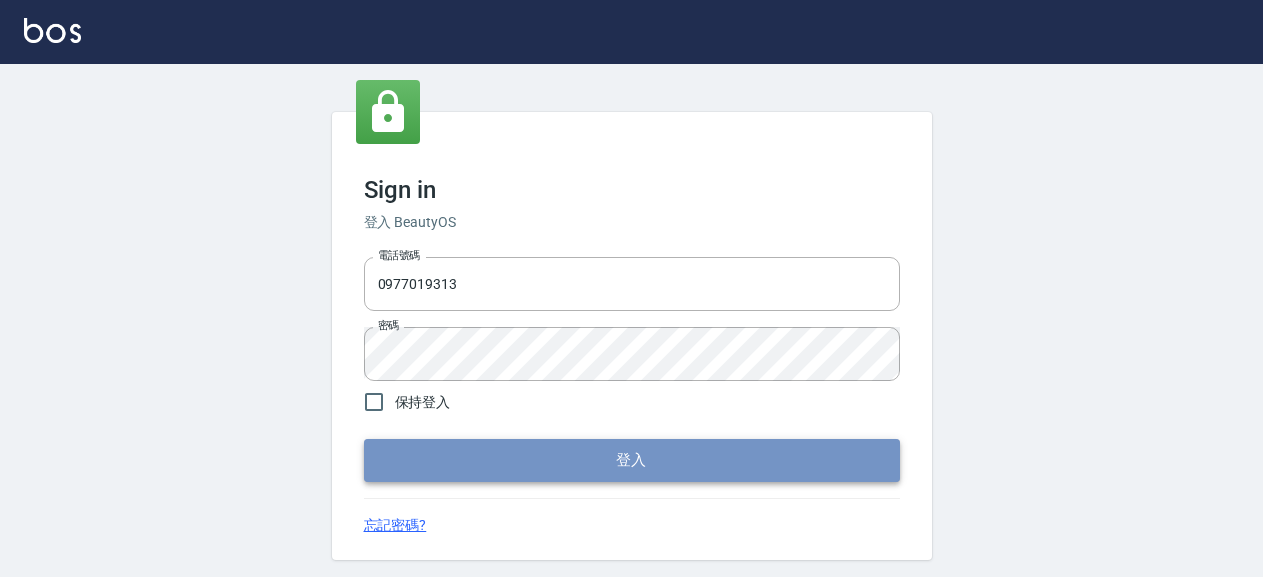 click on "登入" at bounding box center [632, 460] 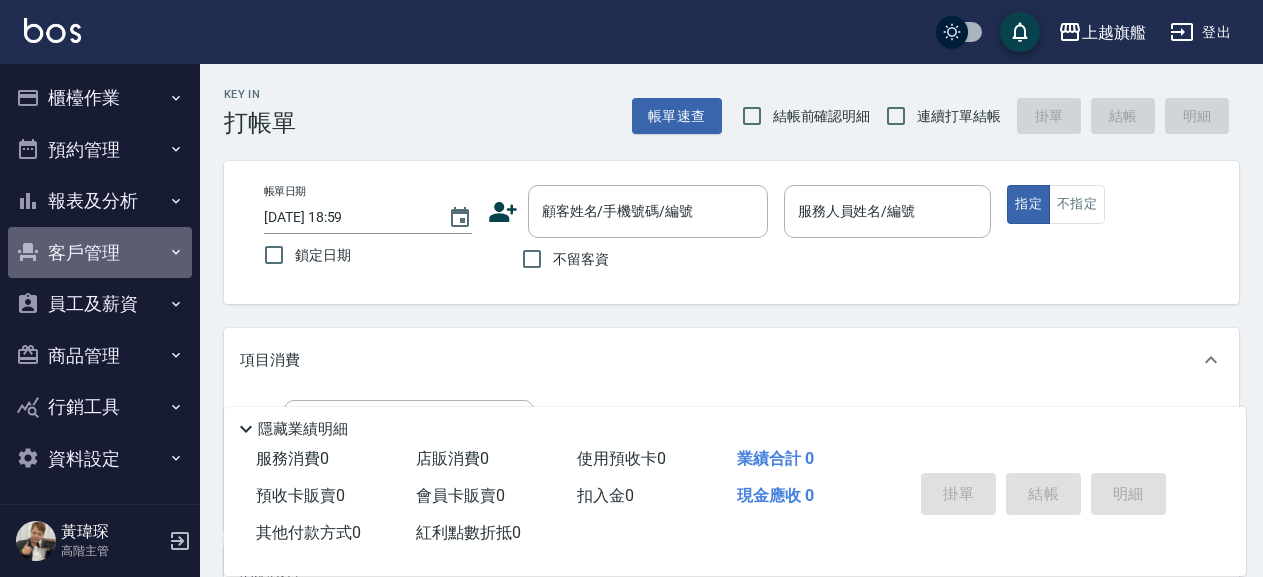click on "客戶管理" at bounding box center (100, 253) 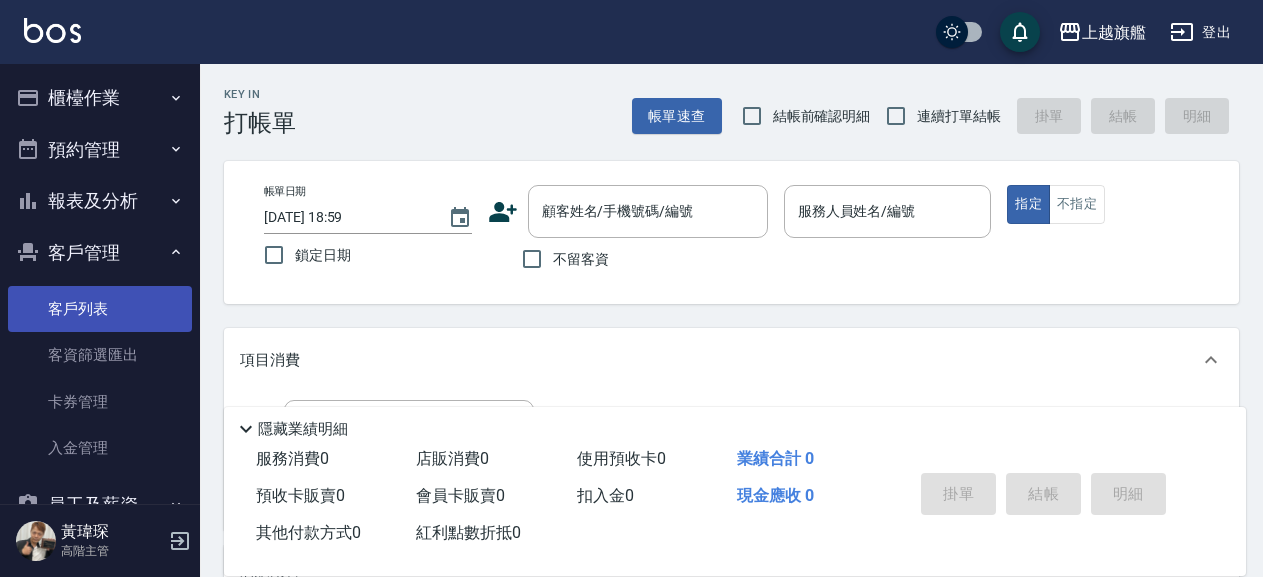 click on "客戶列表" at bounding box center [100, 309] 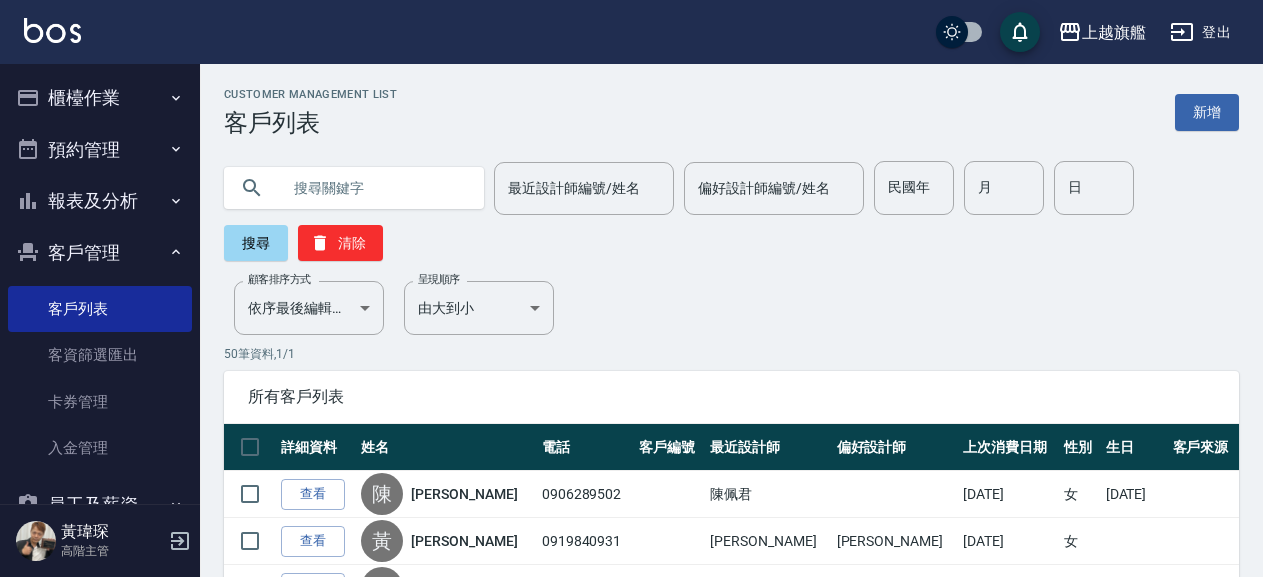click at bounding box center (374, 188) 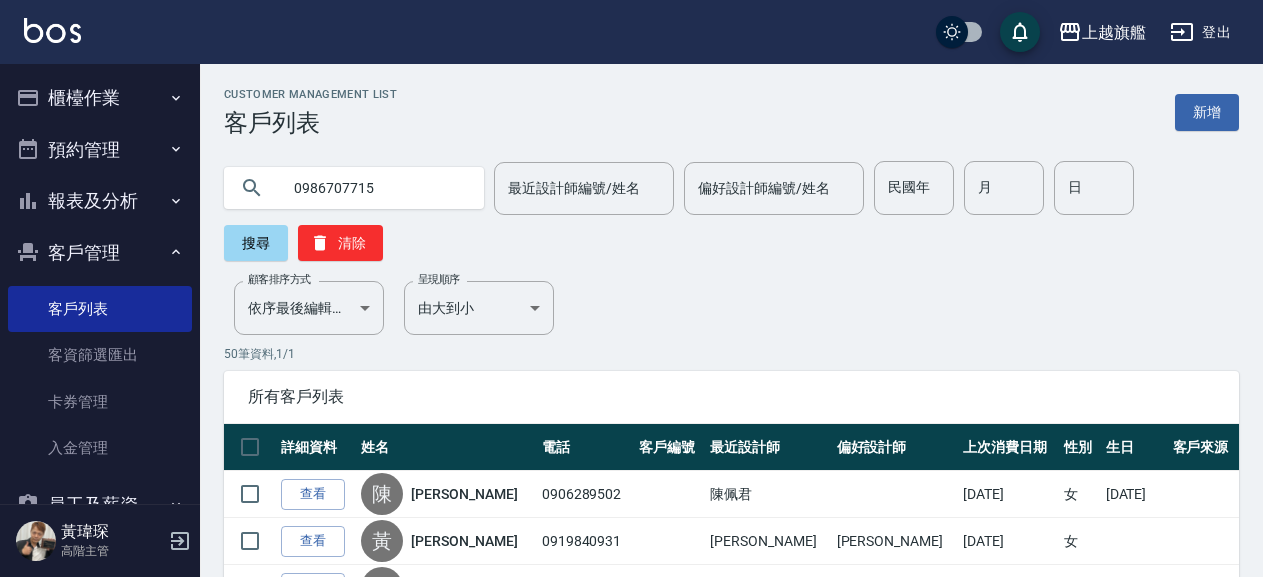 type on "0986707715" 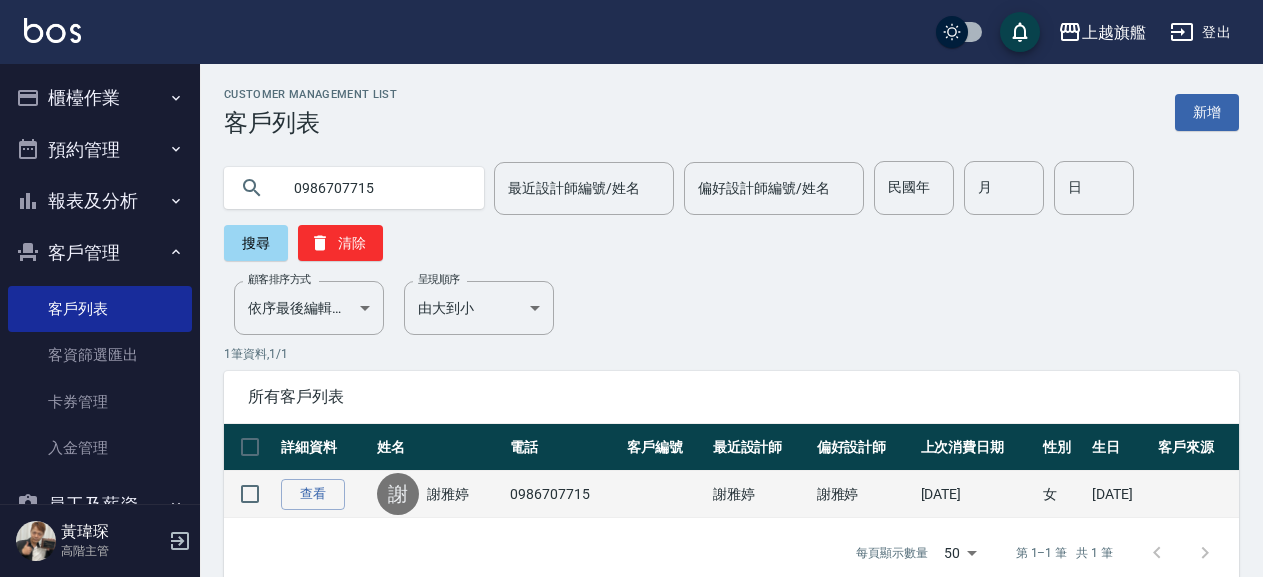click on "謝雅婷" at bounding box center (448, 494) 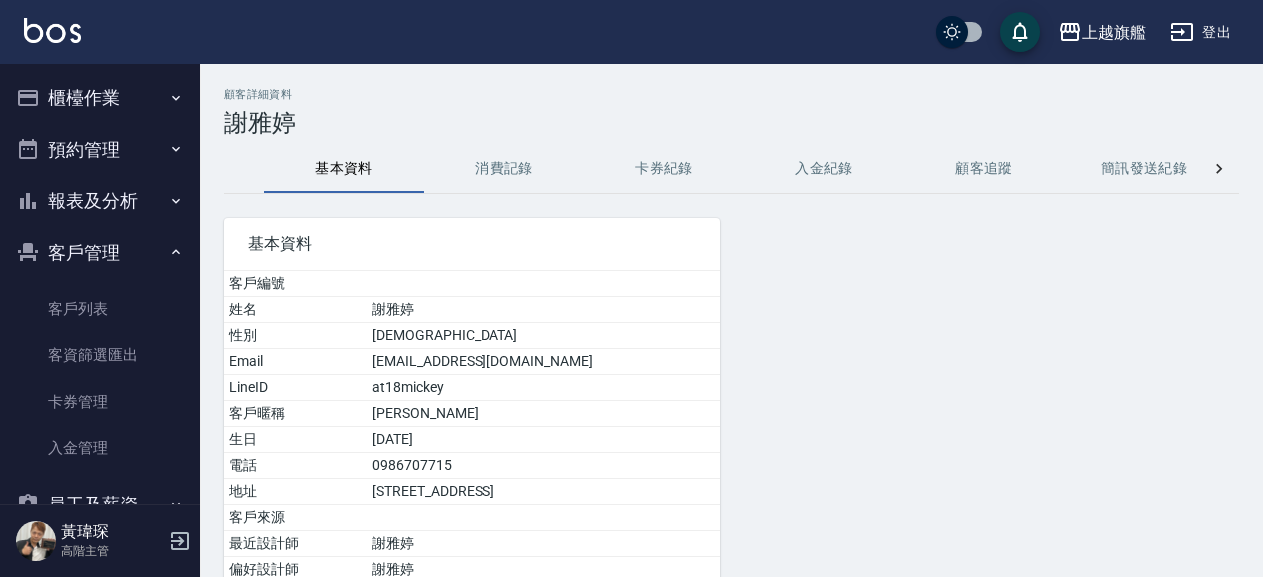 click on "入金紀錄" at bounding box center (824, 169) 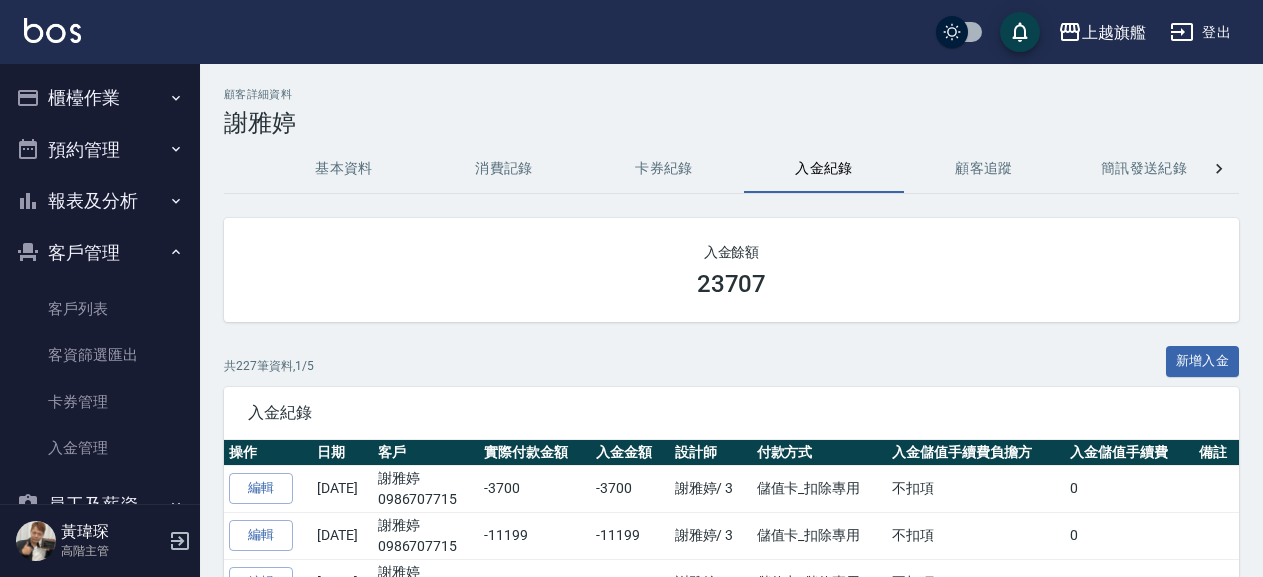 click on "櫃檯作業" at bounding box center [100, 98] 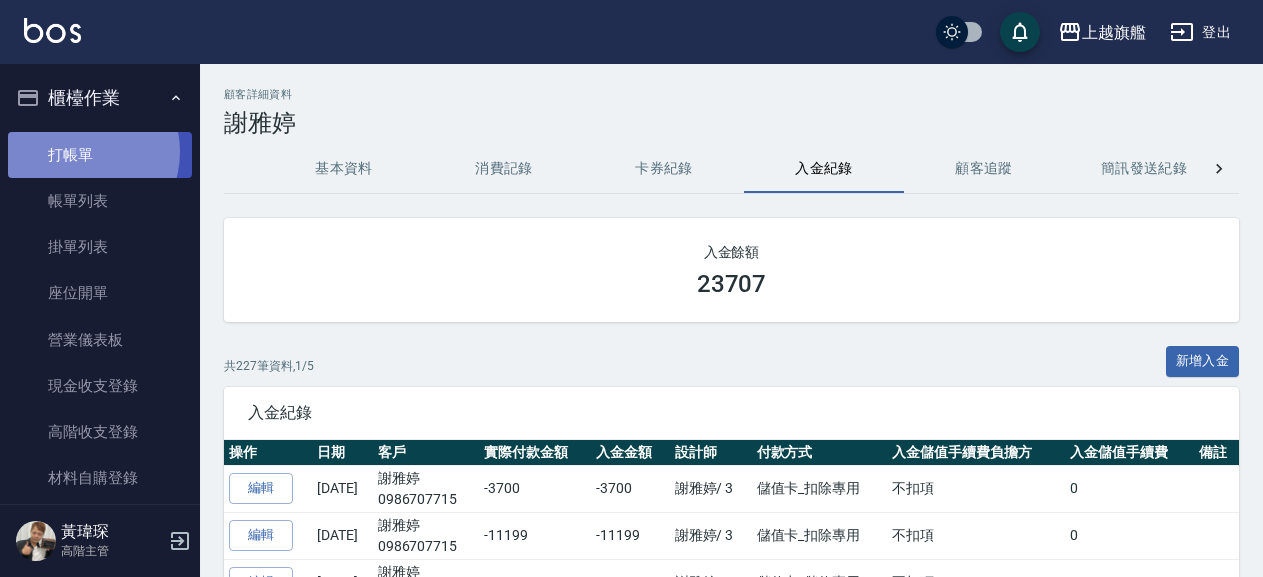 click on "打帳單" at bounding box center (100, 155) 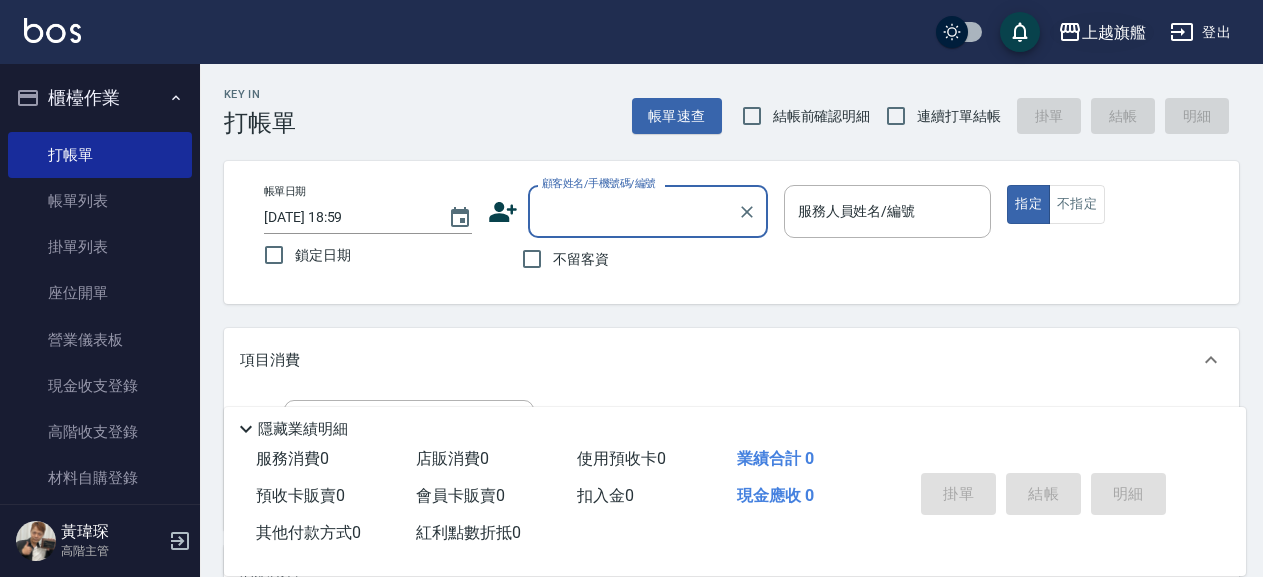 click on "上越旗艦" at bounding box center [1114, 32] 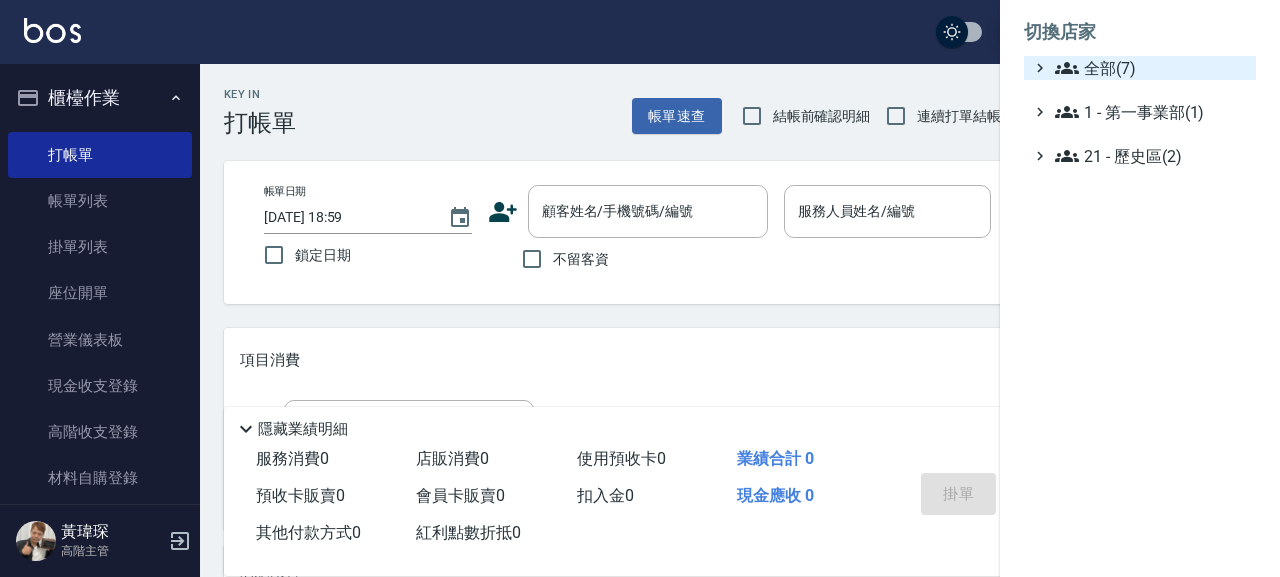 click on "全部(7)" at bounding box center (1151, 68) 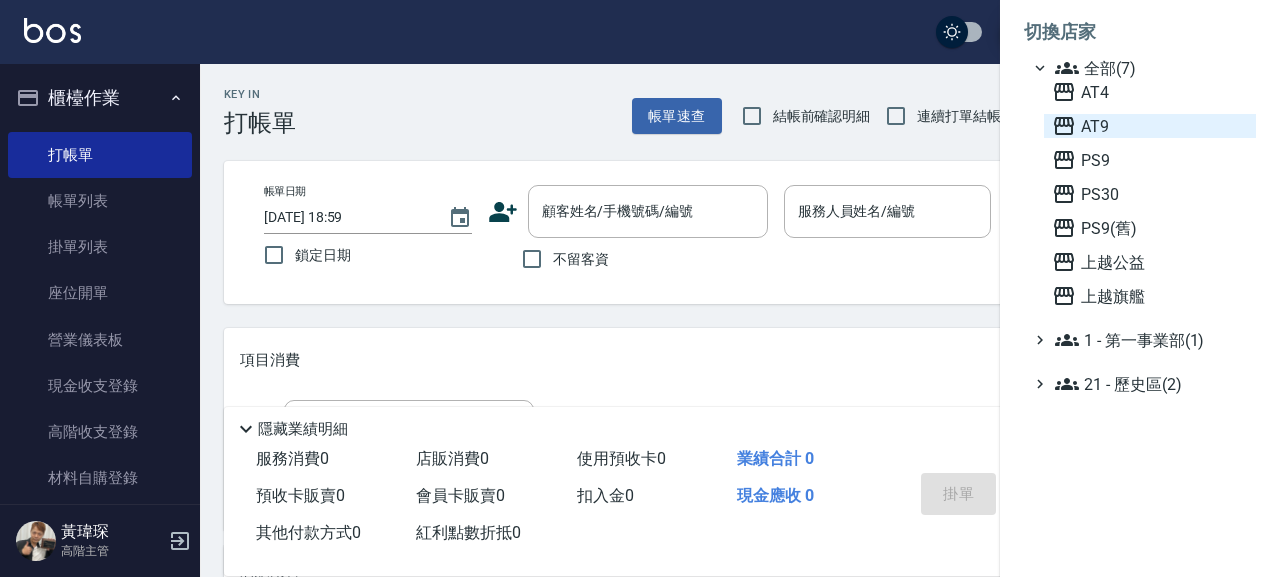click on "AT9" at bounding box center (1150, 126) 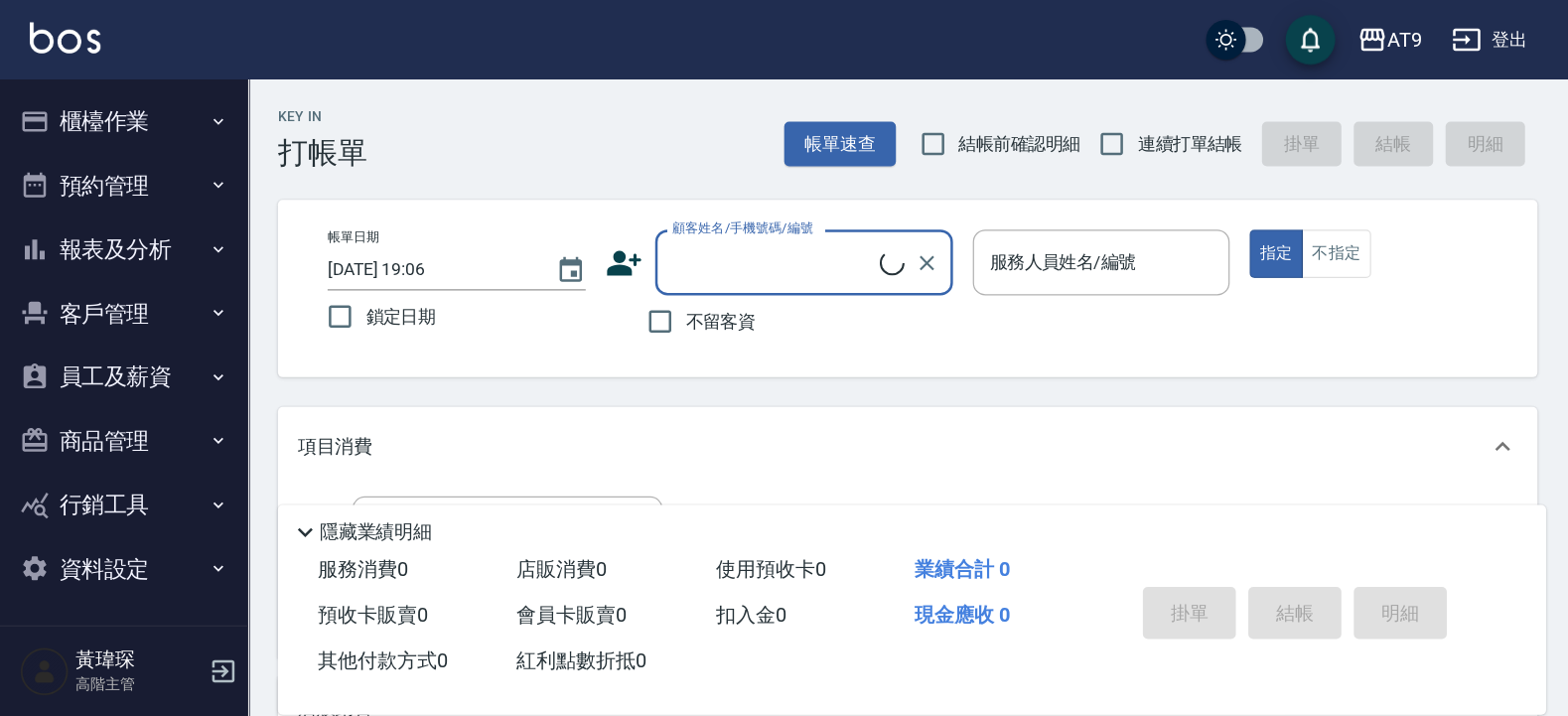 scroll, scrollTop: 0, scrollLeft: 0, axis: both 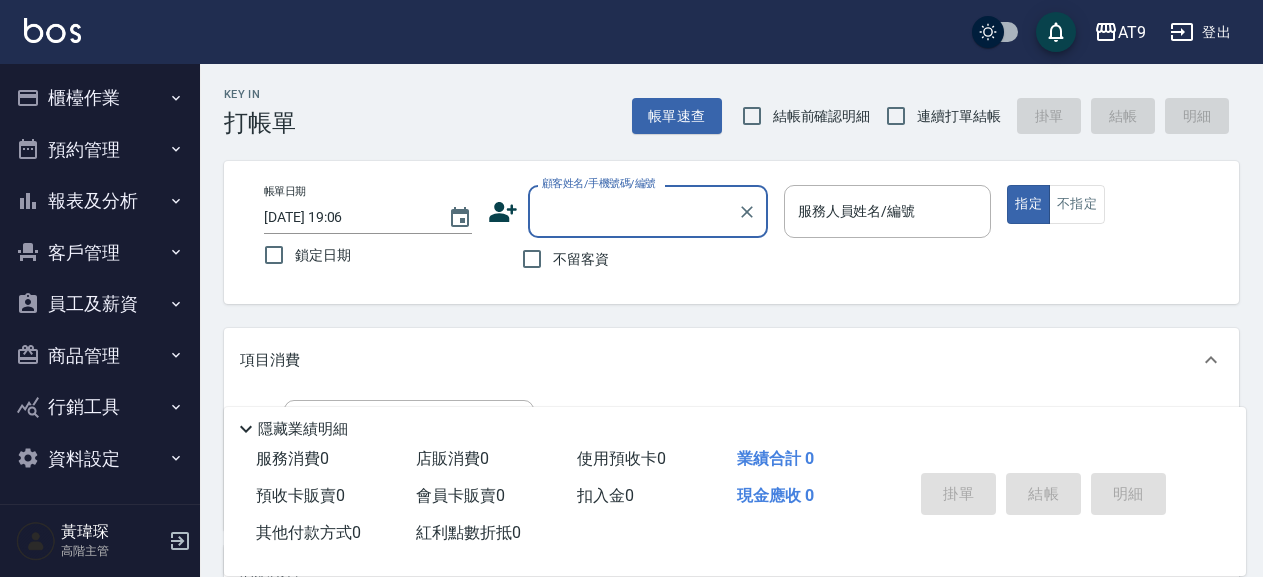click on "不留客資" at bounding box center (581, 259) 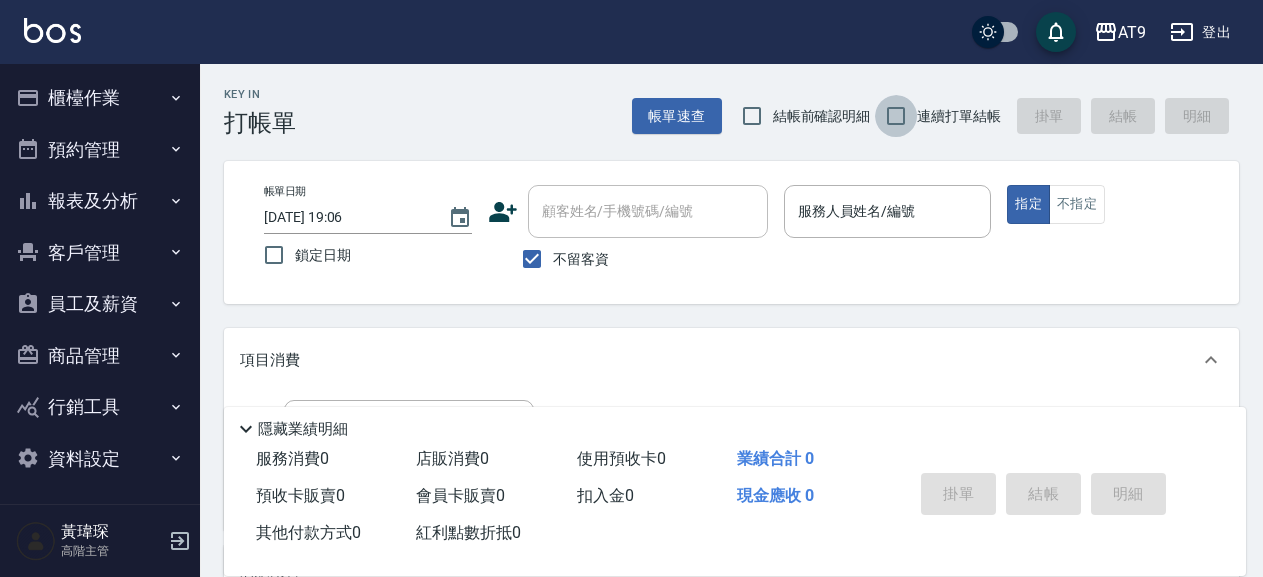 click on "連續打單結帳" at bounding box center [896, 116] 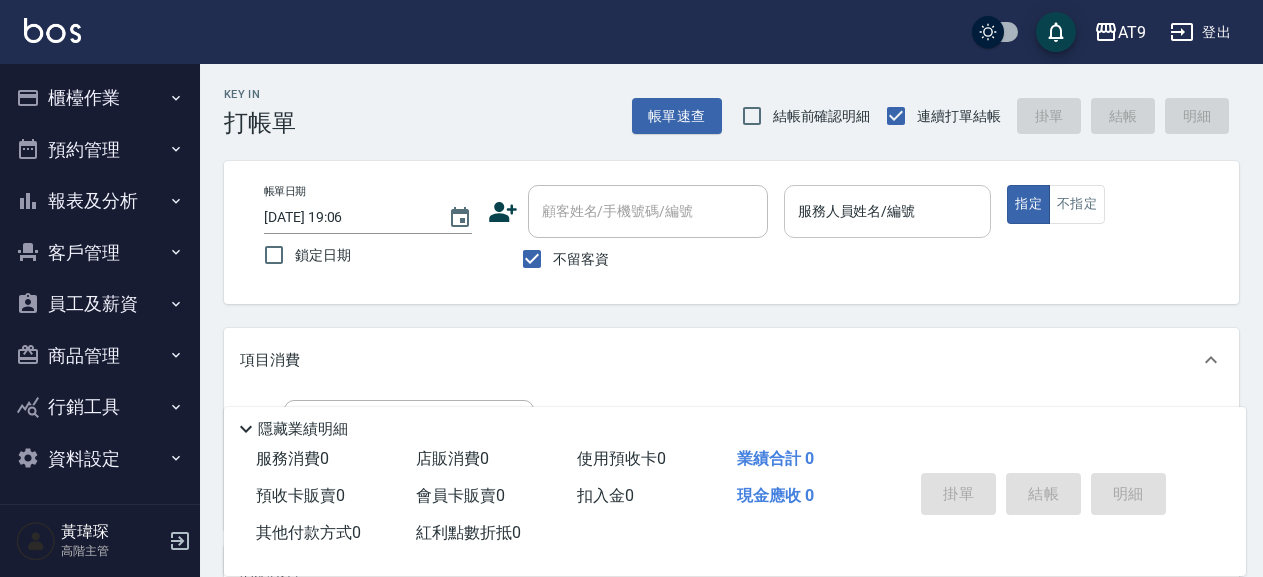 click on "服務人員姓名/編號" at bounding box center [888, 211] 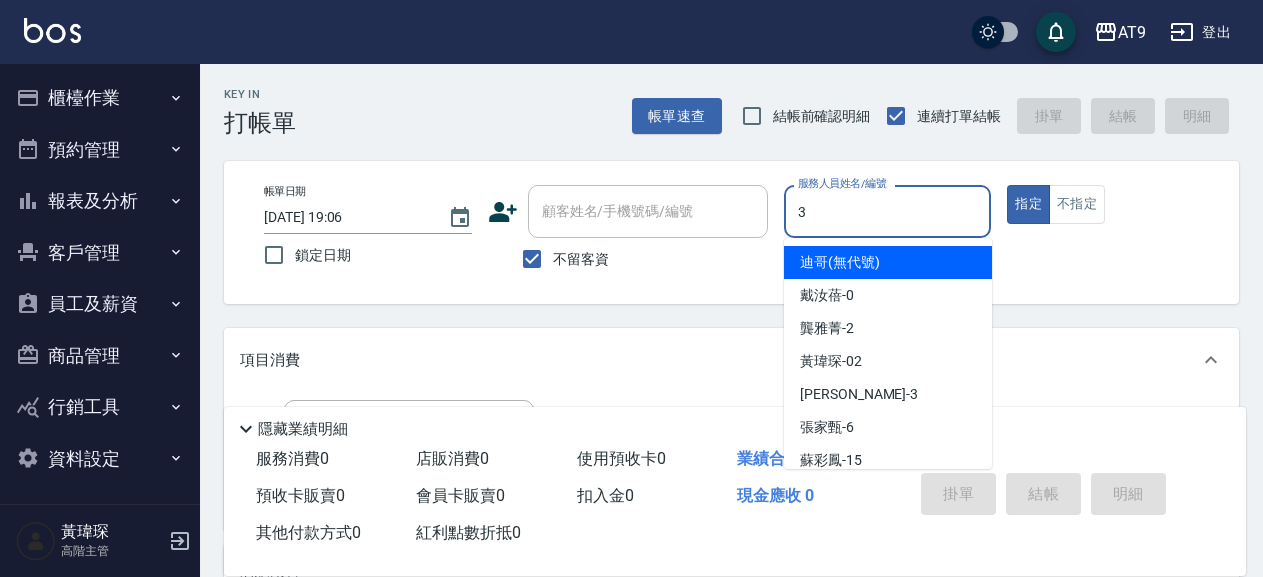type on "FANNY-3" 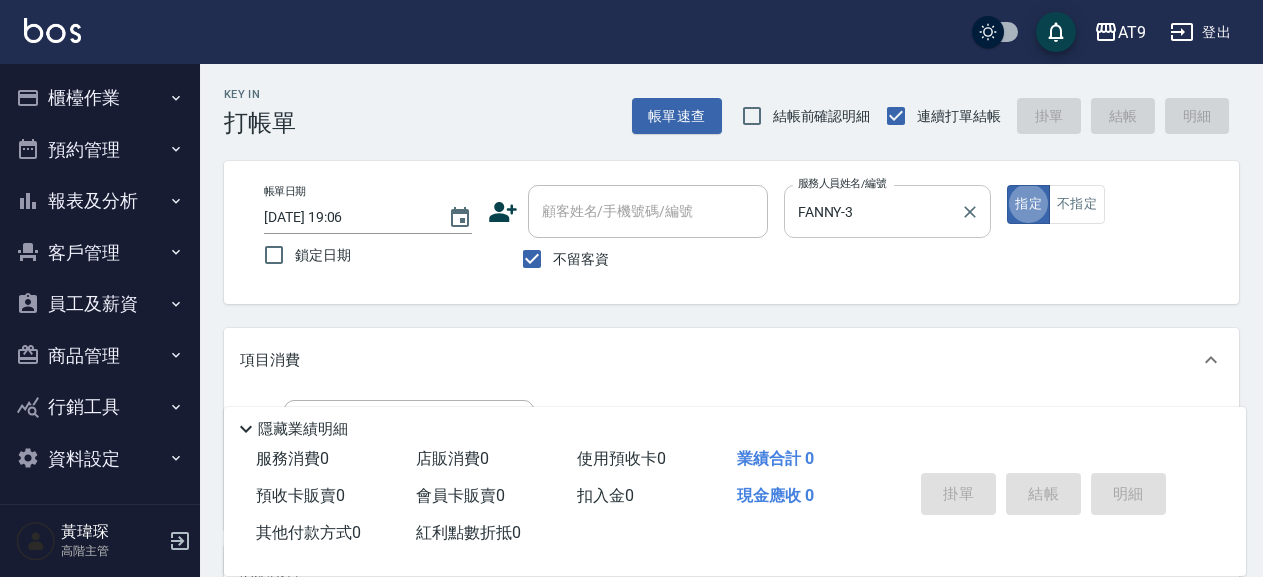 type on "true" 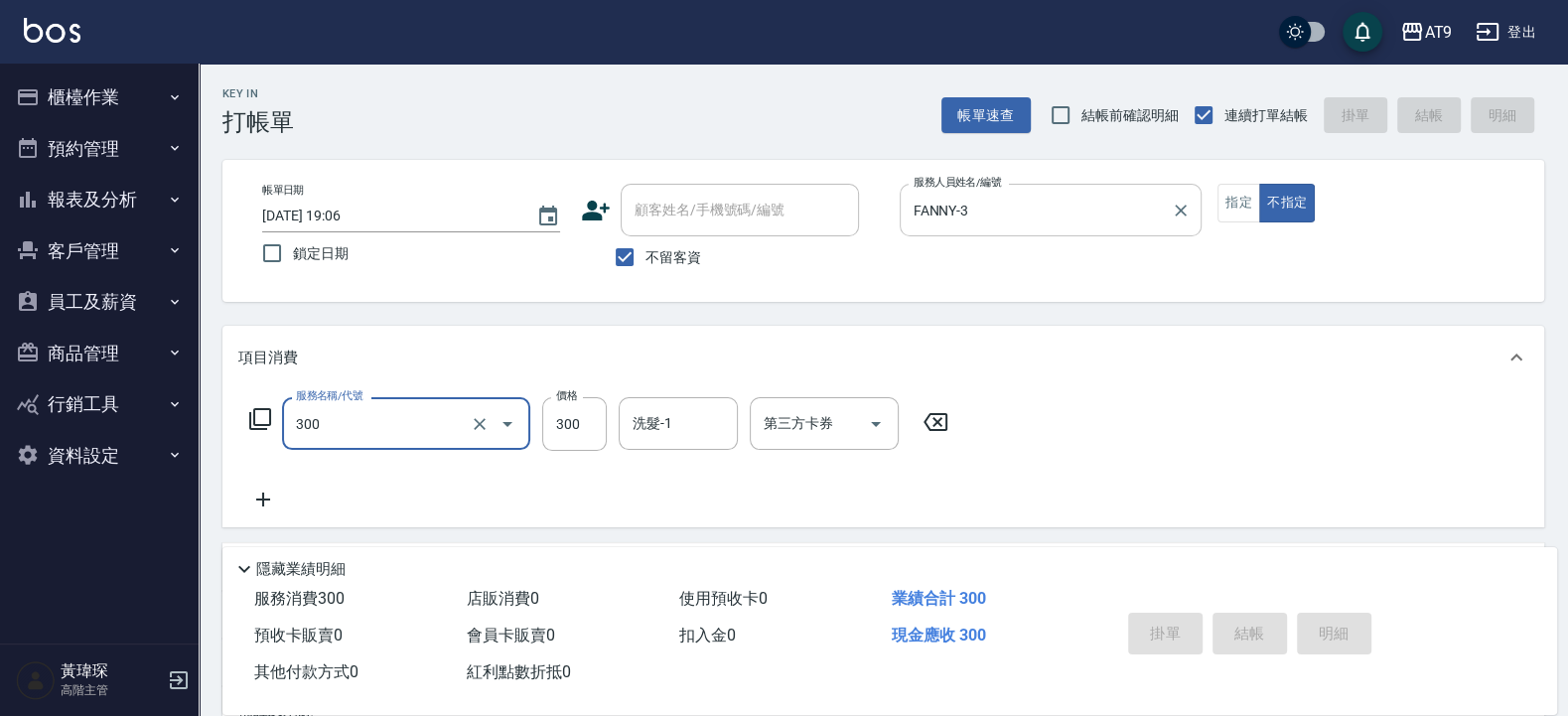 type on "300" 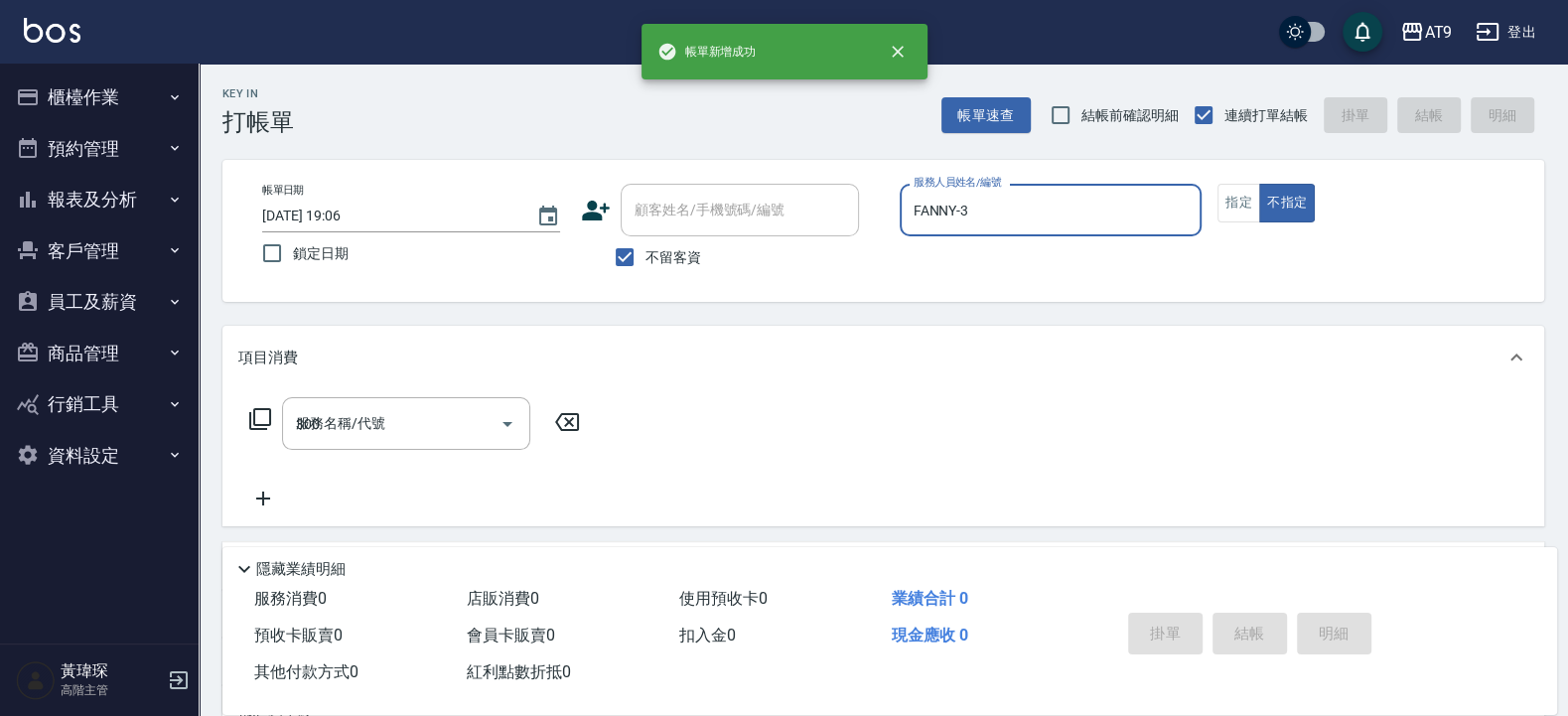 type 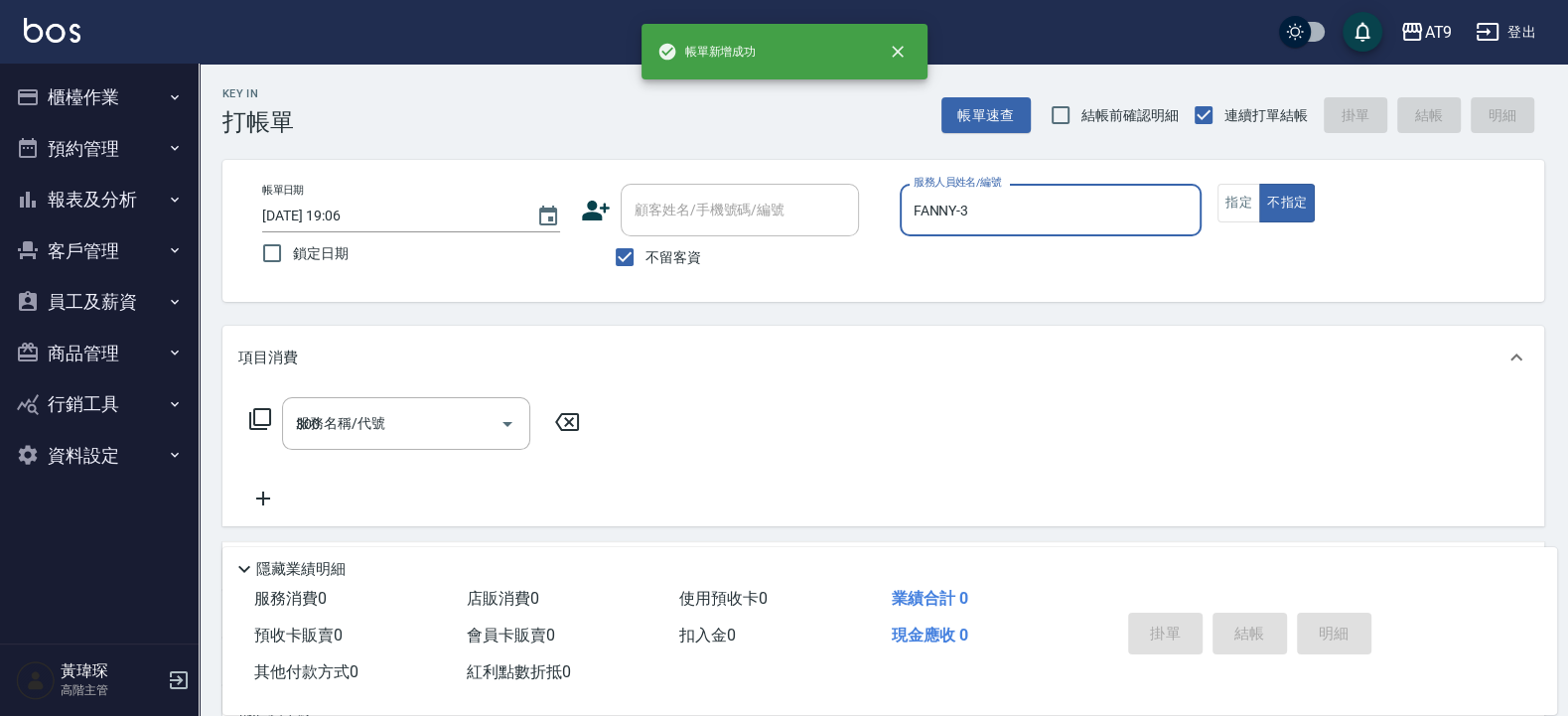 type 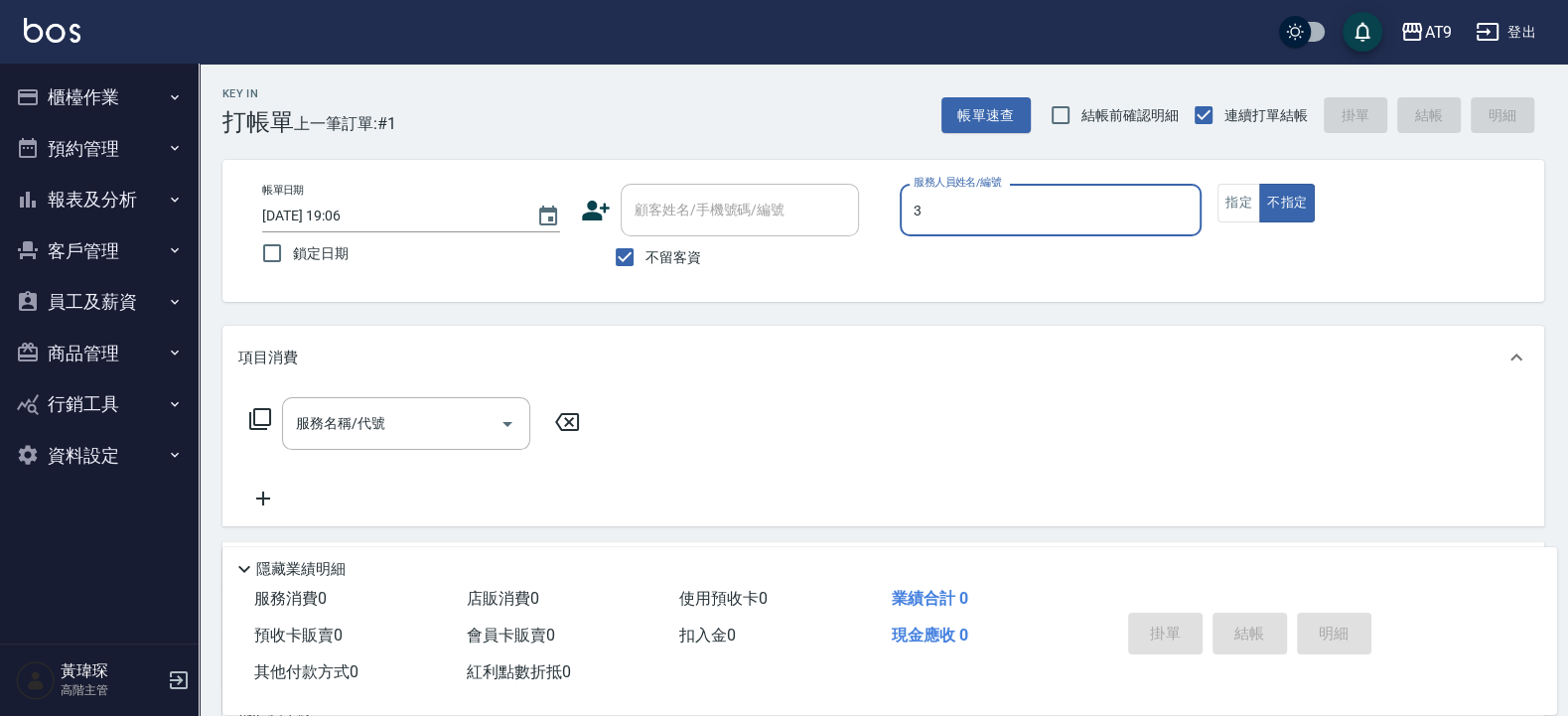type on "3" 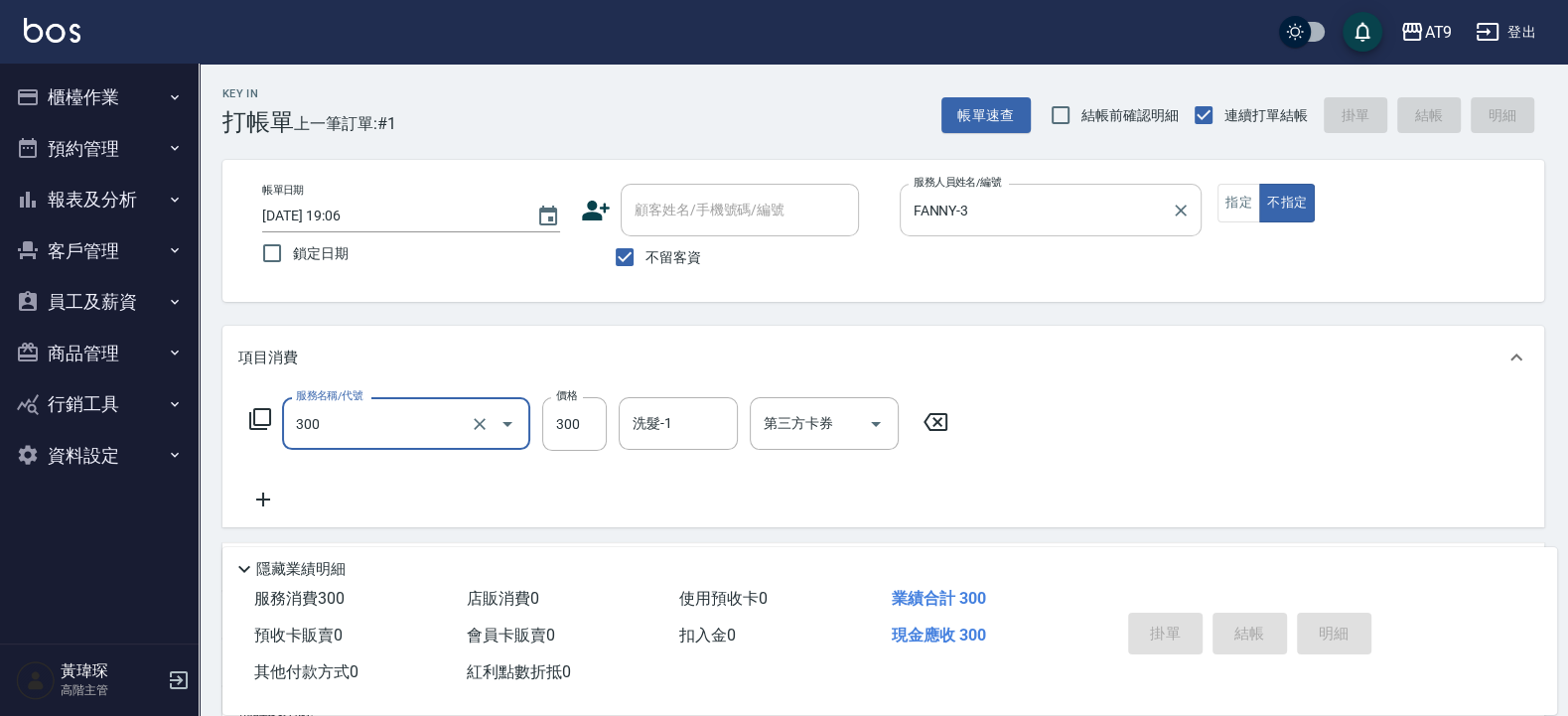 type on "300" 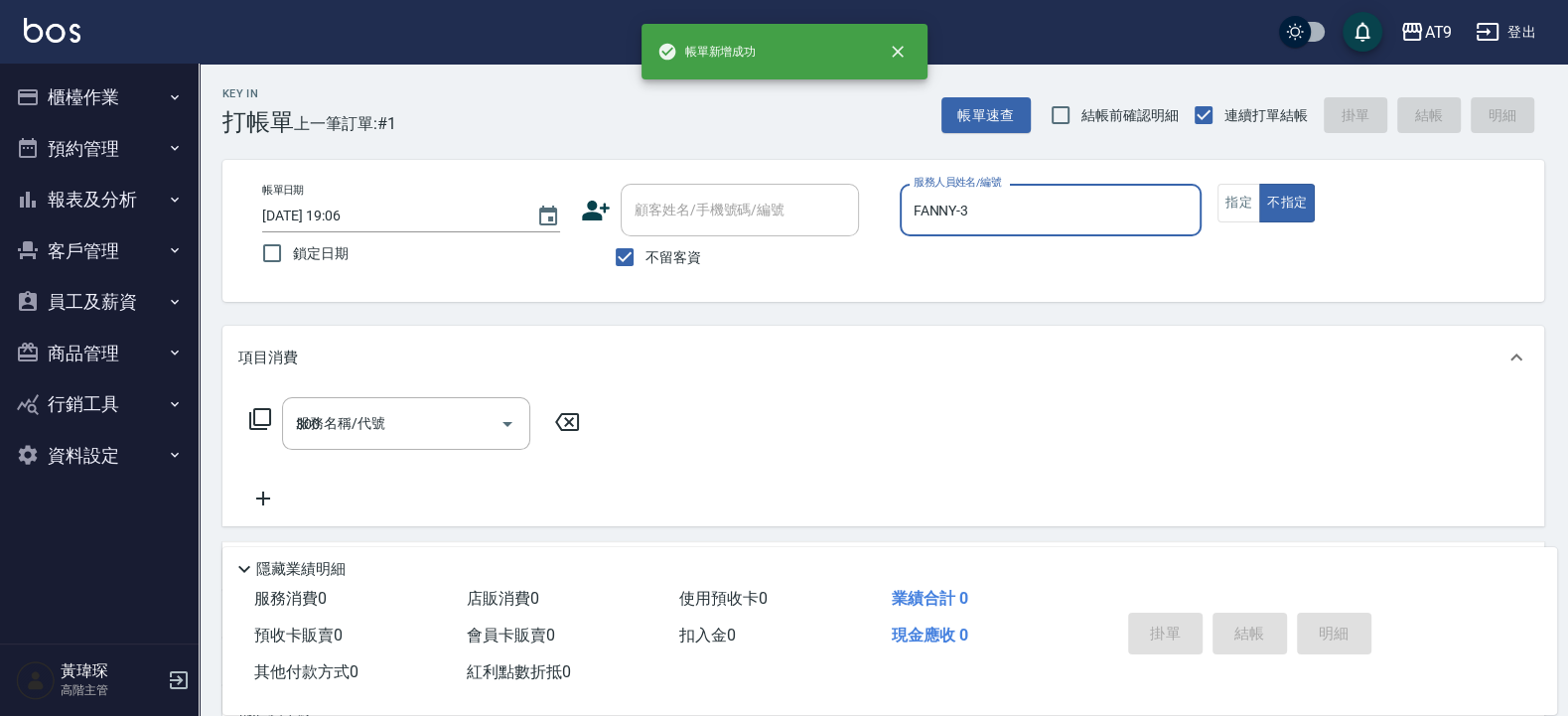 type 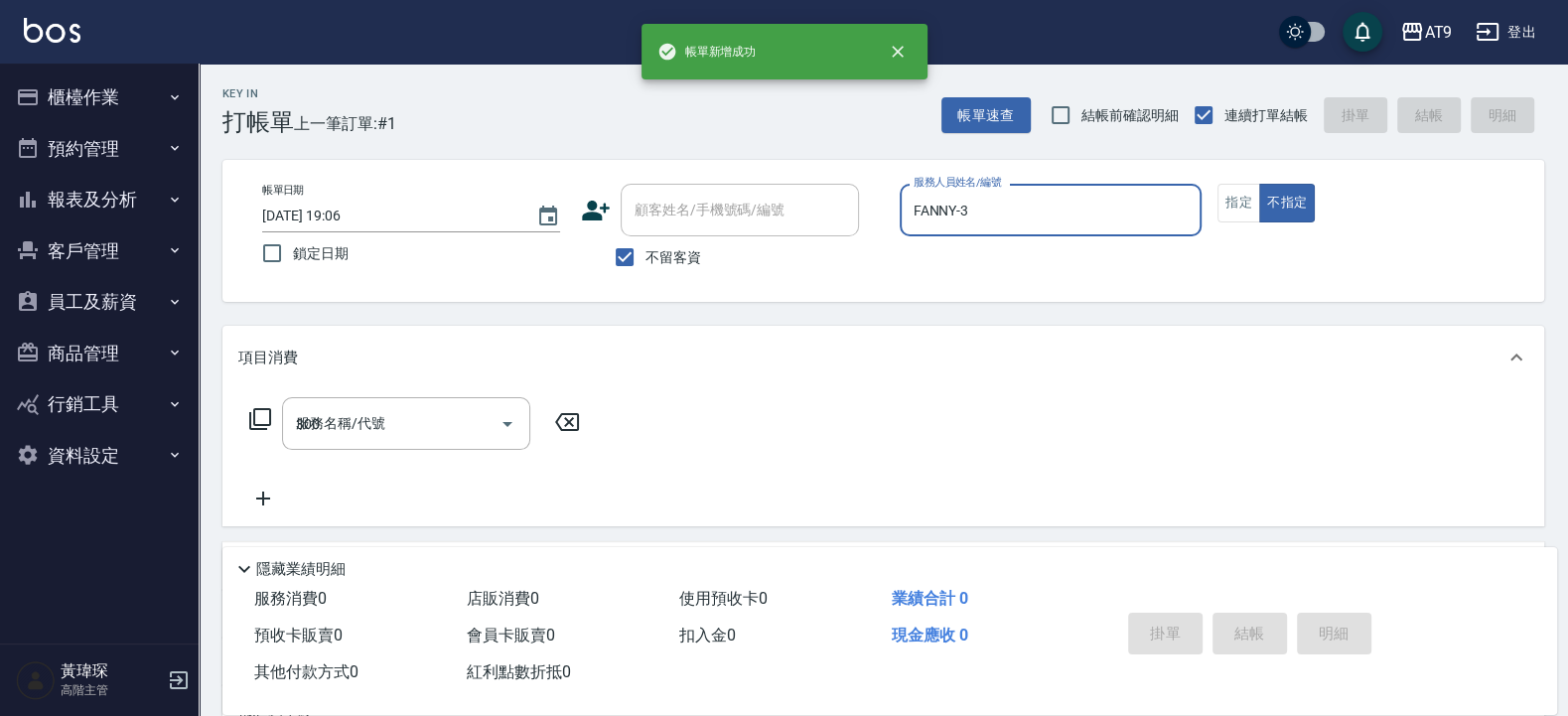 type 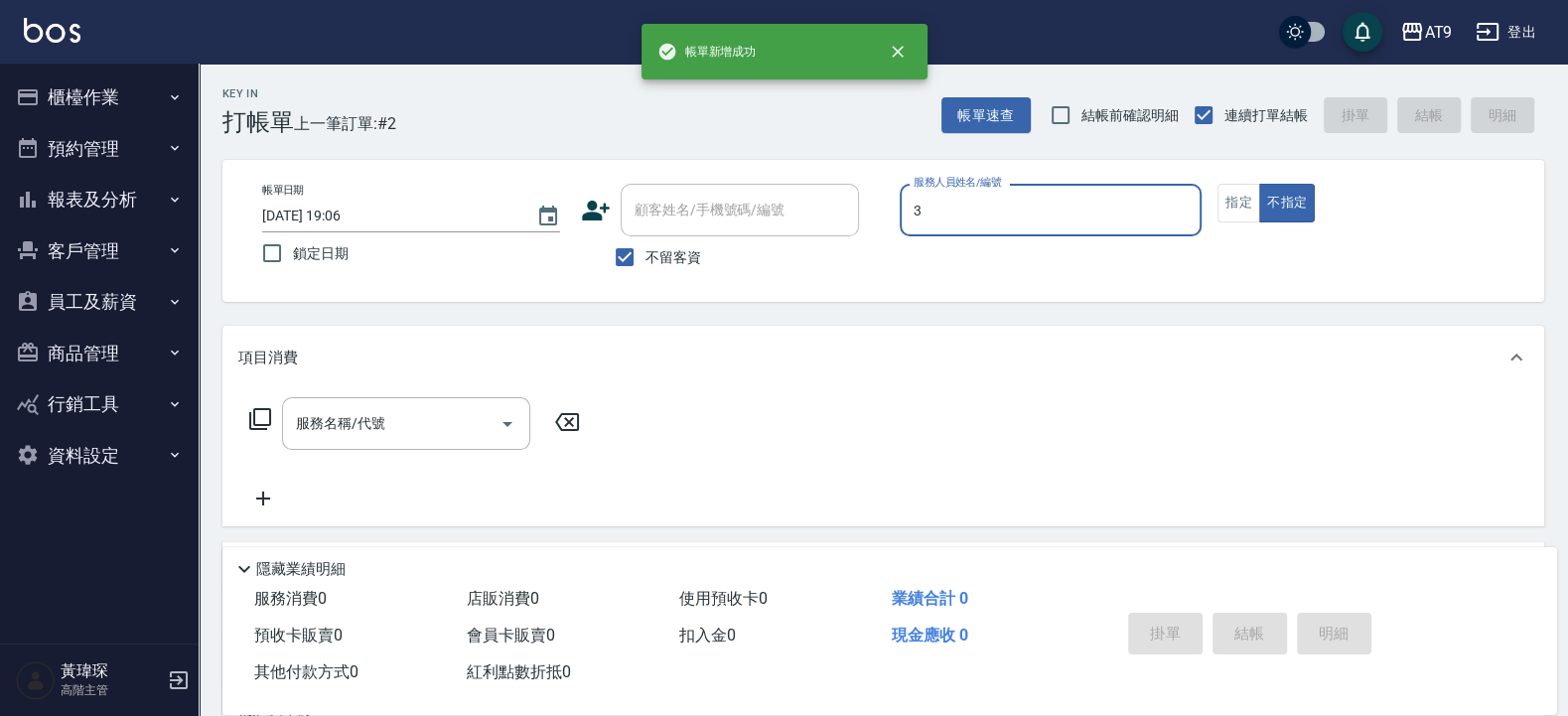 type on "FANNY-3" 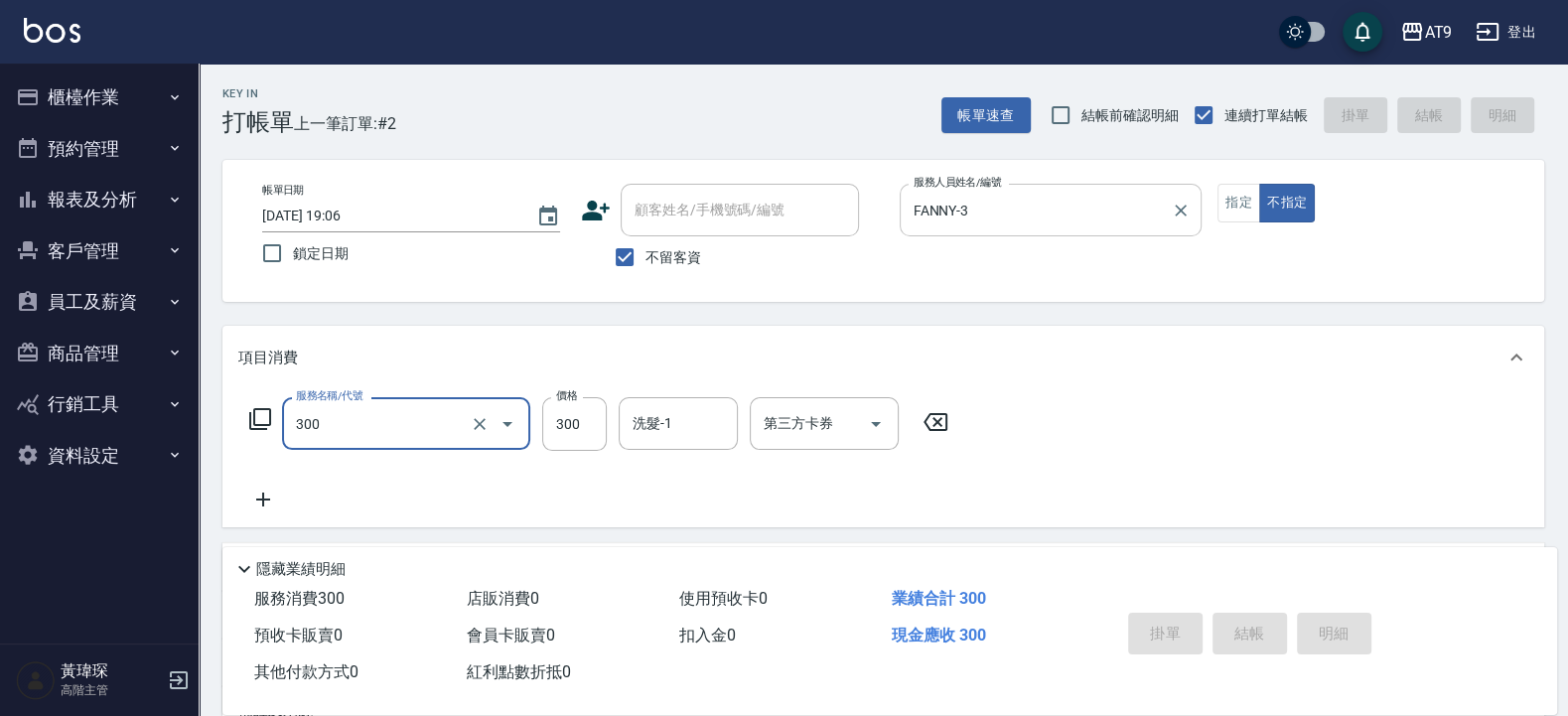type on "300" 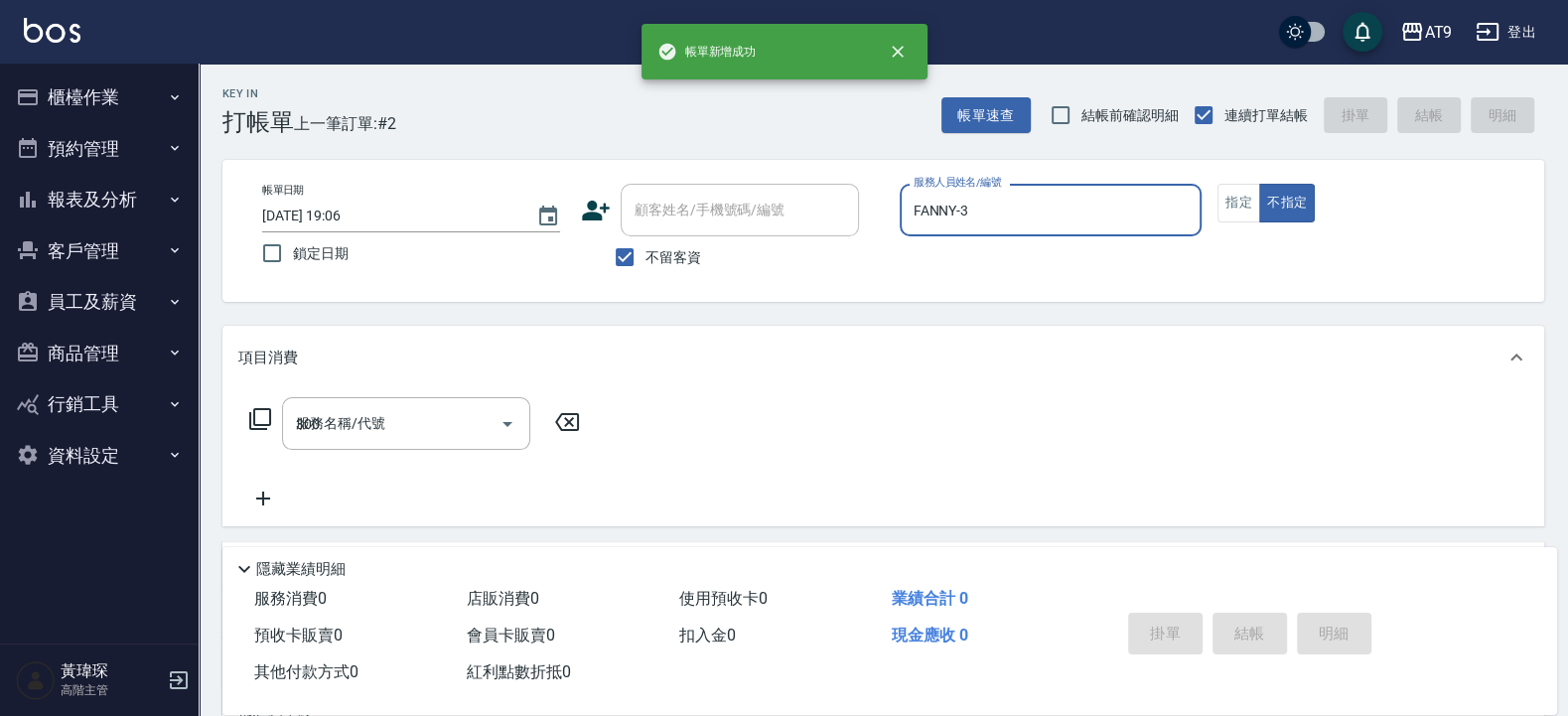 type 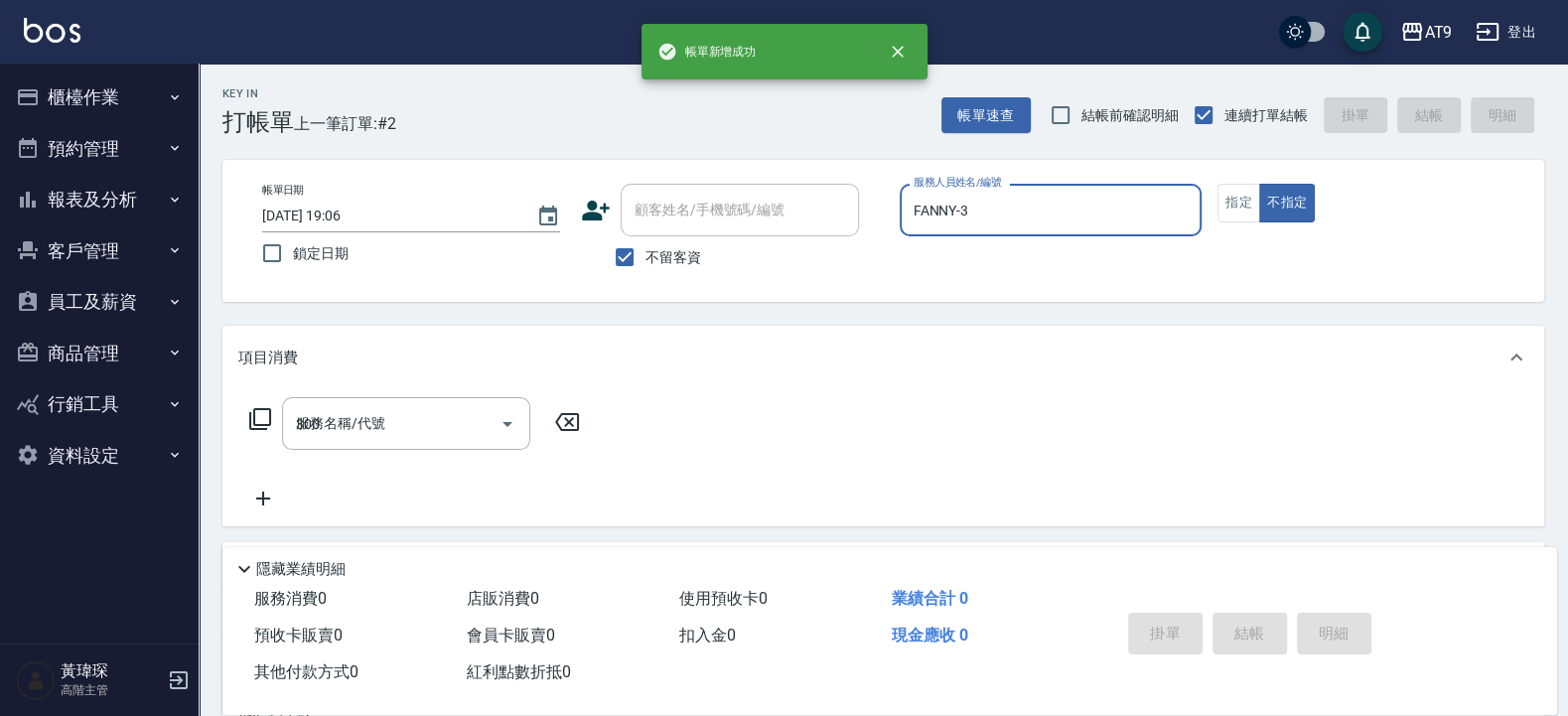 type 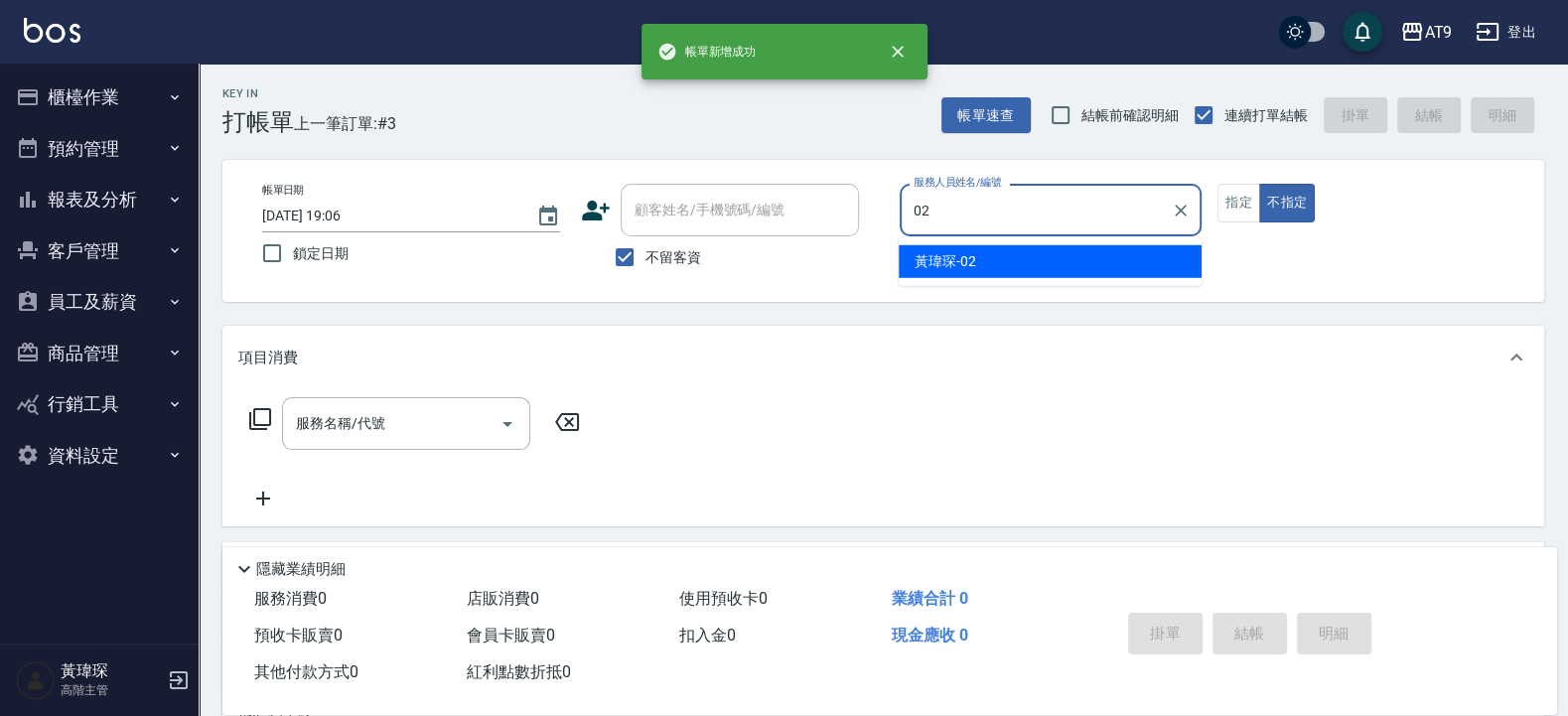 type on "[PERSON_NAME]-02" 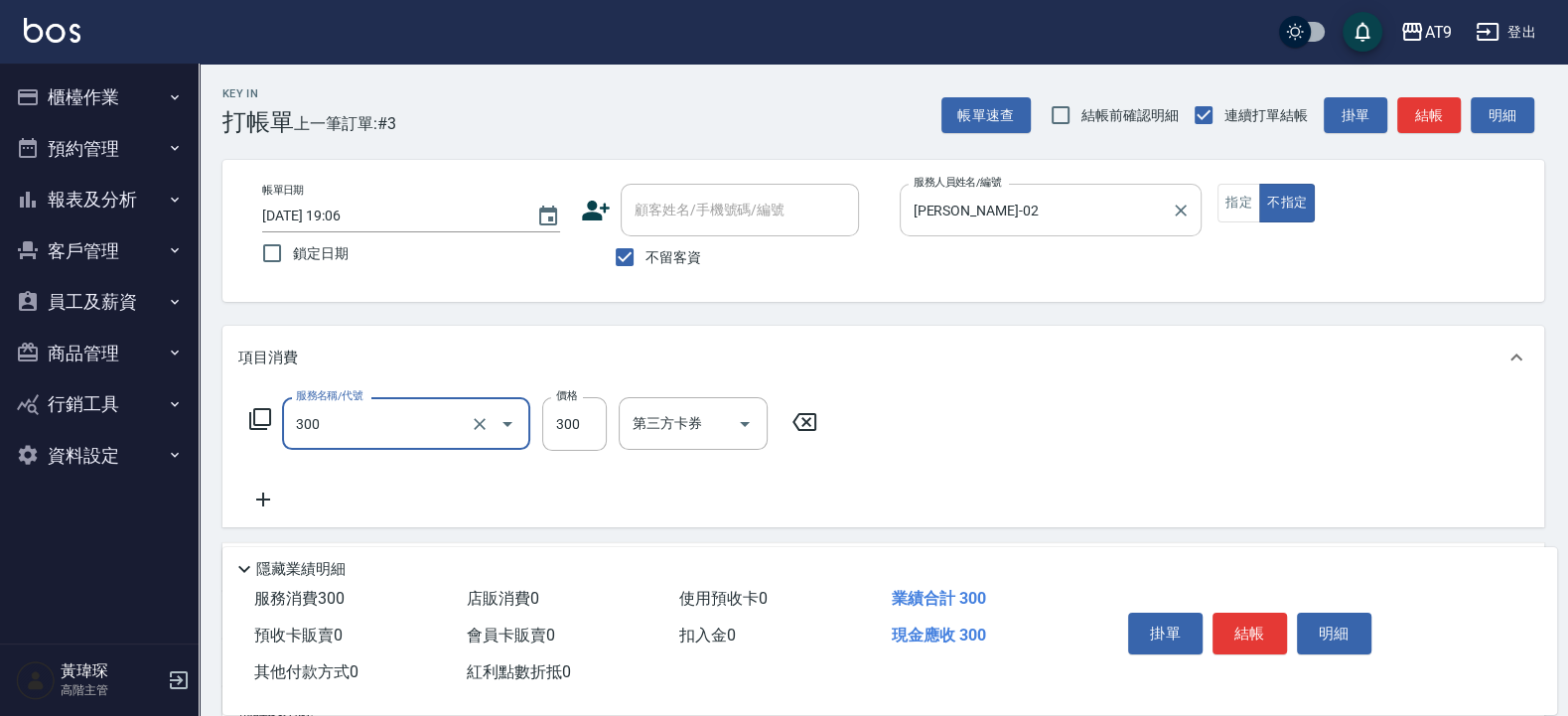 type on "SC300(300)" 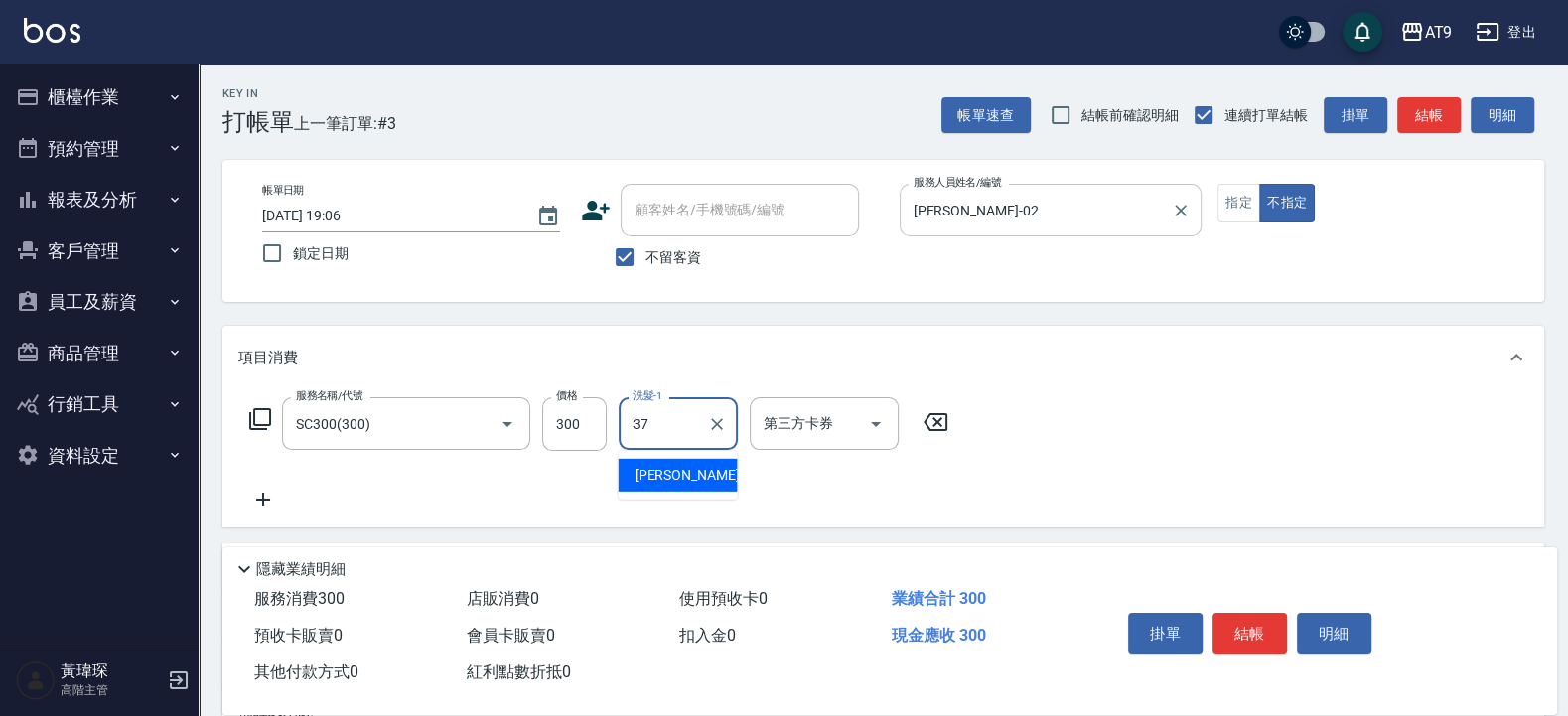 type on "林智慧-37" 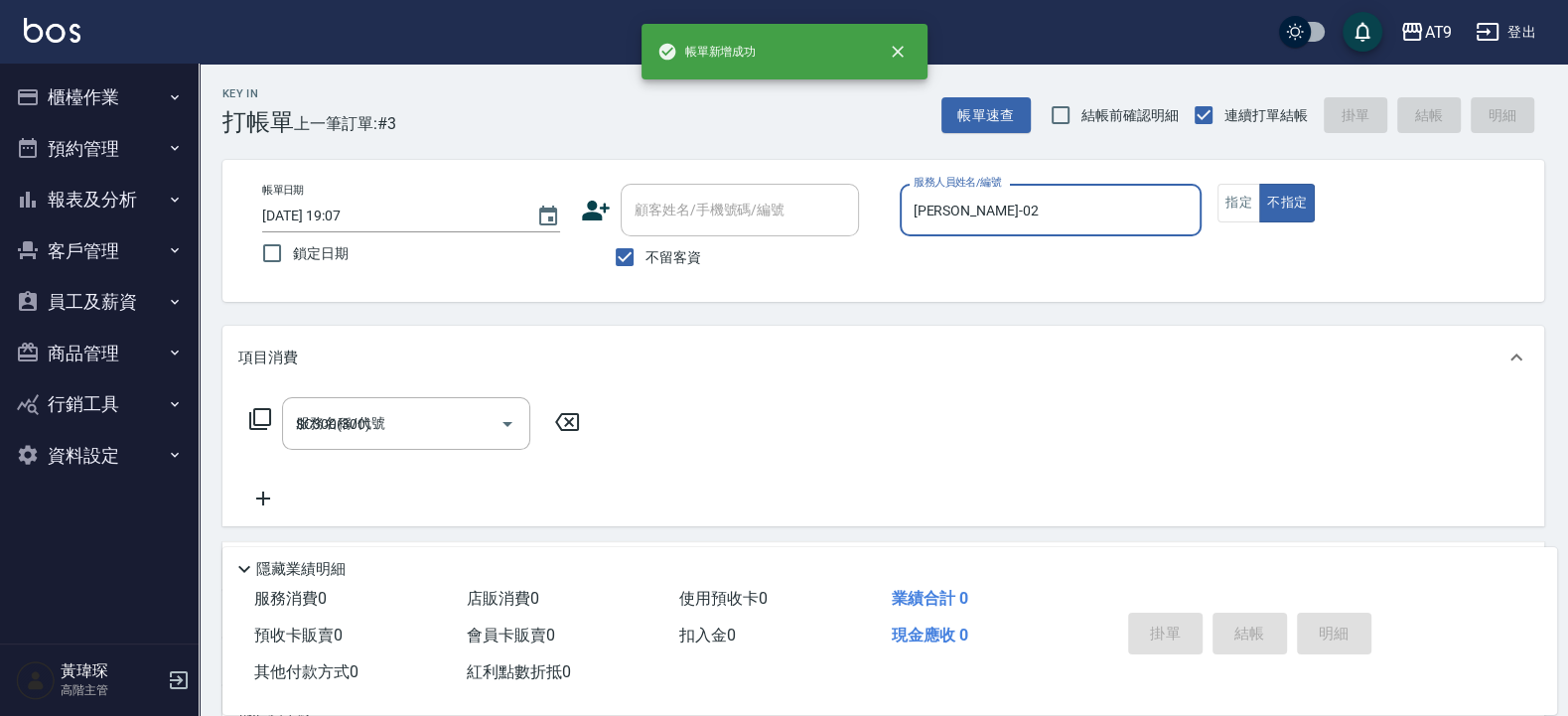 type on "2025/07/13 19:07" 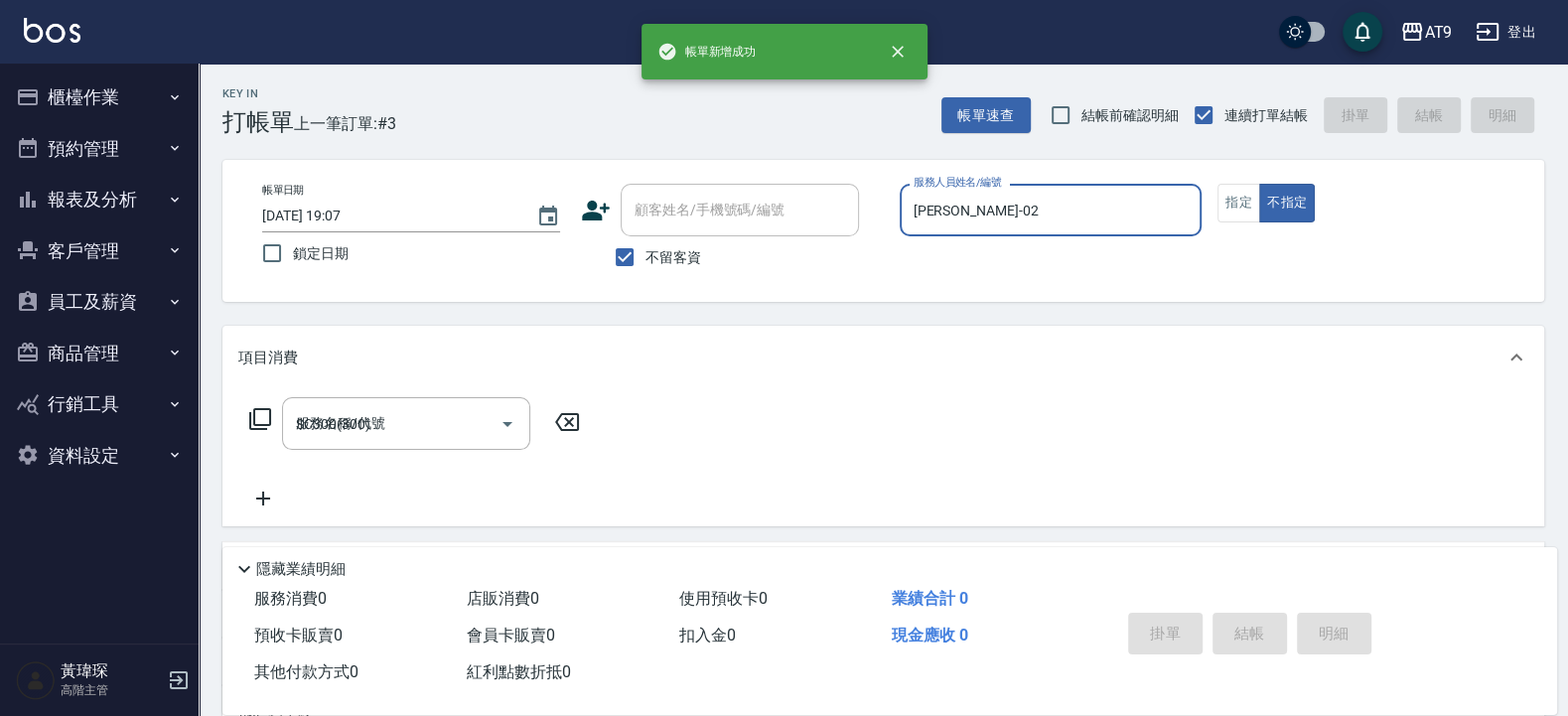 type 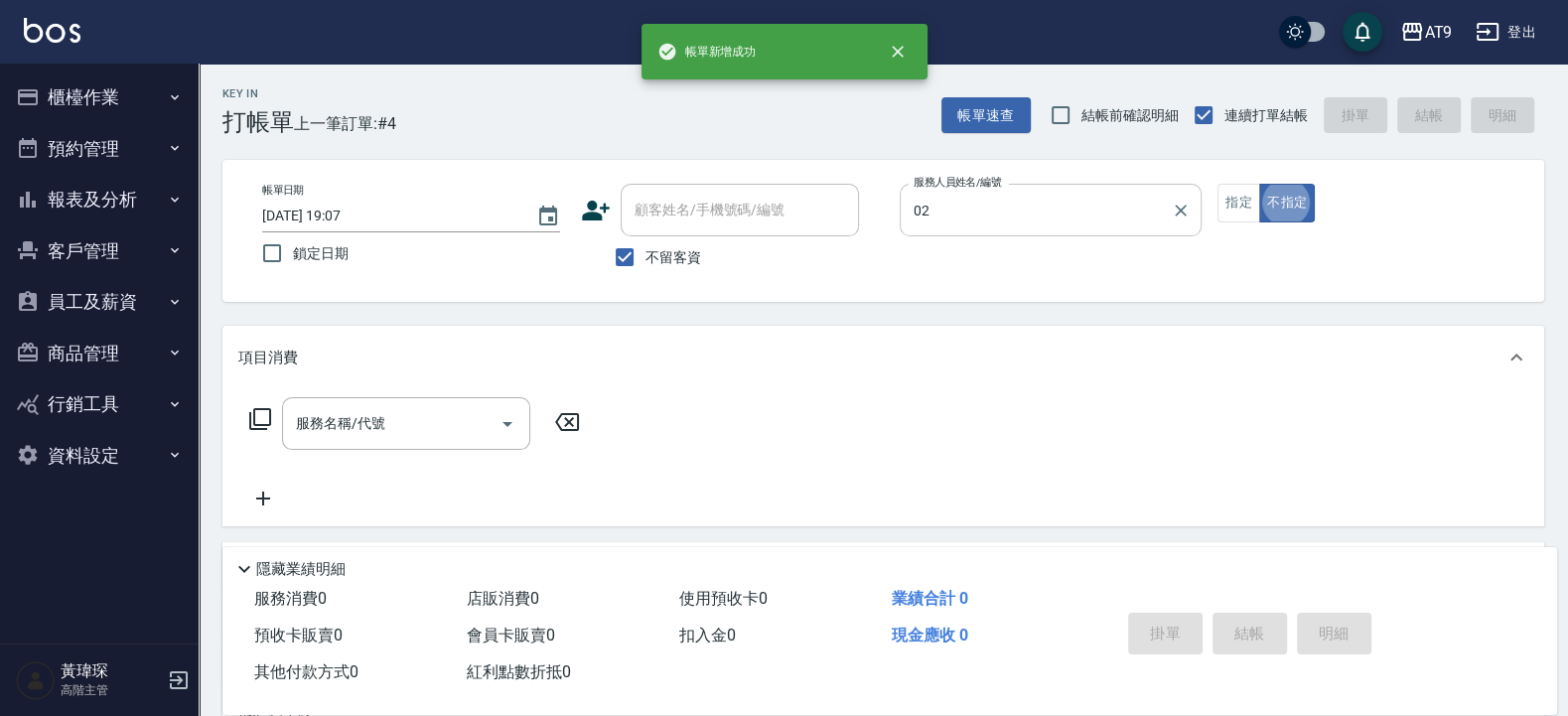 type on "[PERSON_NAME]-02" 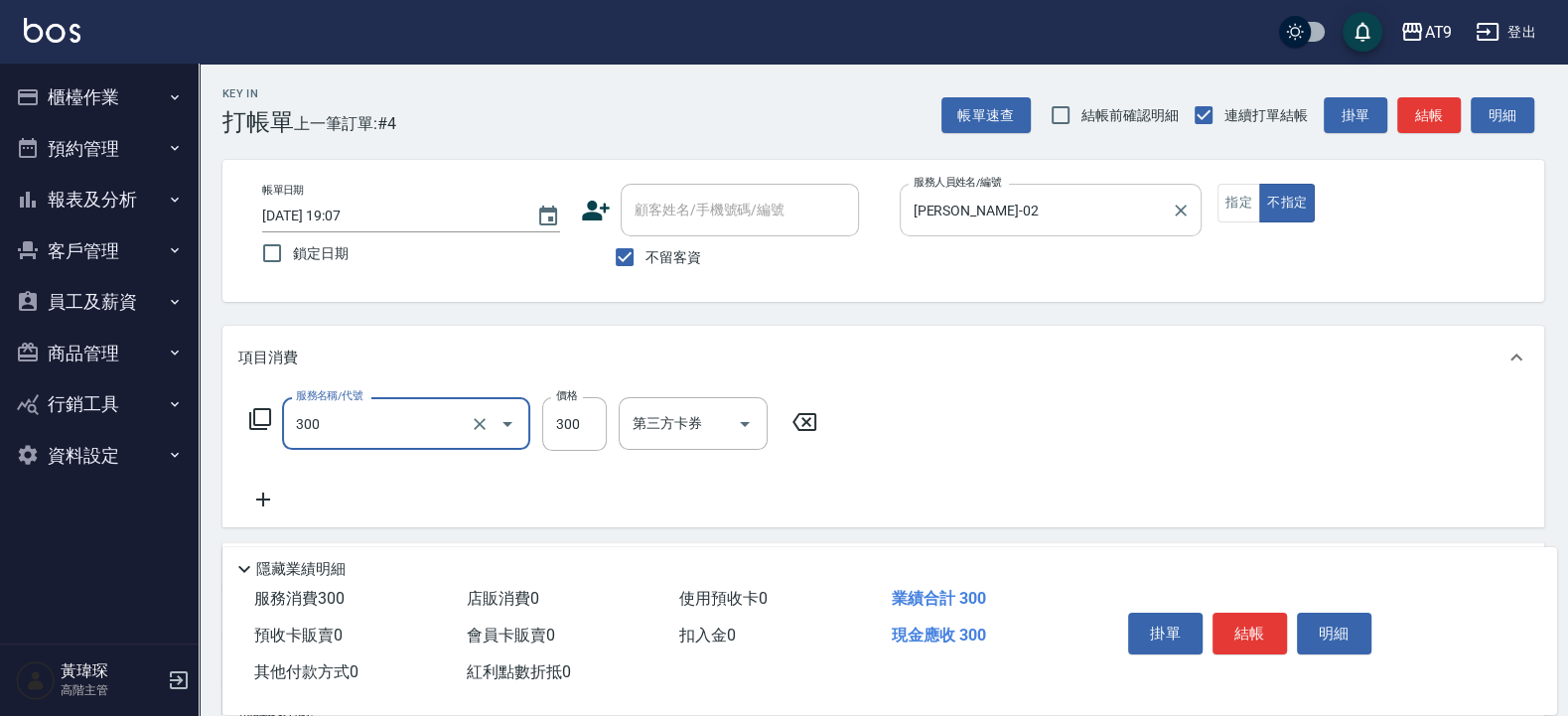 type on "SC300(300)" 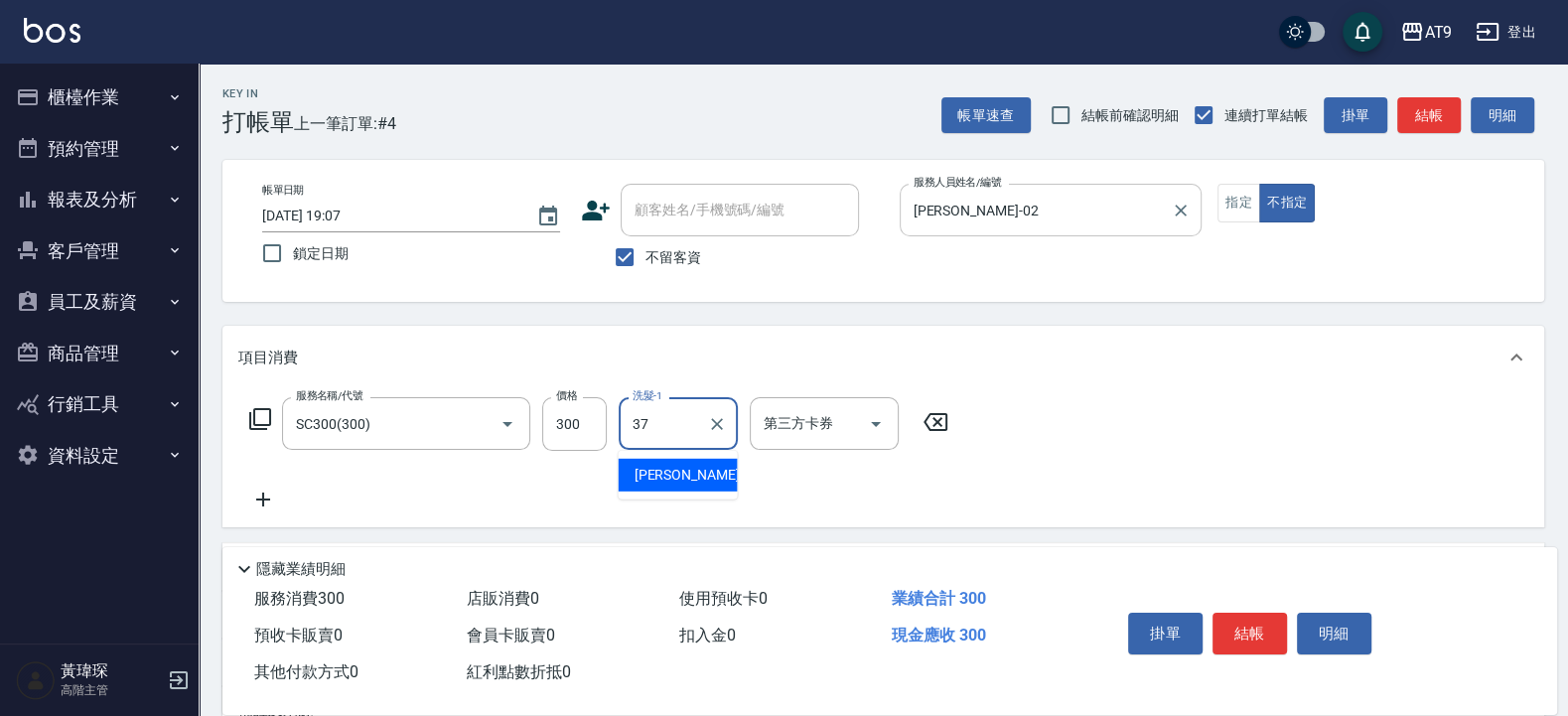 type on "林智慧-37" 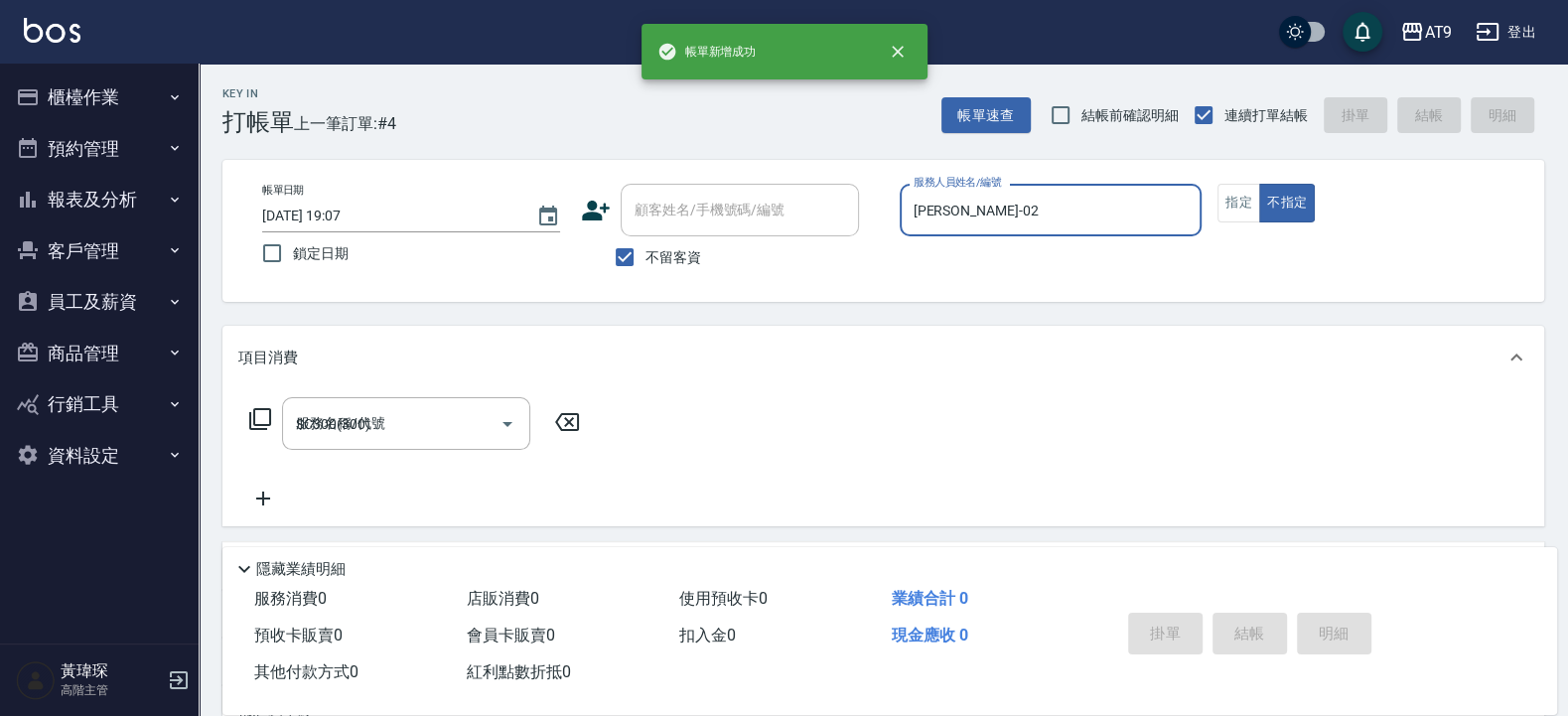 type 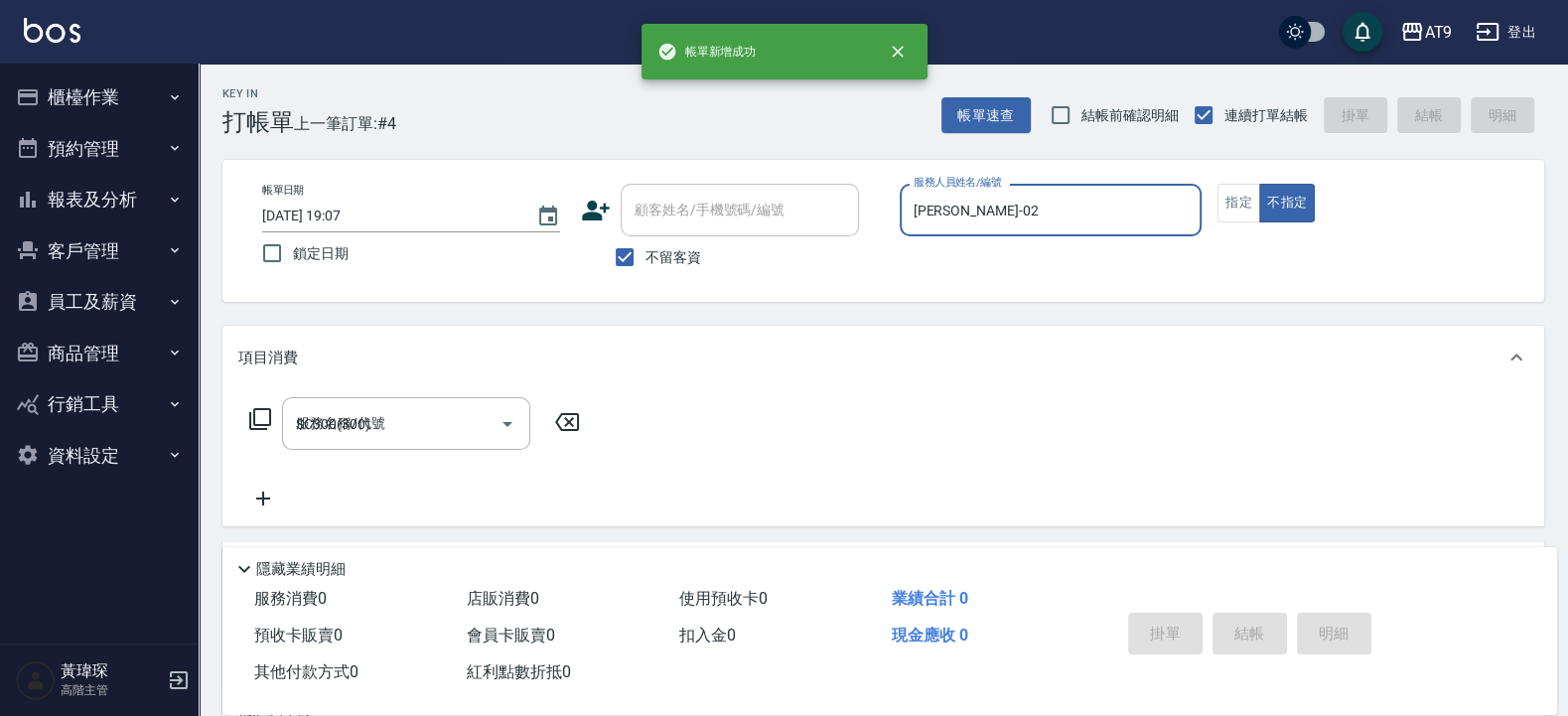type 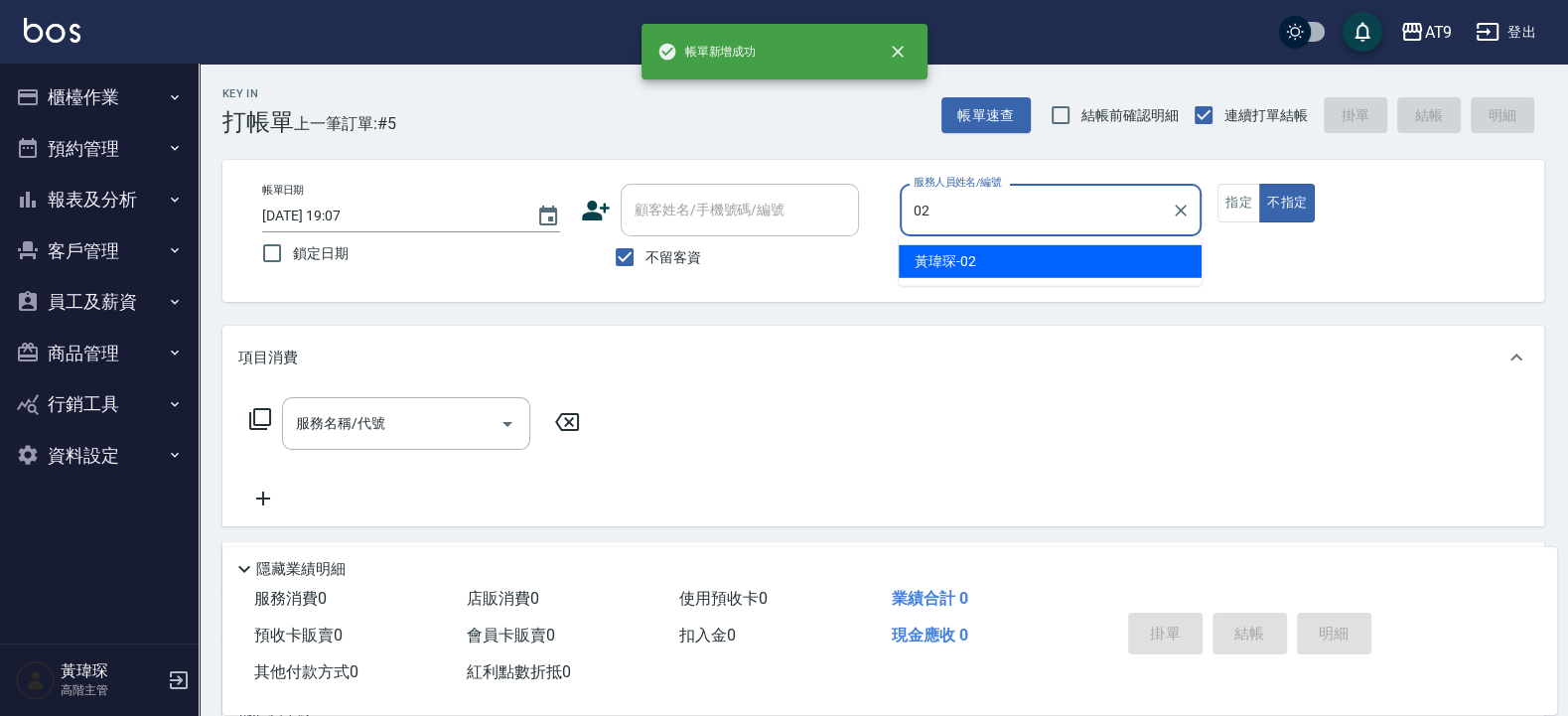 type on "黃瑋琛-02" 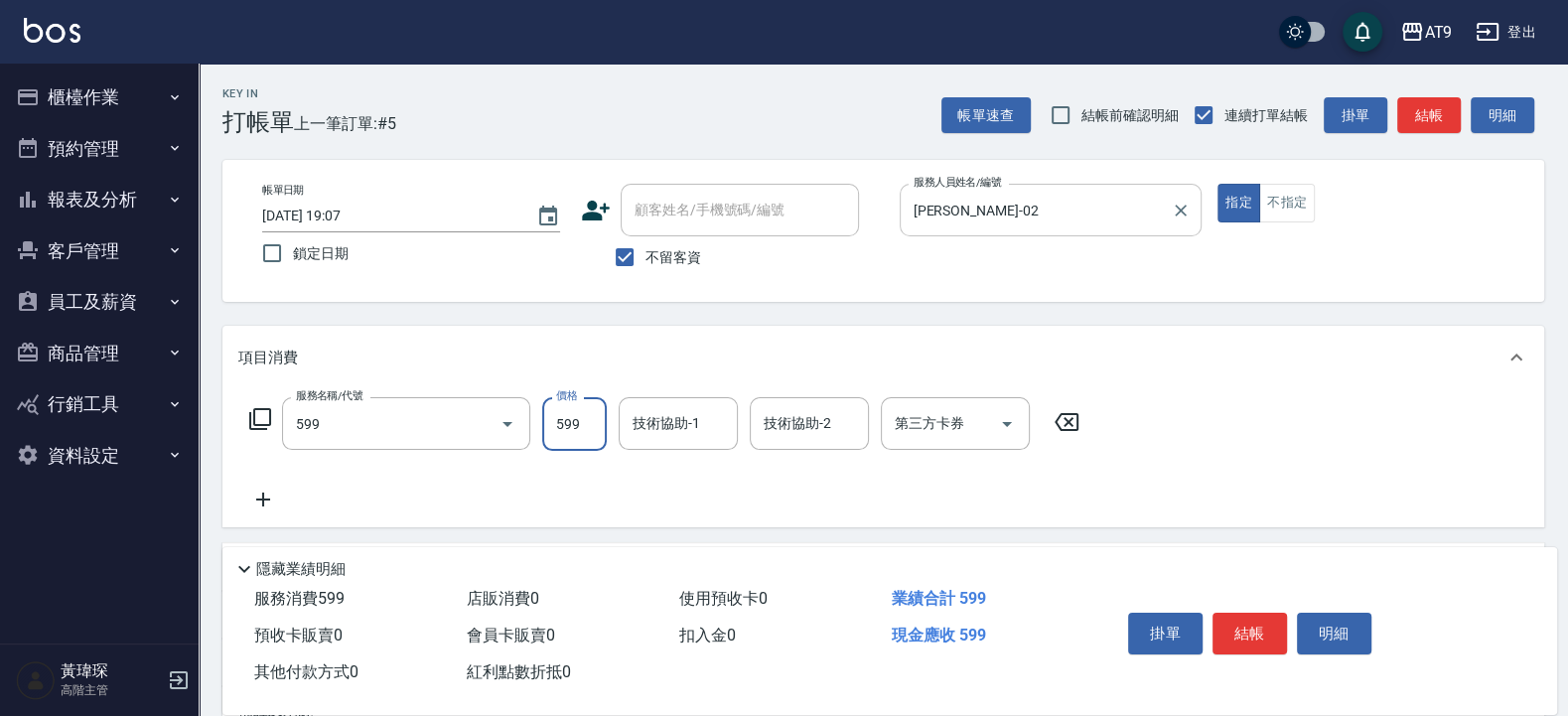 type on "小麥去角質(599)" 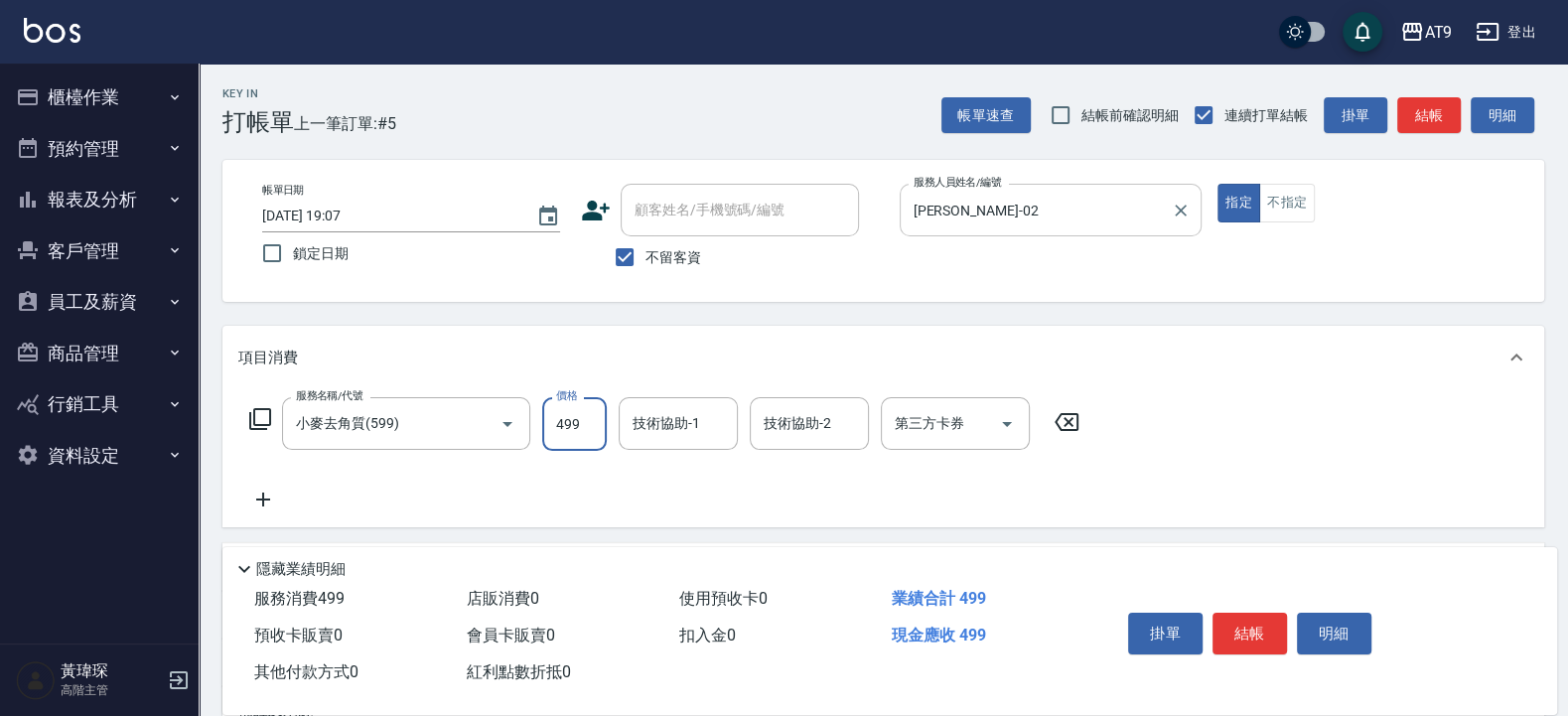 type on "499" 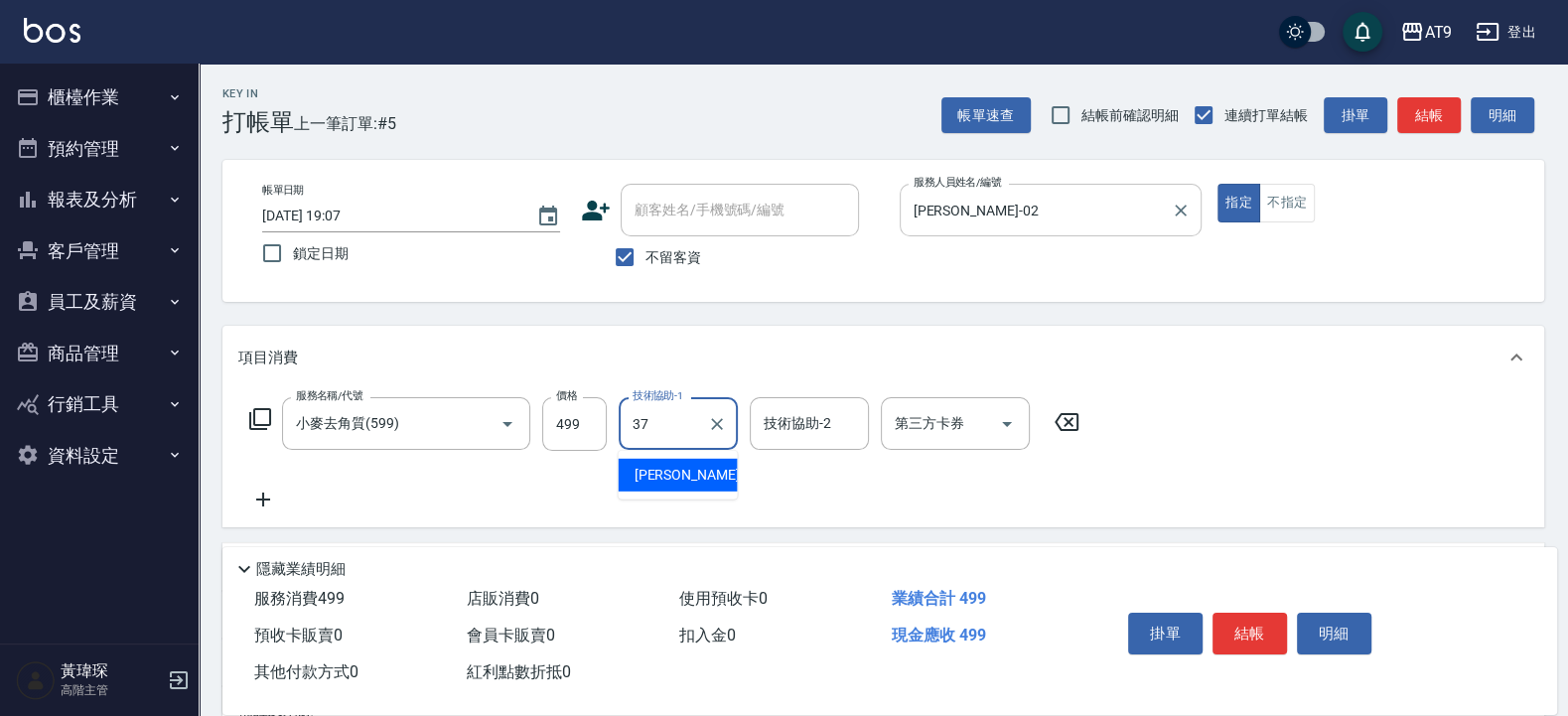 type on "林智慧-37" 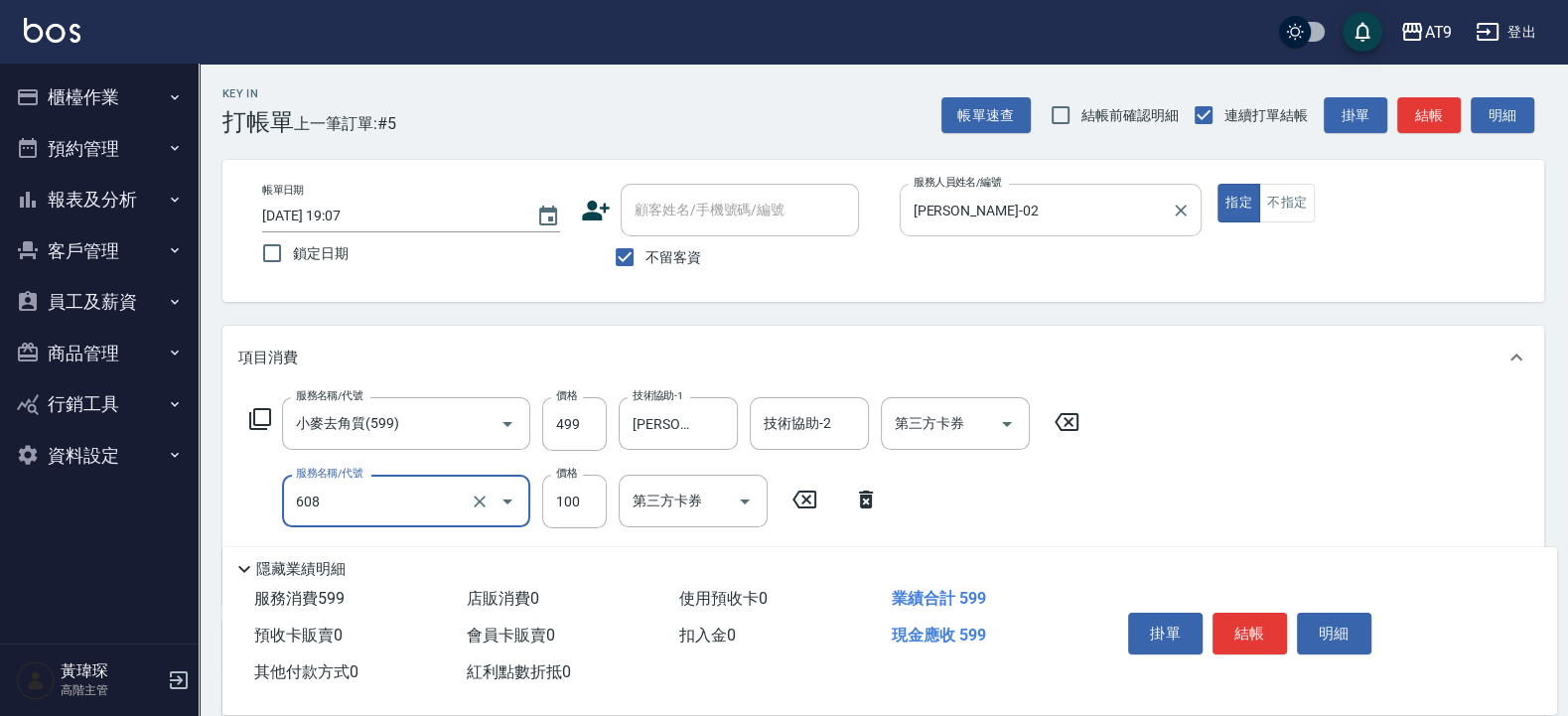 type on "精油長髮(608)" 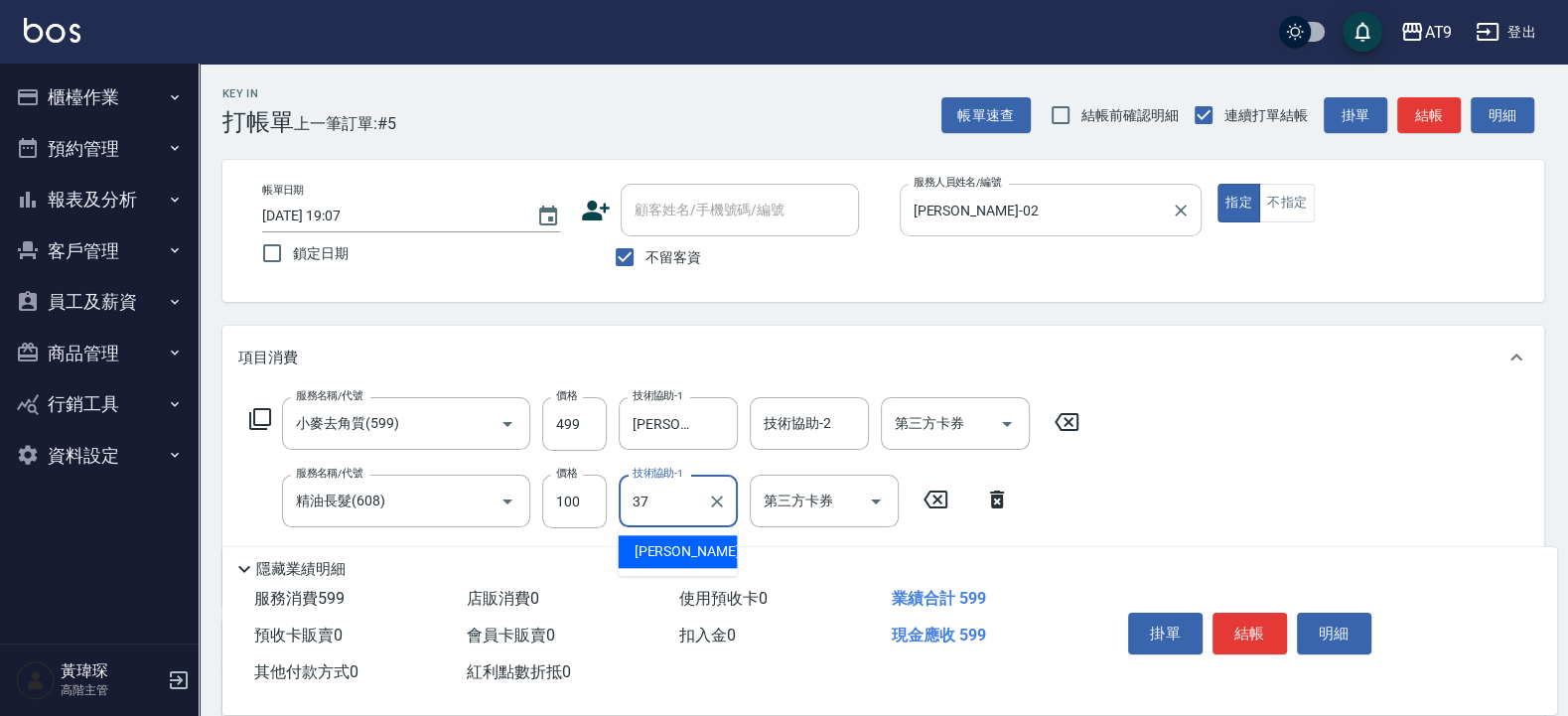 type on "林智慧-37" 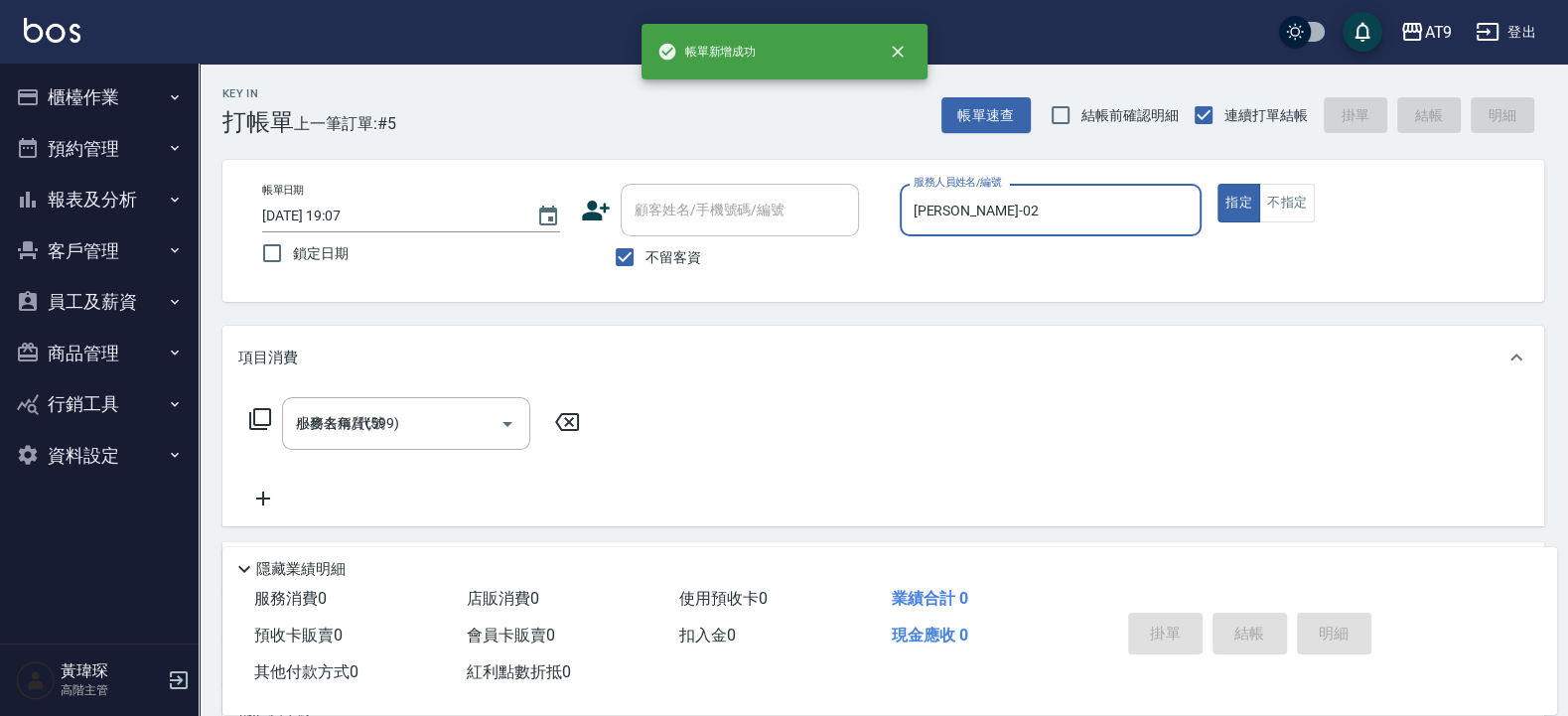 type 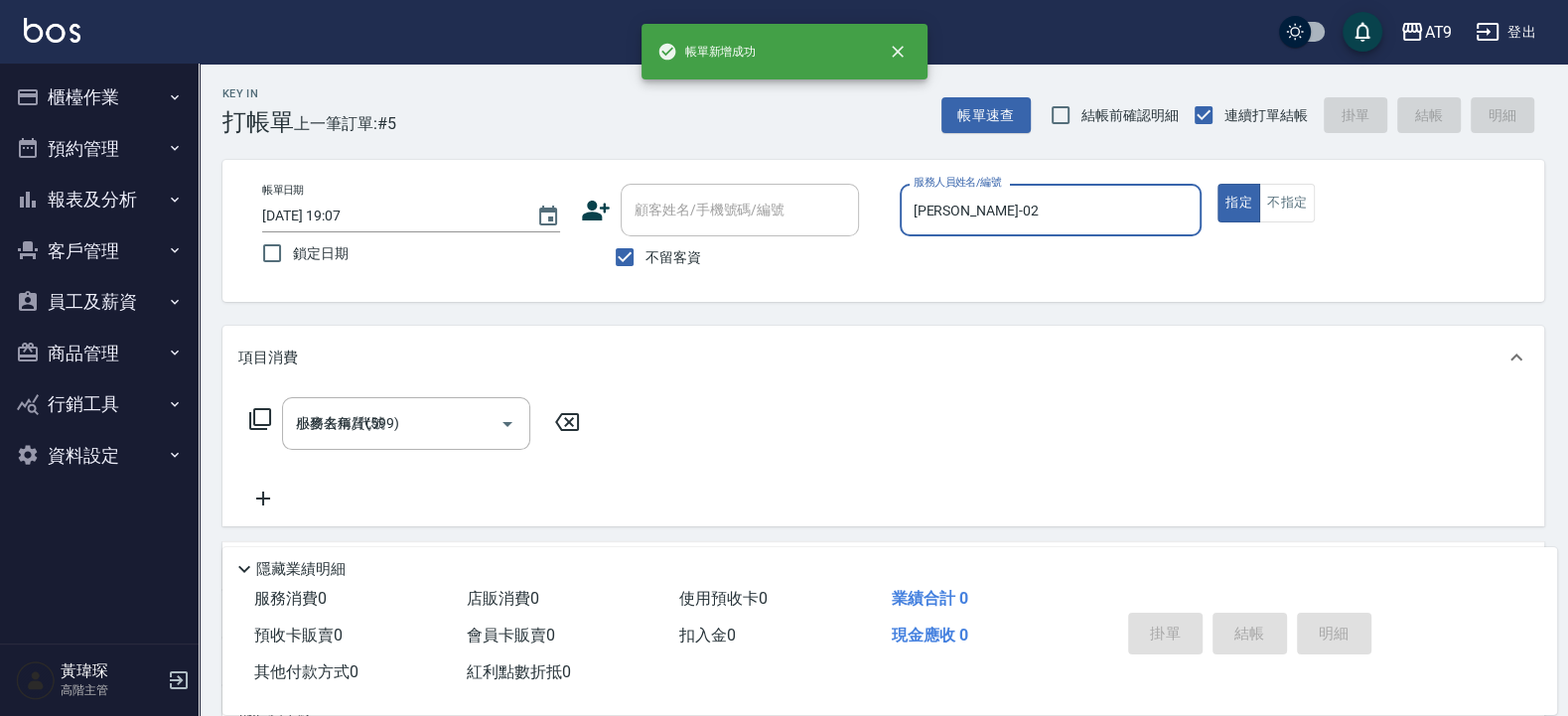 type 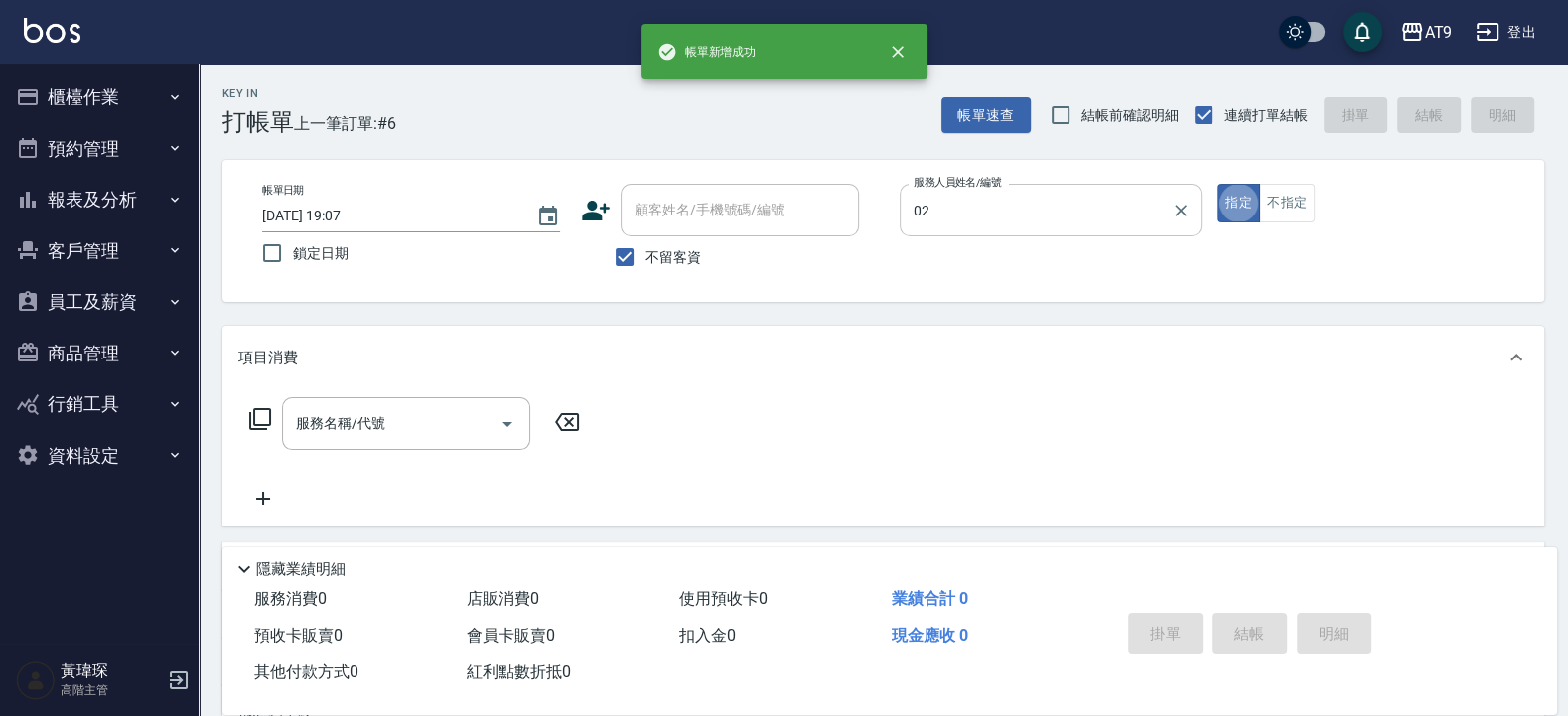 type on "黃瑋琛-02" 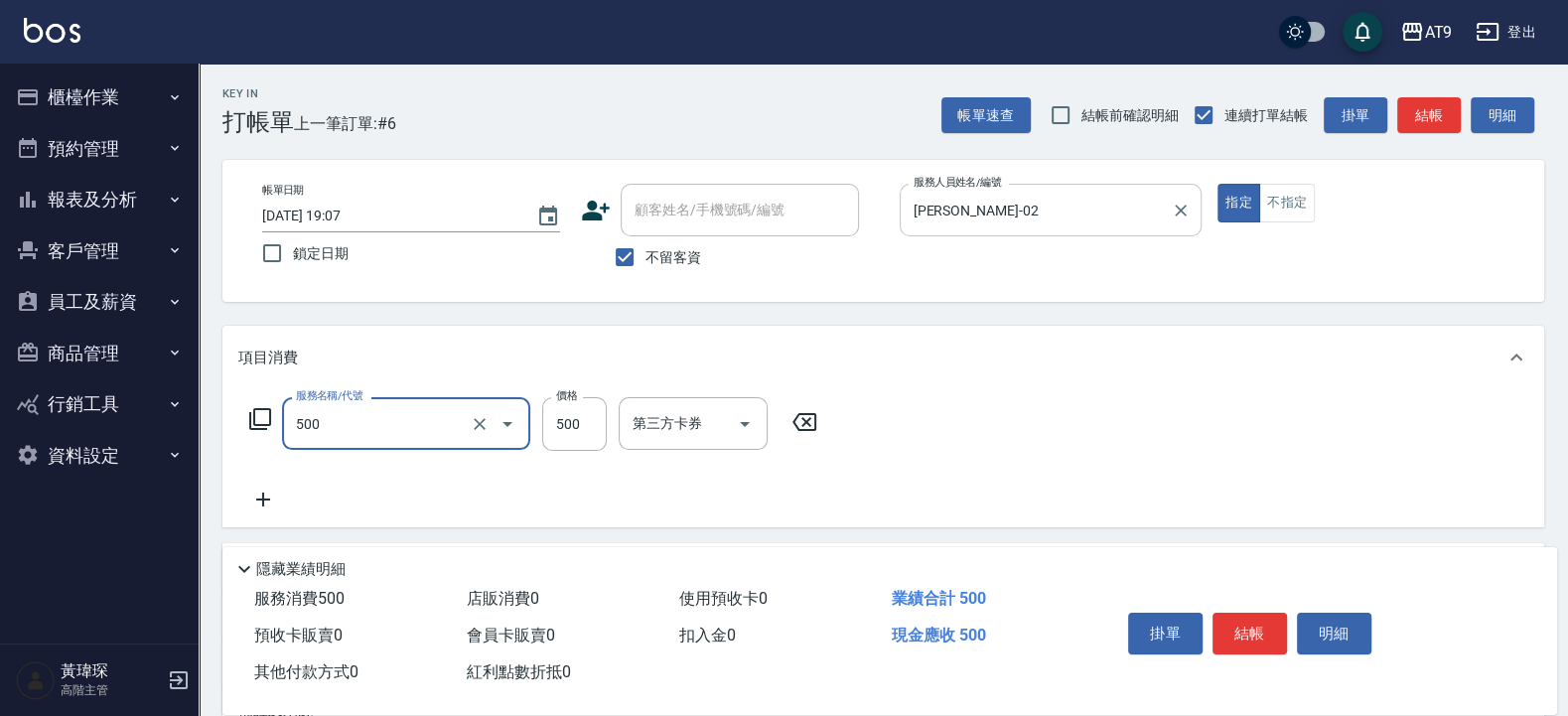 type on "SC500(500)" 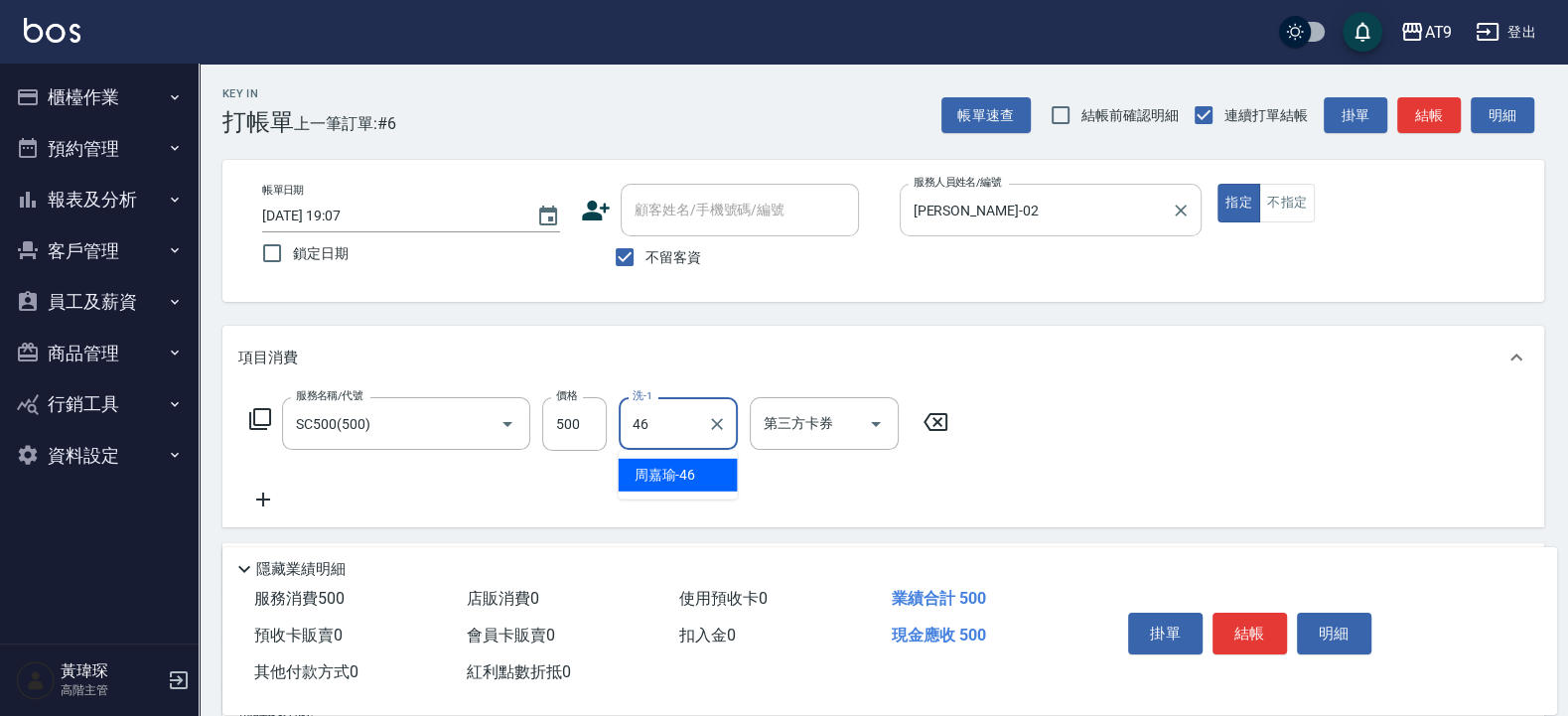 type on "周嘉瑜-46" 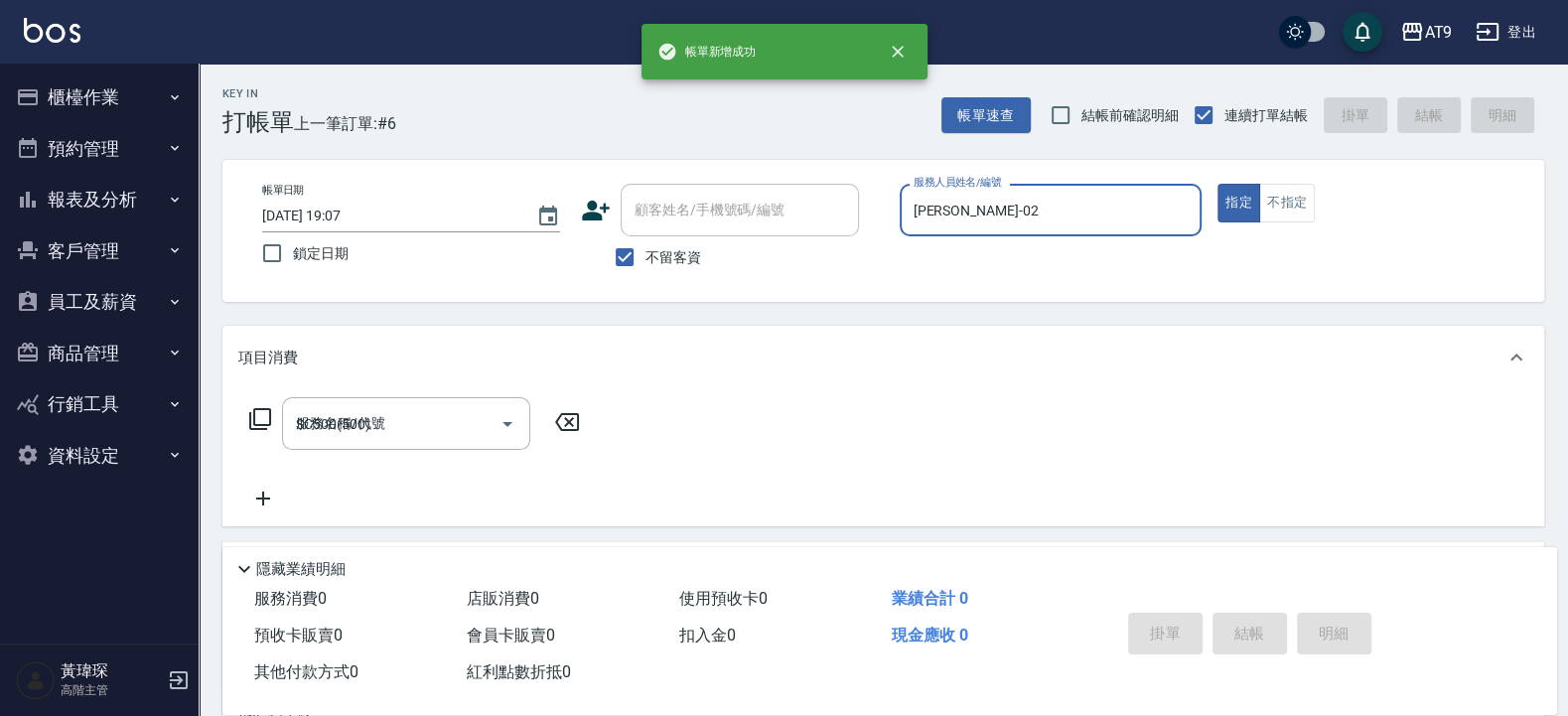 type 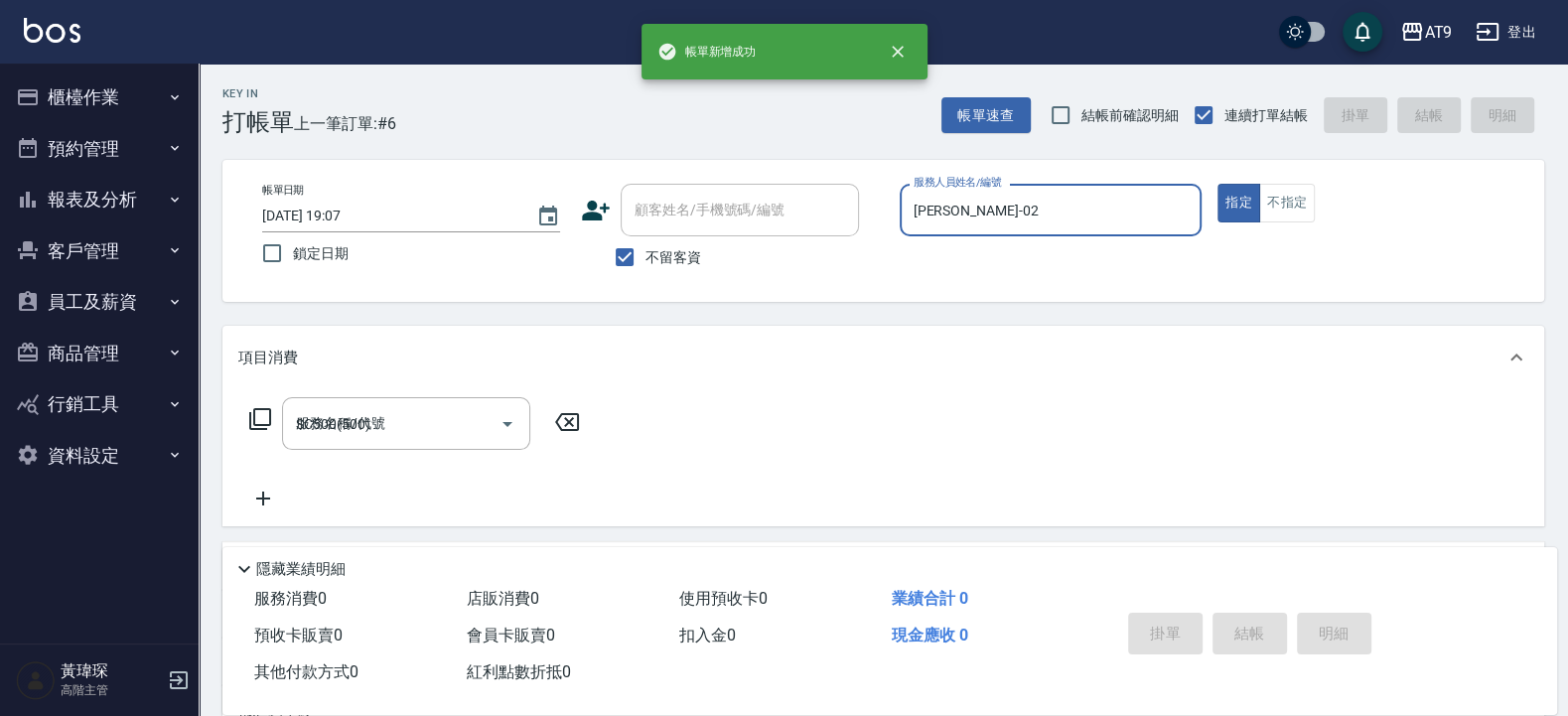 type 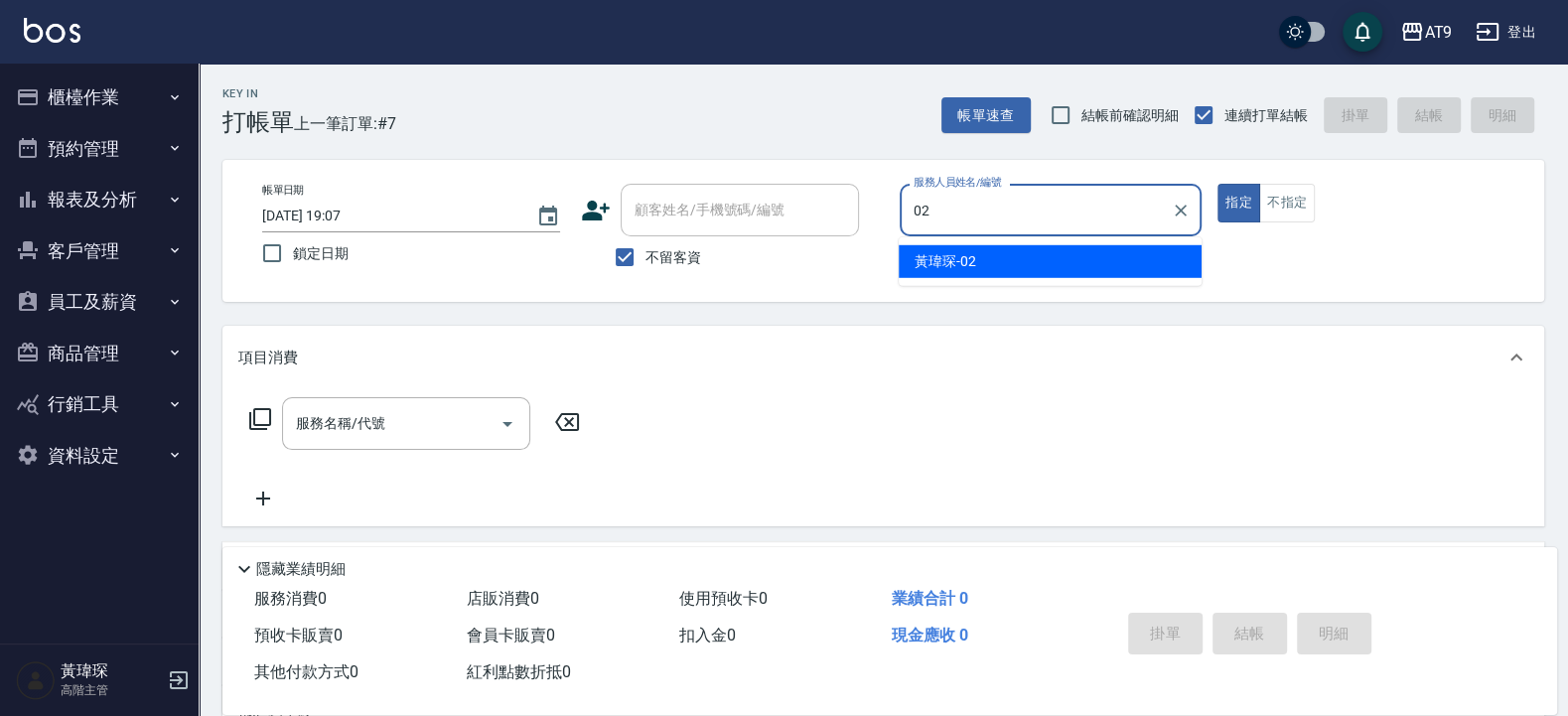 type on "黃瑋琛-02" 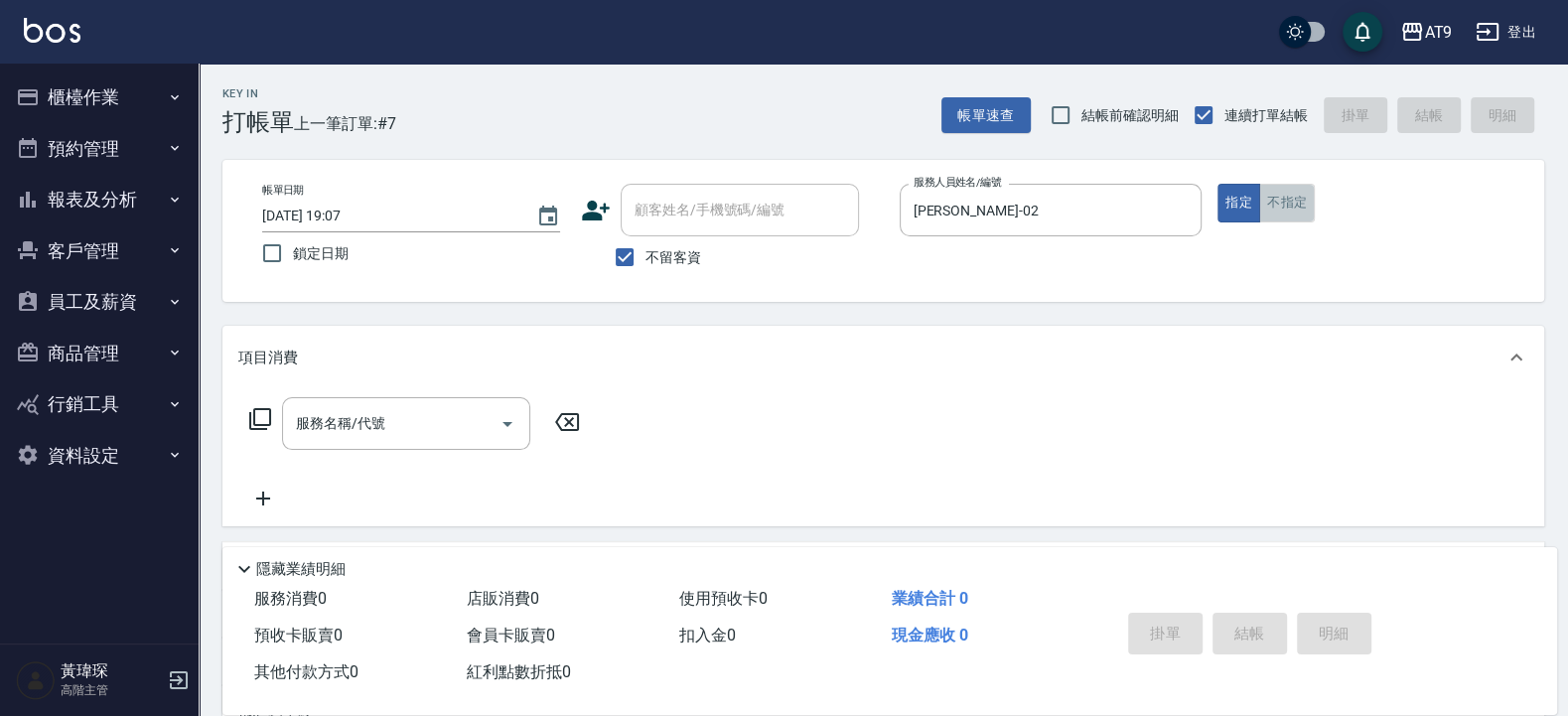 click on "不指定" at bounding box center (1287, 203) 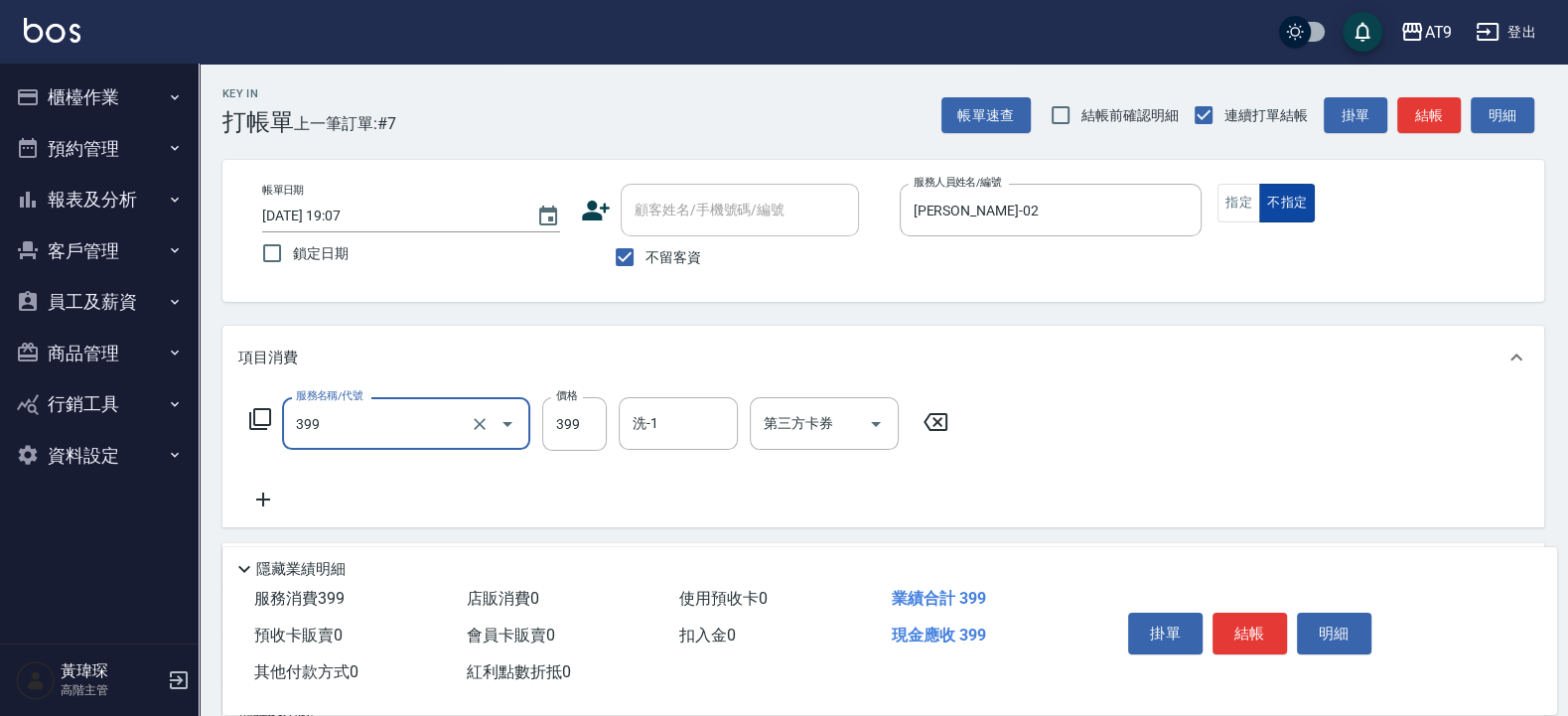 type on "海鹽SPA洗(399)" 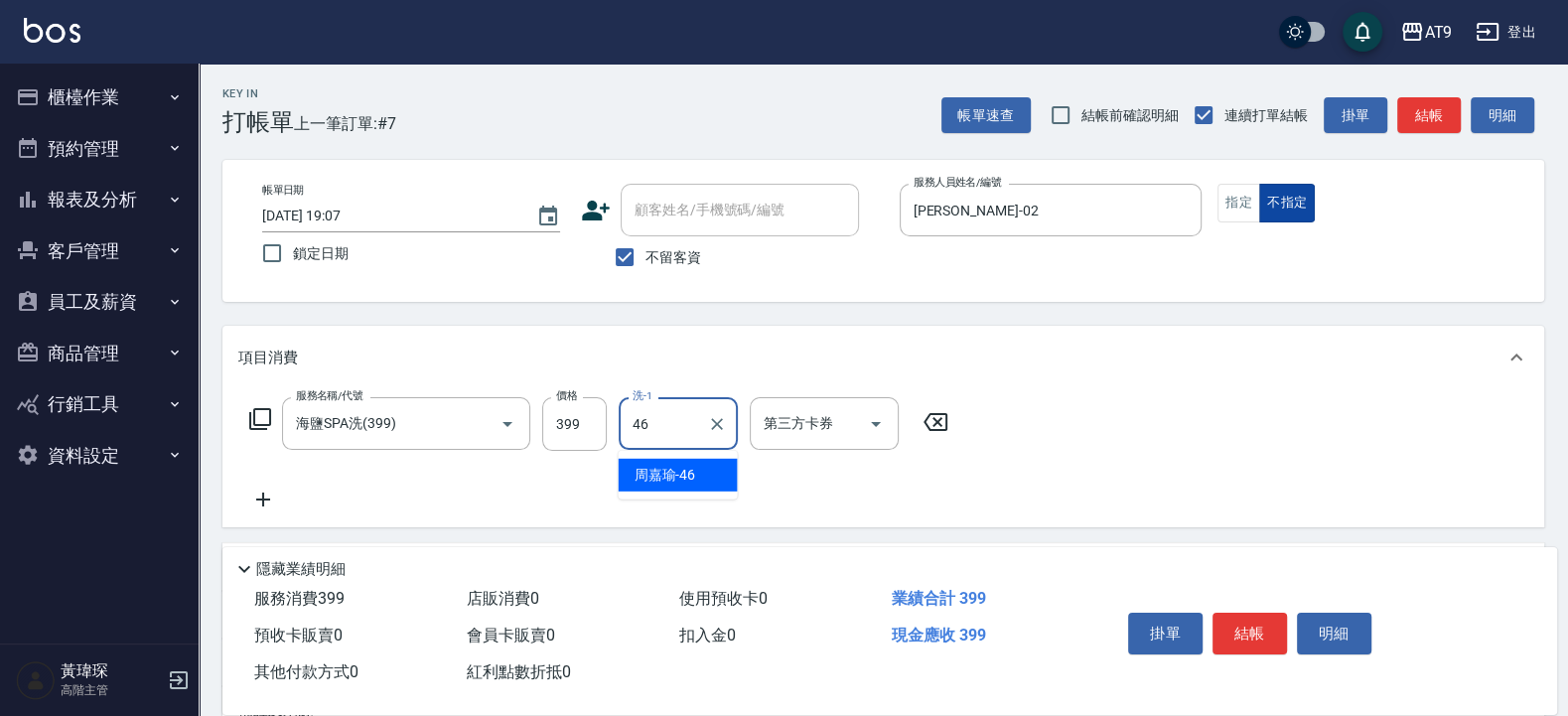 type on "周嘉瑜-46" 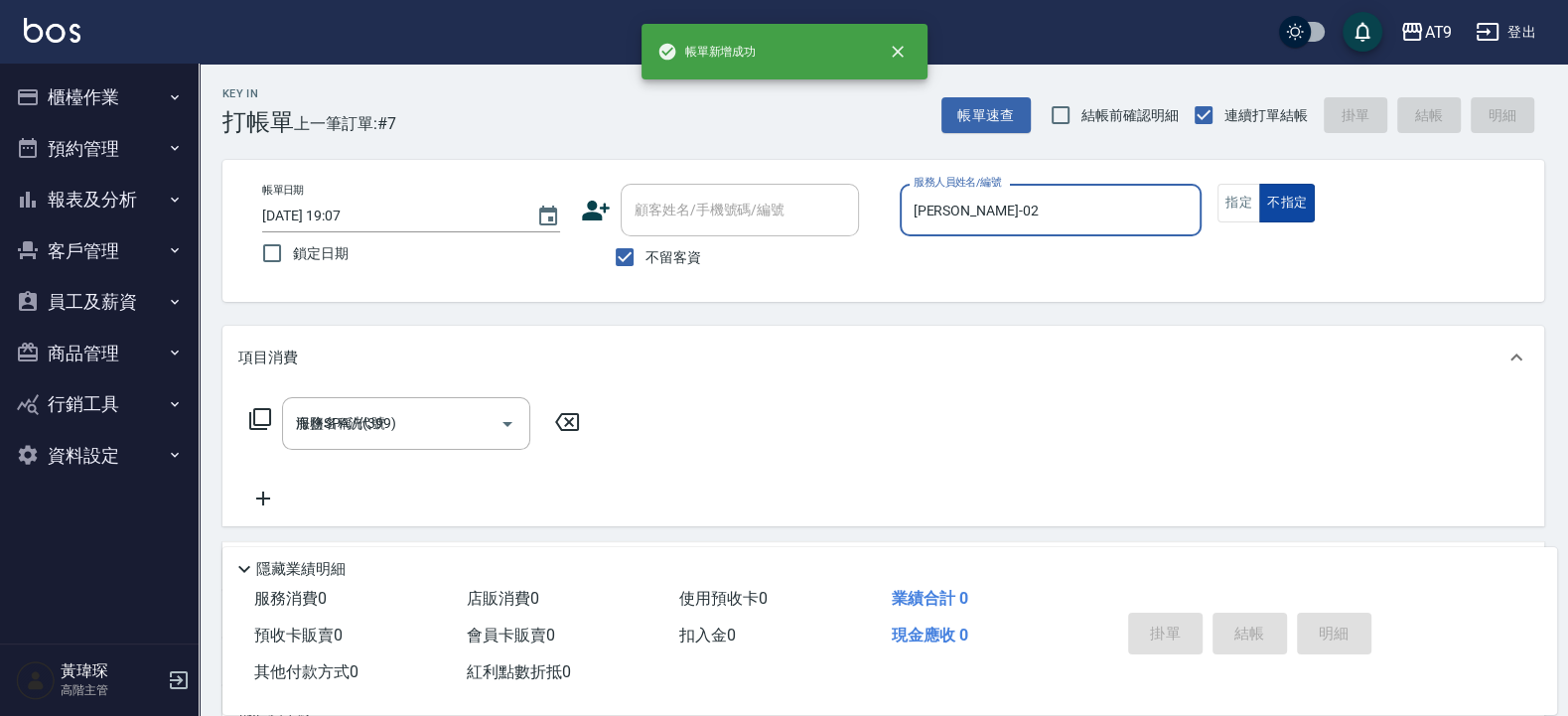 type on "2025/07/13 19:08" 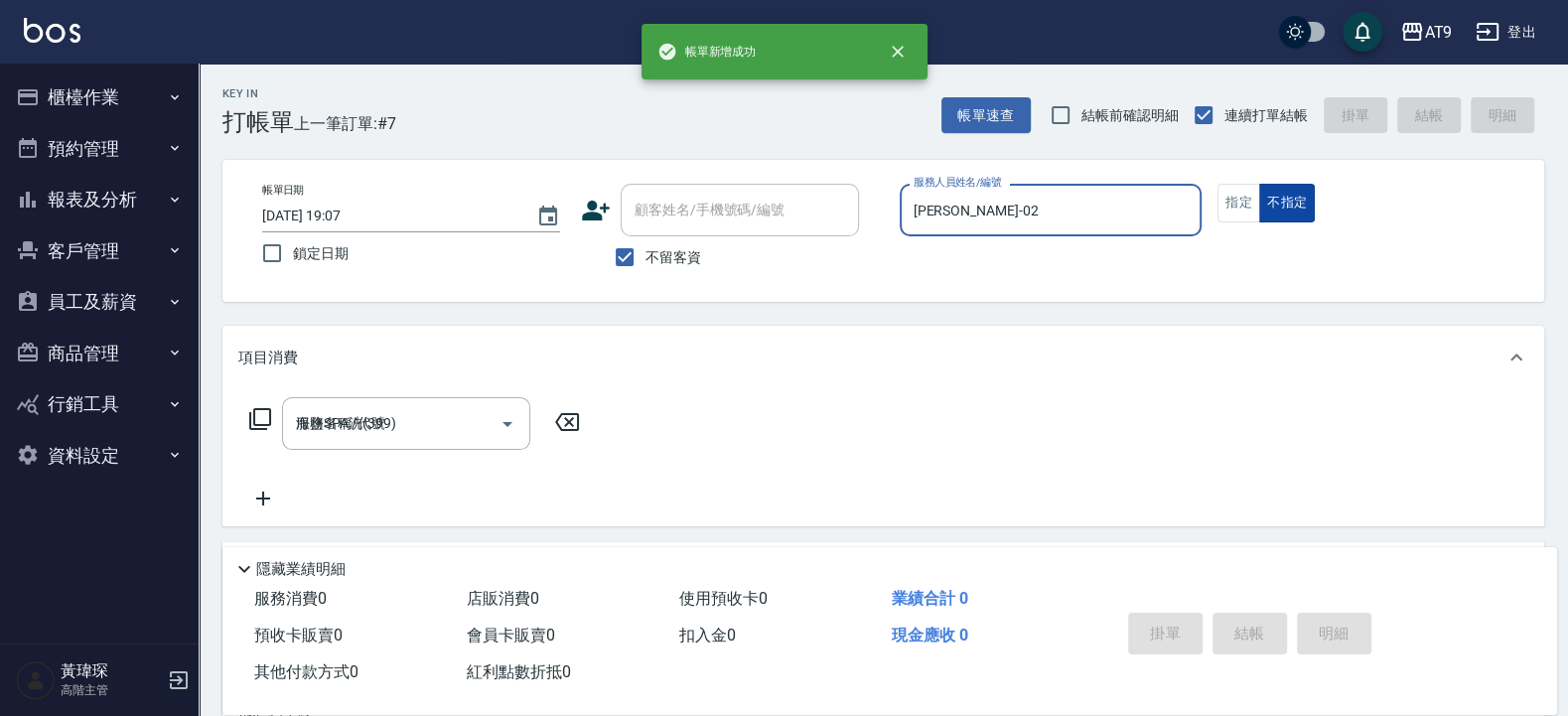 type 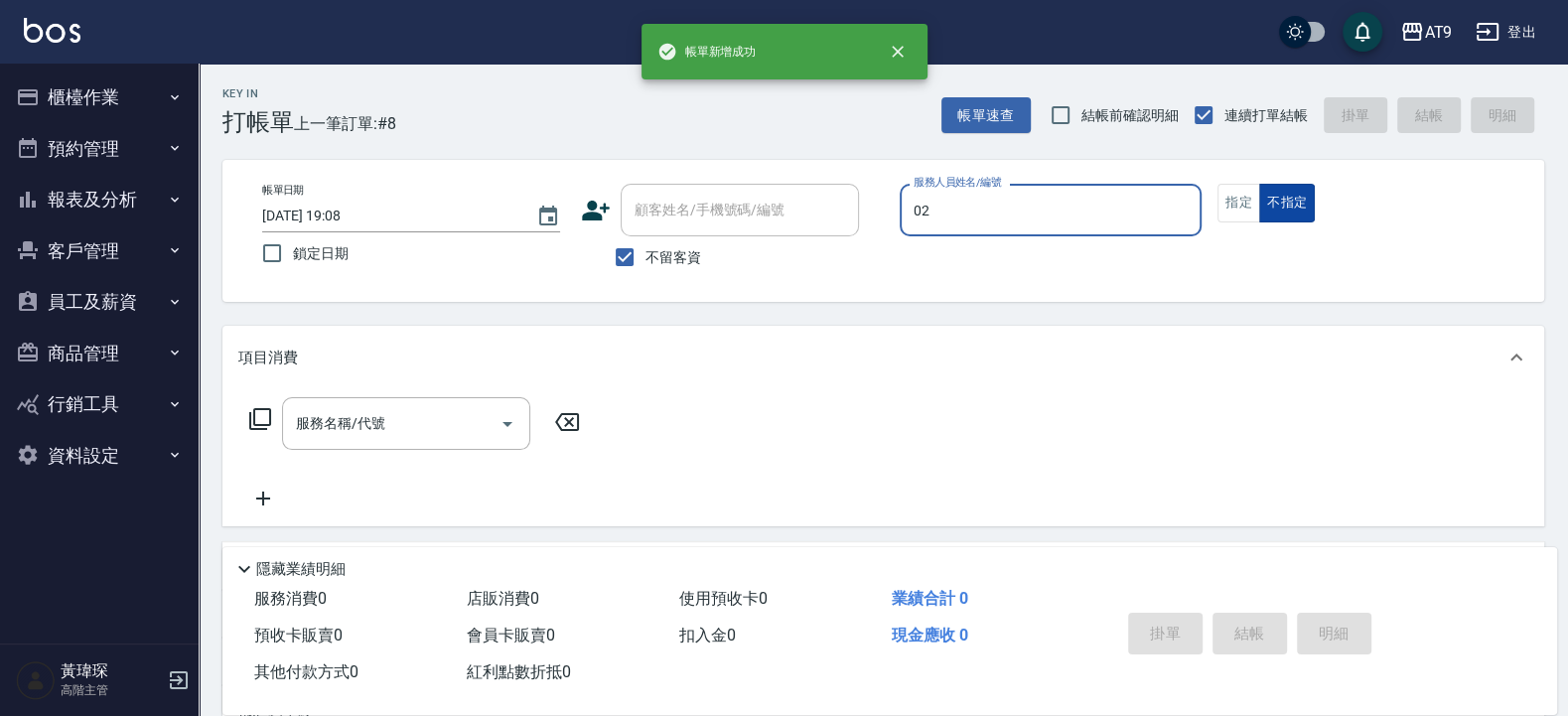 type on "黃瑋琛-02" 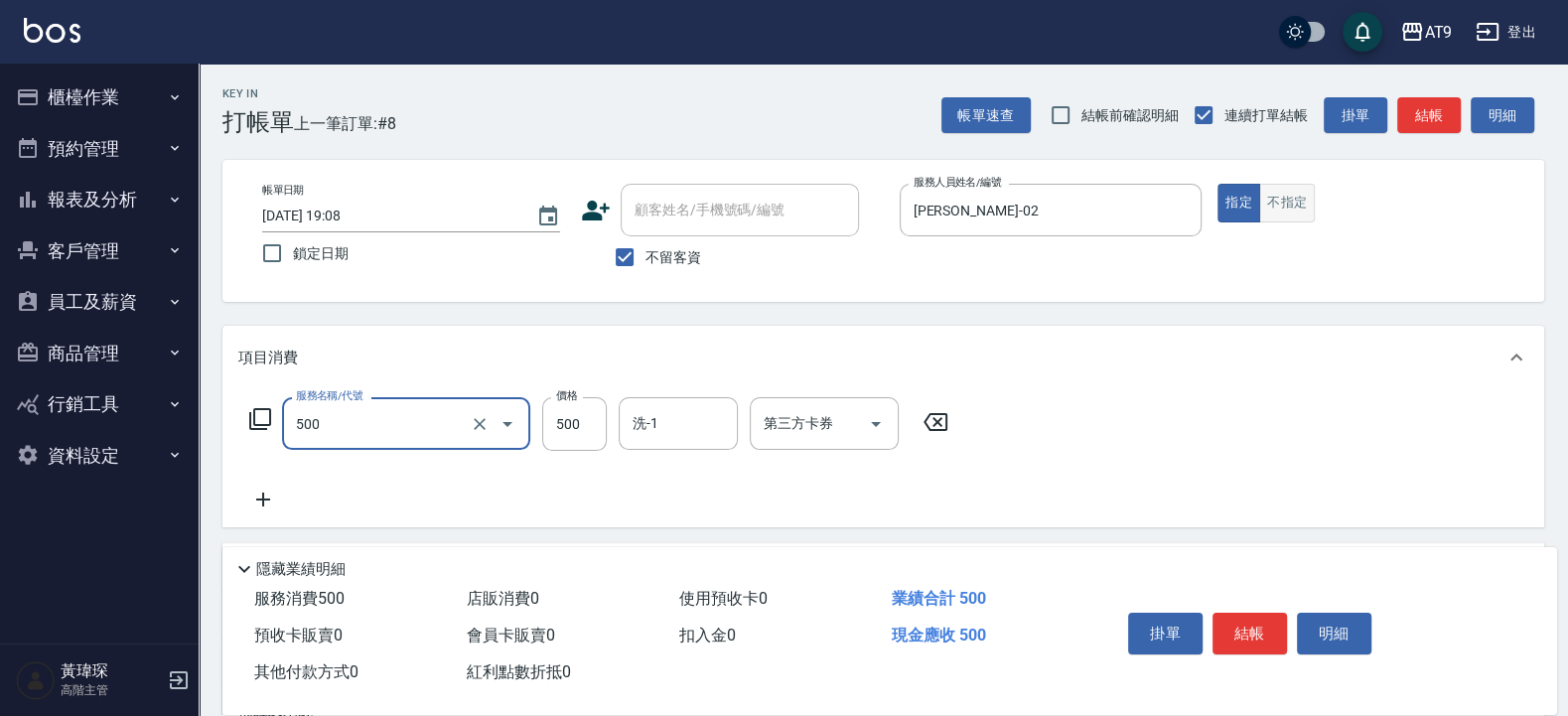 type on "SC500(500)" 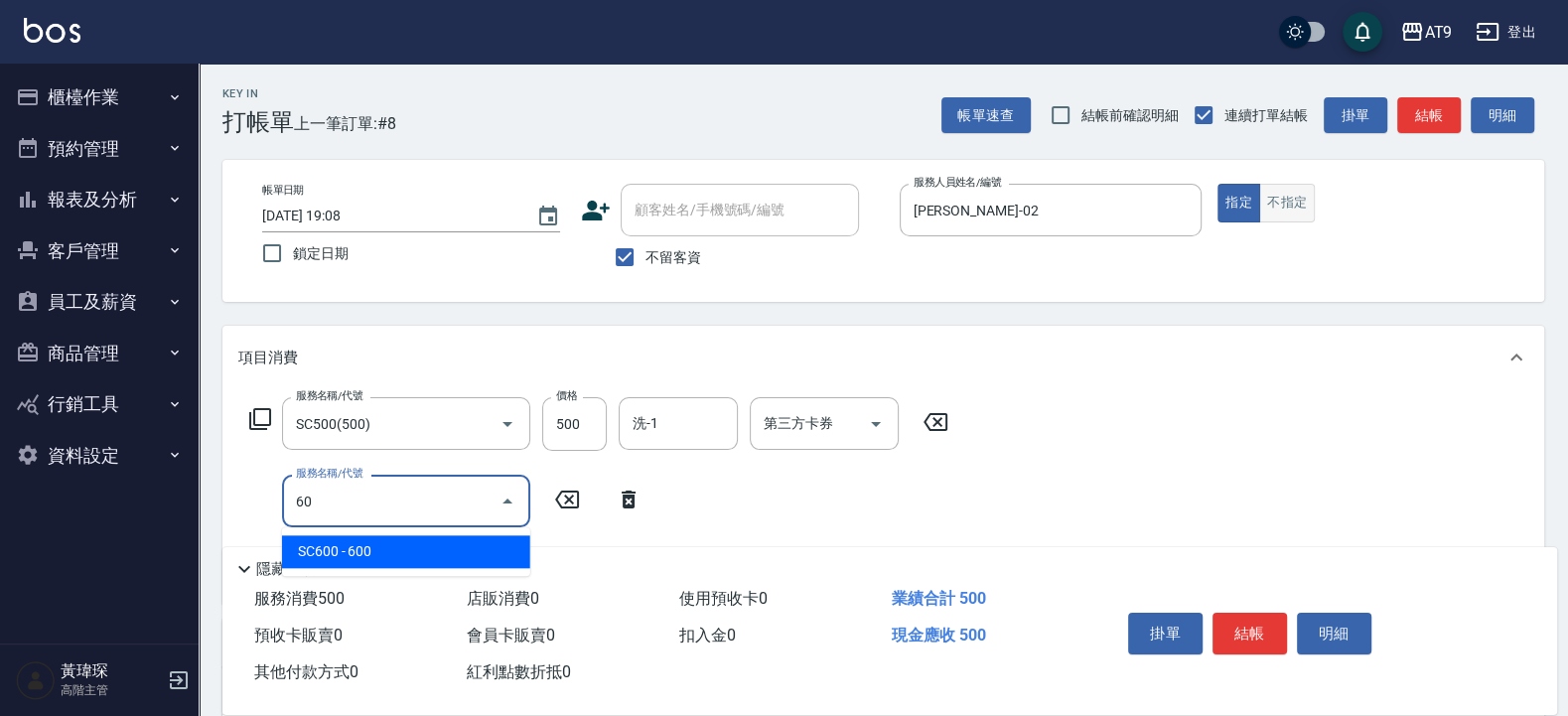 type on "608" 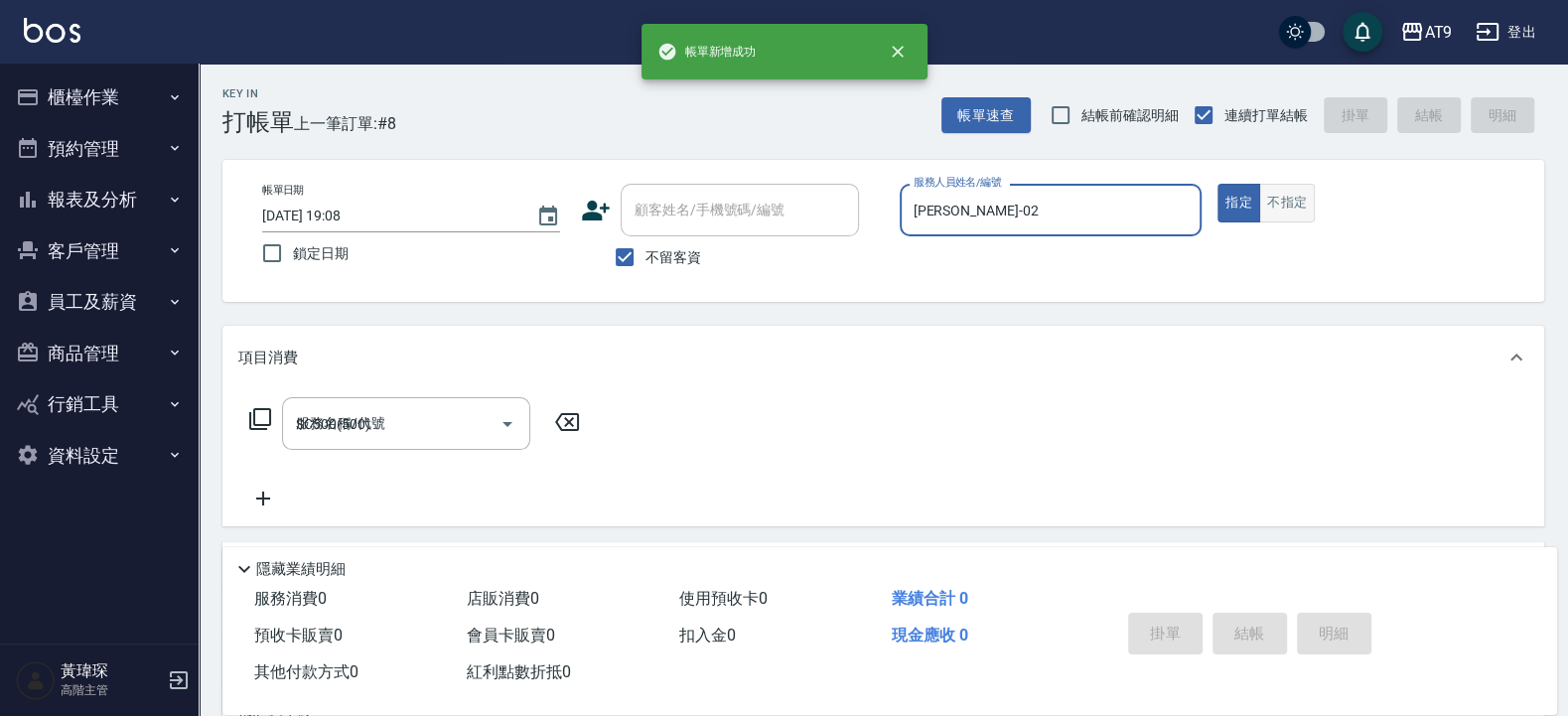 type 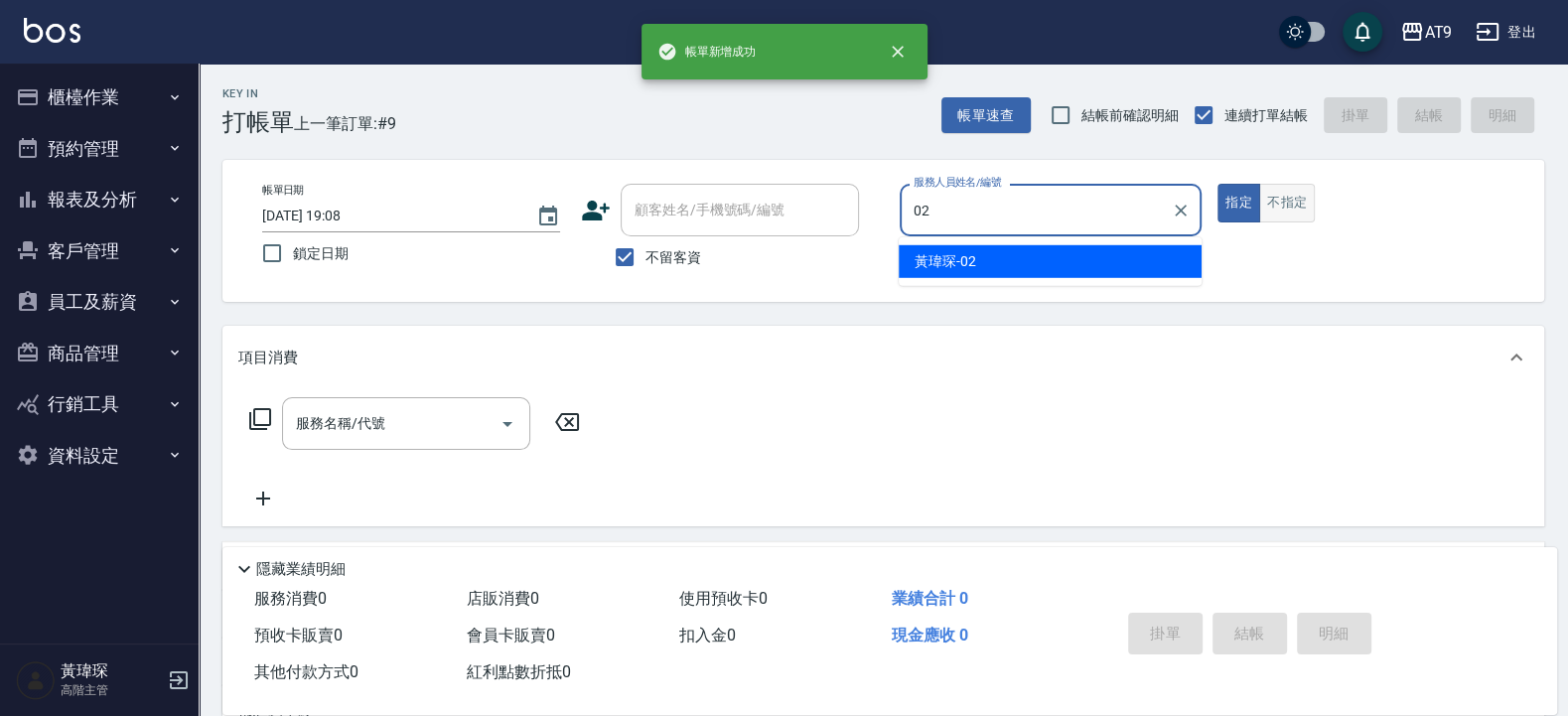 type on "黃瑋琛-02" 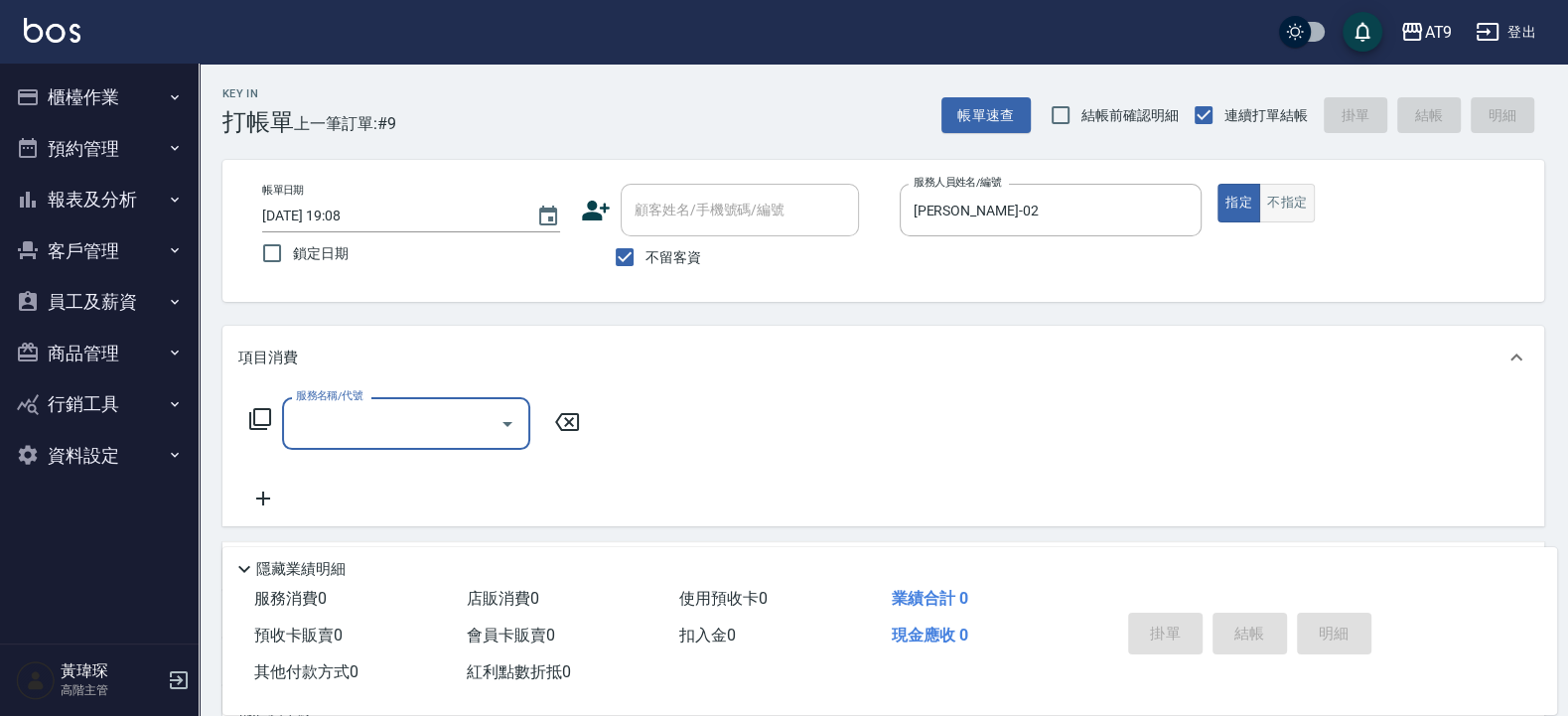 click on "不指定" at bounding box center (1287, 203) 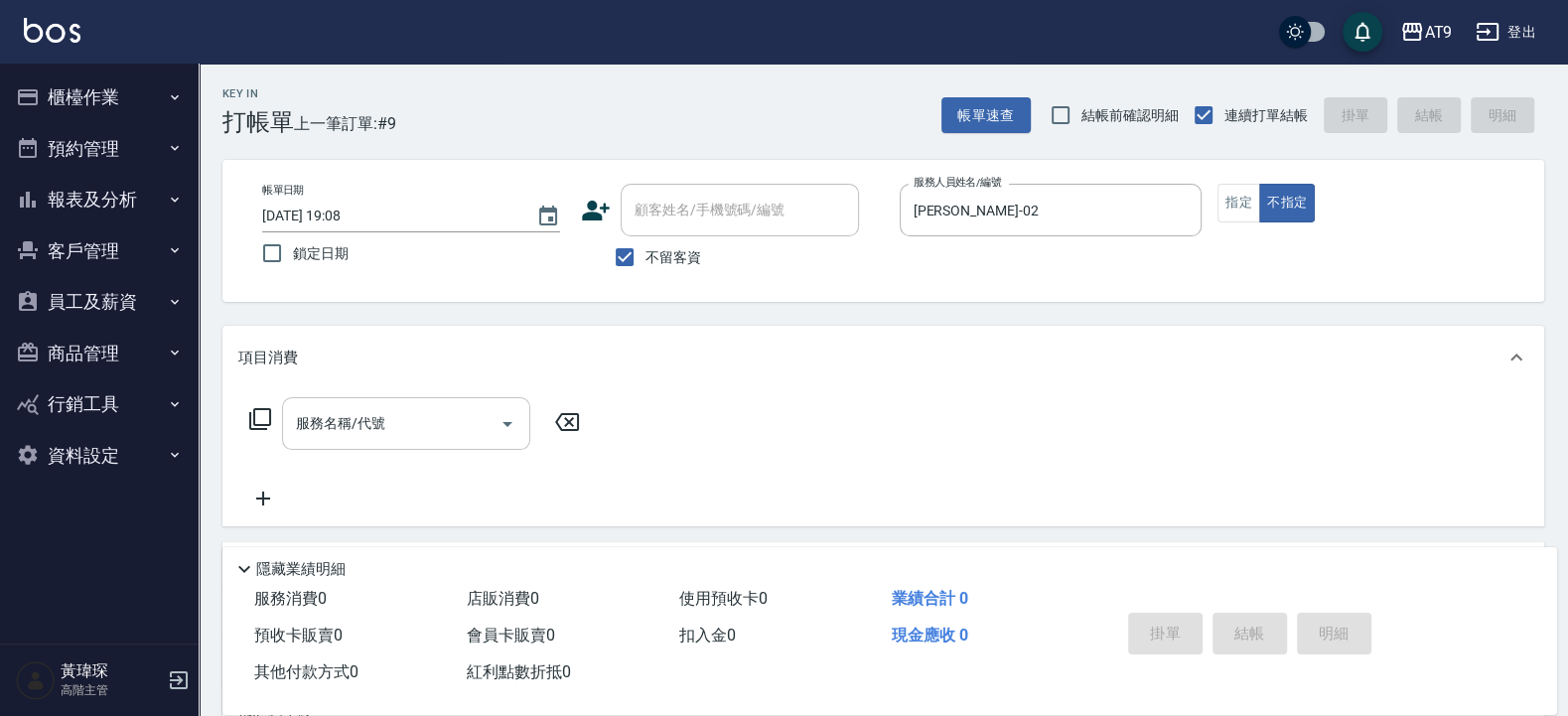 click on "服務名稱/代號" at bounding box center [391, 423] 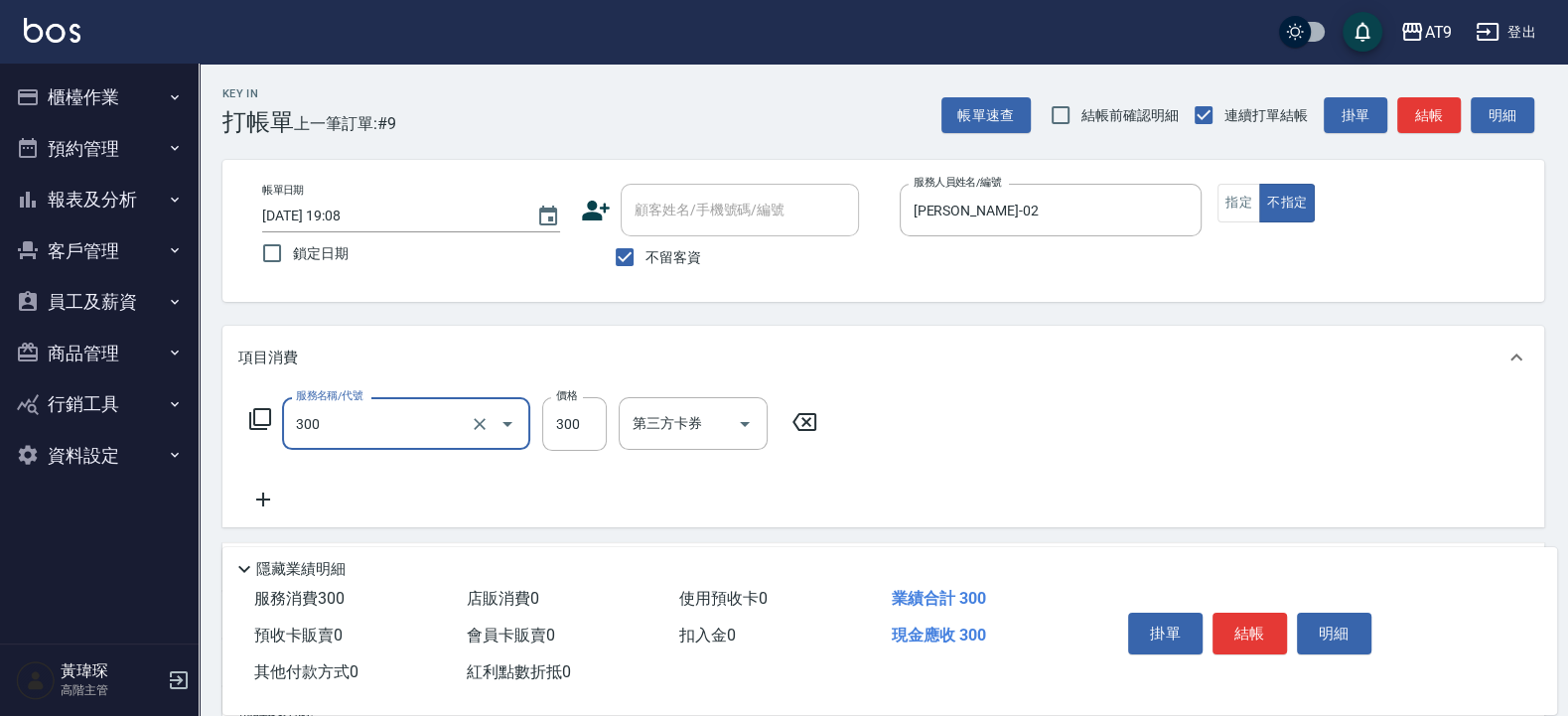 type on "SC300(300)" 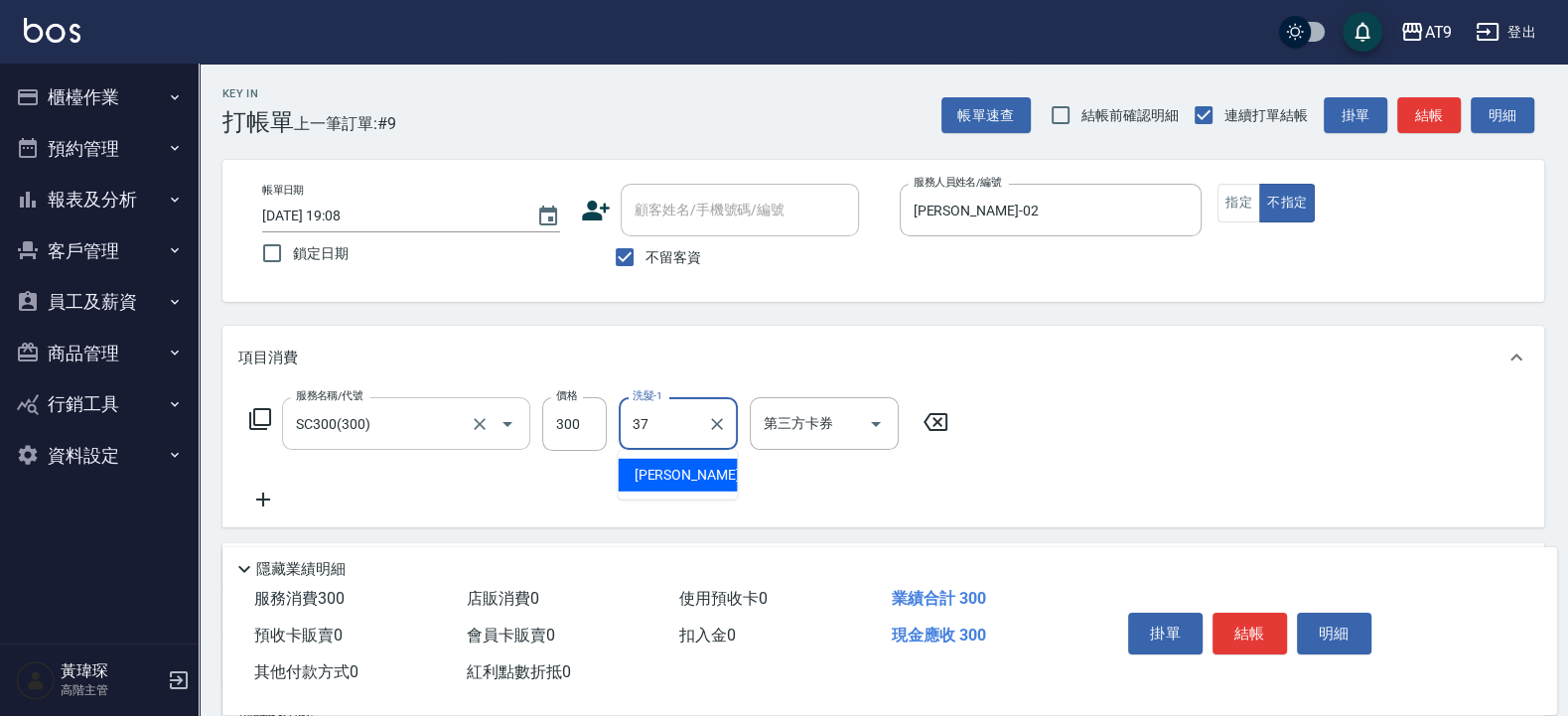 type on "林智慧-37" 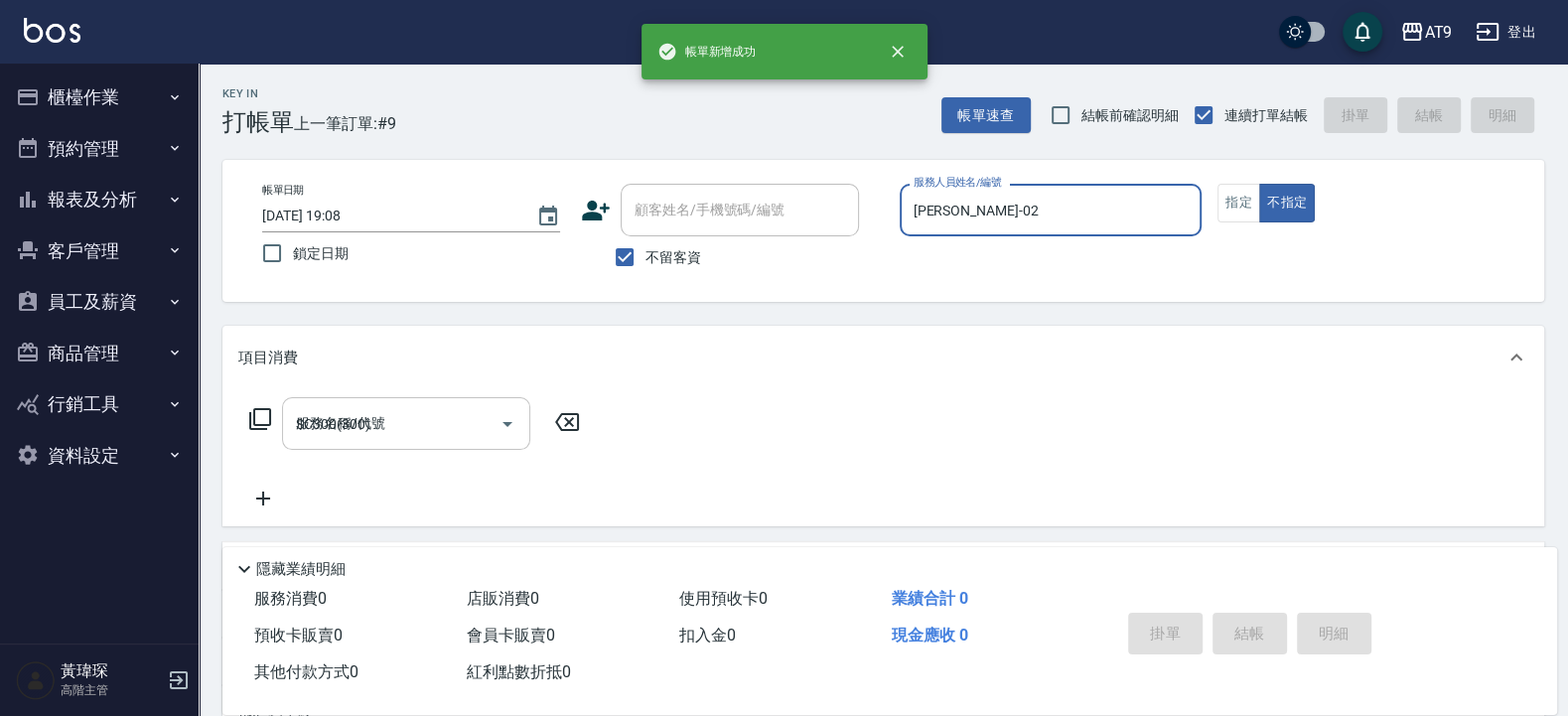 type 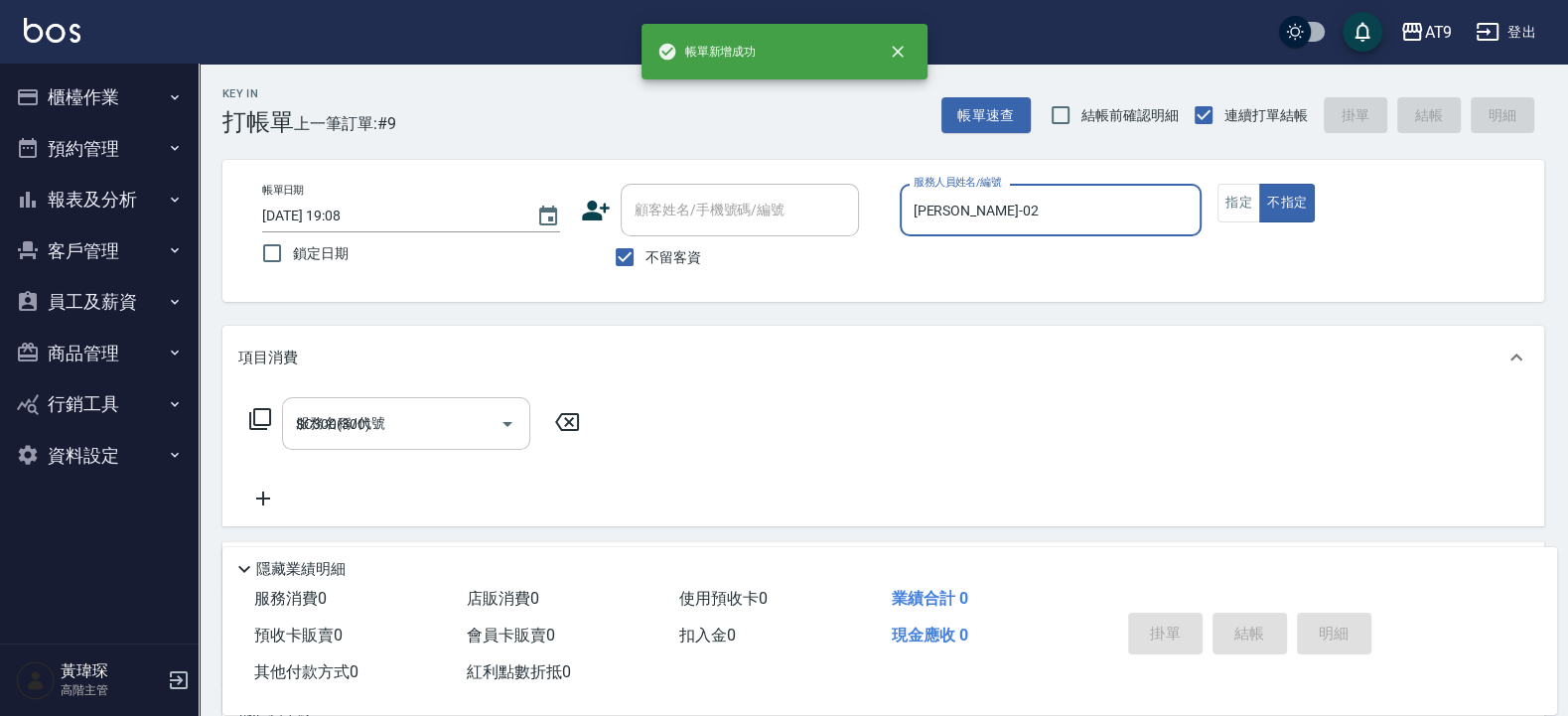 type 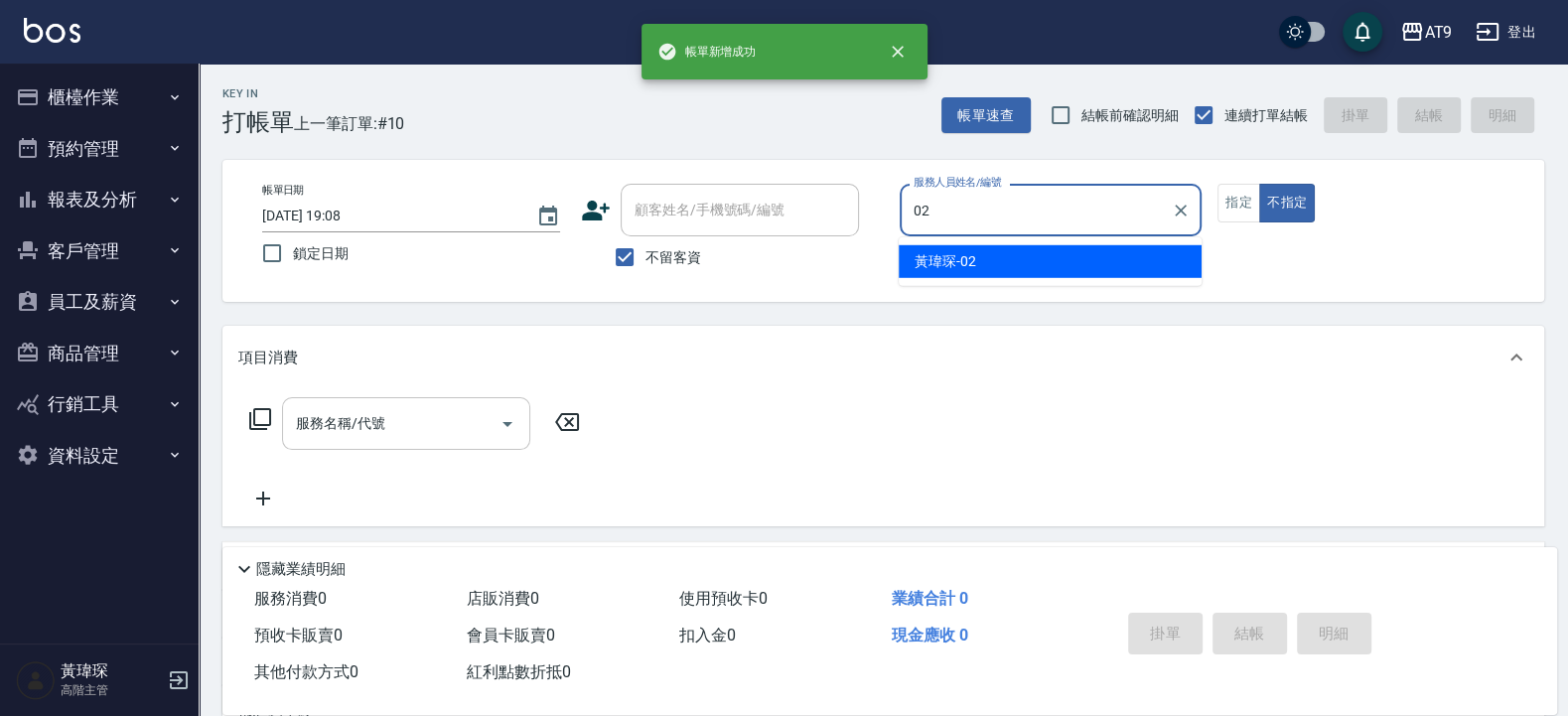 type on "黃瑋琛-02" 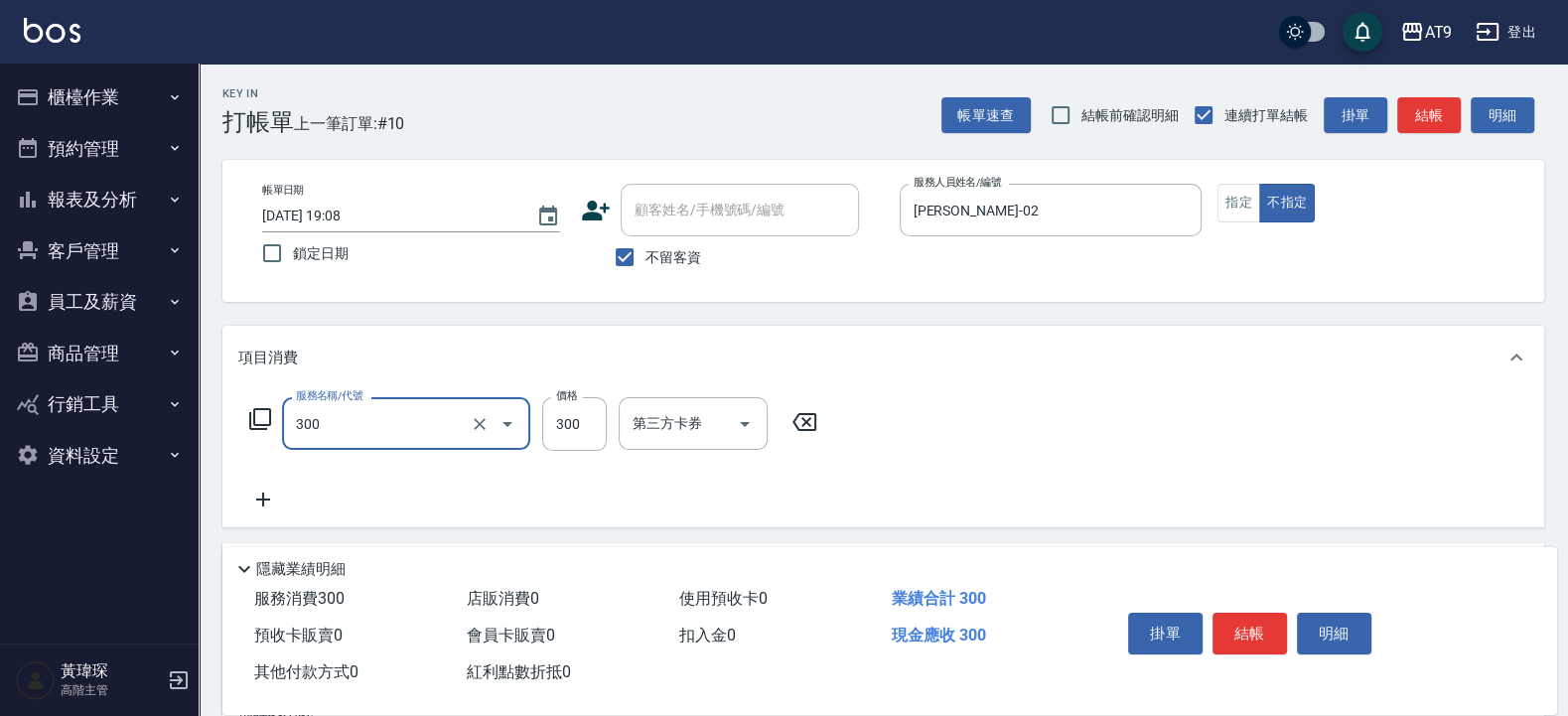 type on "SC300(300)" 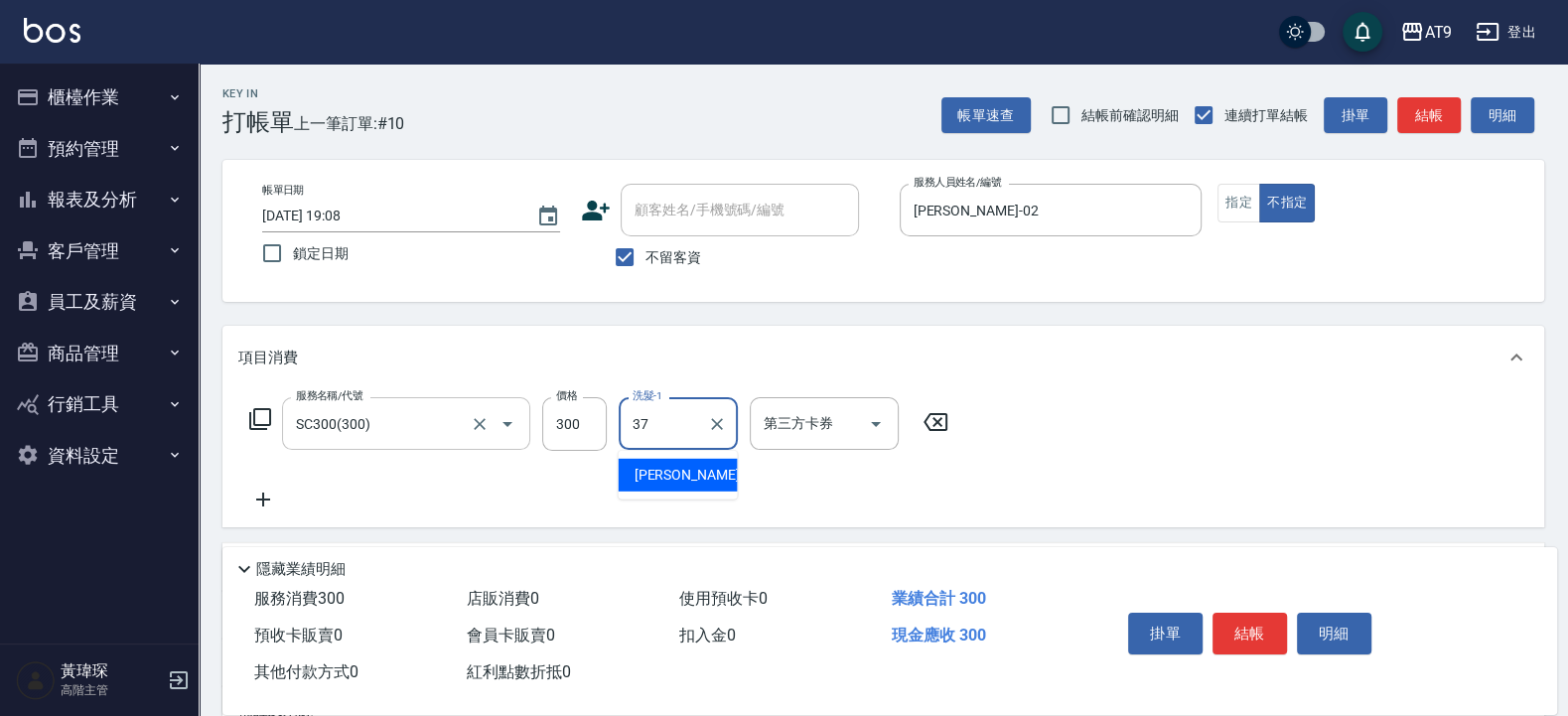 type on "林智慧-37" 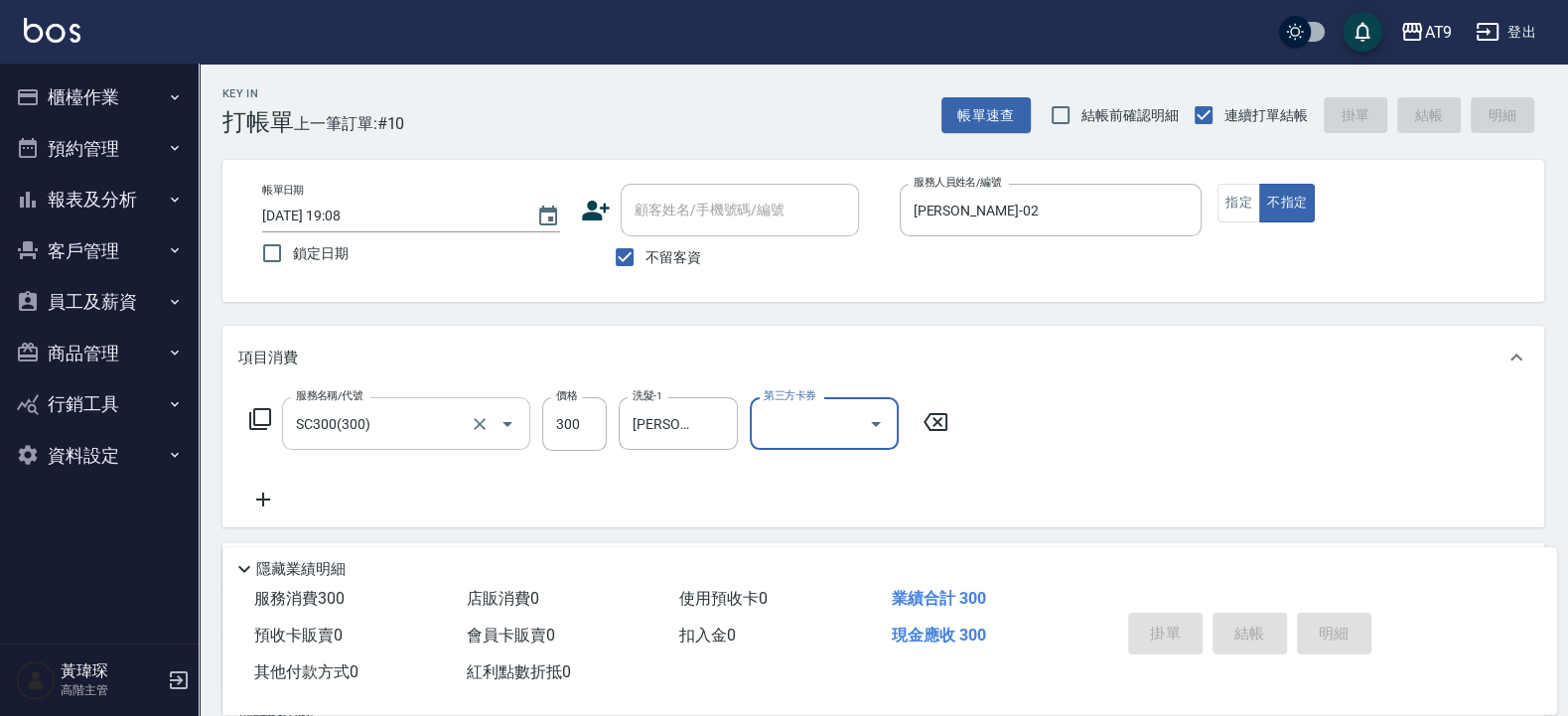 type 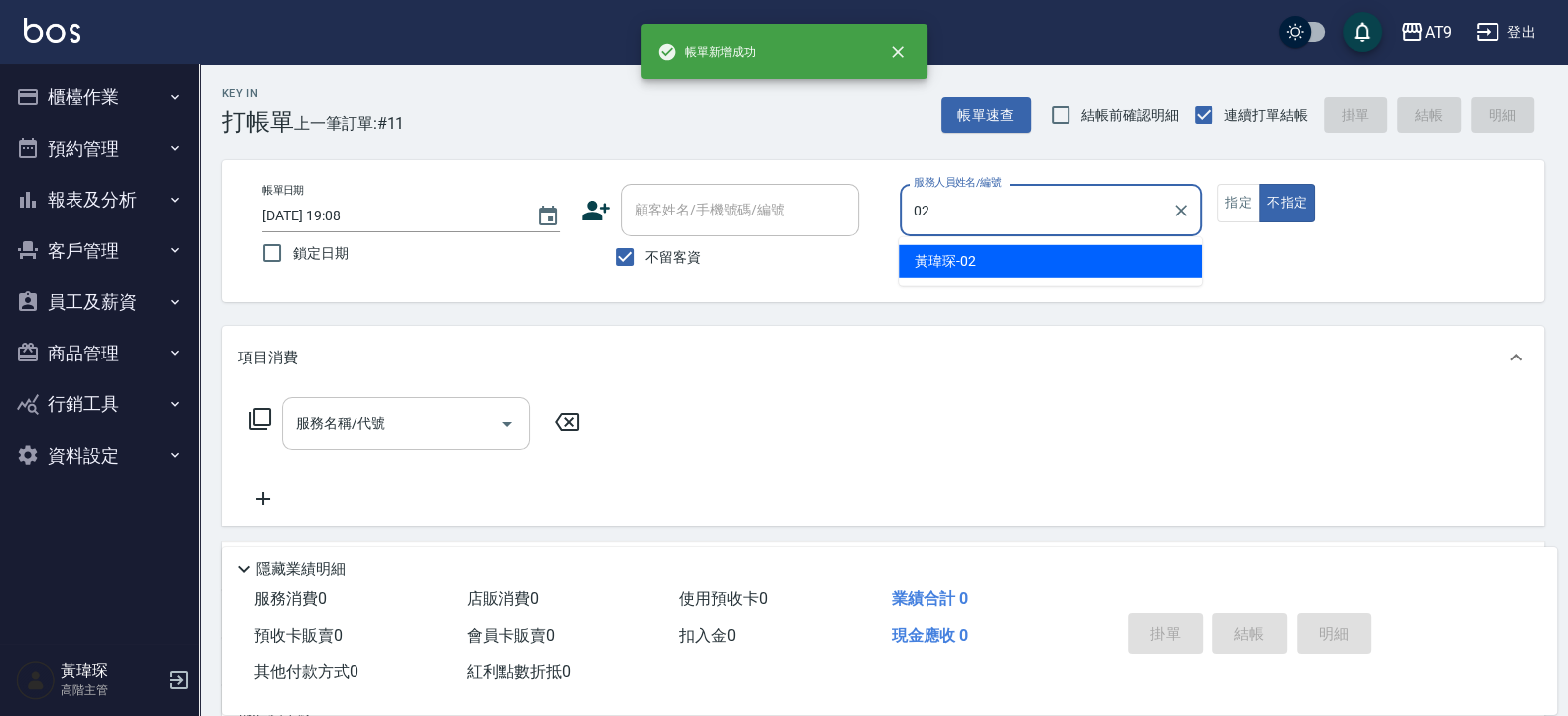 type on "黃瑋琛-02" 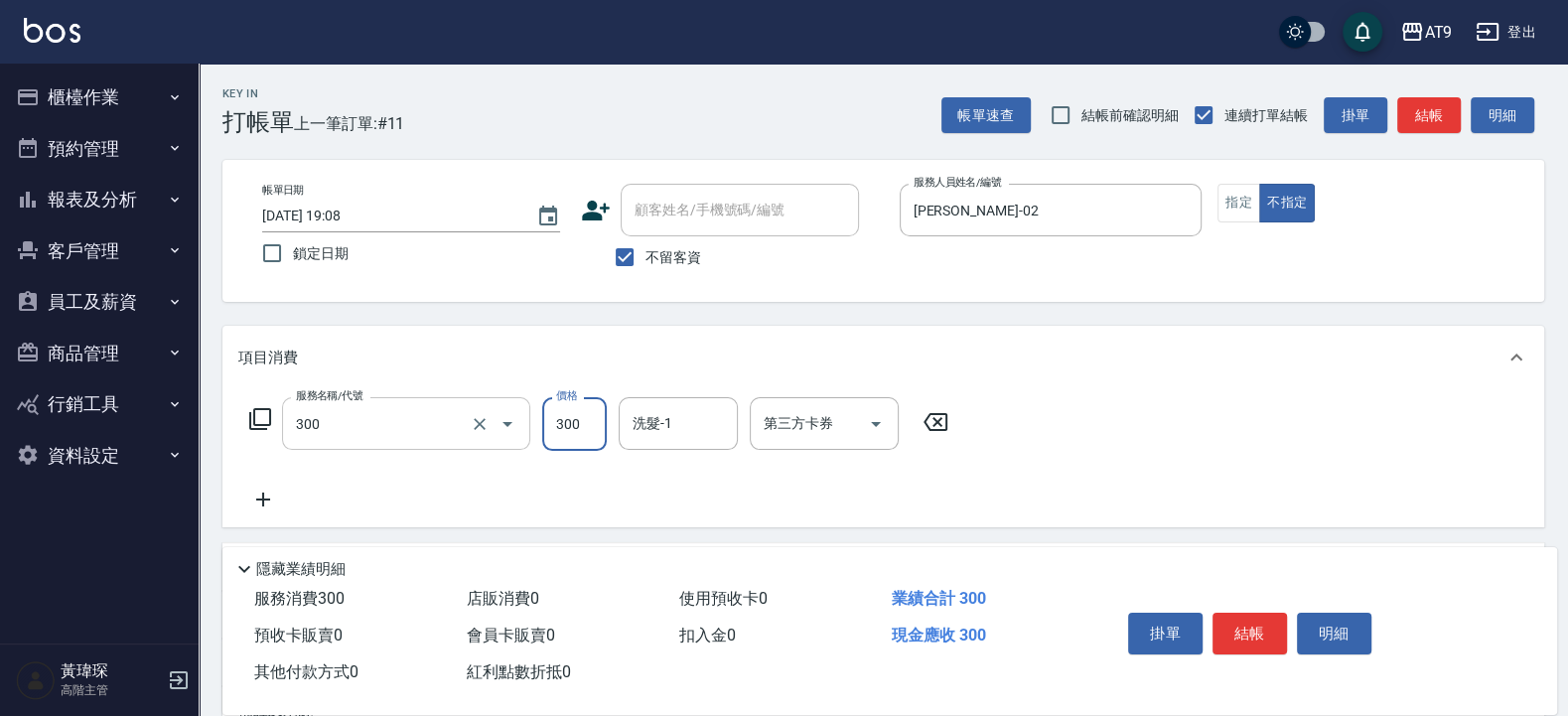type on "SC300(300)" 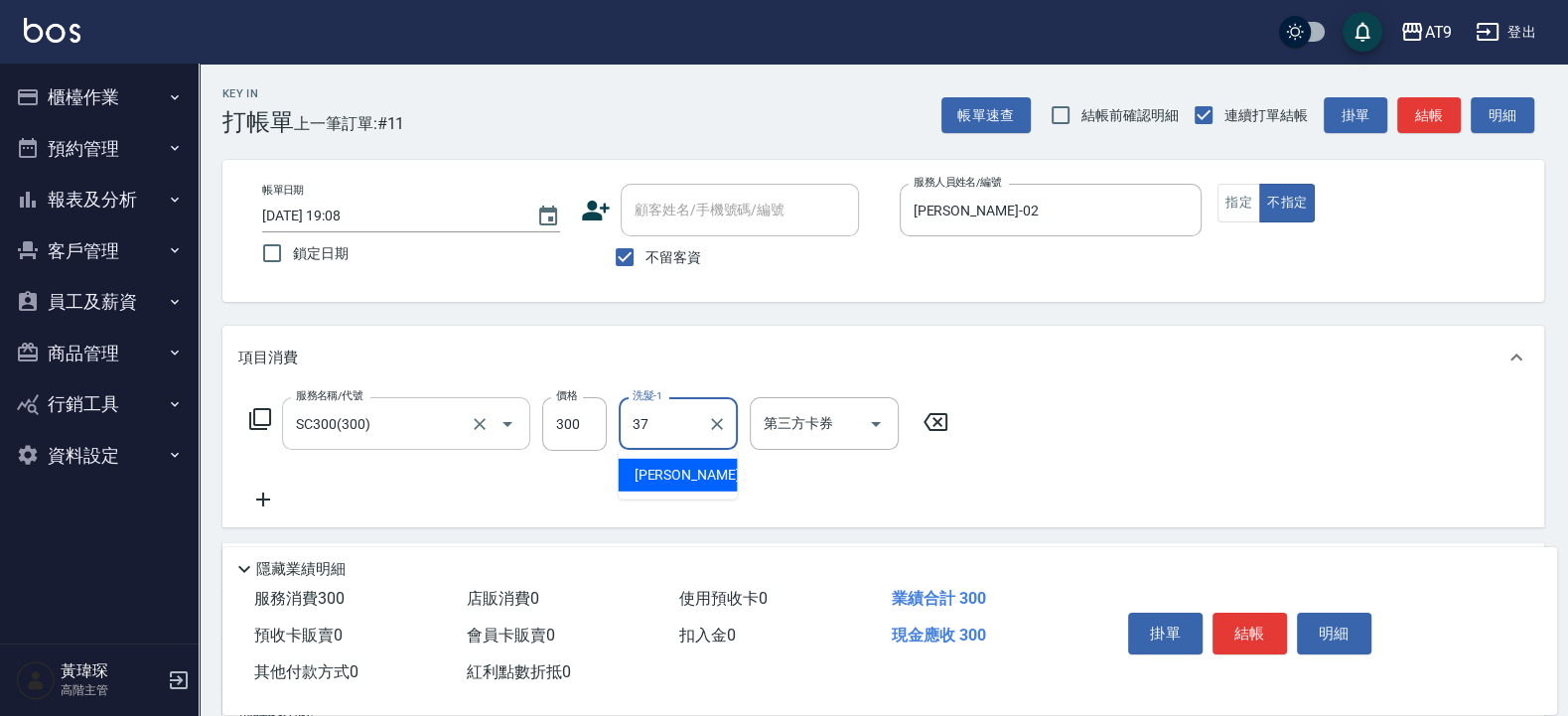 type on "林智慧-37" 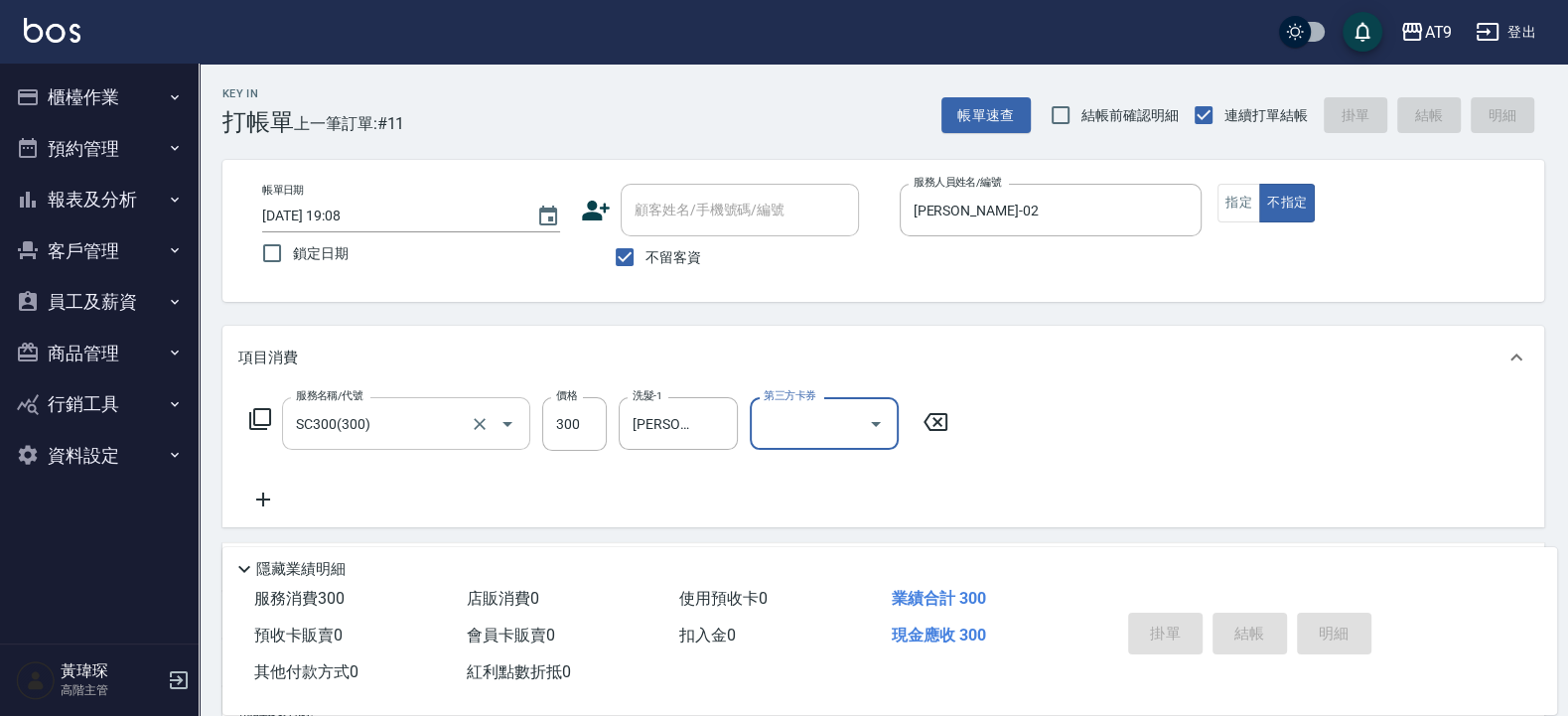 type 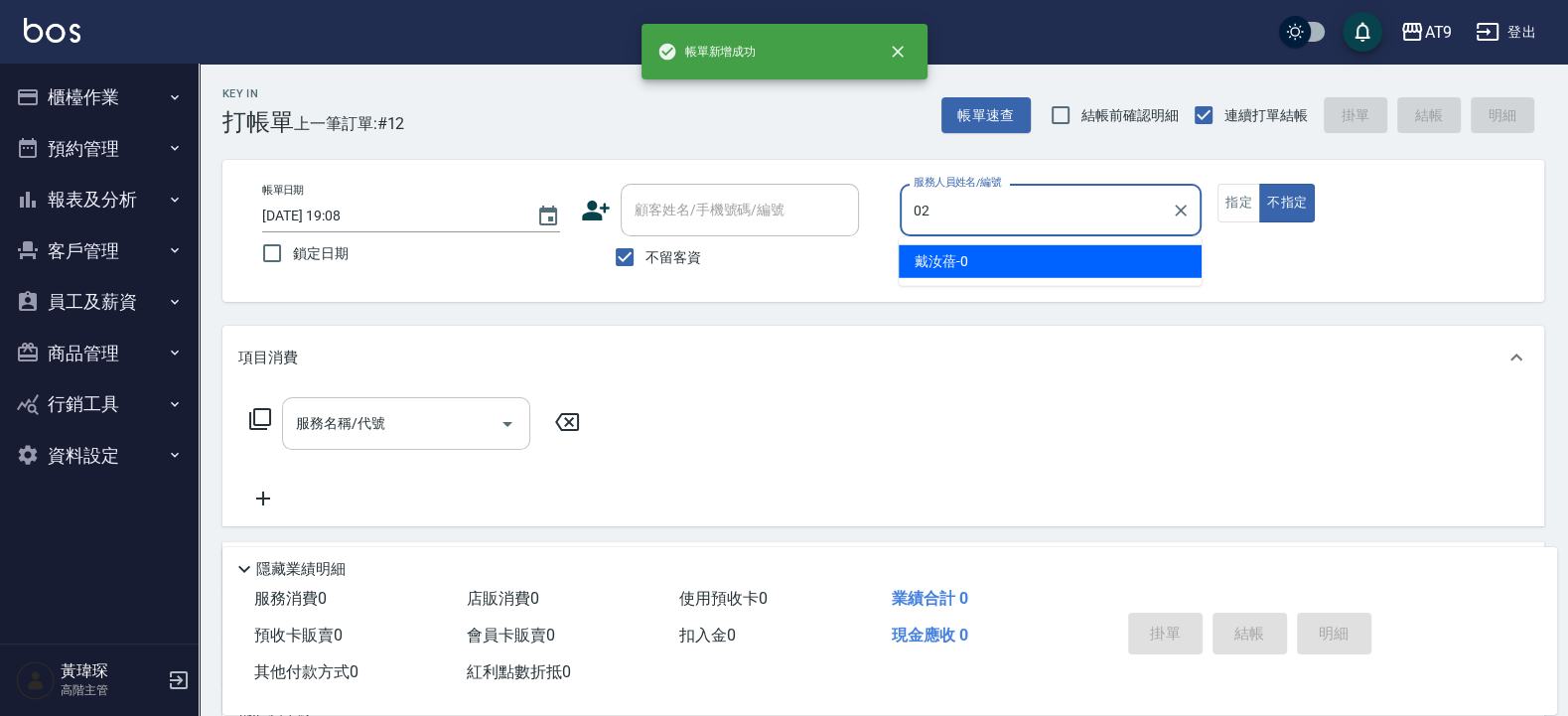 type on "黃瑋琛-02" 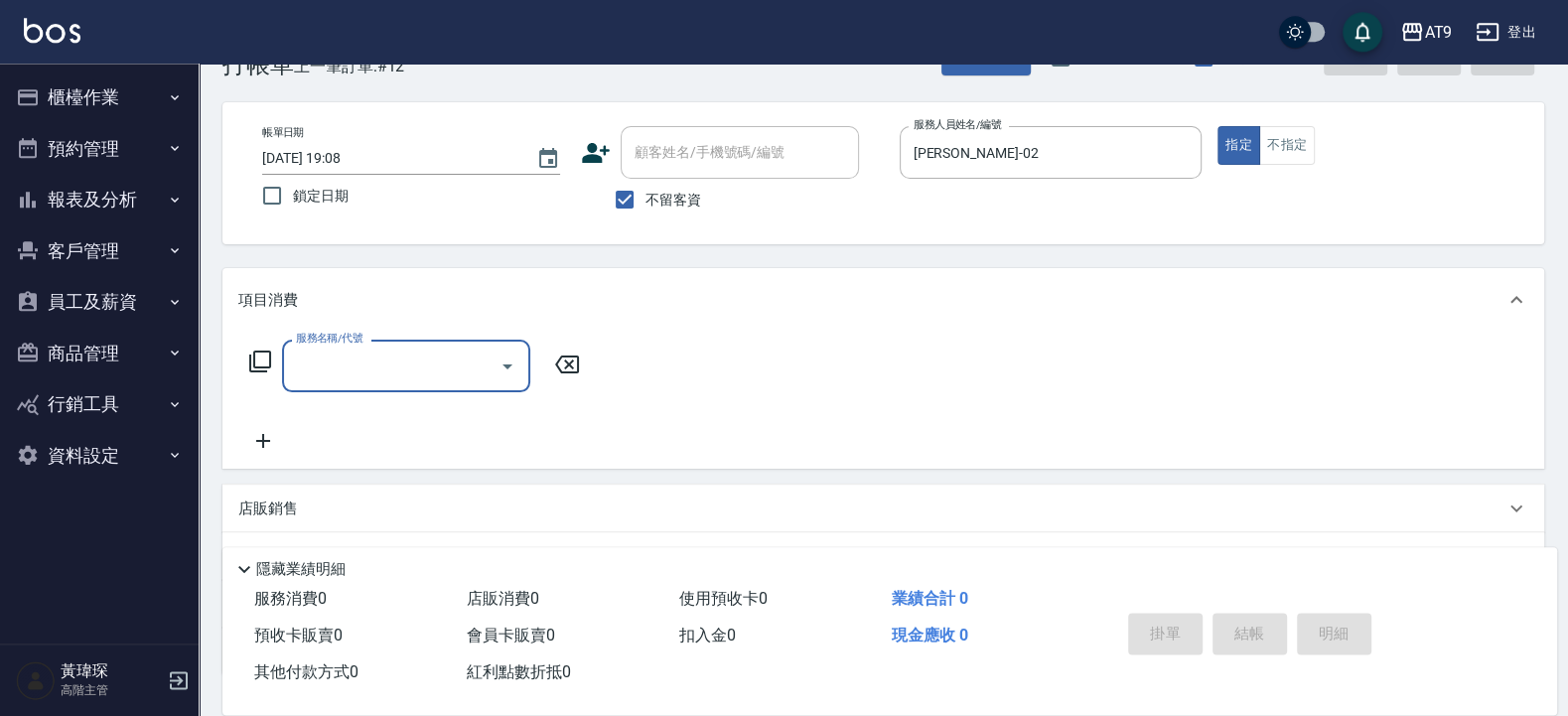 scroll, scrollTop: 119, scrollLeft: 0, axis: vertical 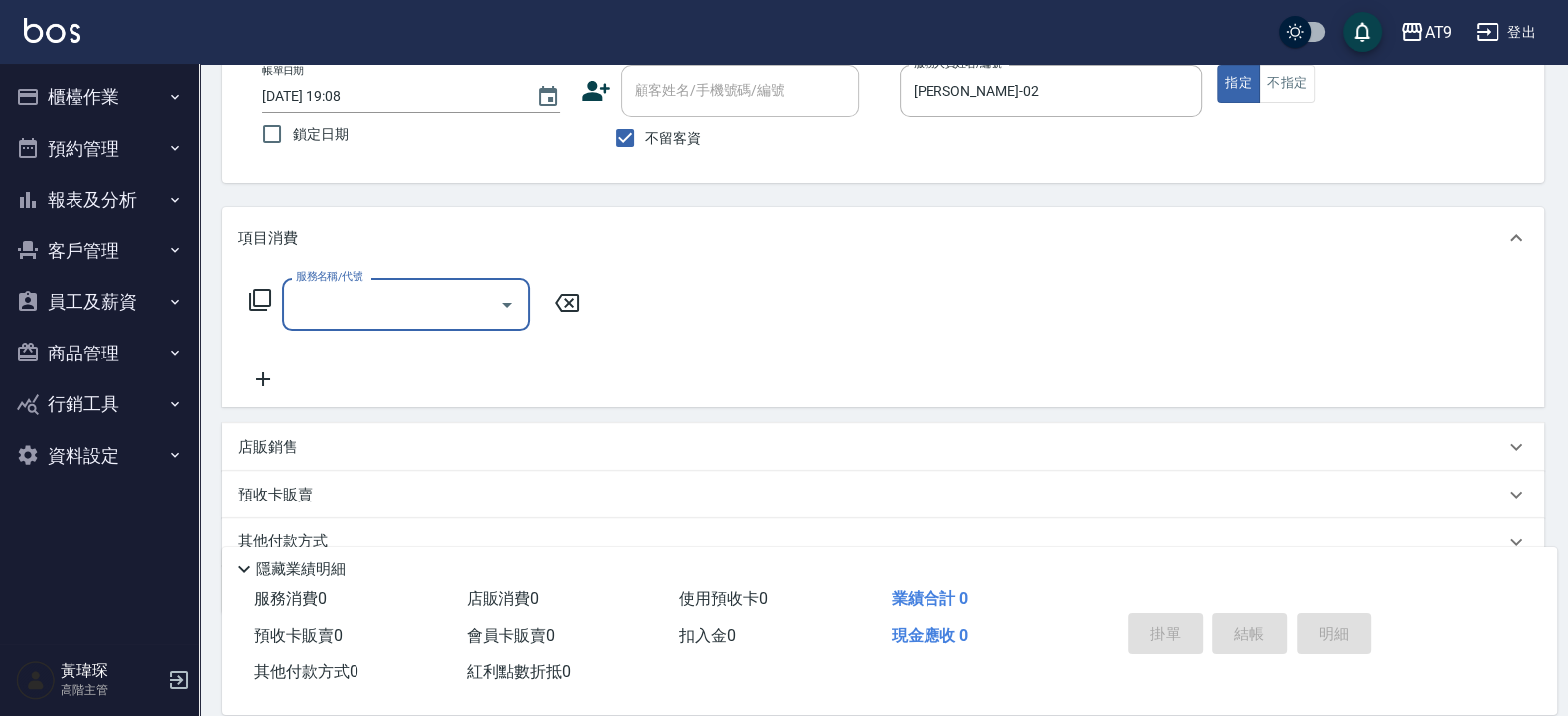 click on "店販銷售" at bounding box center (871, 447) 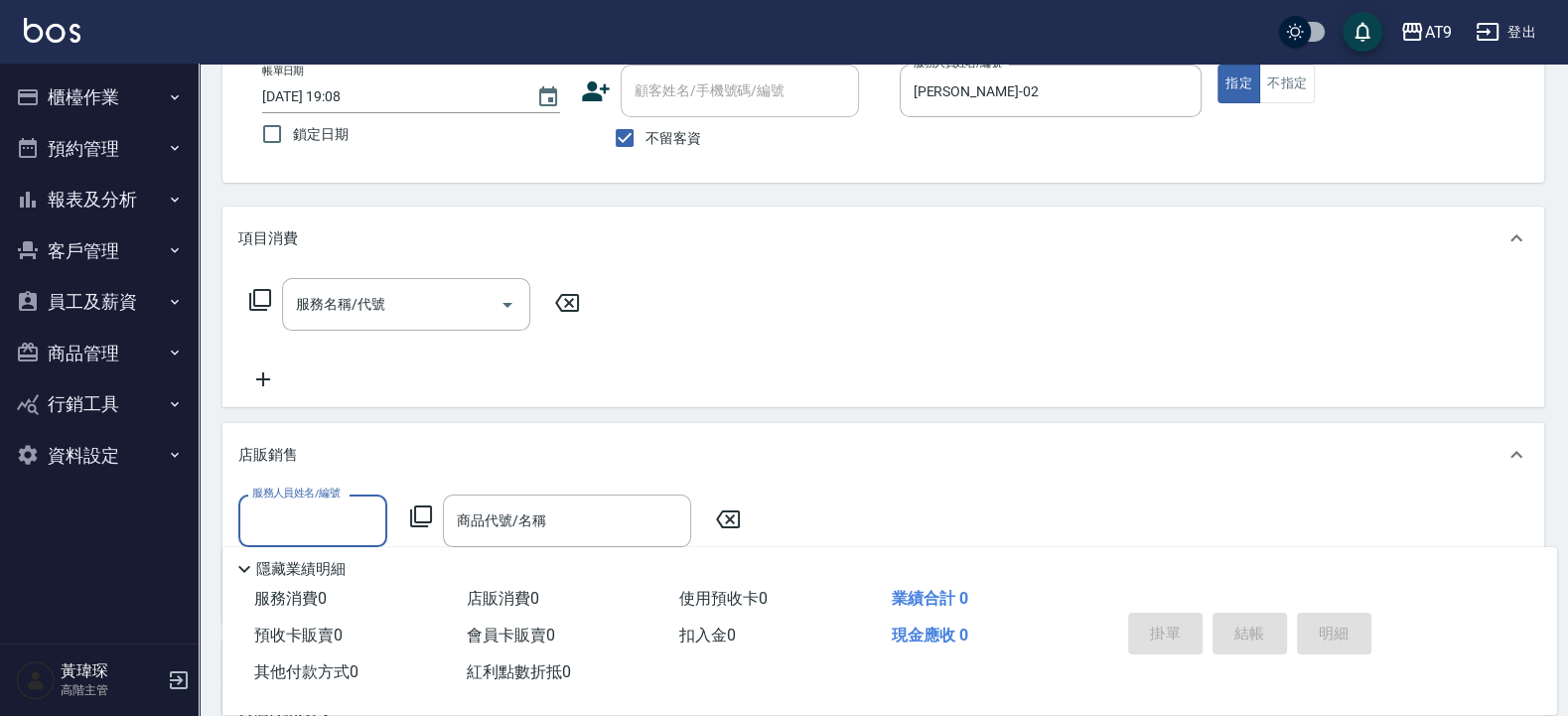 scroll, scrollTop: 0, scrollLeft: 0, axis: both 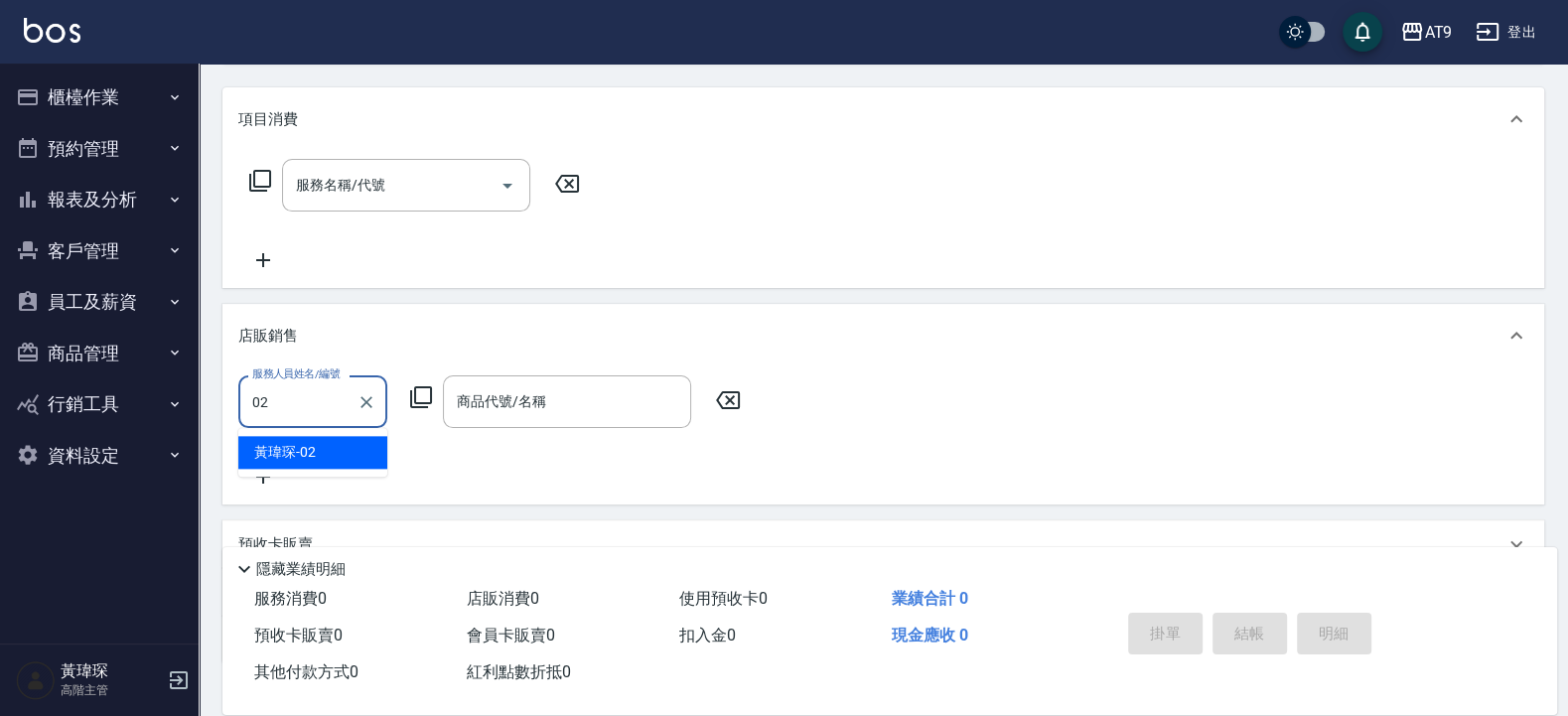 type on "黃瑋琛-02" 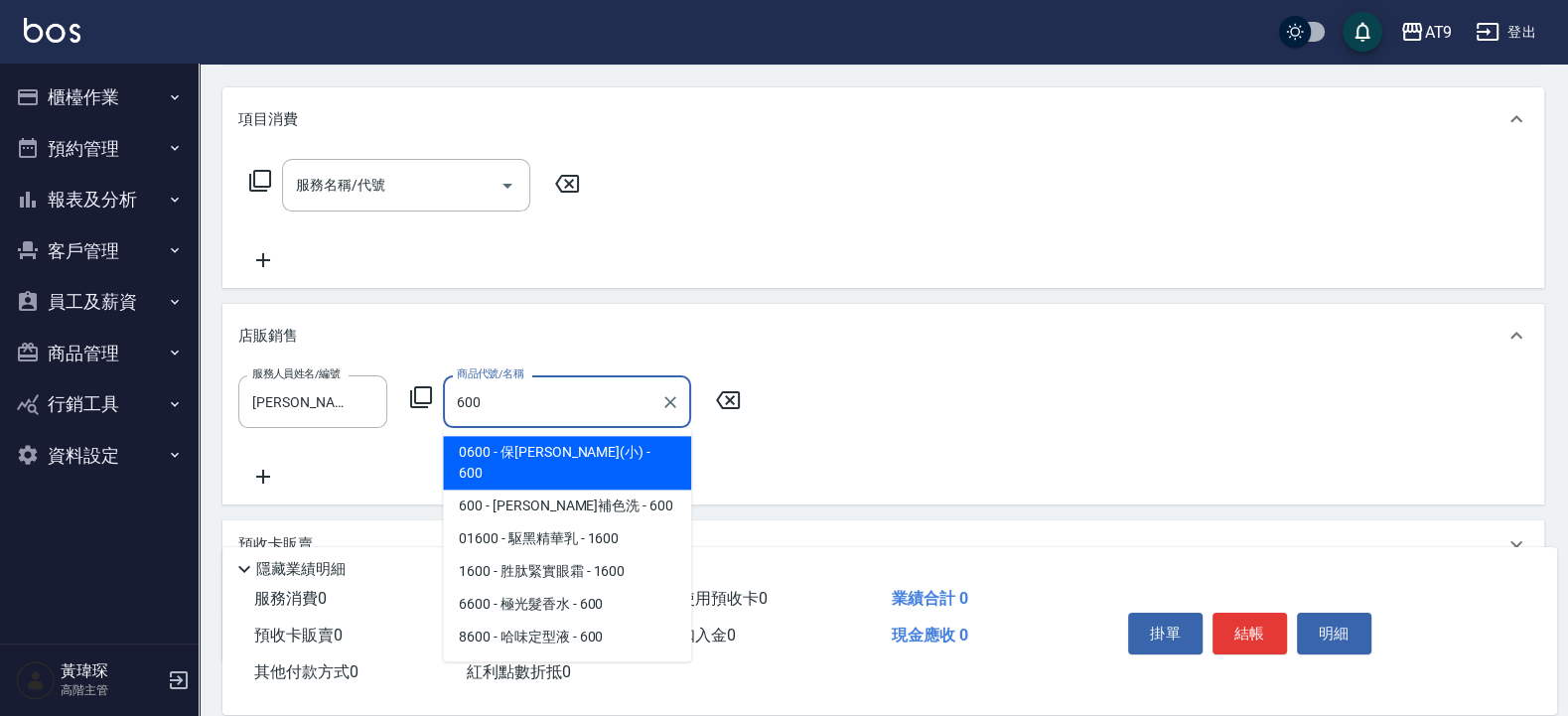 type on "保齡富錦(小)" 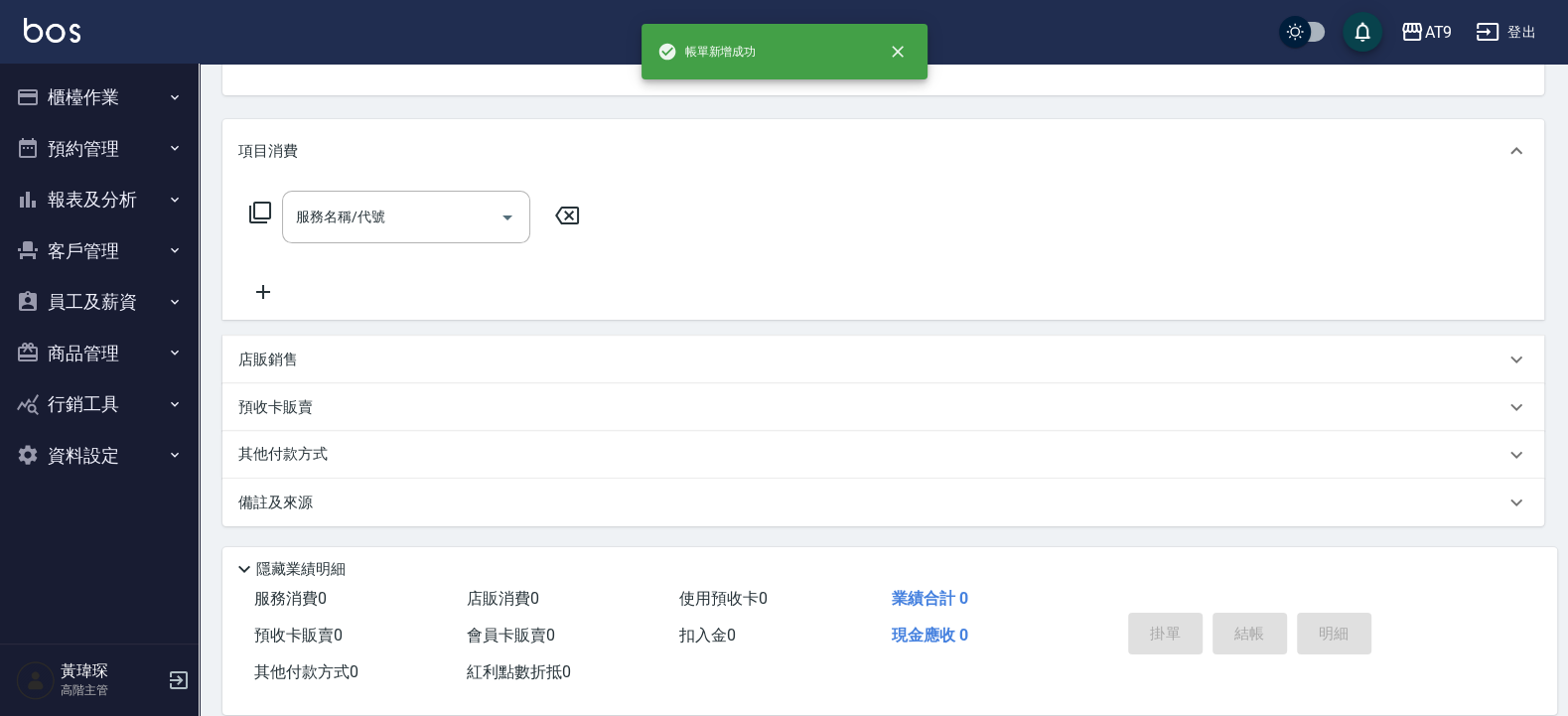 type on "2025/07/13 19:09" 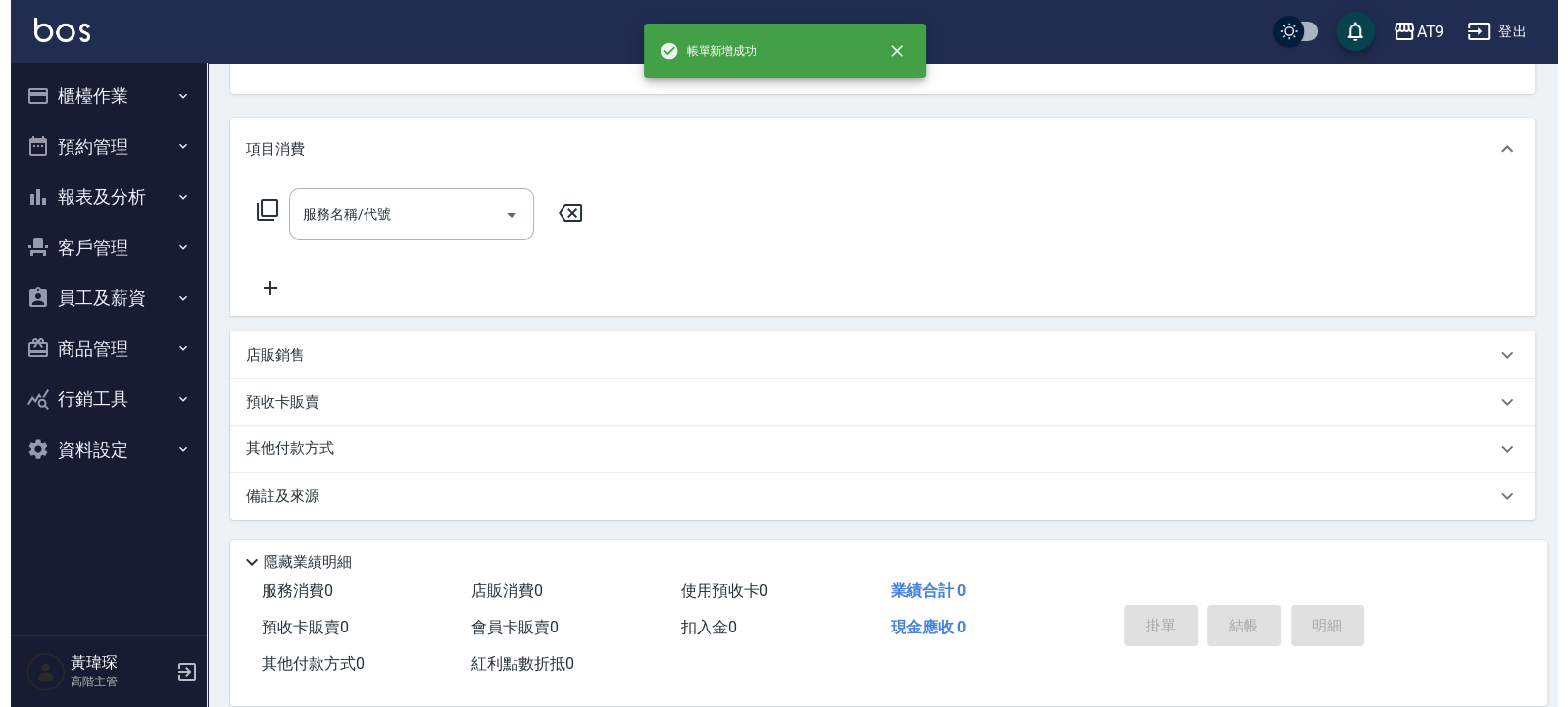 scroll, scrollTop: 0, scrollLeft: 0, axis: both 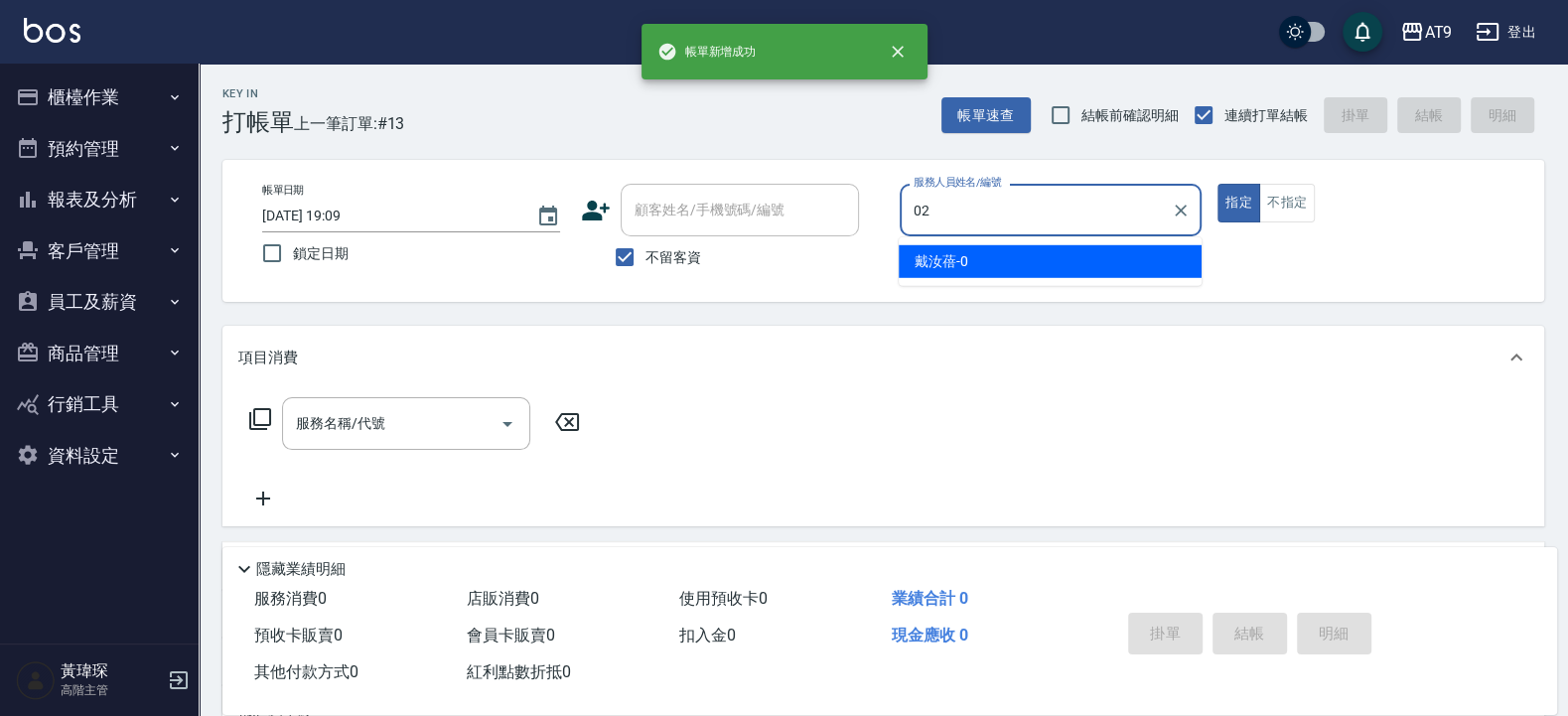 type on "黃瑋琛-02" 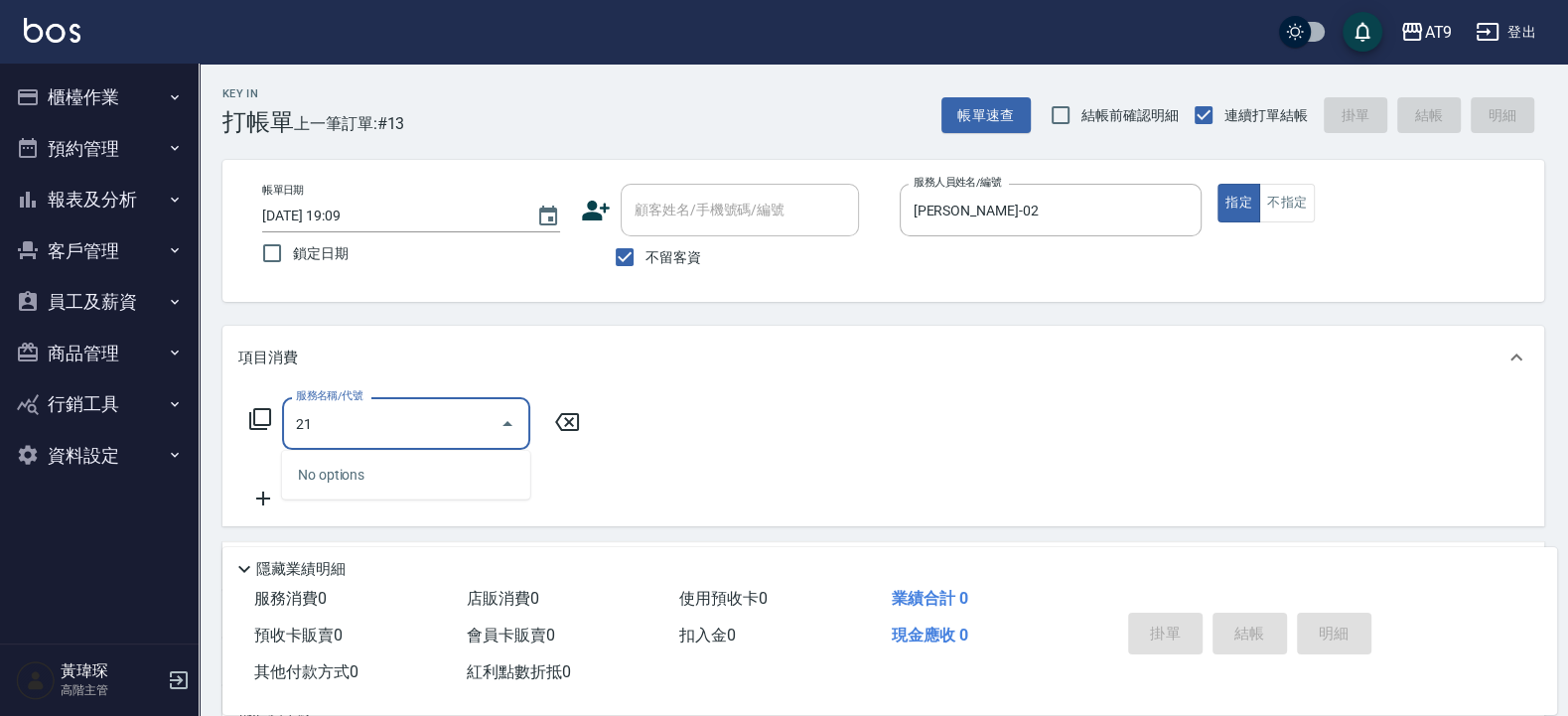 type on "2" 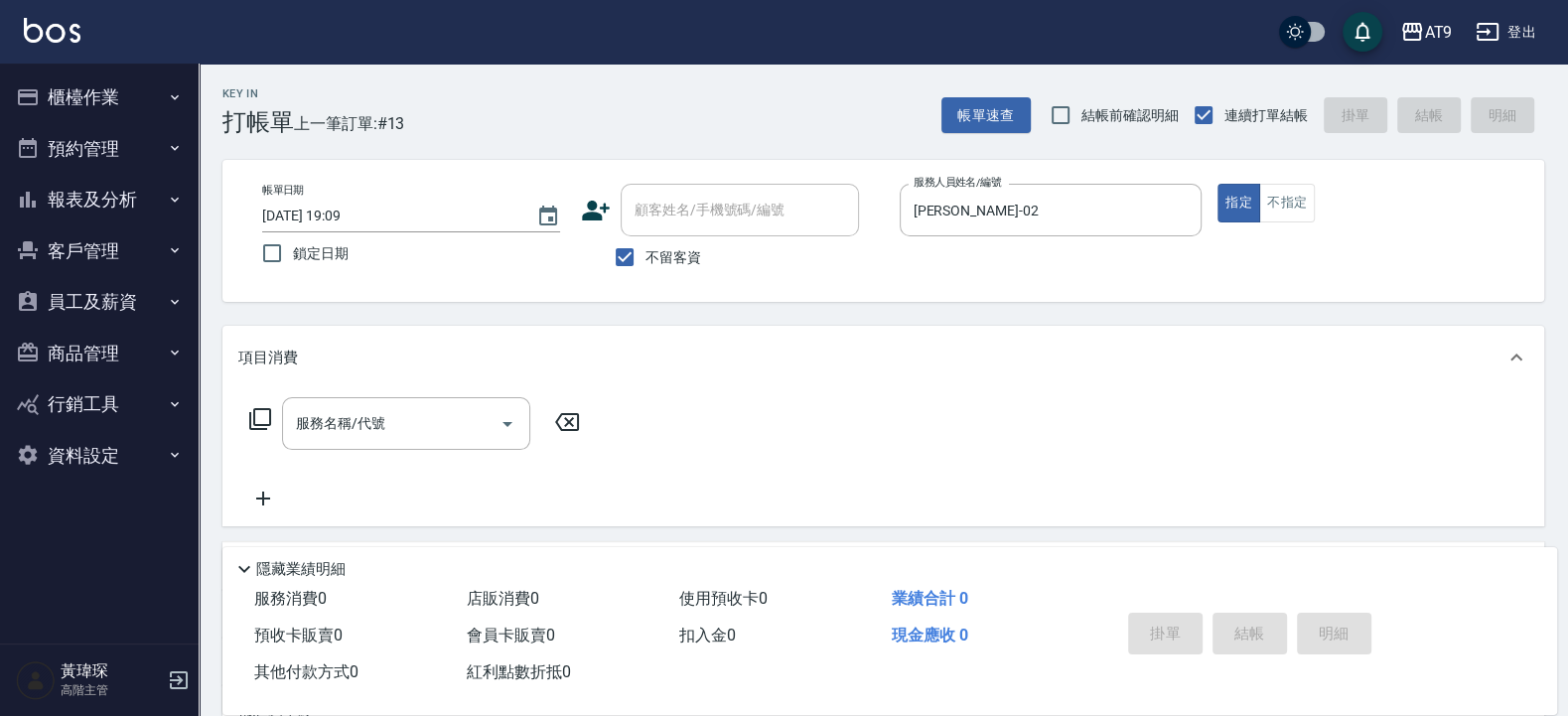 click 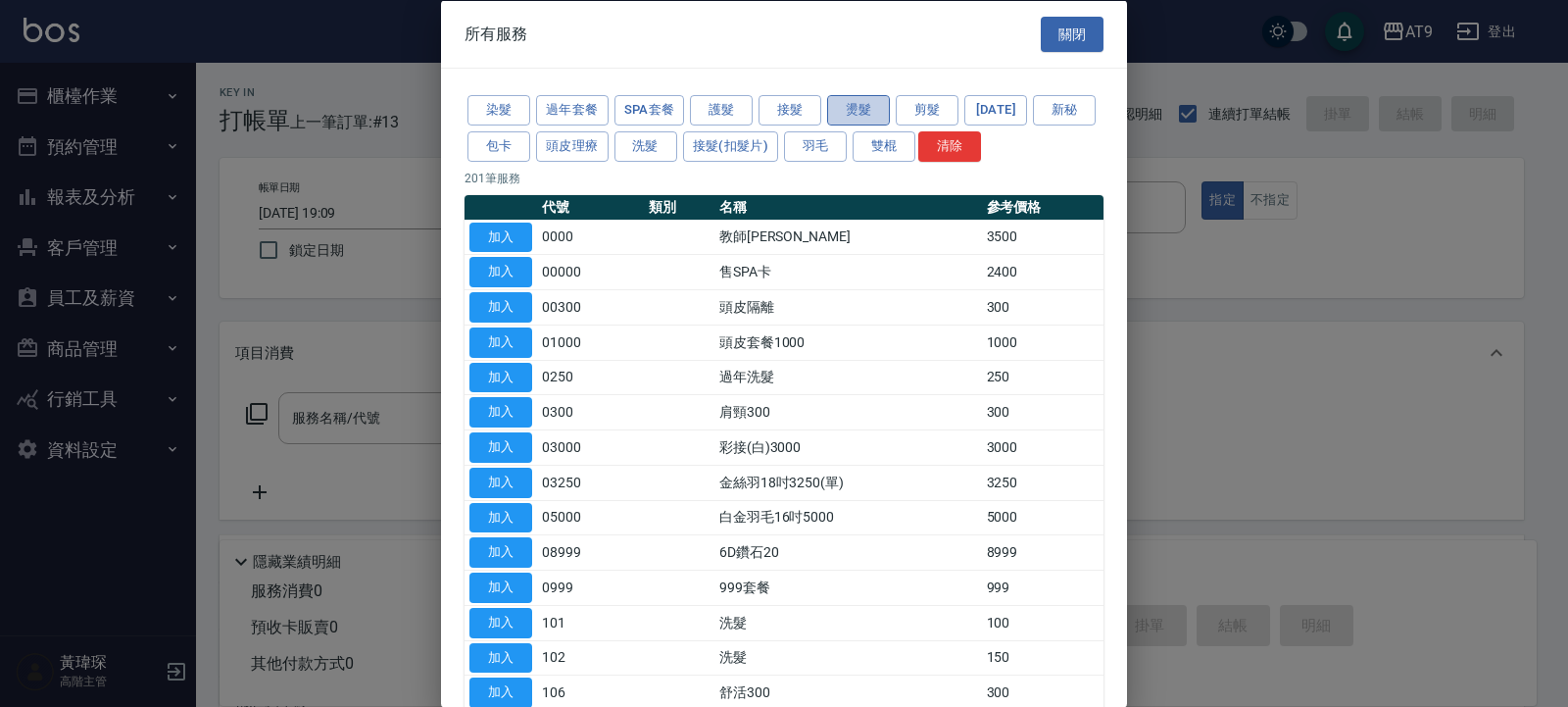 click on "燙髮" at bounding box center (858, 110) 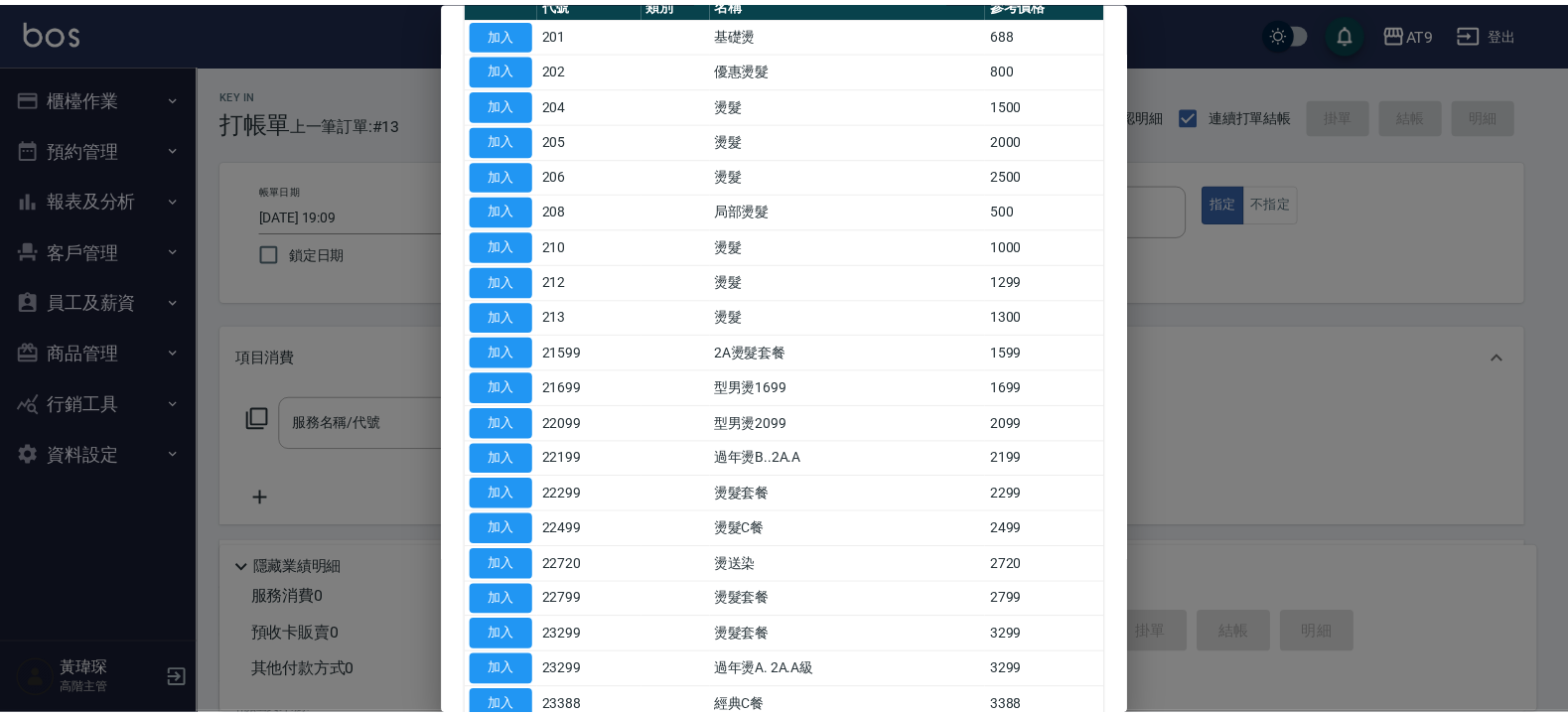 scroll, scrollTop: 238, scrollLeft: 0, axis: vertical 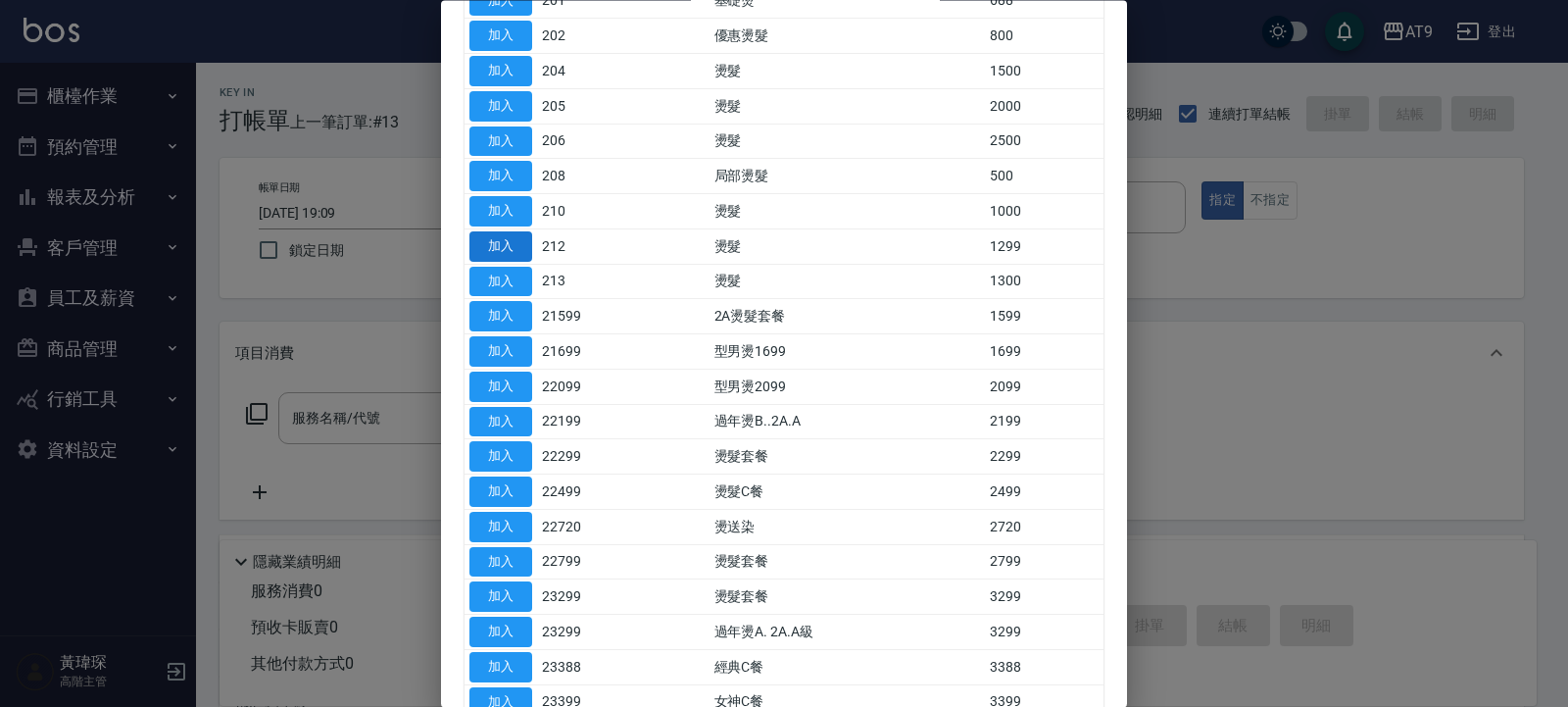 click on "加入" at bounding box center [501, 246] 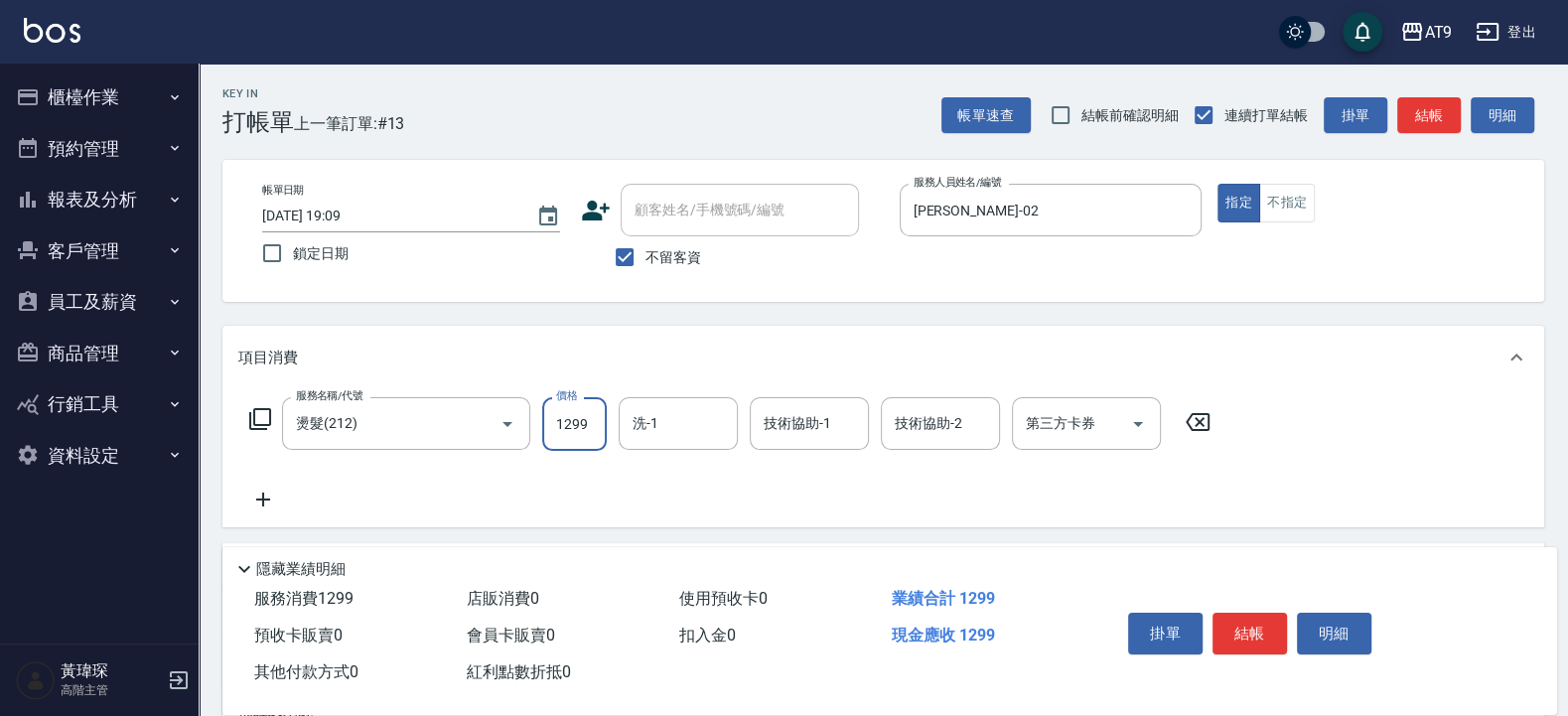click on "1299" at bounding box center (574, 424) 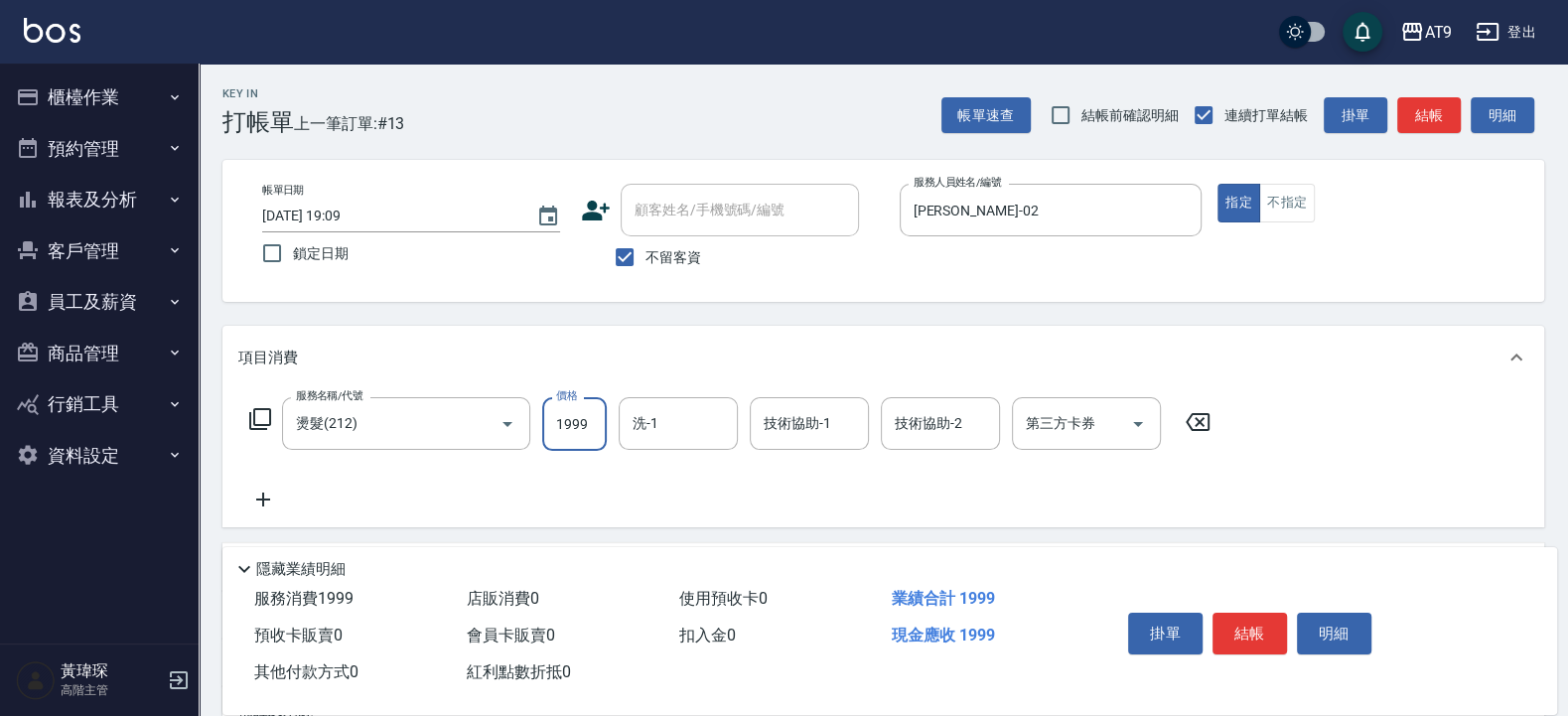 type on "1999" 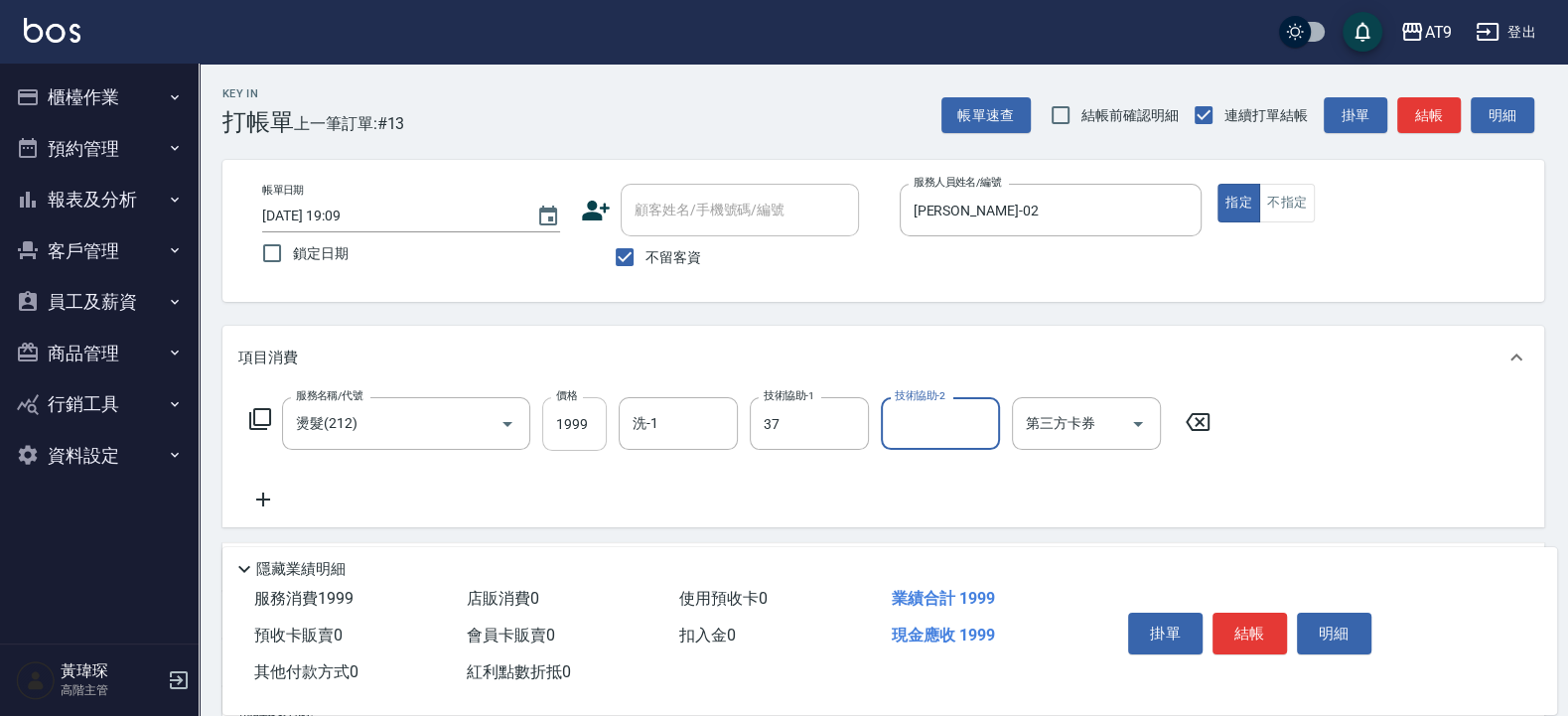 type on "林智慧-37" 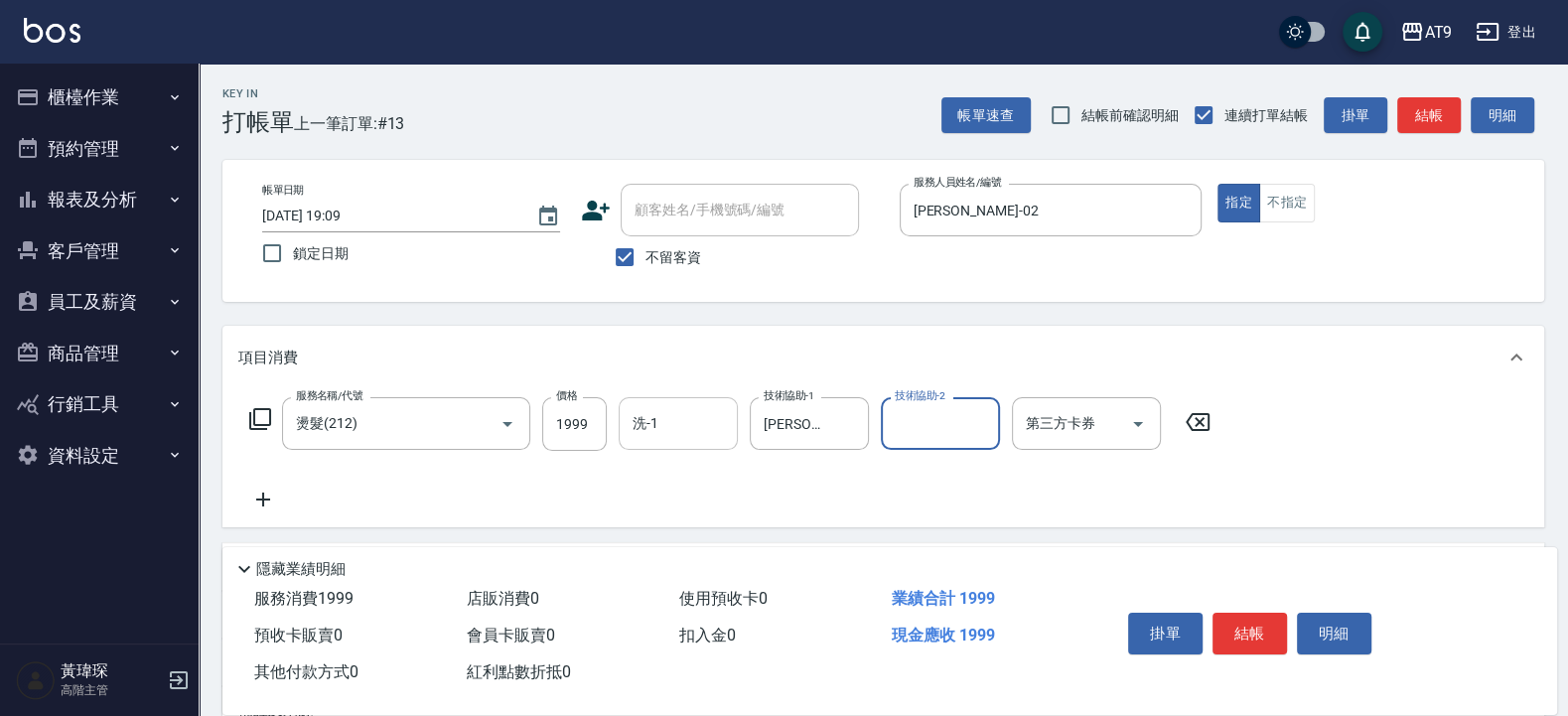 click on "洗-1" at bounding box center [678, 423] 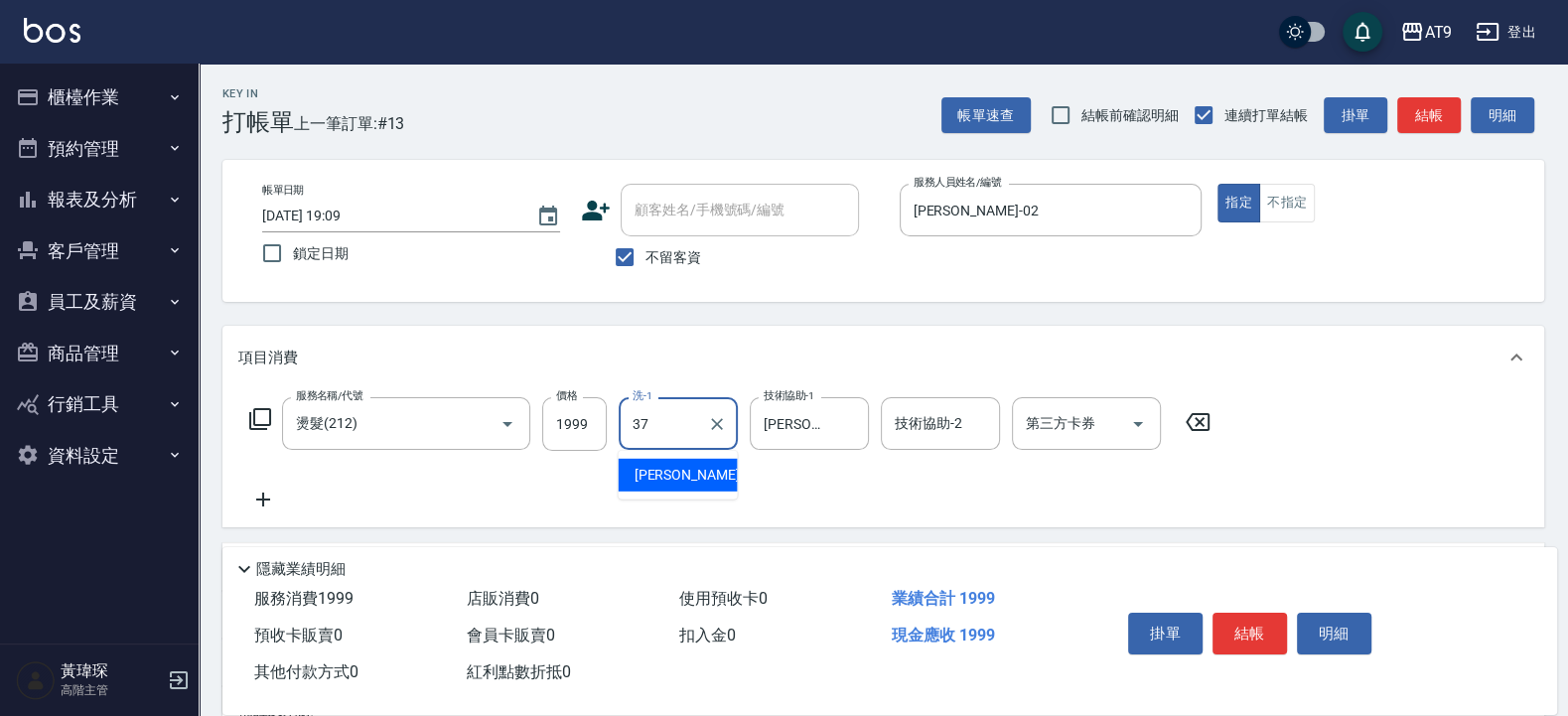 type on "林智慧-37" 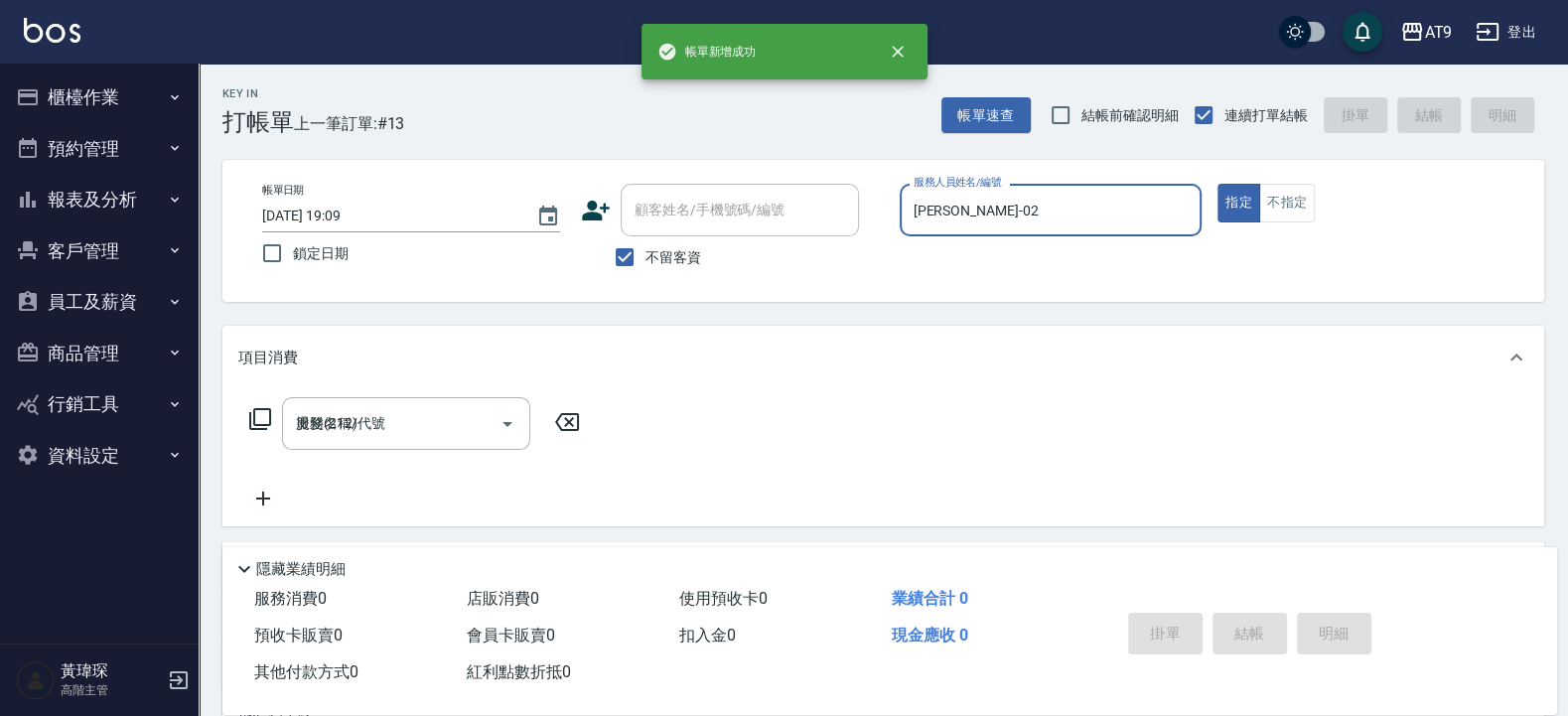type 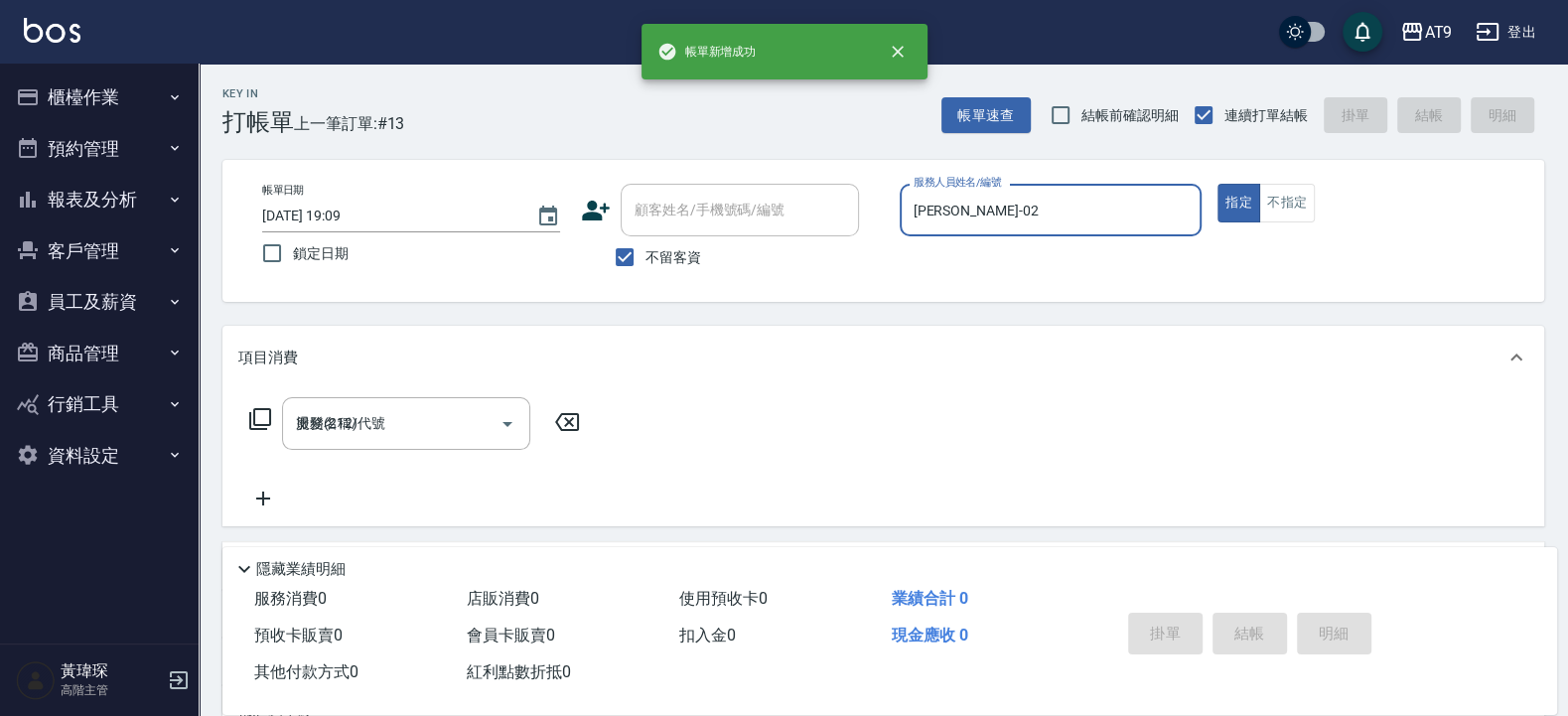 type 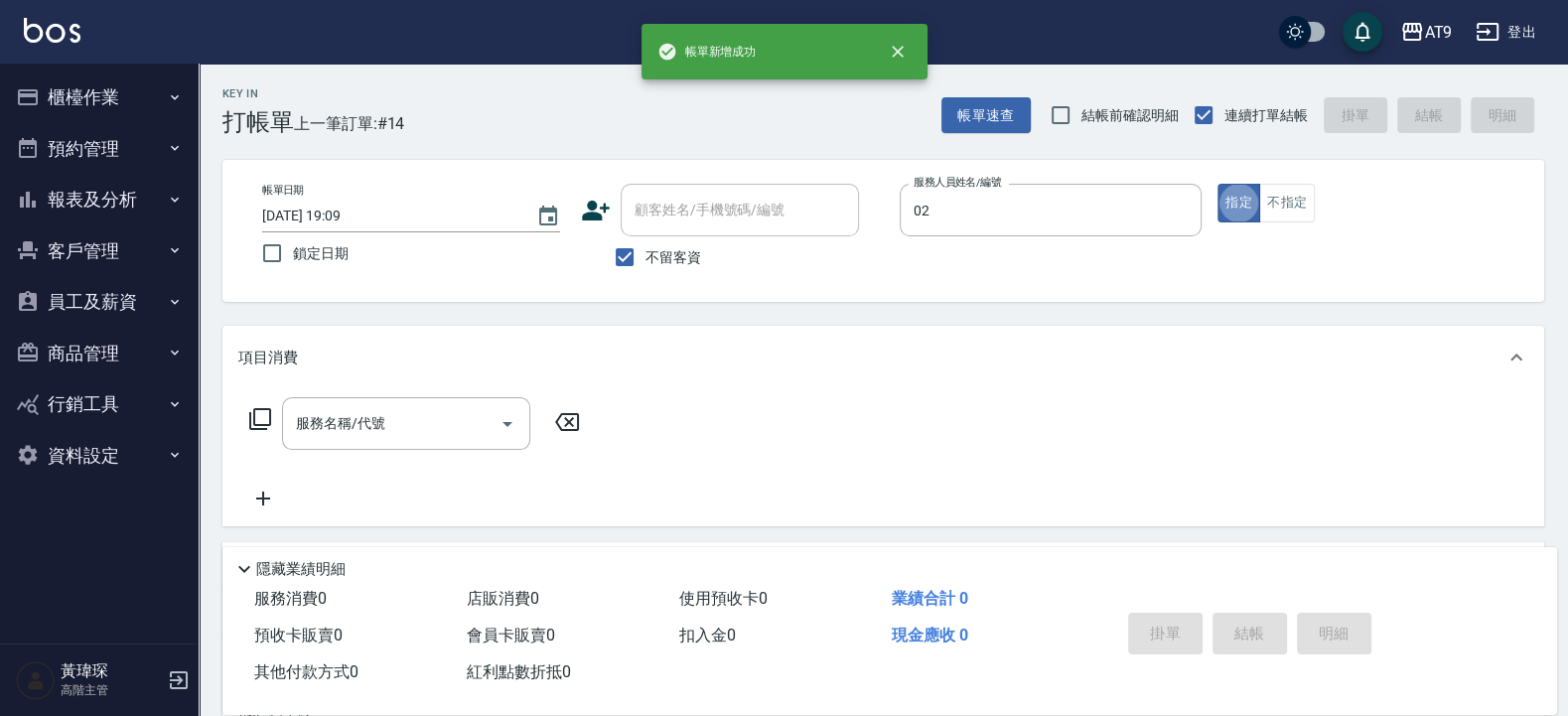 type on "黃瑋琛-02" 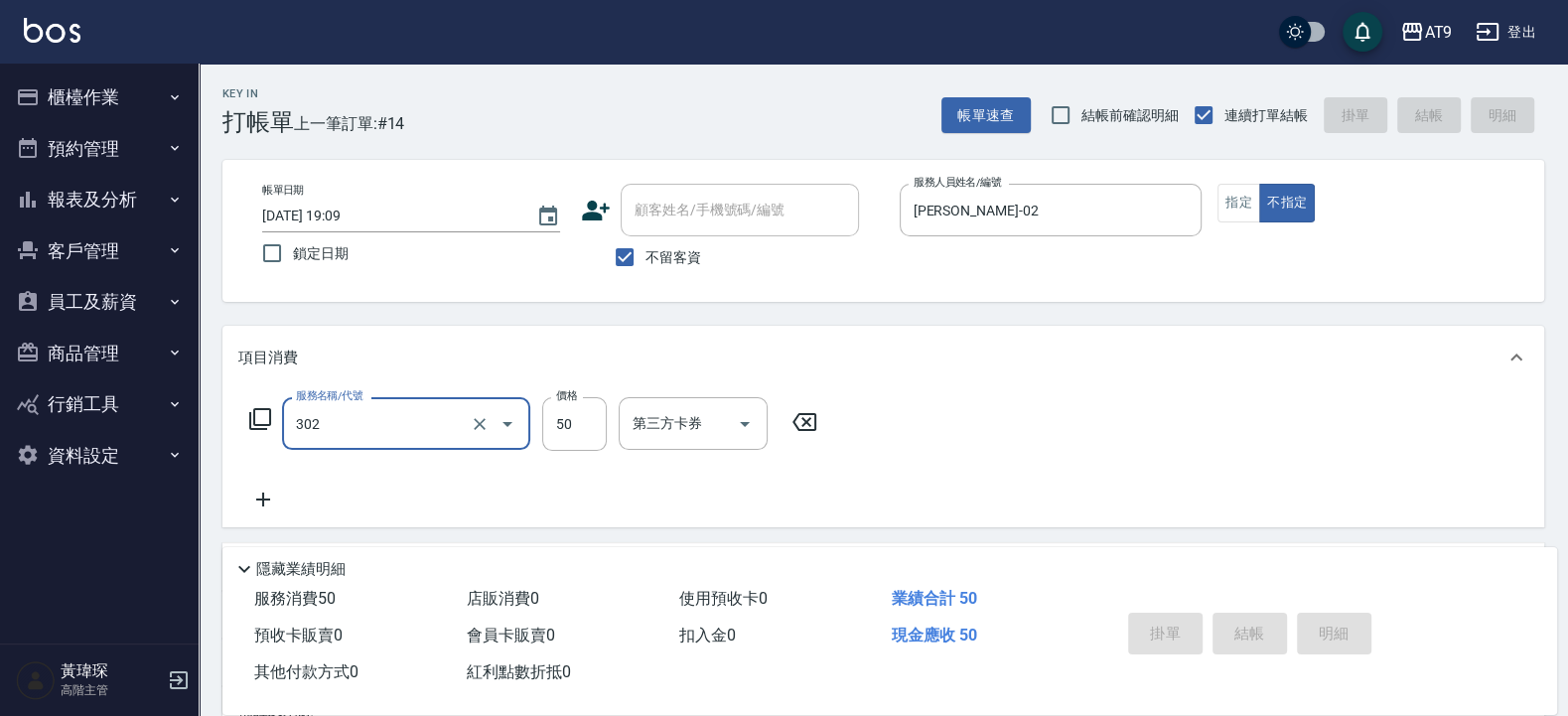 type on "302" 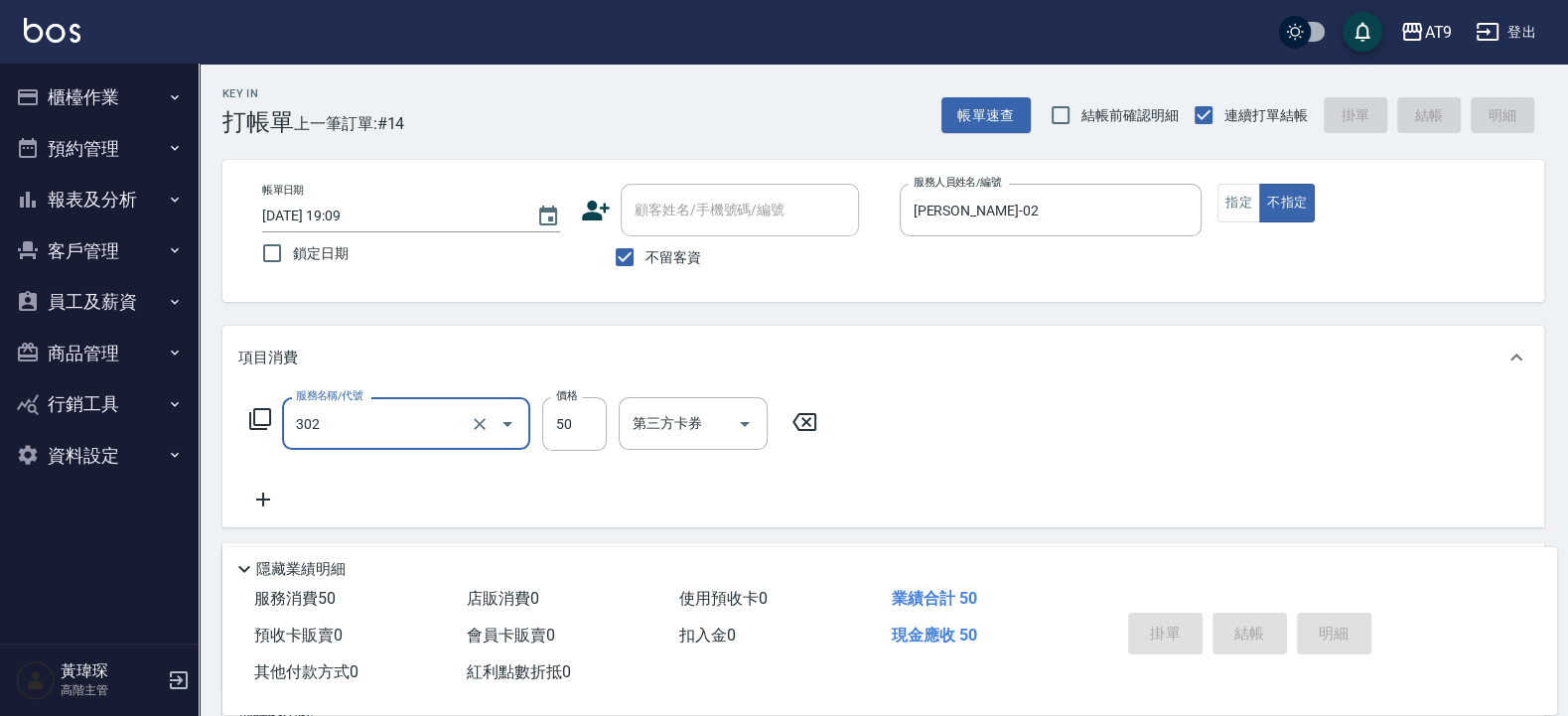 type on "2025/07/13 19:10" 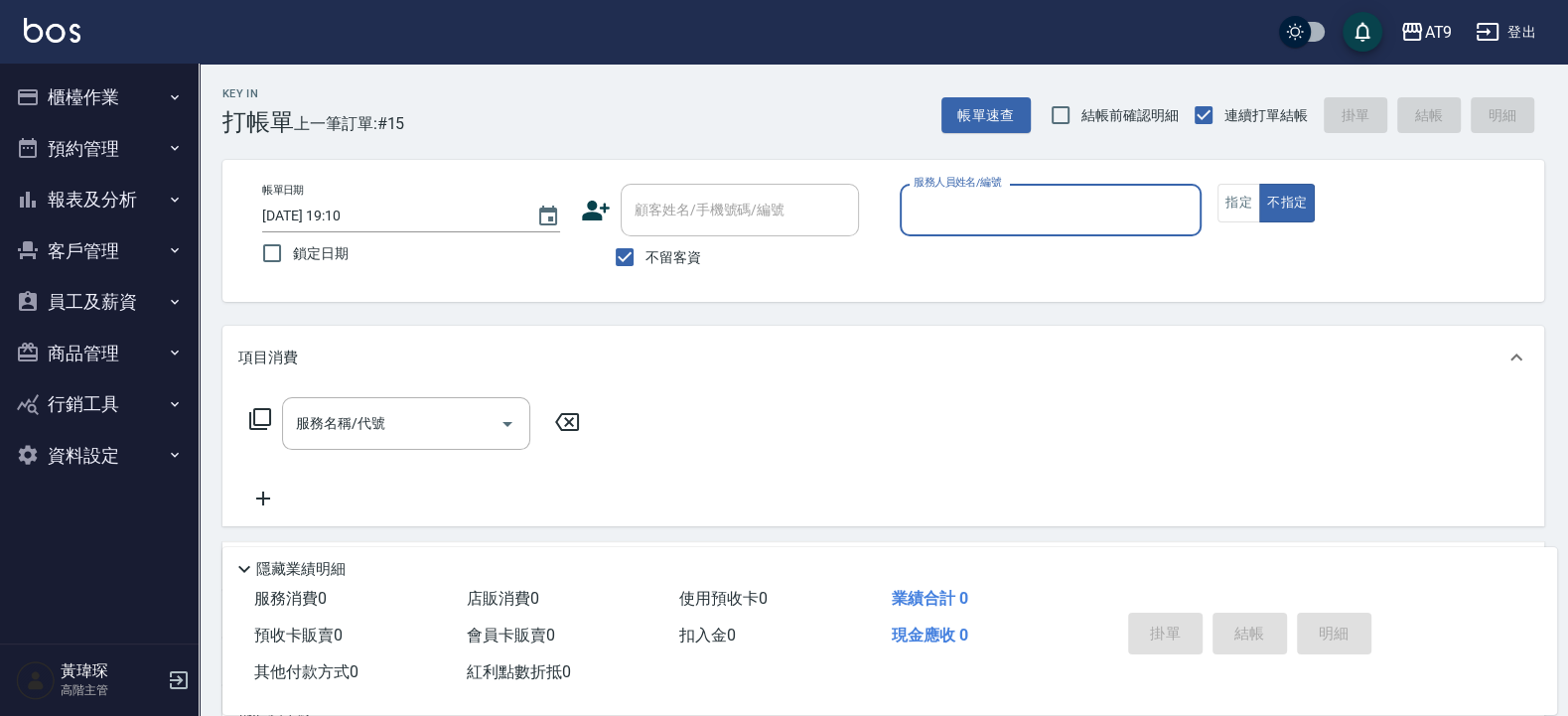 click on "櫃檯作業" at bounding box center [99, 97] 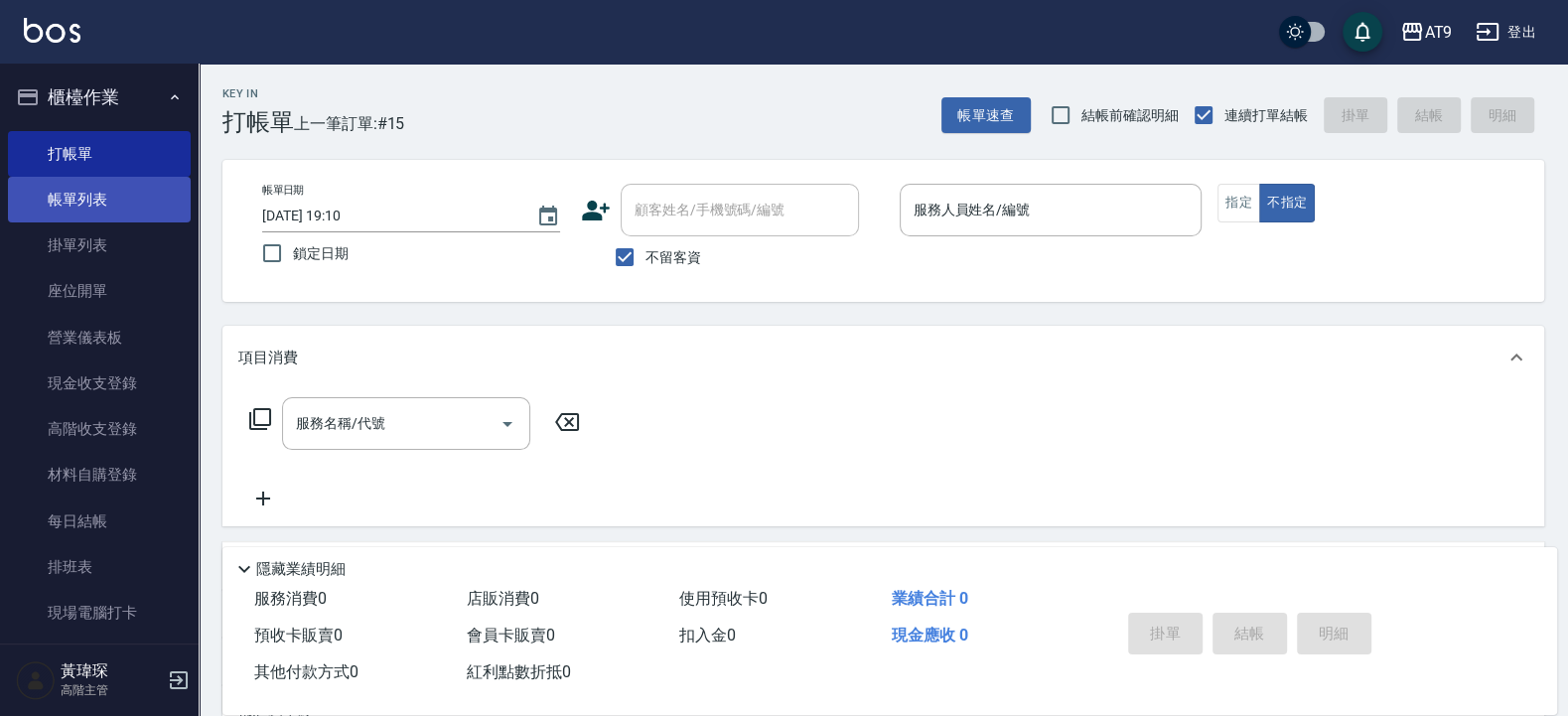 click on "帳單列表" at bounding box center (99, 200) 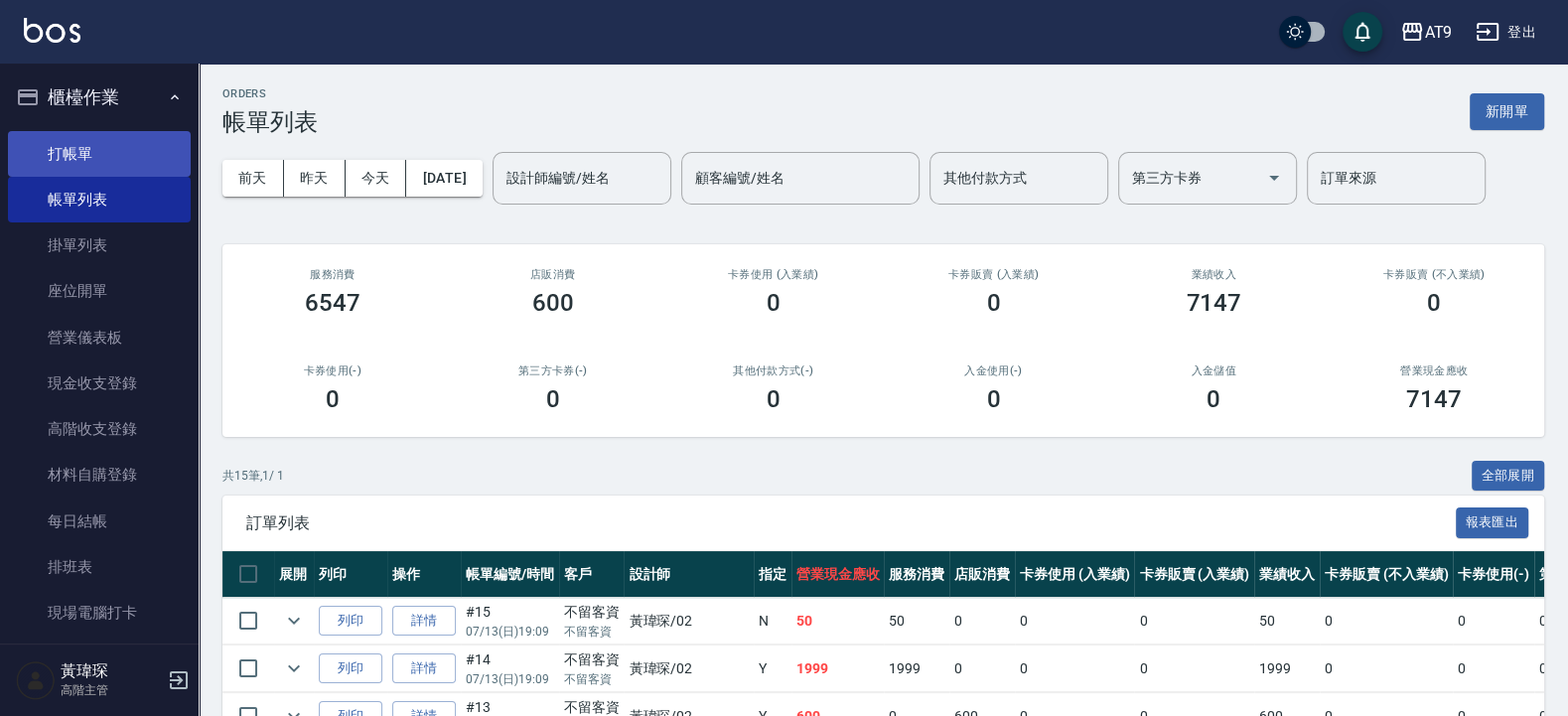click on "打帳單" at bounding box center (99, 154) 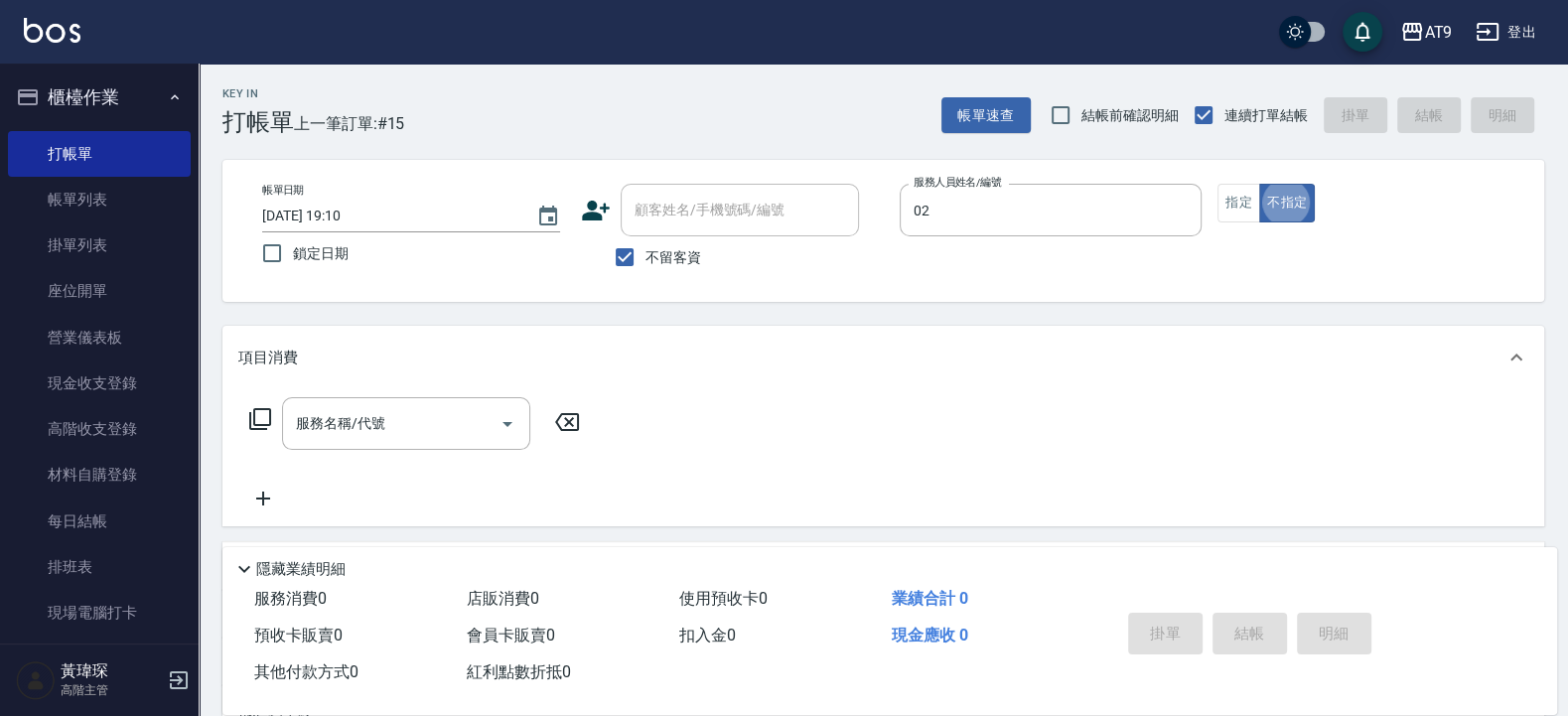 type on "黃瑋琛-02" 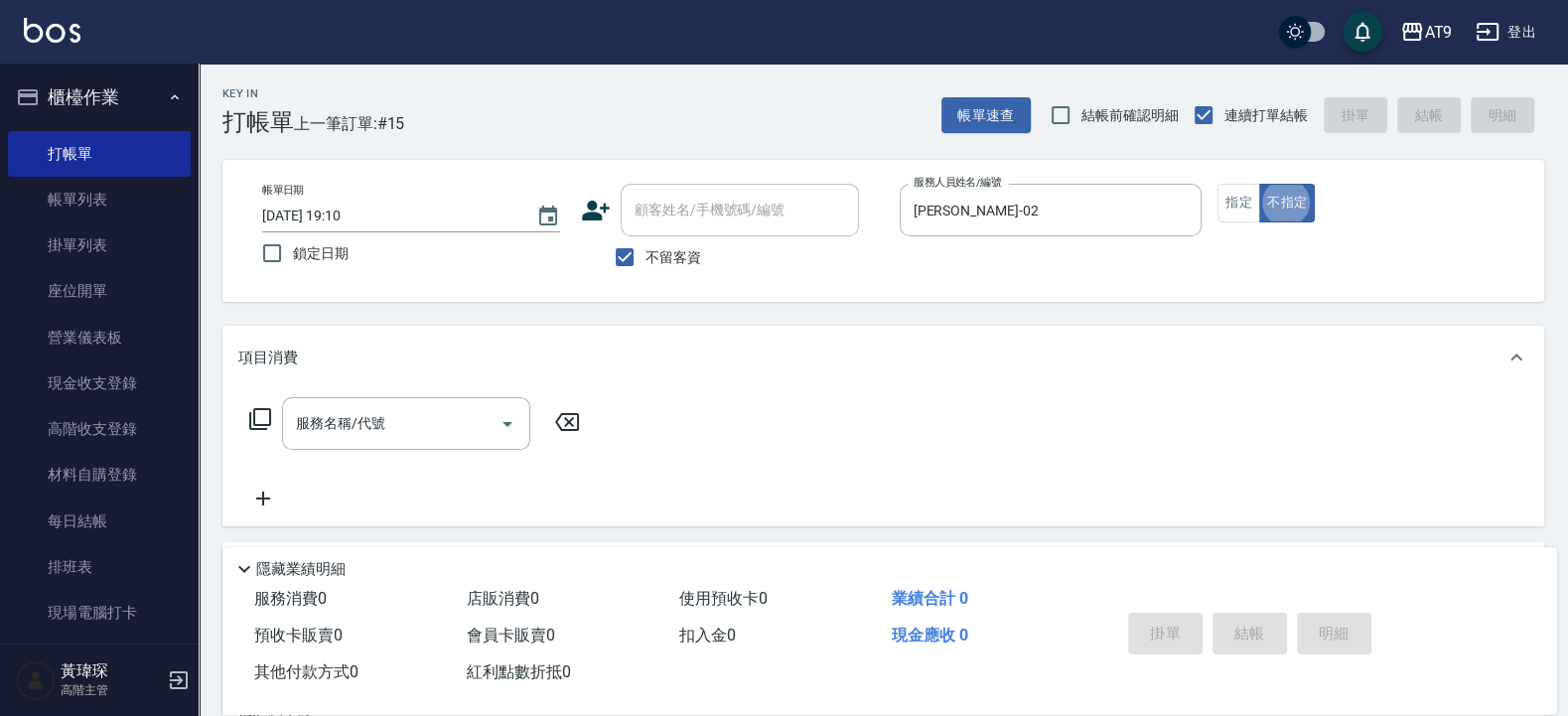 type on "false" 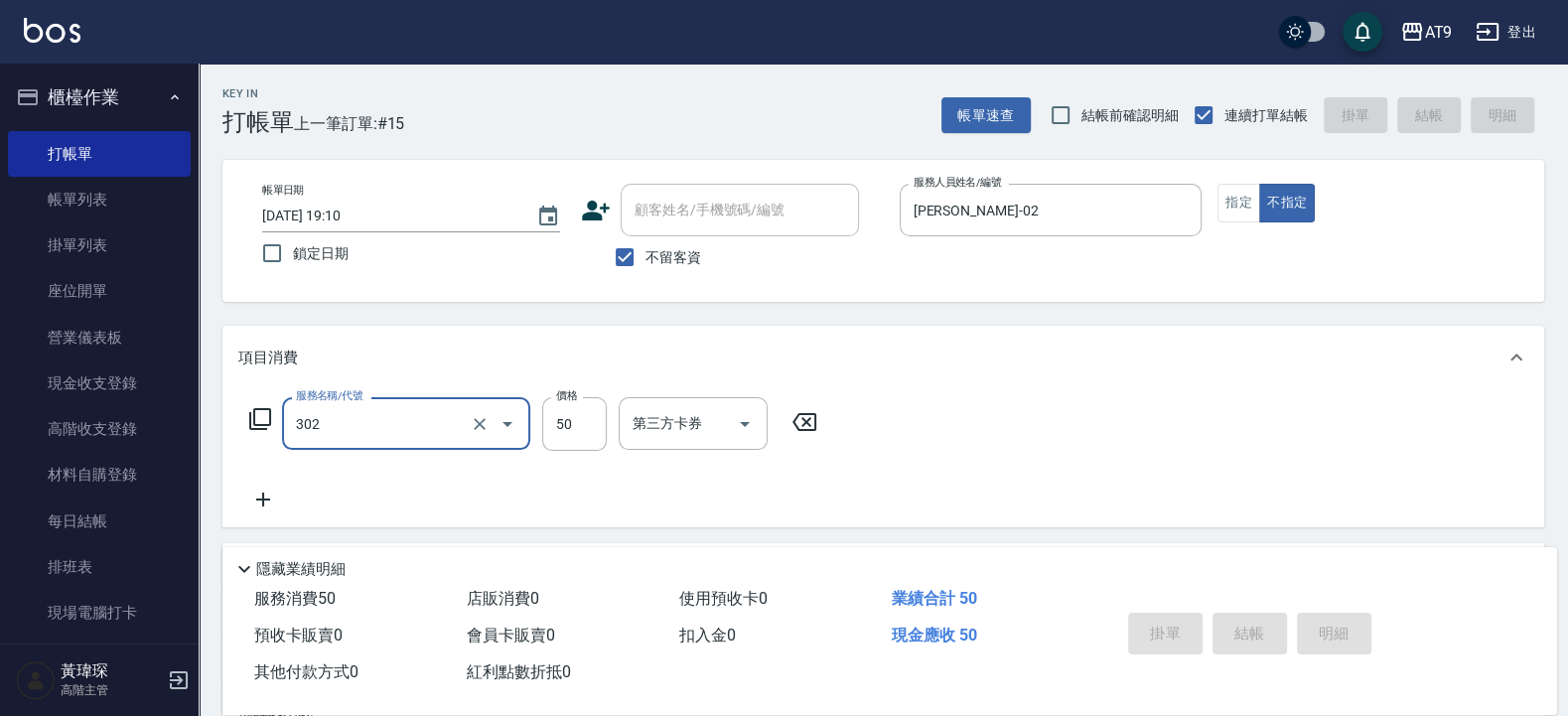 type on "302" 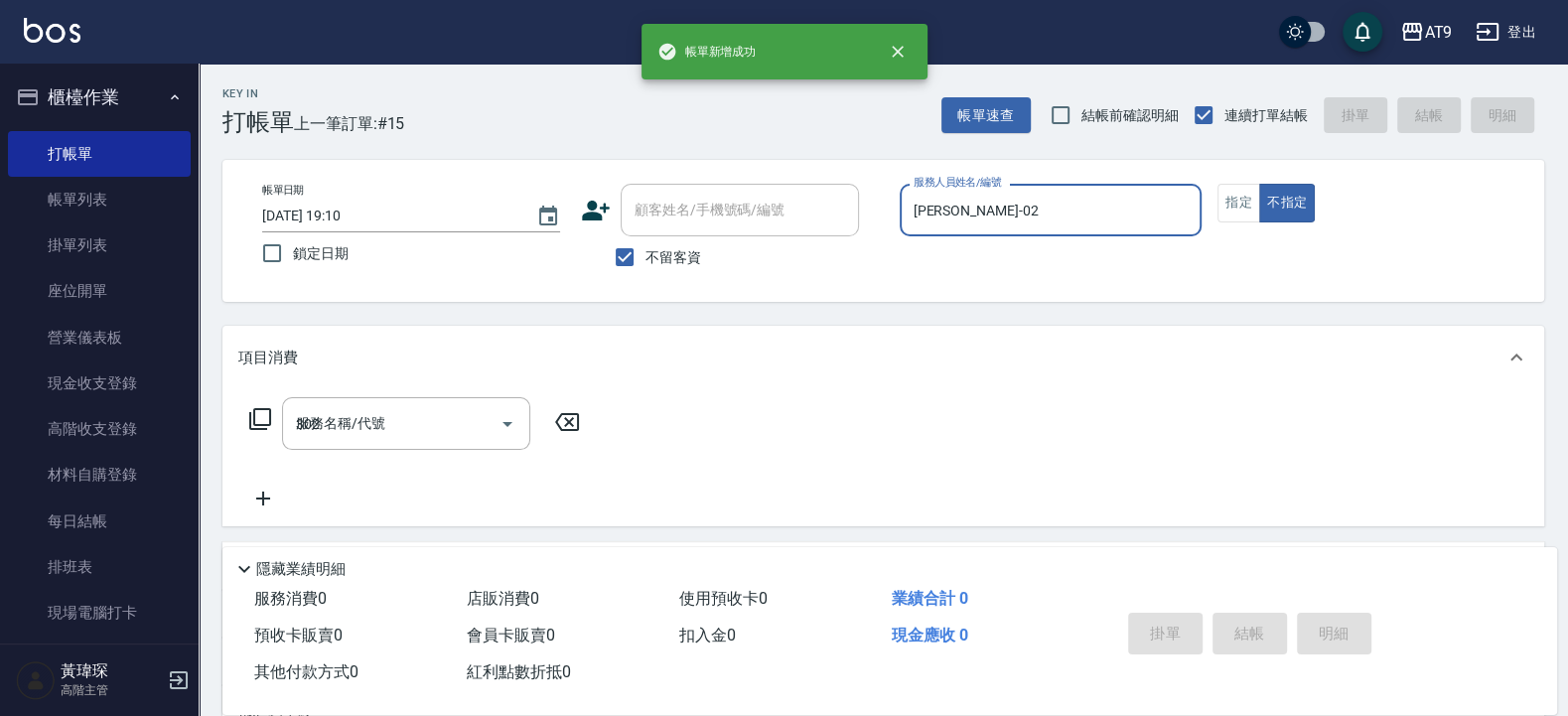 type 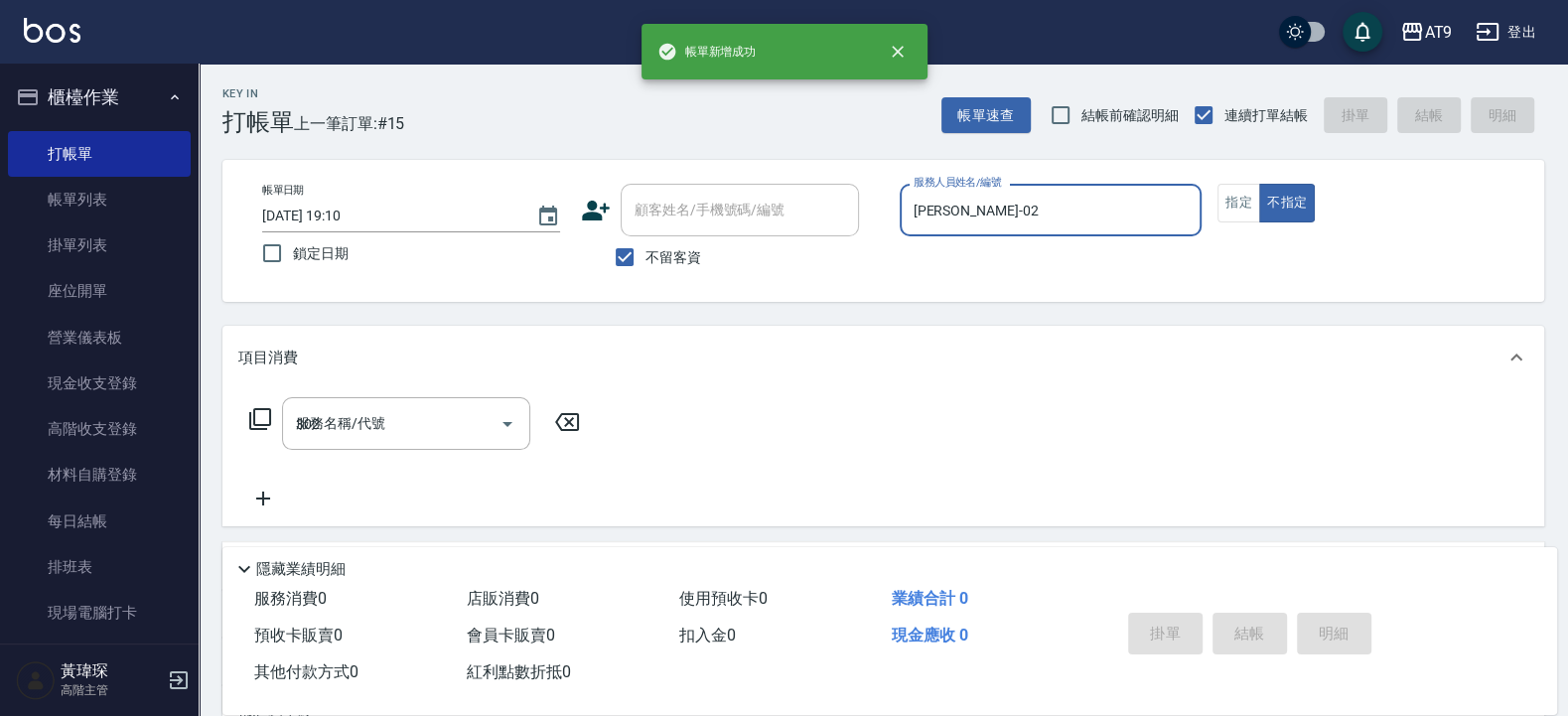 type 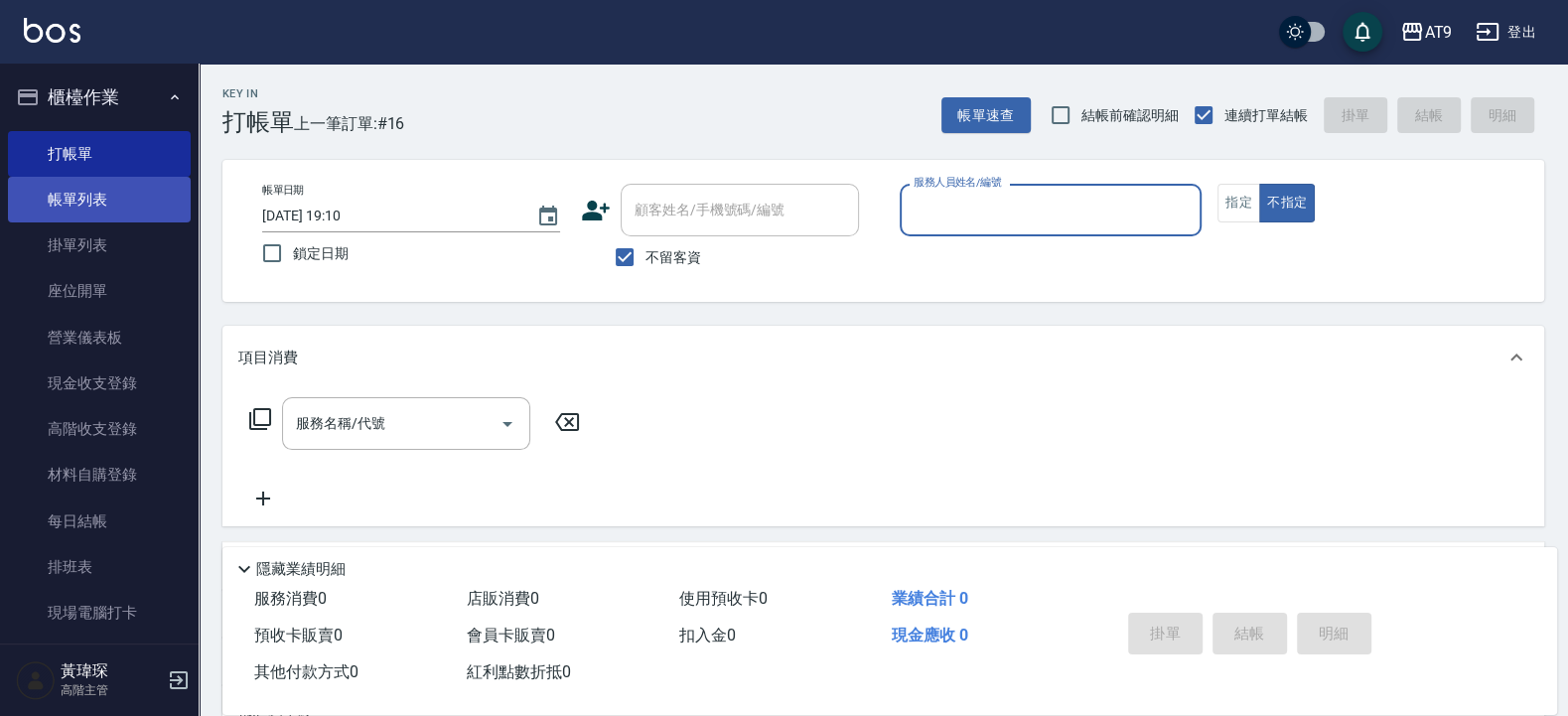 click on "帳單列表" at bounding box center [99, 200] 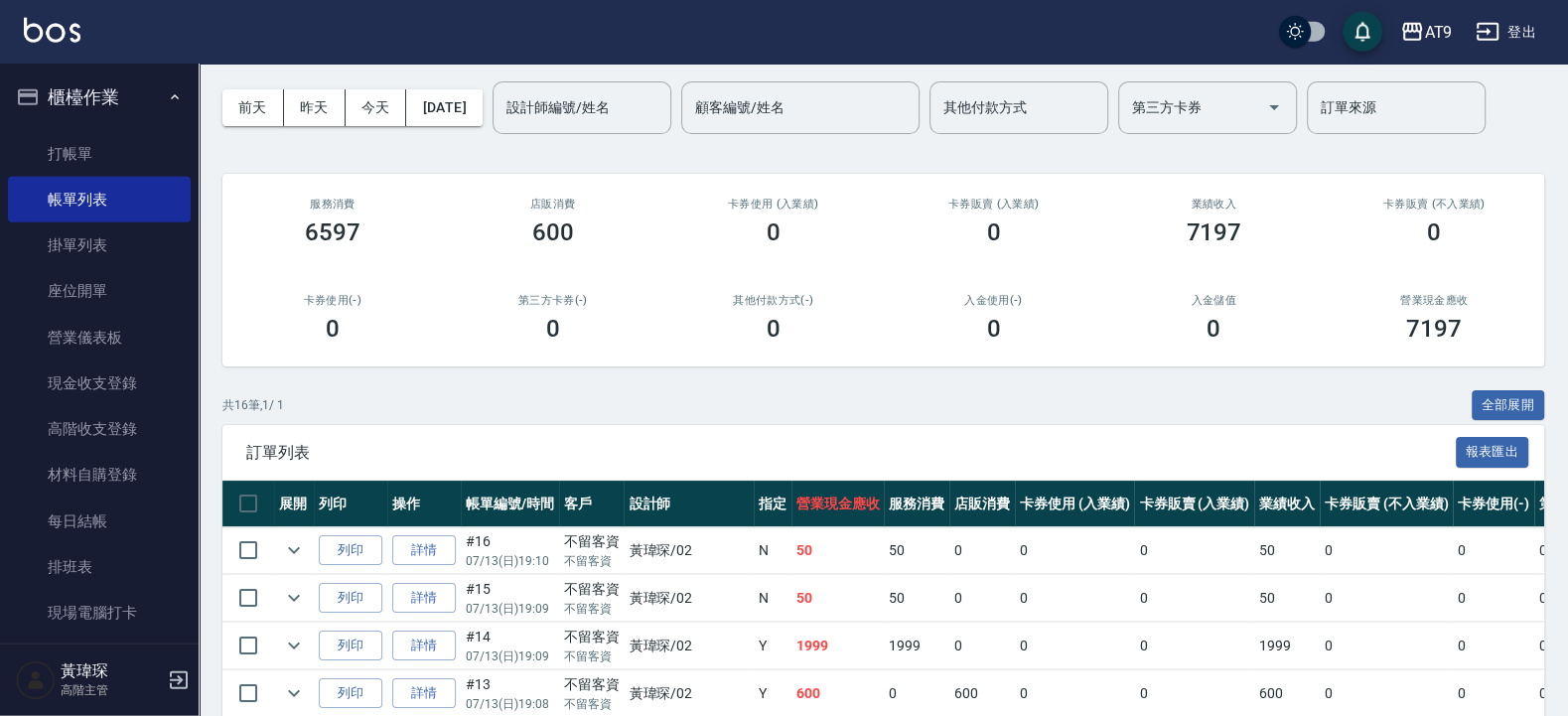 scroll, scrollTop: 119, scrollLeft: 0, axis: vertical 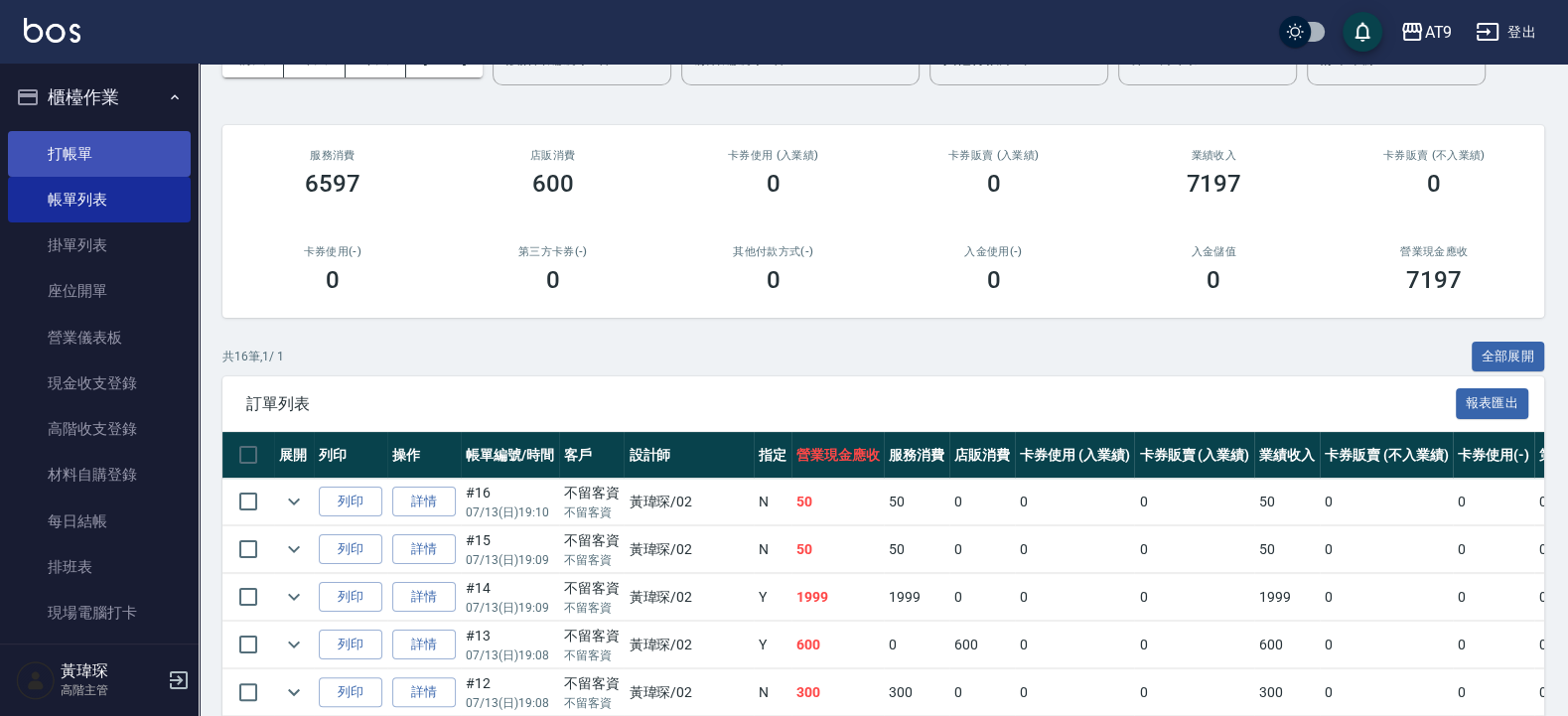 click on "打帳單" at bounding box center [99, 154] 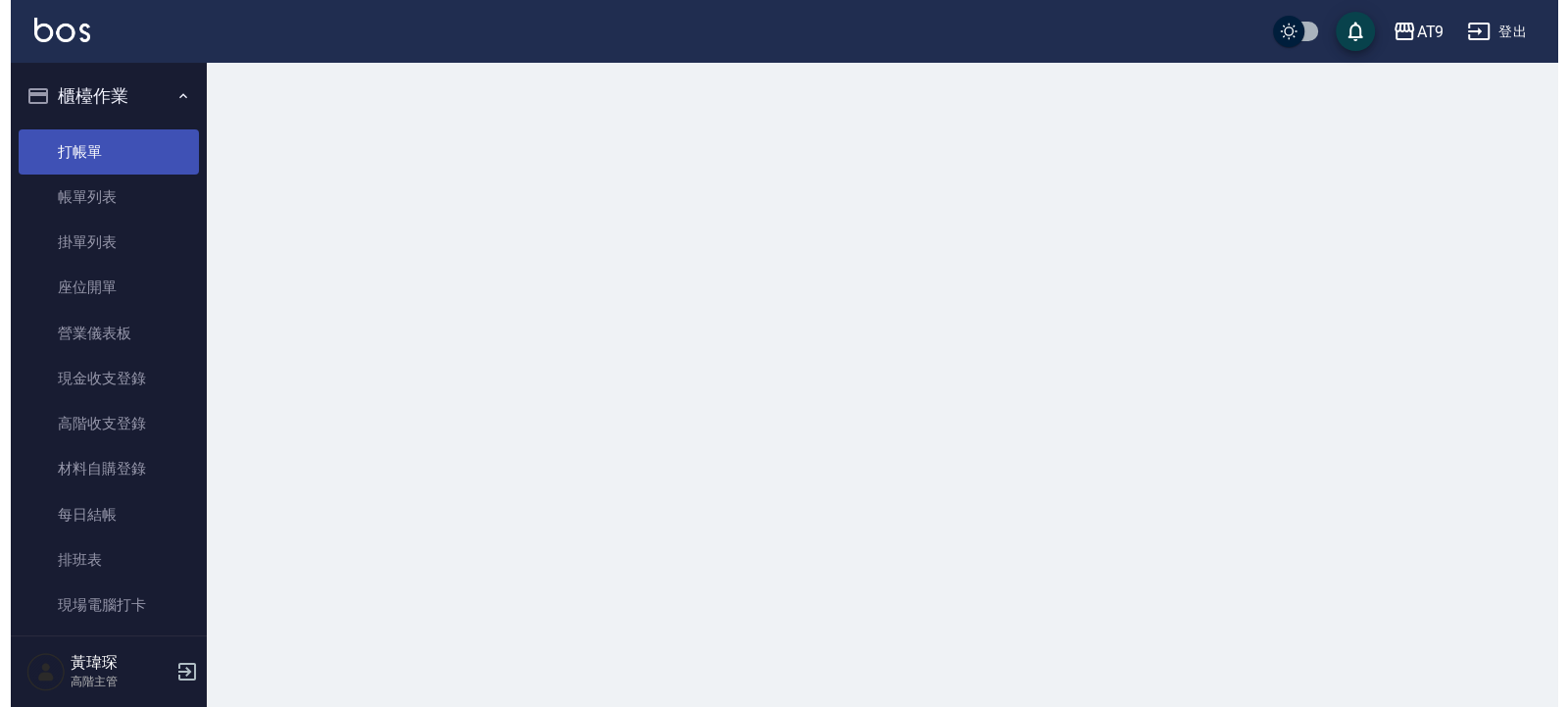 scroll, scrollTop: 0, scrollLeft: 0, axis: both 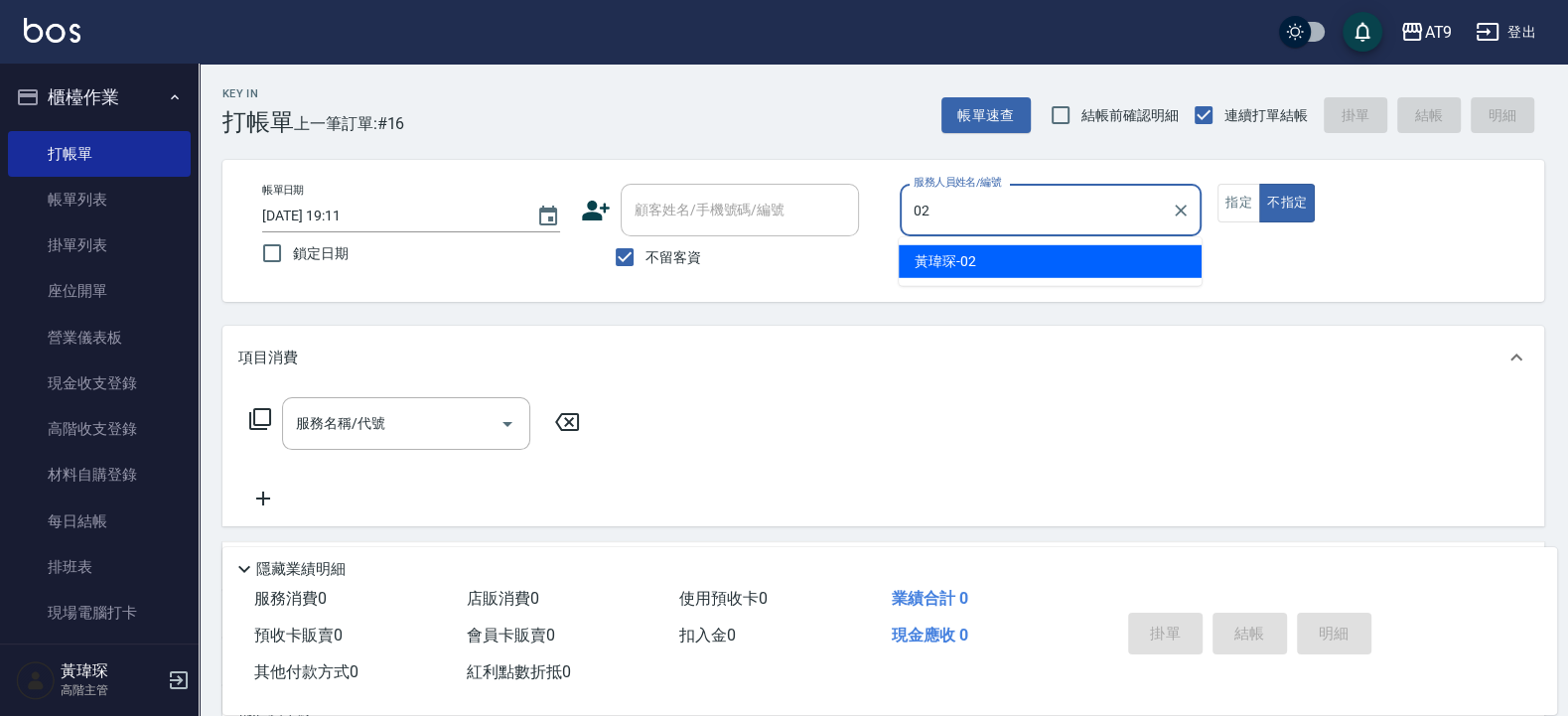 type on "黃瑋琛-02" 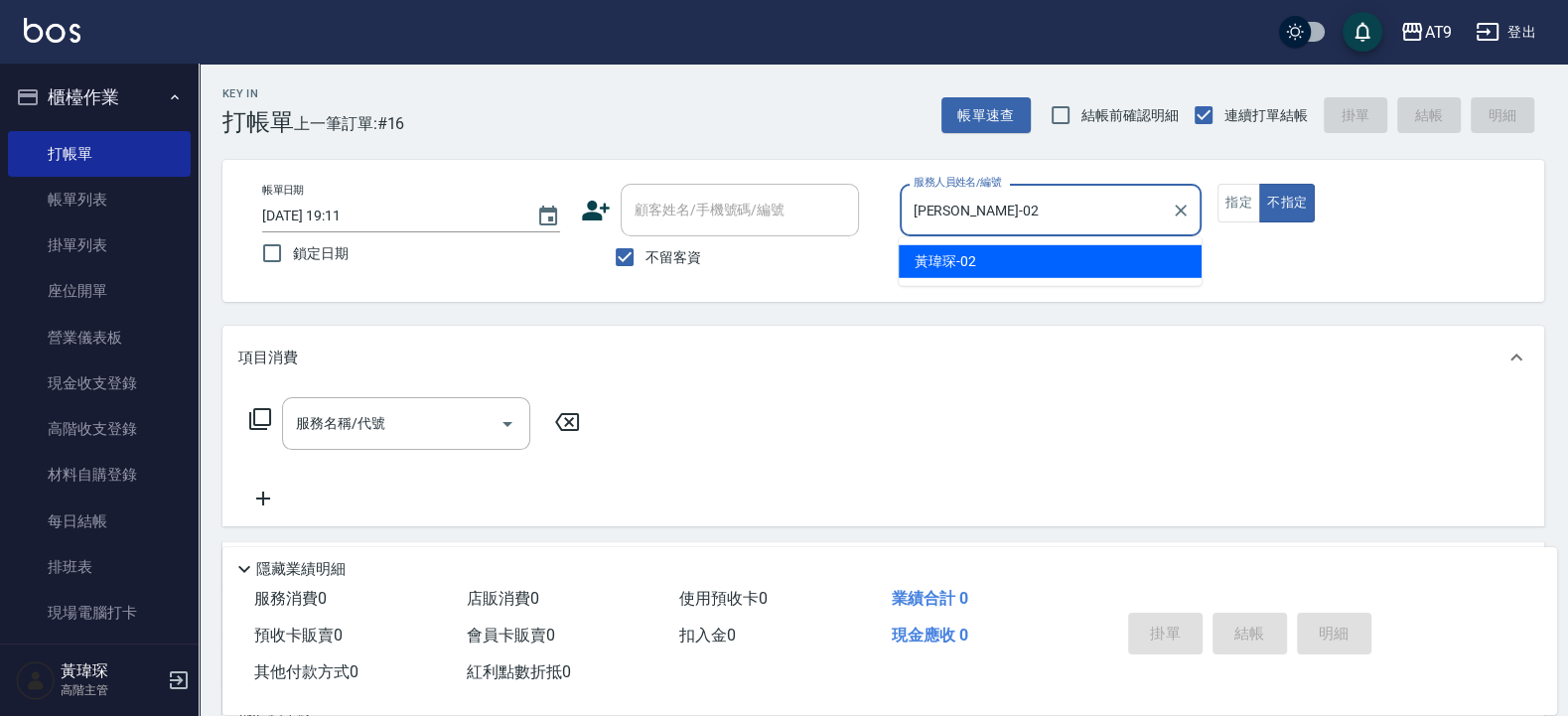 type on "false" 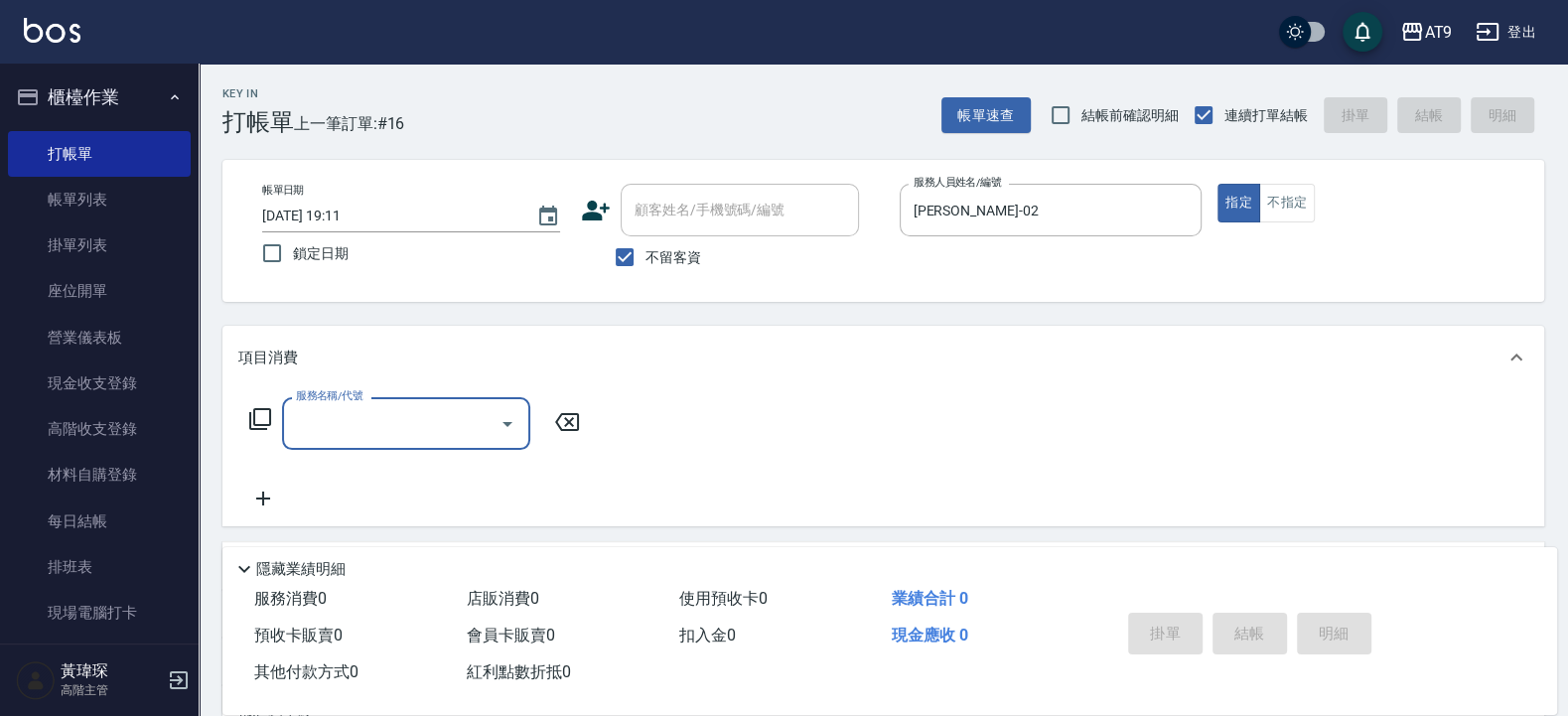 type on "1" 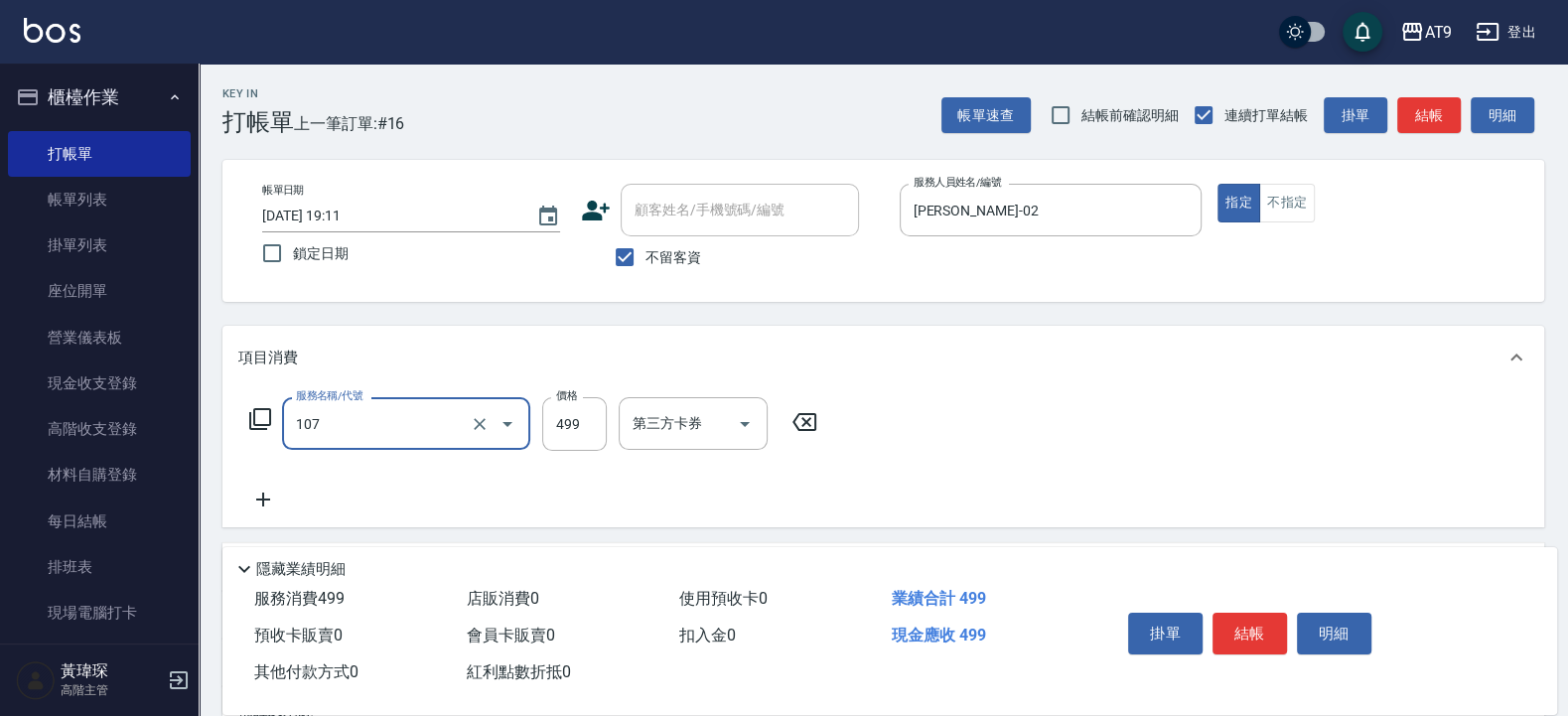 type on "舒活499(107)" 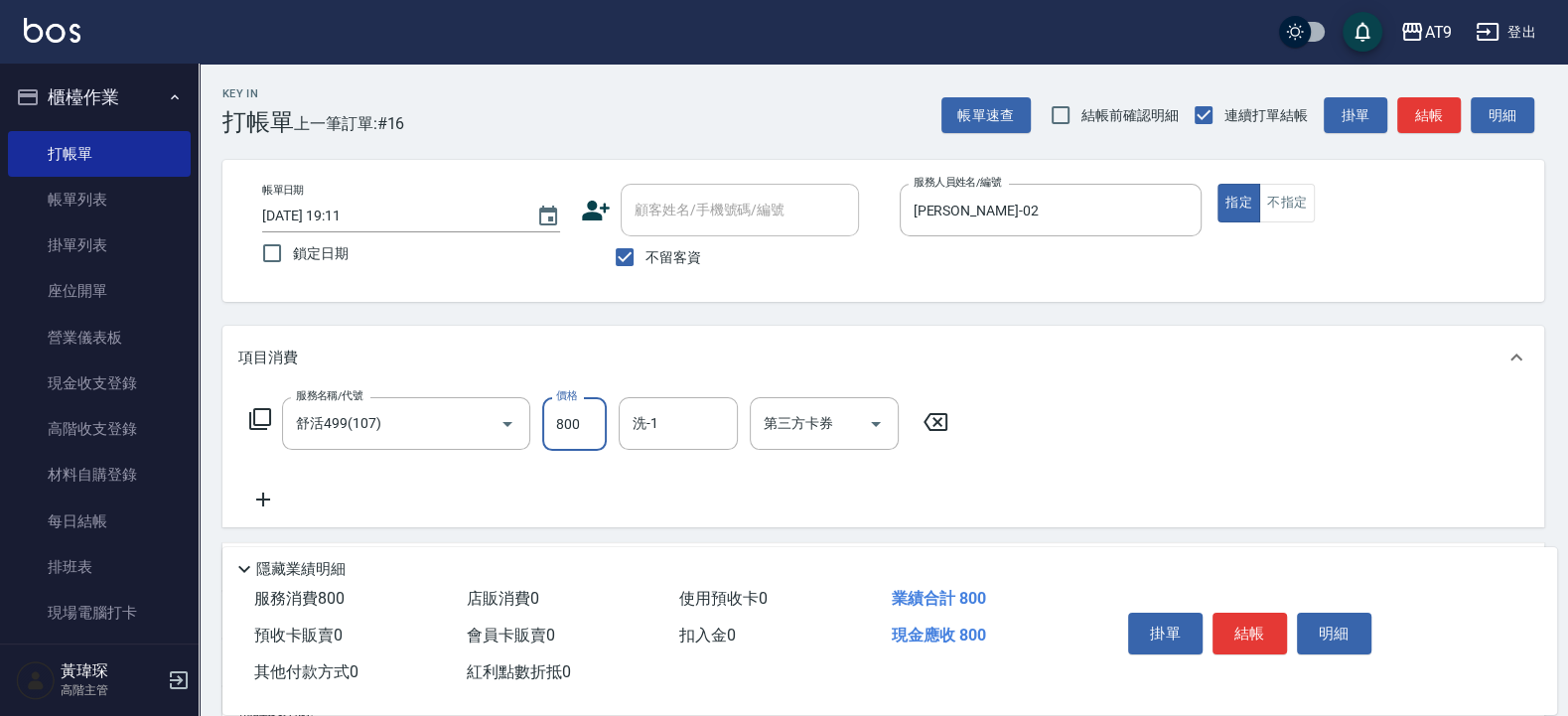 type on "800" 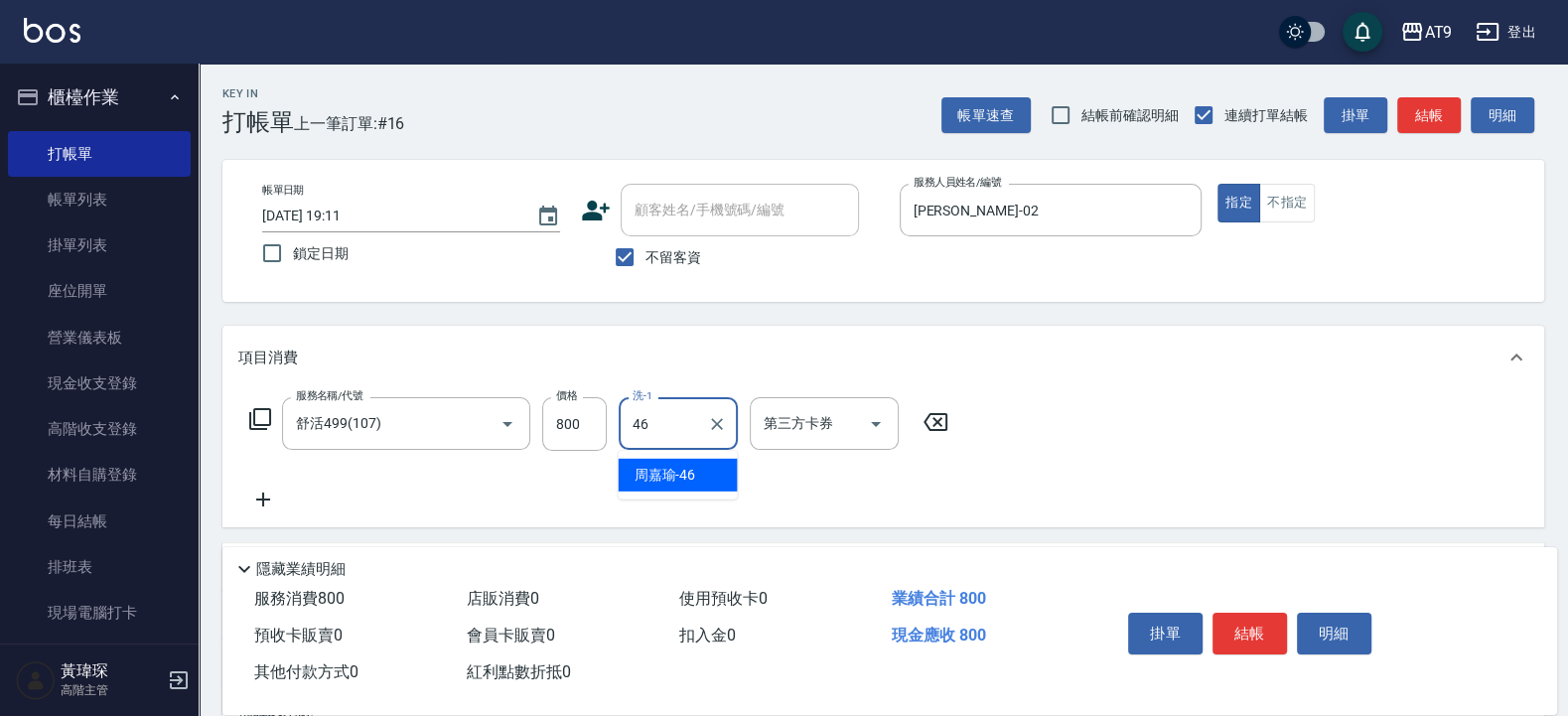 type on "周嘉瑜-46" 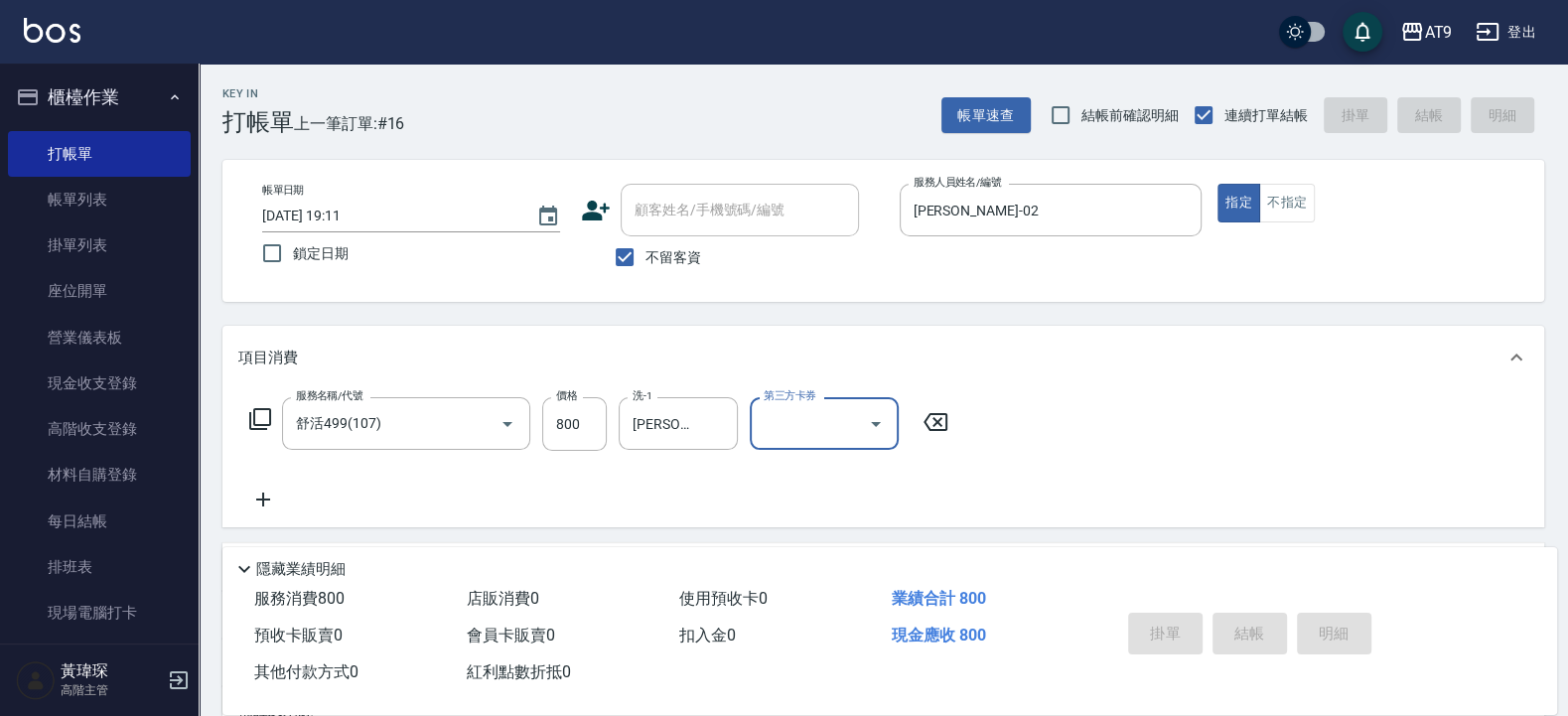 type 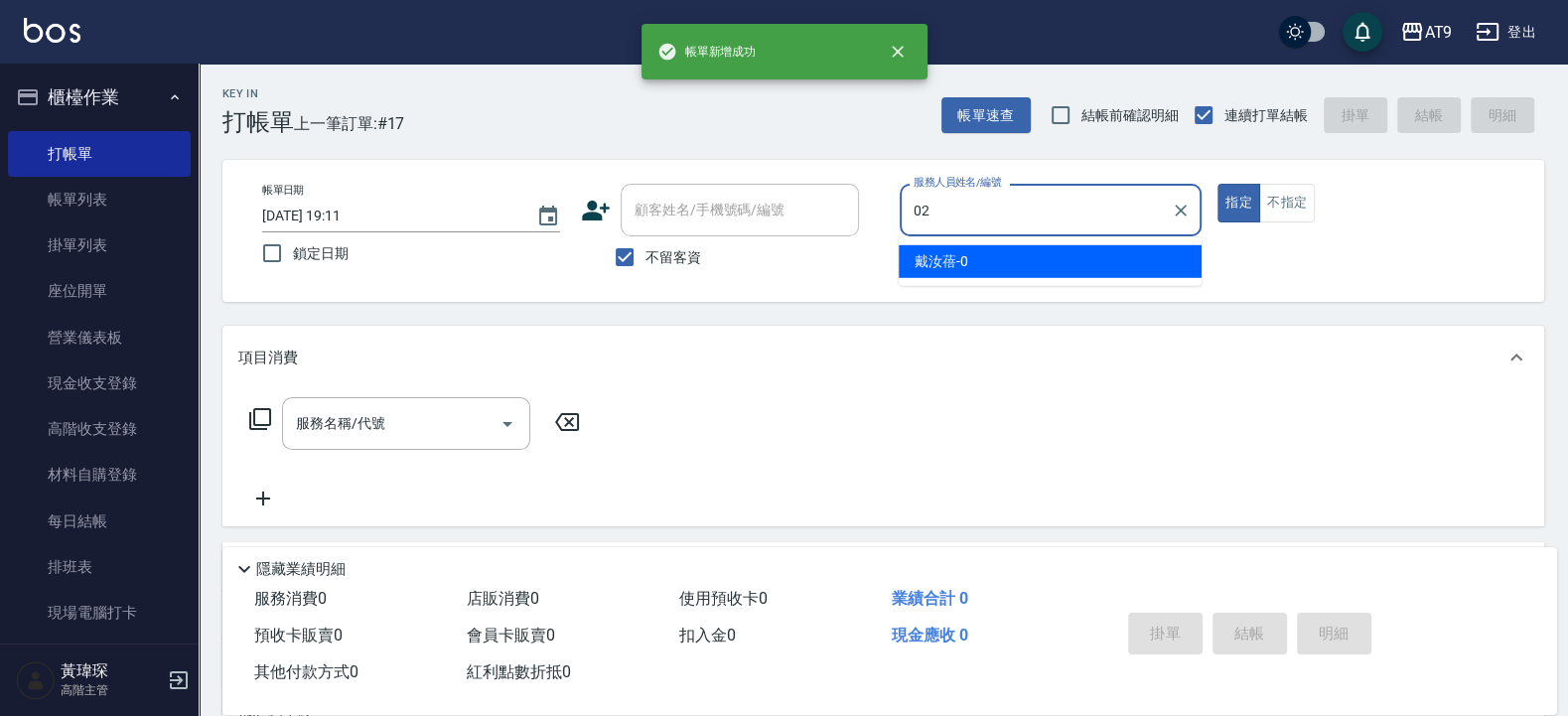 type on "02" 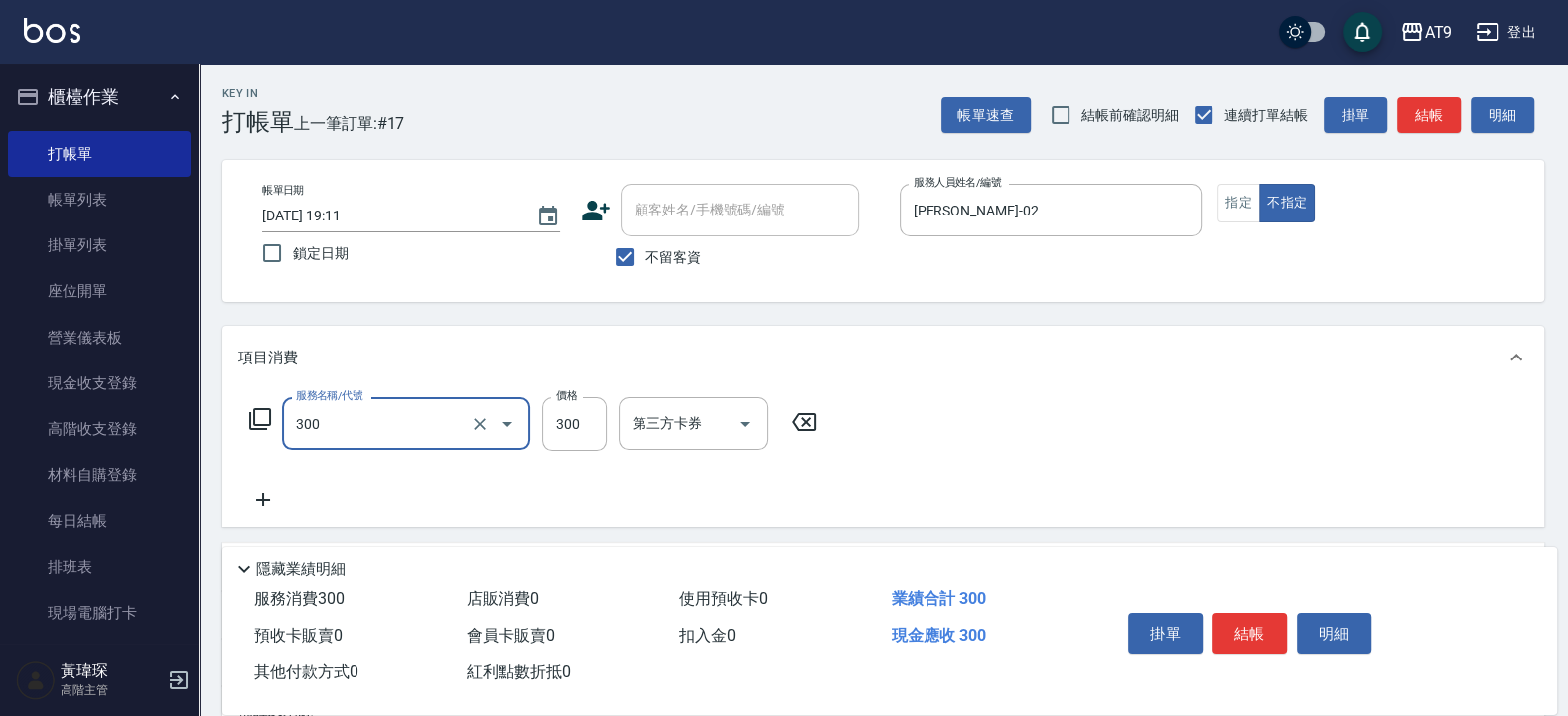 type on "SC300(300)" 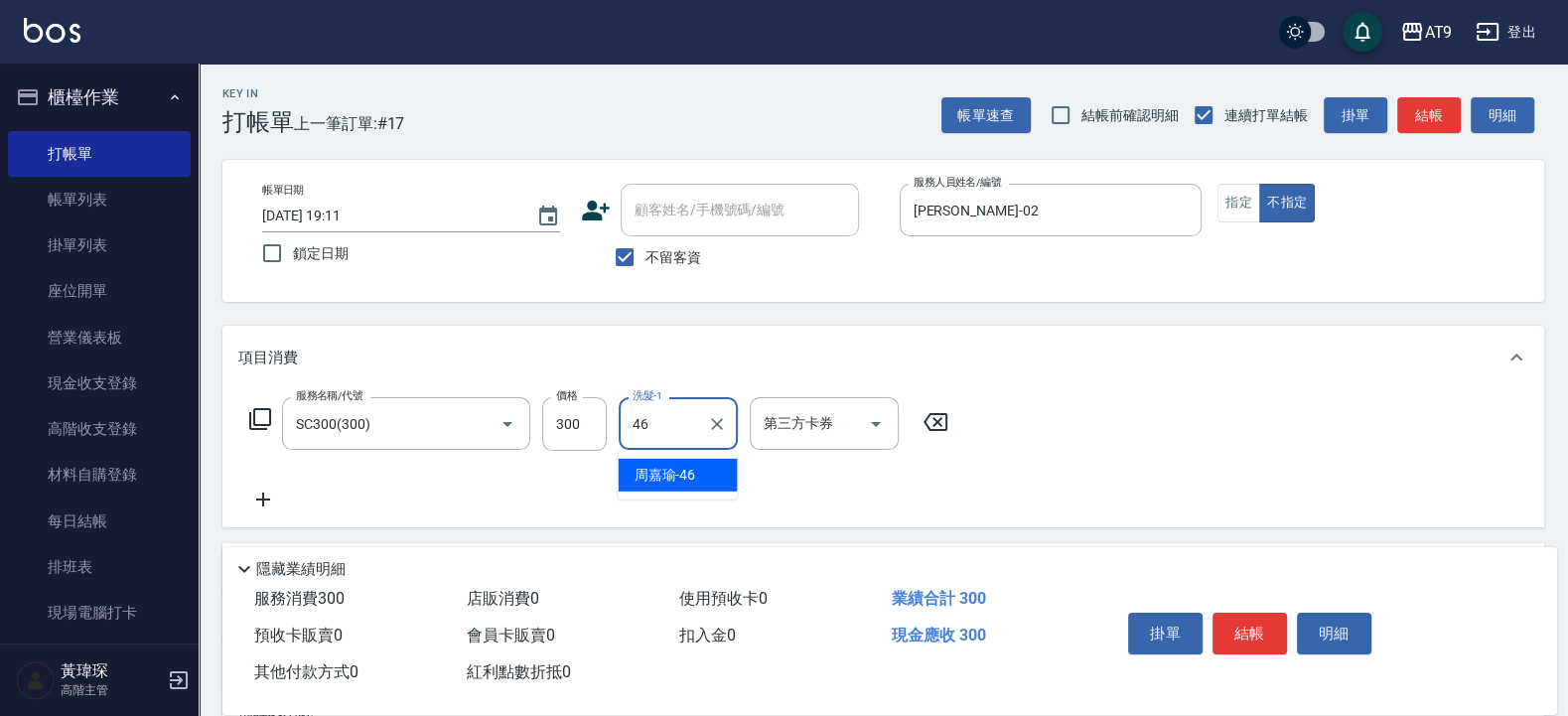 type on "周嘉瑜-46" 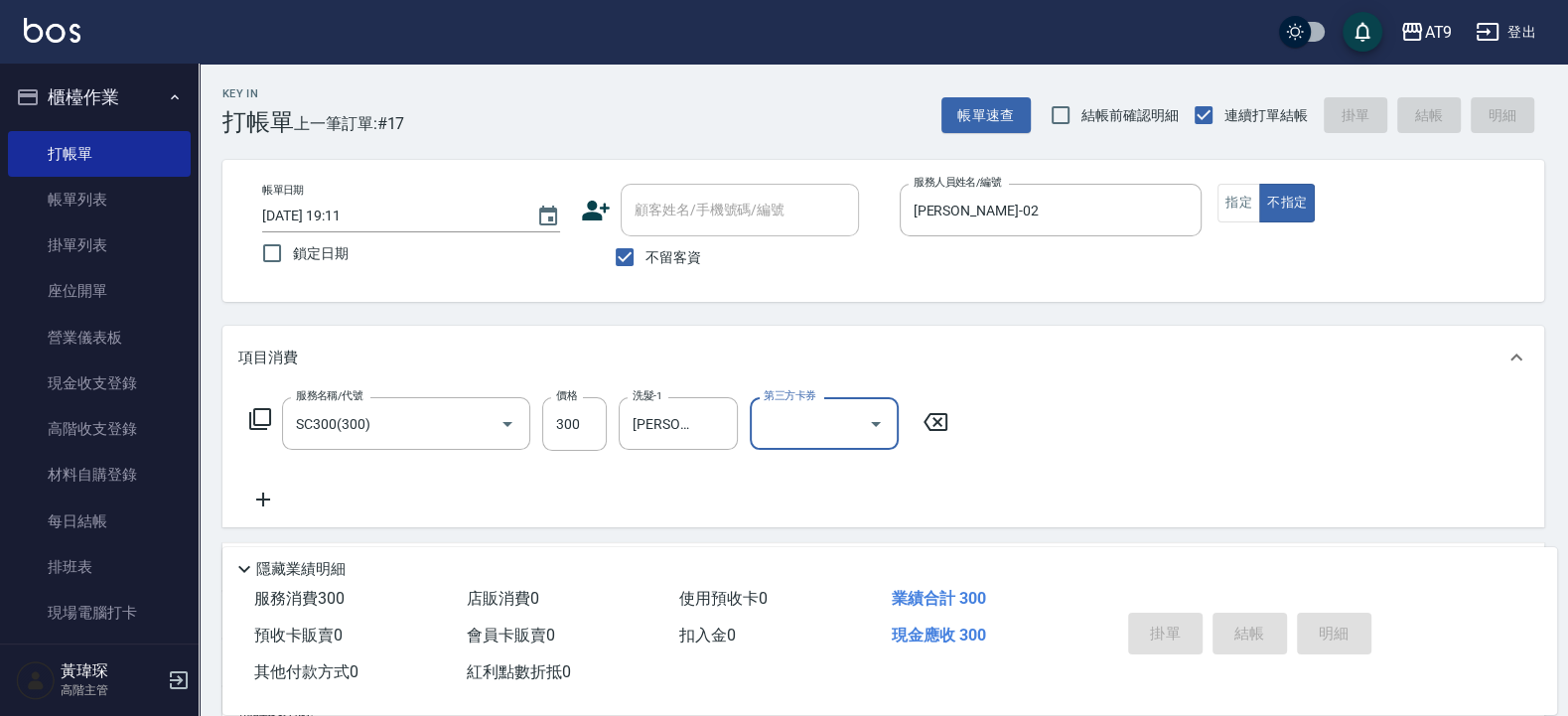 type 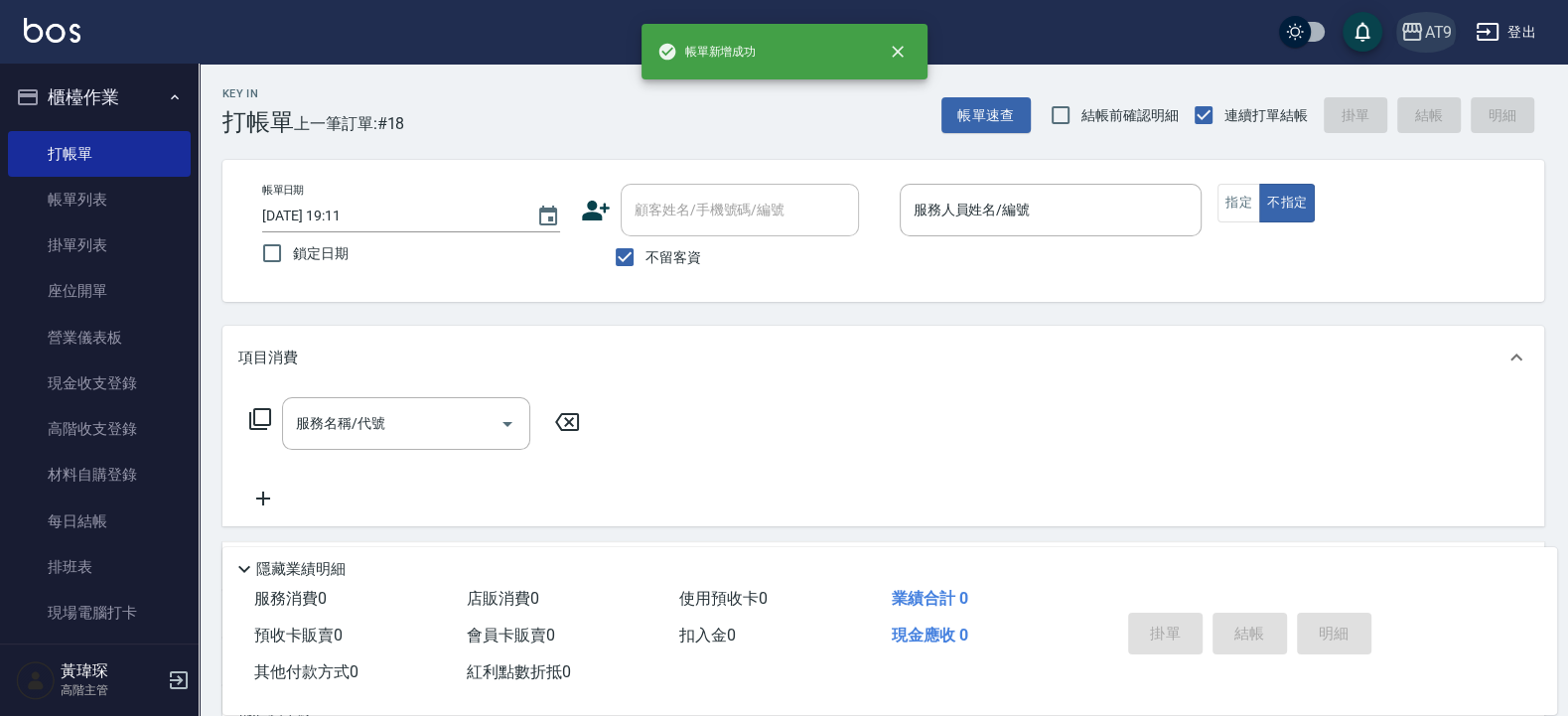 click on "AT9" at bounding box center [1438, 32] 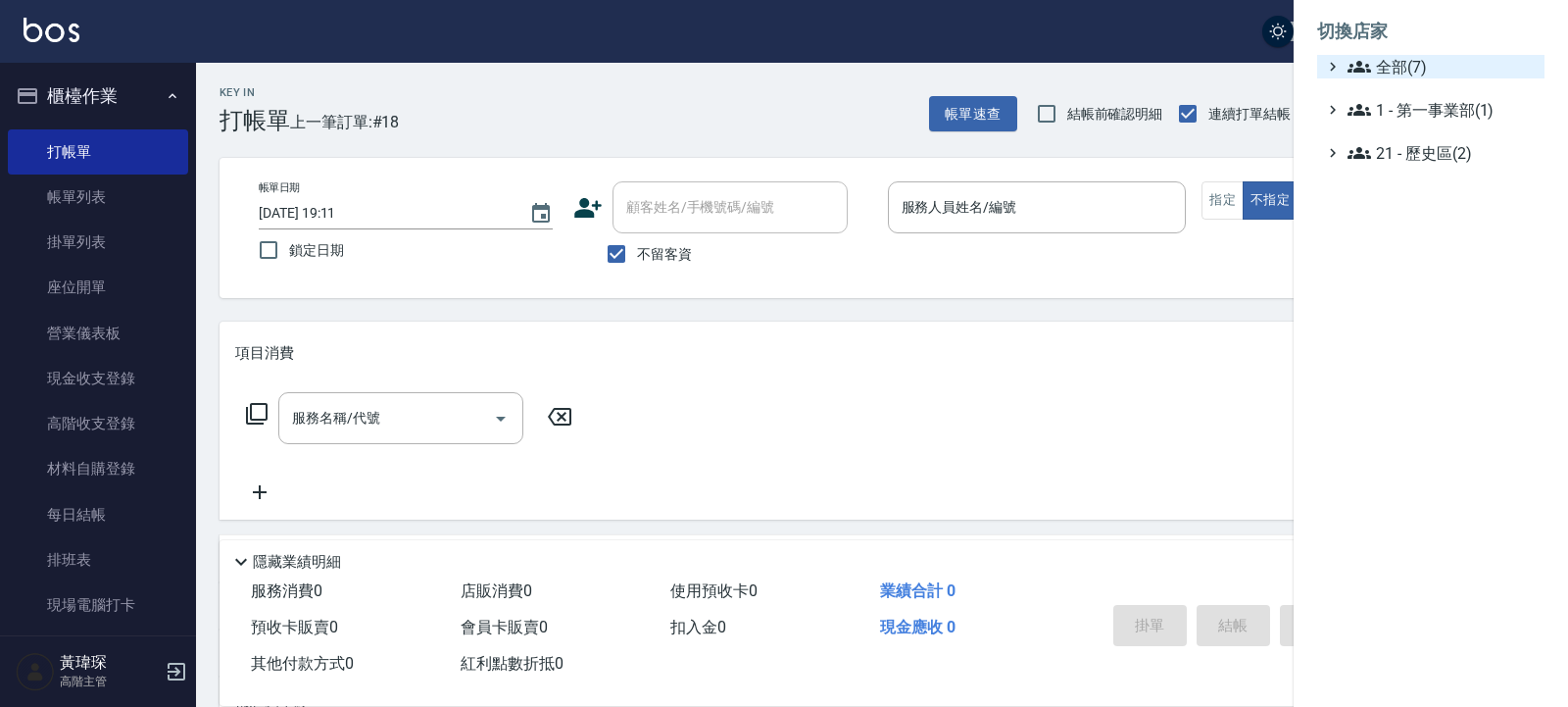 click on "全部(7)" at bounding box center [1442, 67] 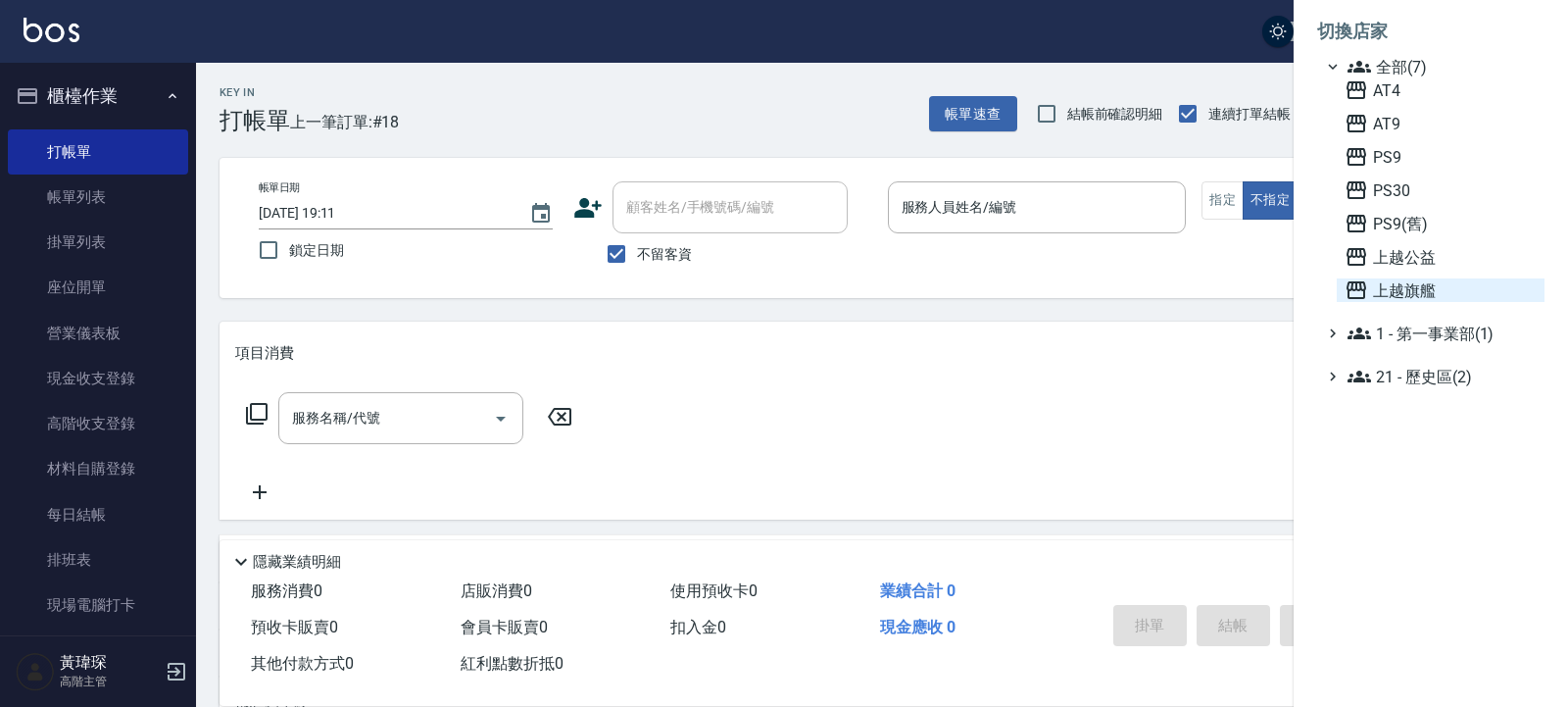 click on "上越旗艦" at bounding box center (1441, 290) 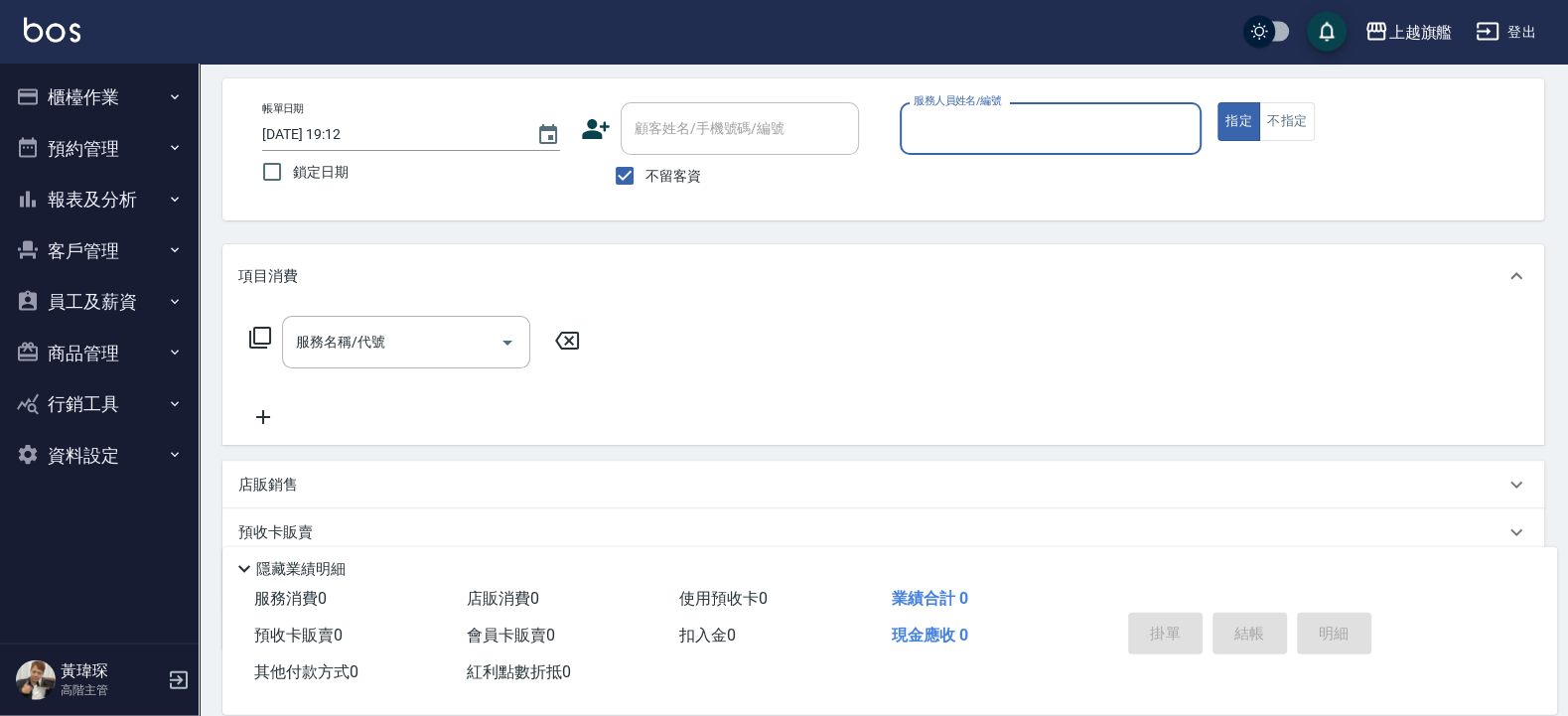 scroll, scrollTop: 119, scrollLeft: 0, axis: vertical 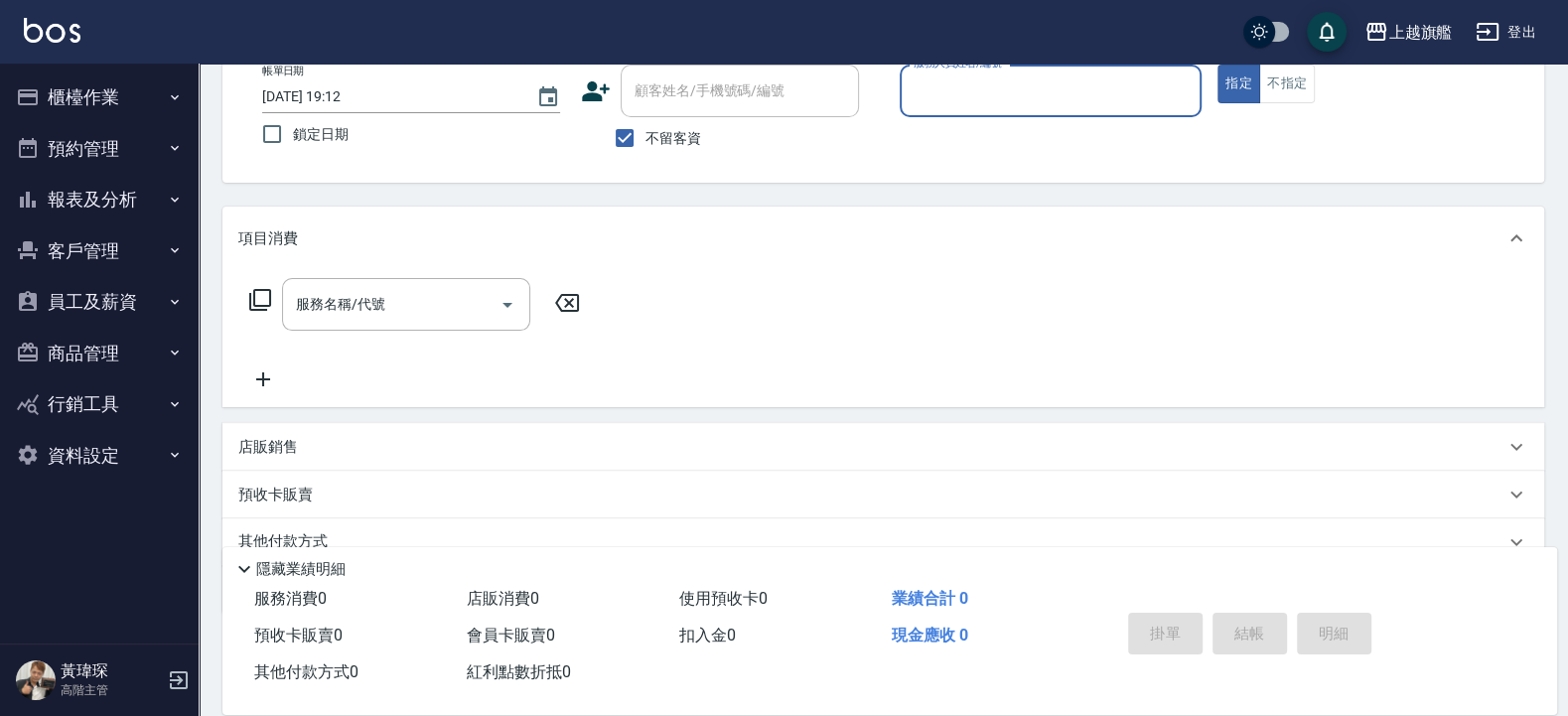 click on "報表及分析" at bounding box center (99, 200) 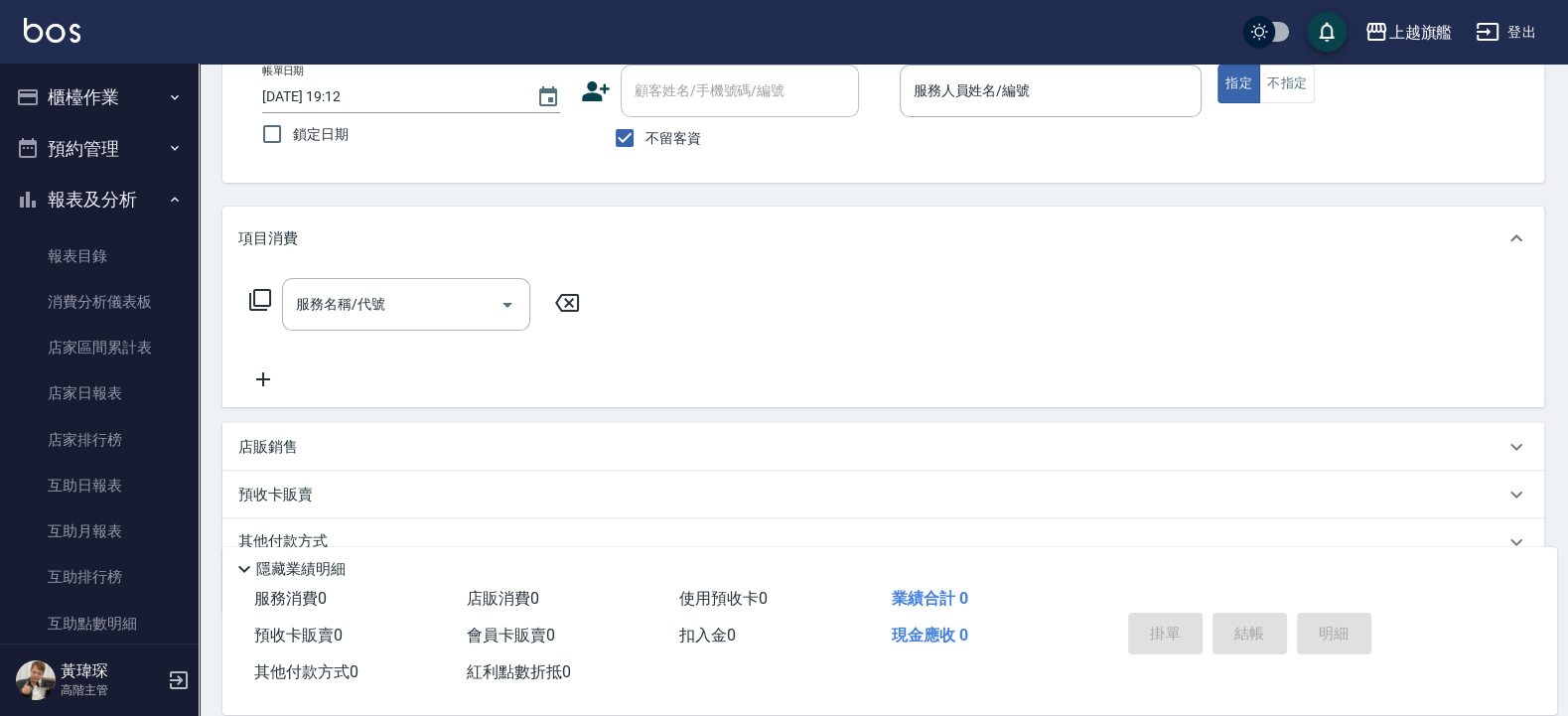 click on "報表及分析" at bounding box center (99, 200) 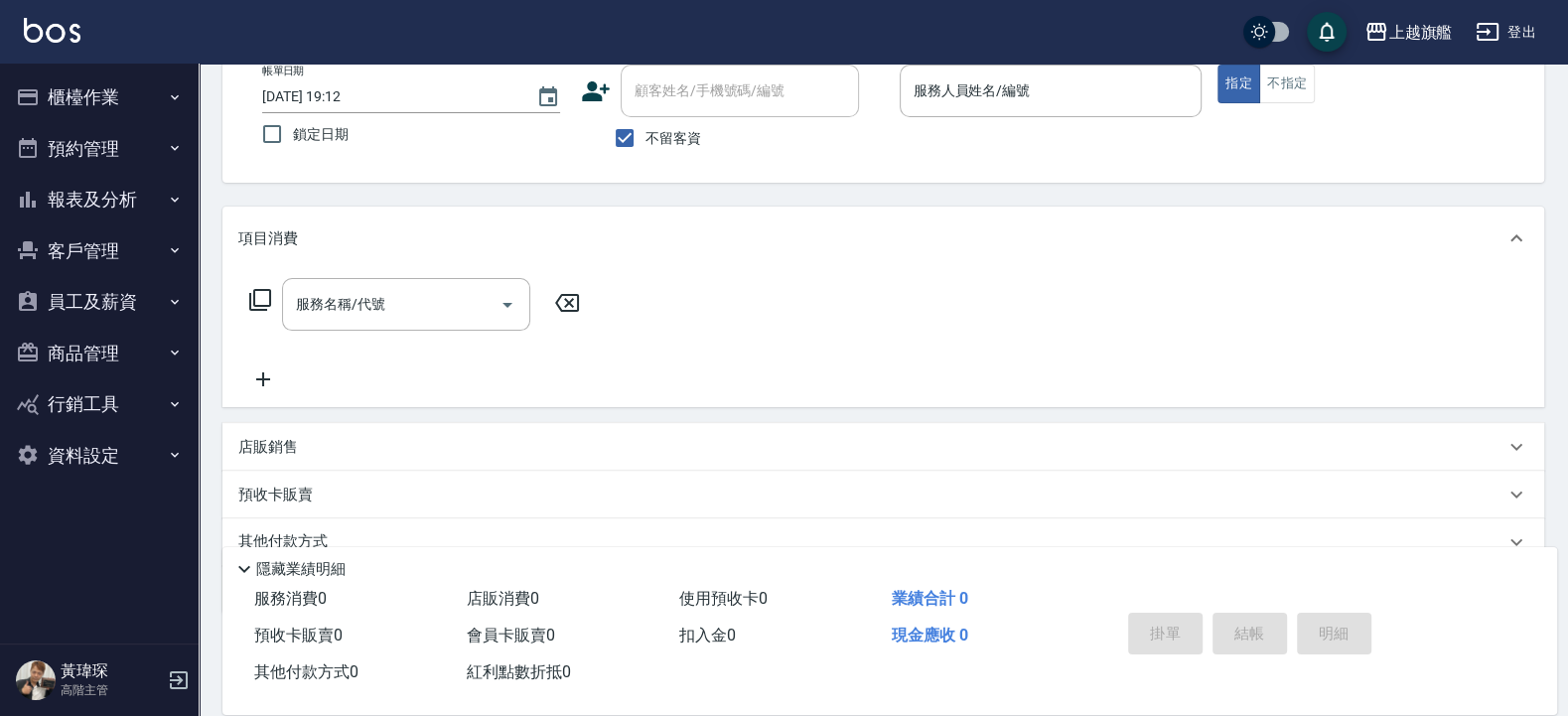 click on "櫃檯作業" at bounding box center [99, 97] 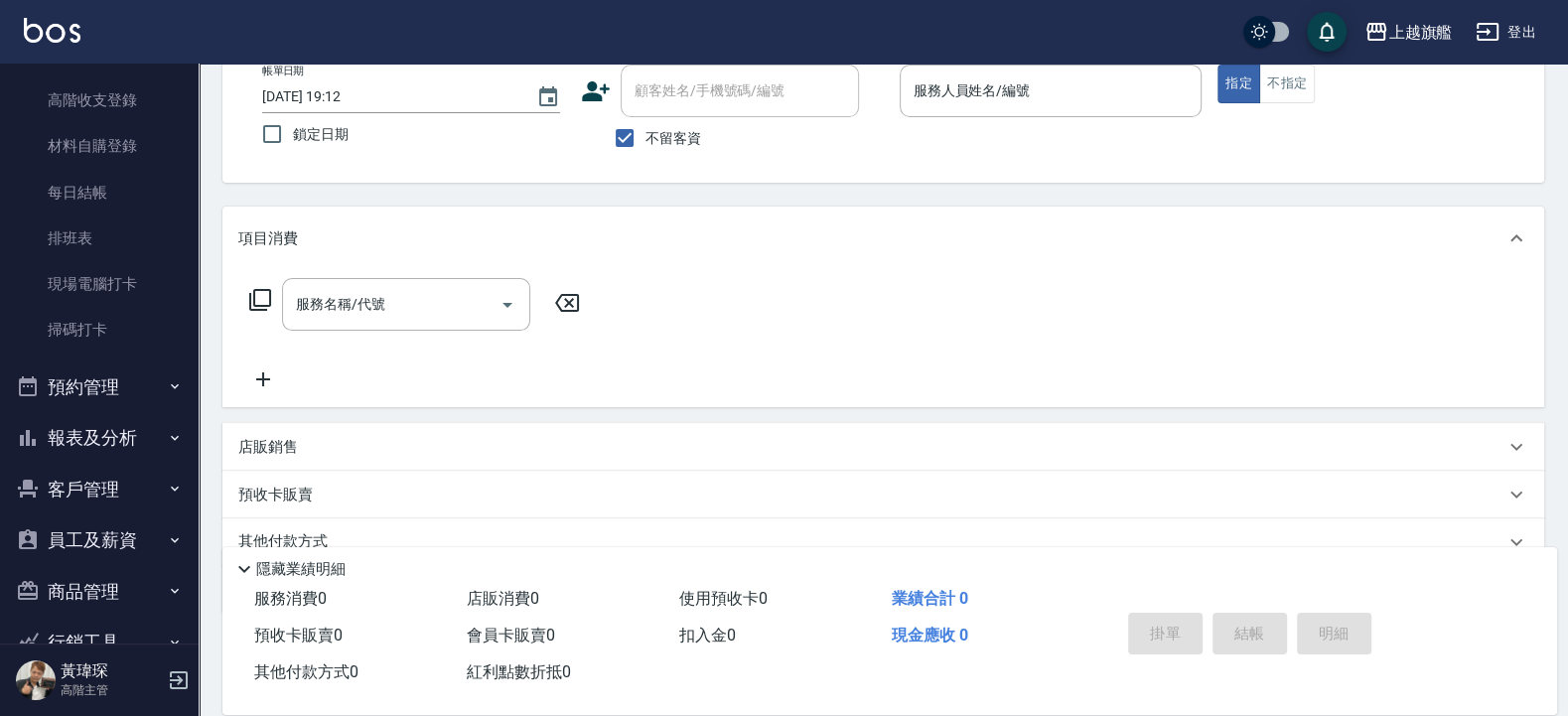 scroll, scrollTop: 358, scrollLeft: 0, axis: vertical 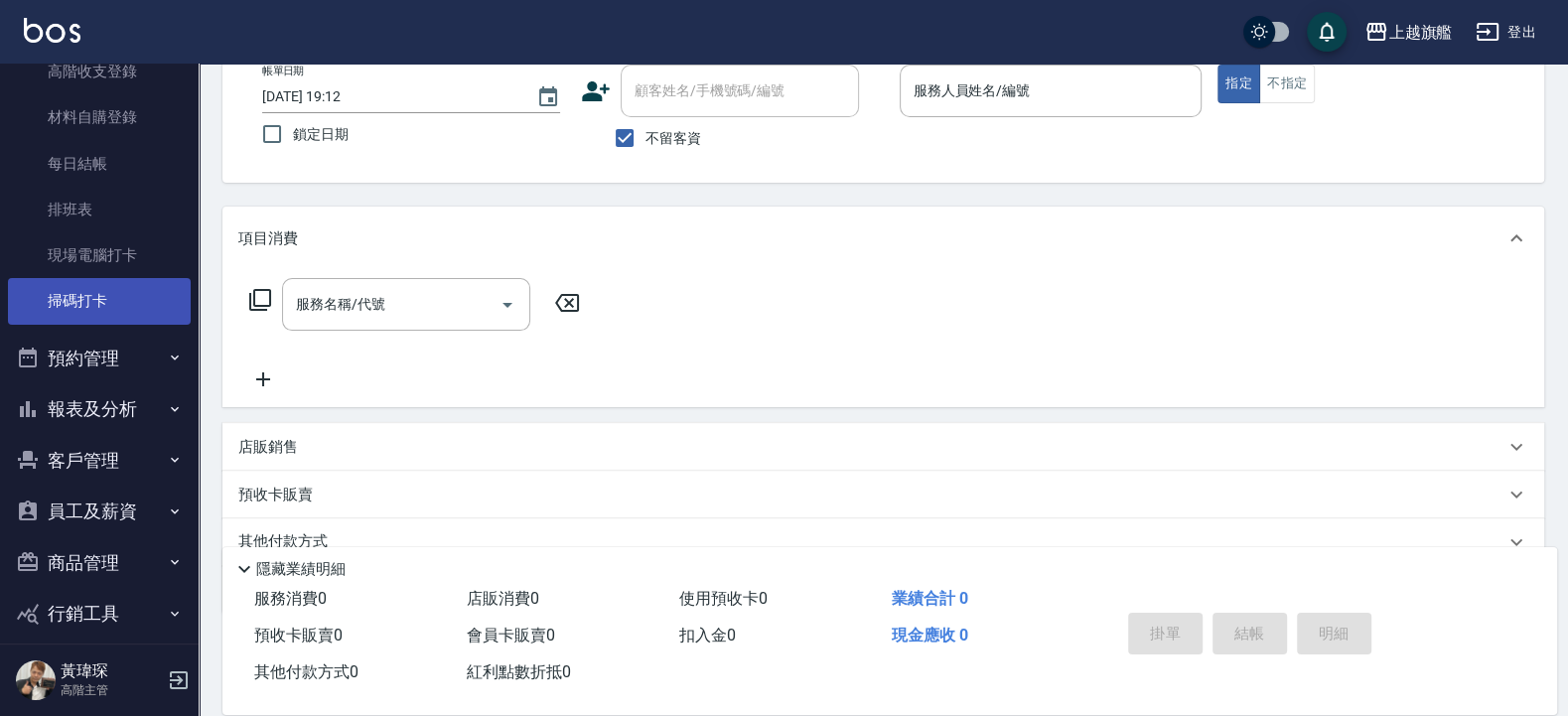 click on "掃碼打卡" at bounding box center (99, 301) 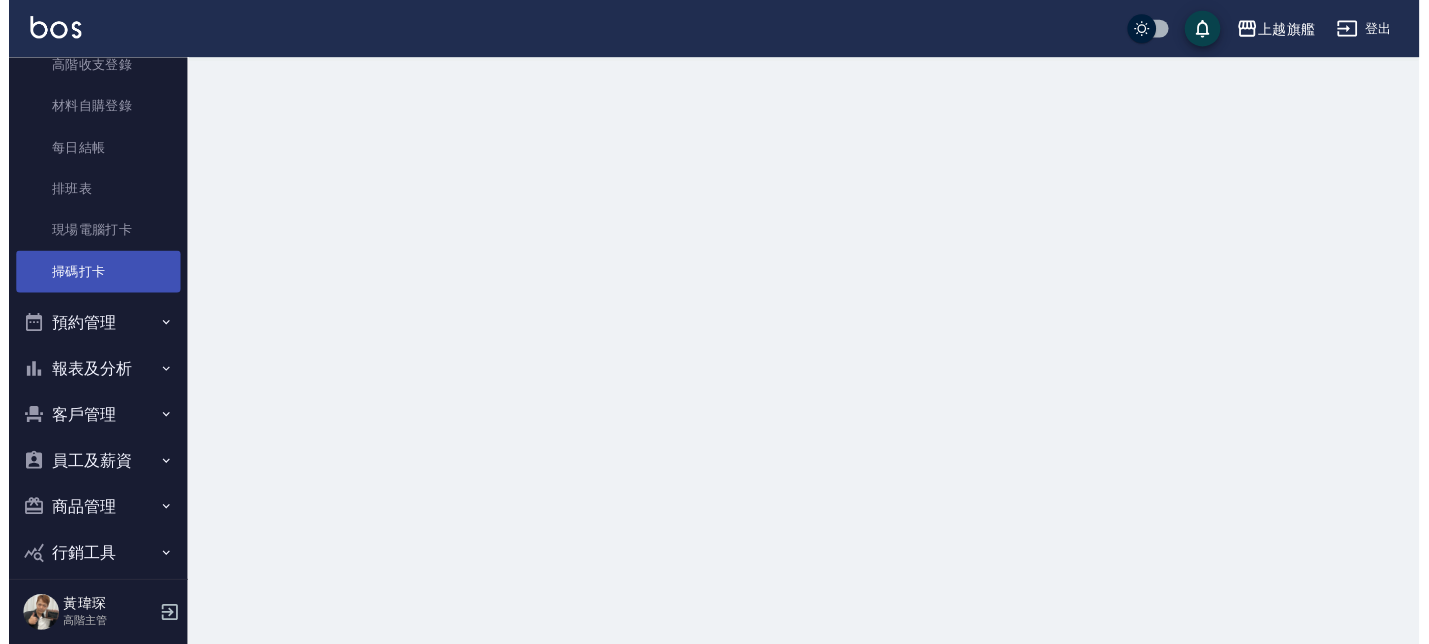 scroll, scrollTop: 0, scrollLeft: 0, axis: both 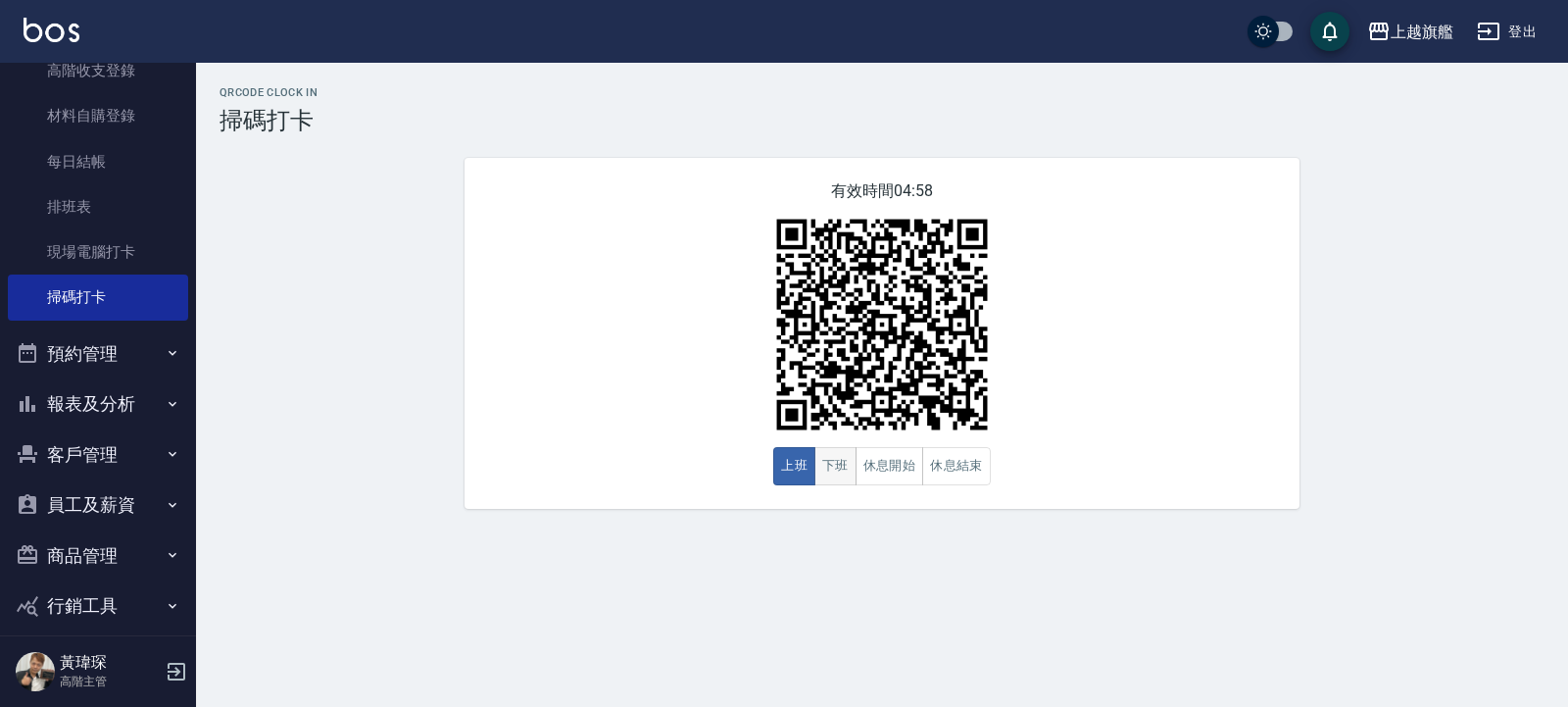 click on "下班" at bounding box center (835, 466) 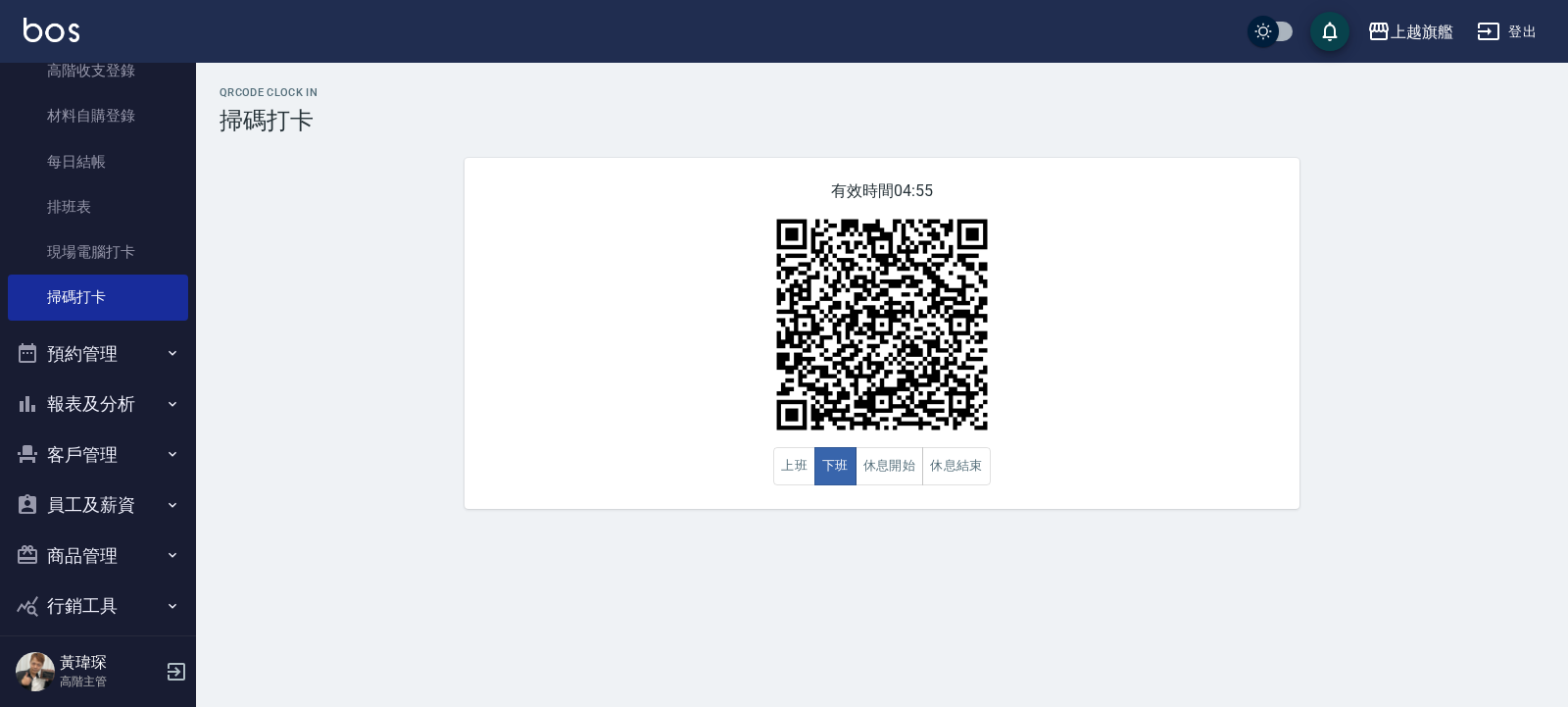 type on "CLOCKOUT" 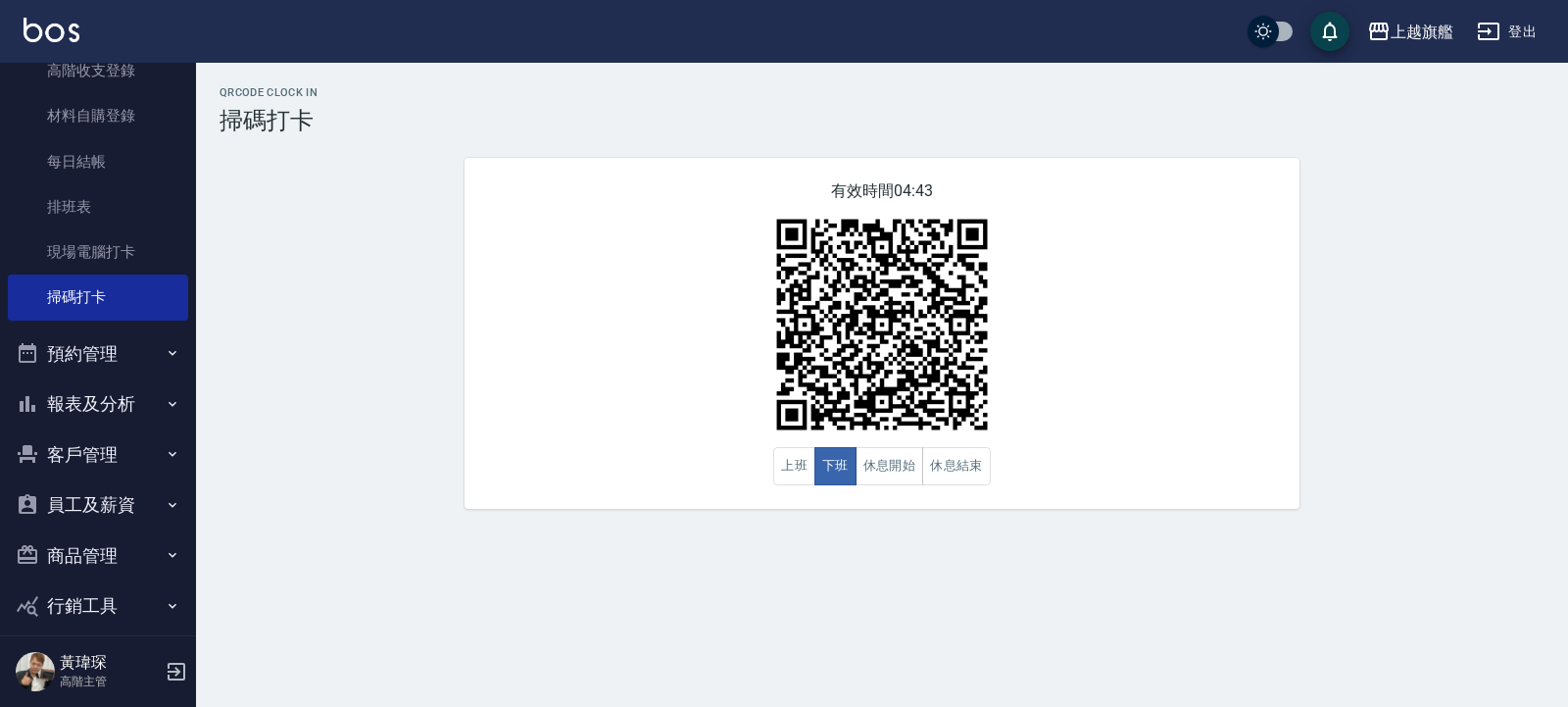 scroll, scrollTop: 353, scrollLeft: 0, axis: vertical 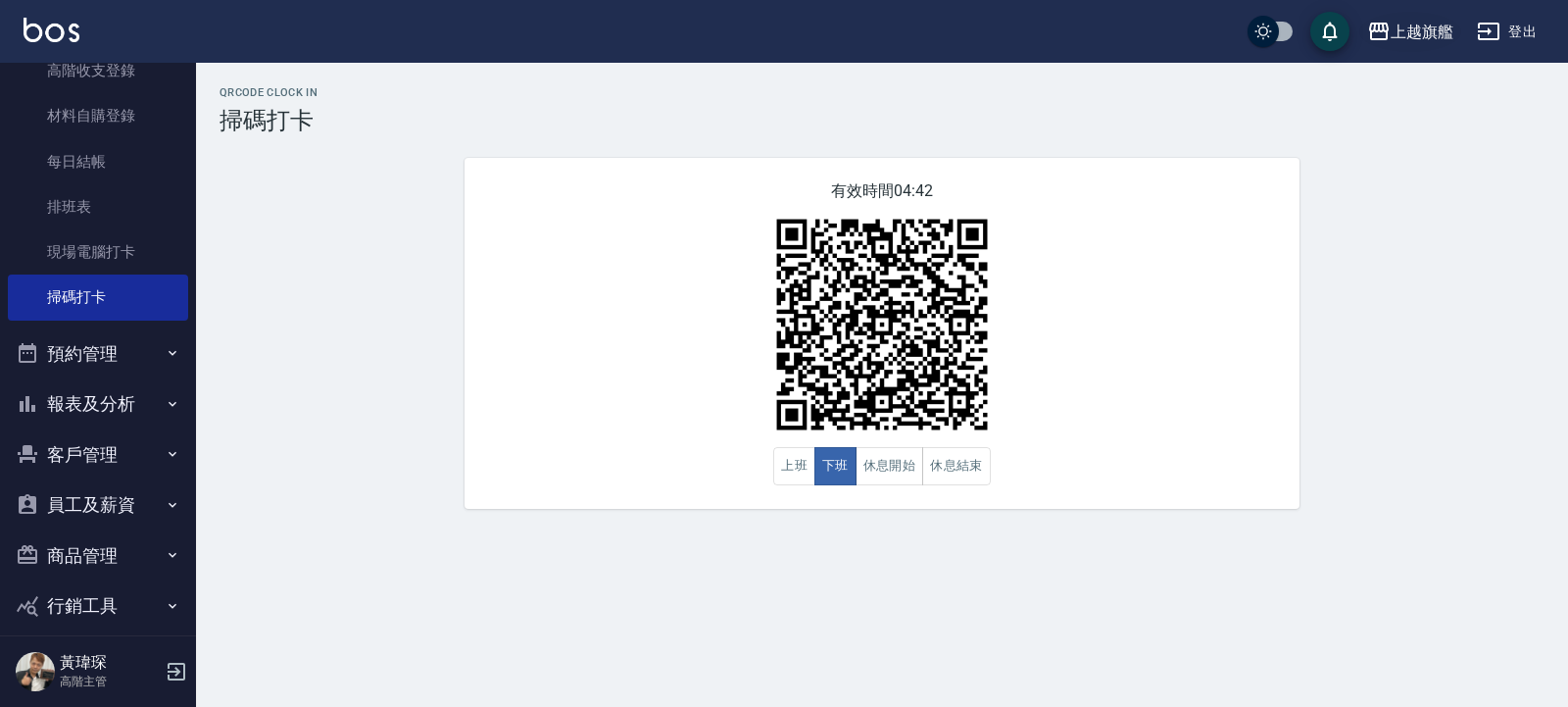 click 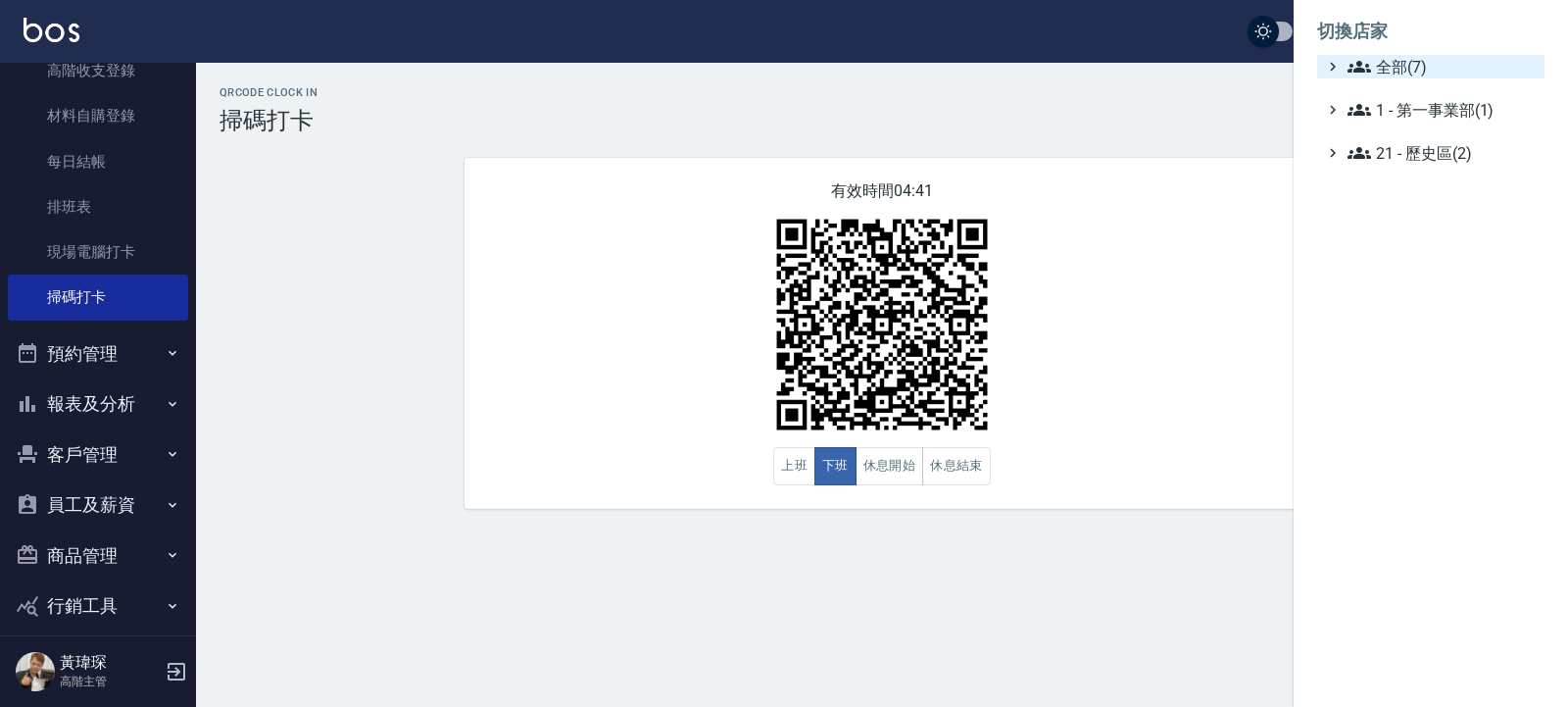 click on "全部(7)" at bounding box center [1442, 67] 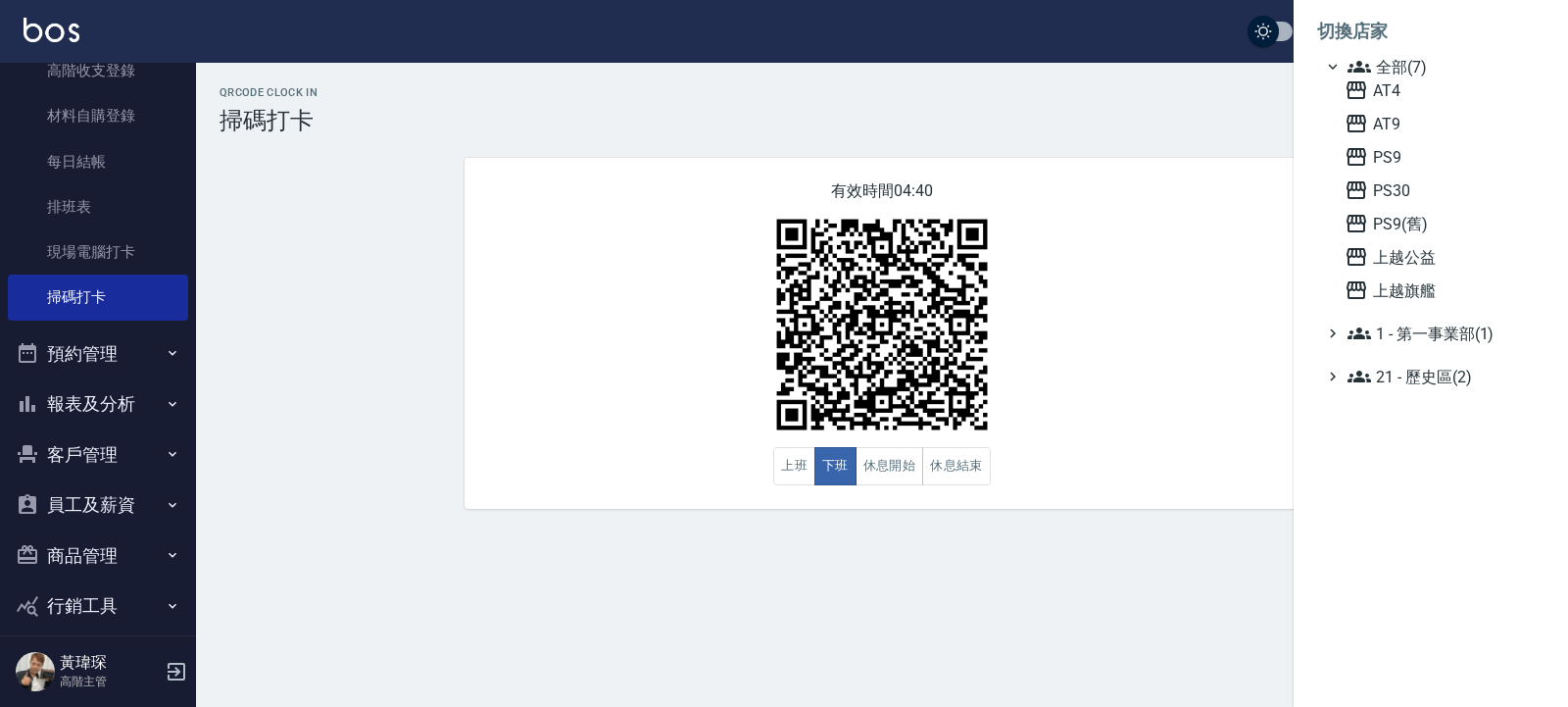 click on "AT4 AT9 PS9 PS30 PS9(舊) 上越公益 上越旗艦" at bounding box center [1441, 190] 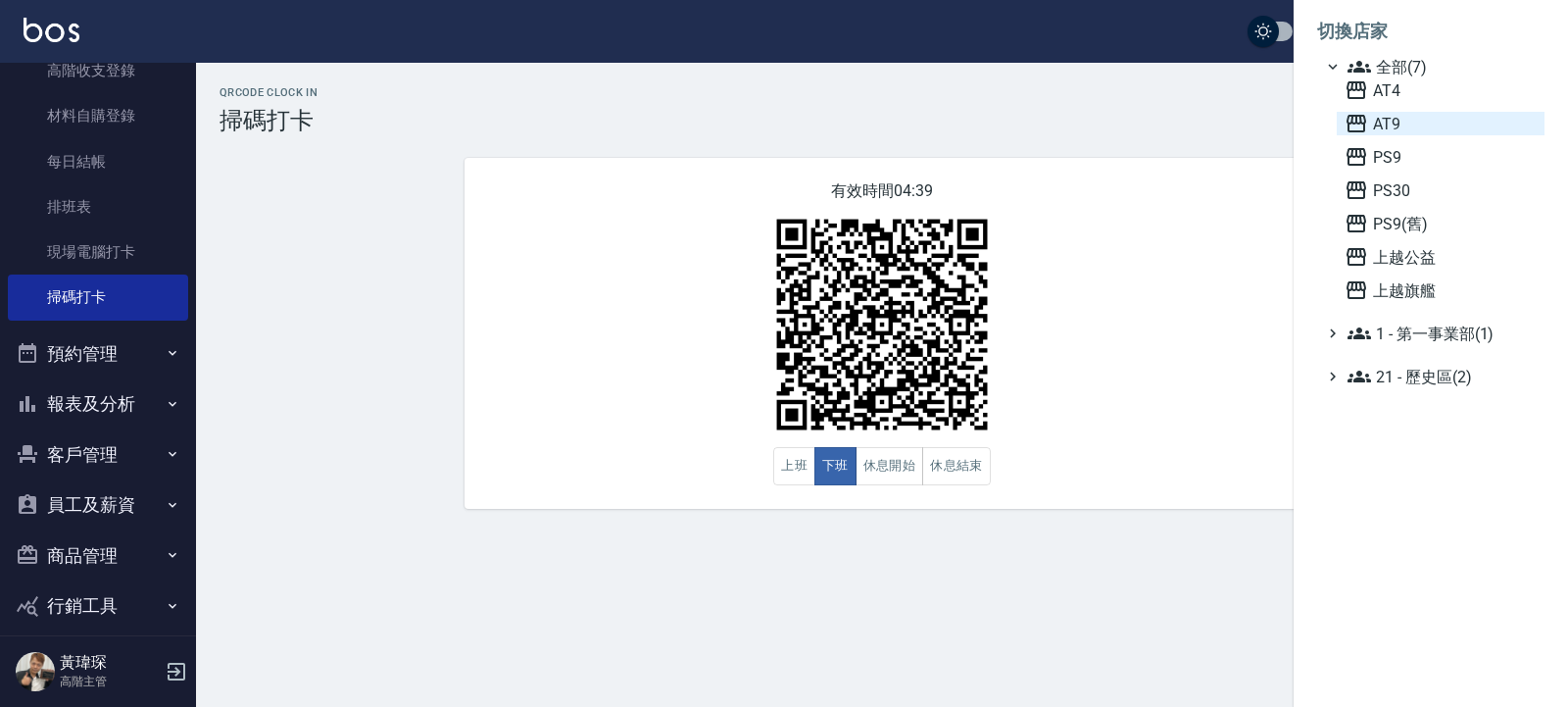 click on "AT9" at bounding box center (1441, 124) 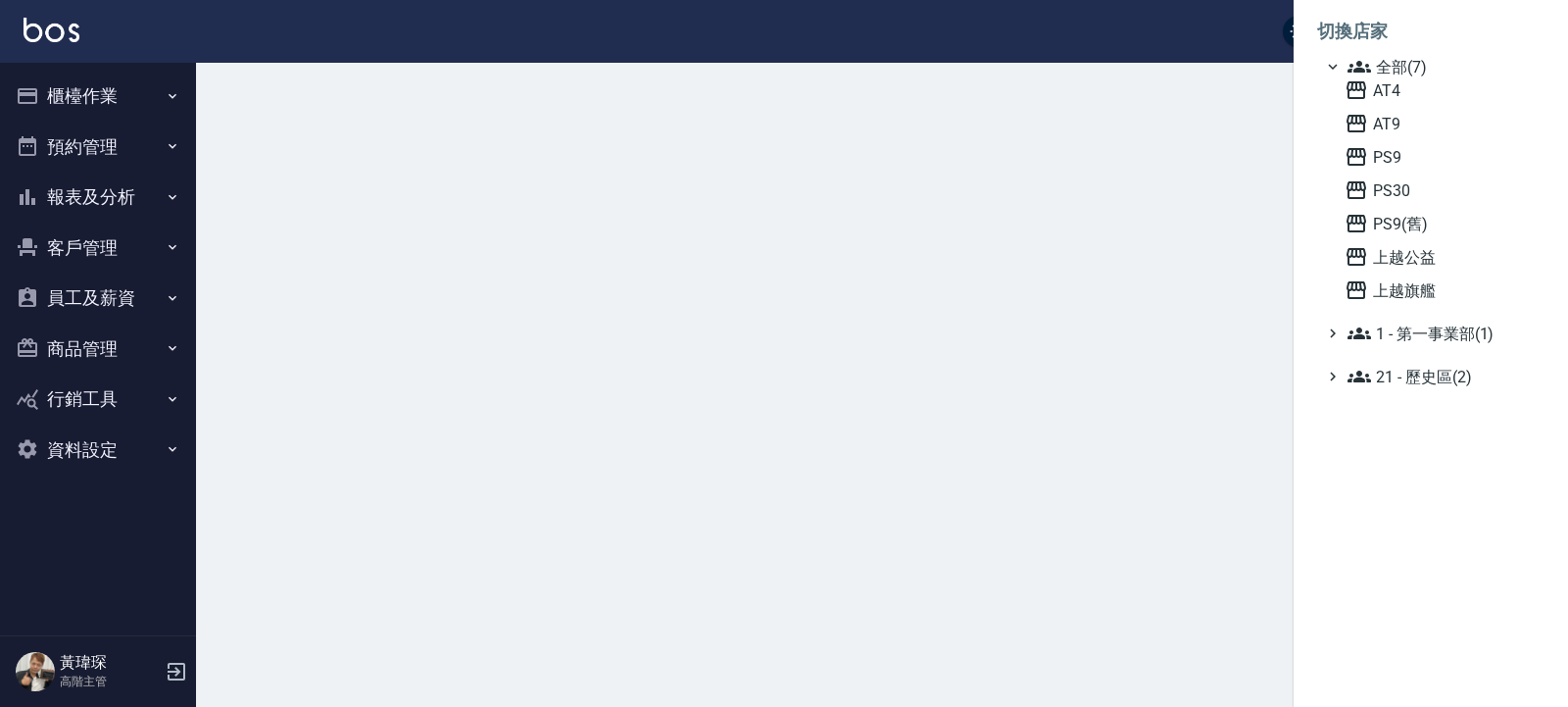 scroll, scrollTop: 0, scrollLeft: 0, axis: both 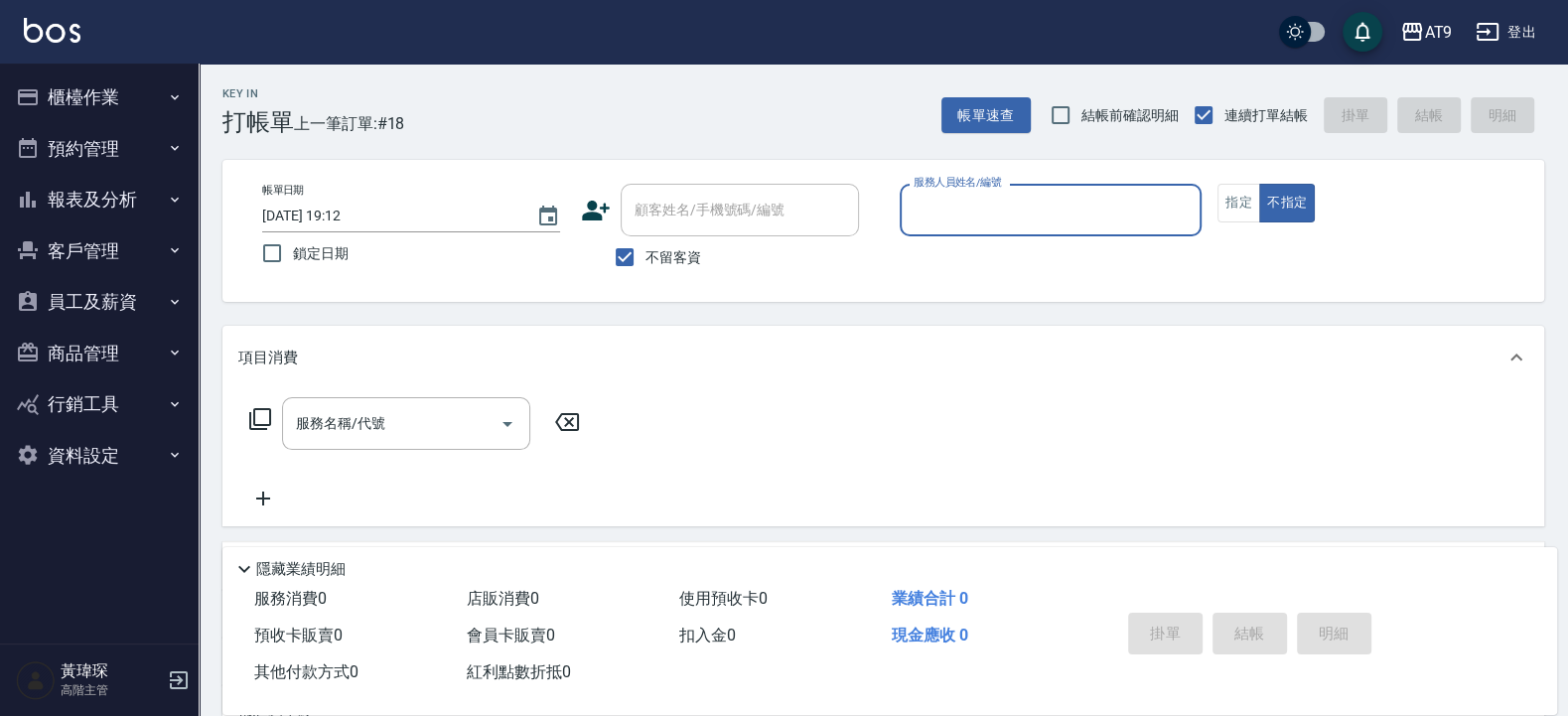 click on "報表及分析" at bounding box center [99, 200] 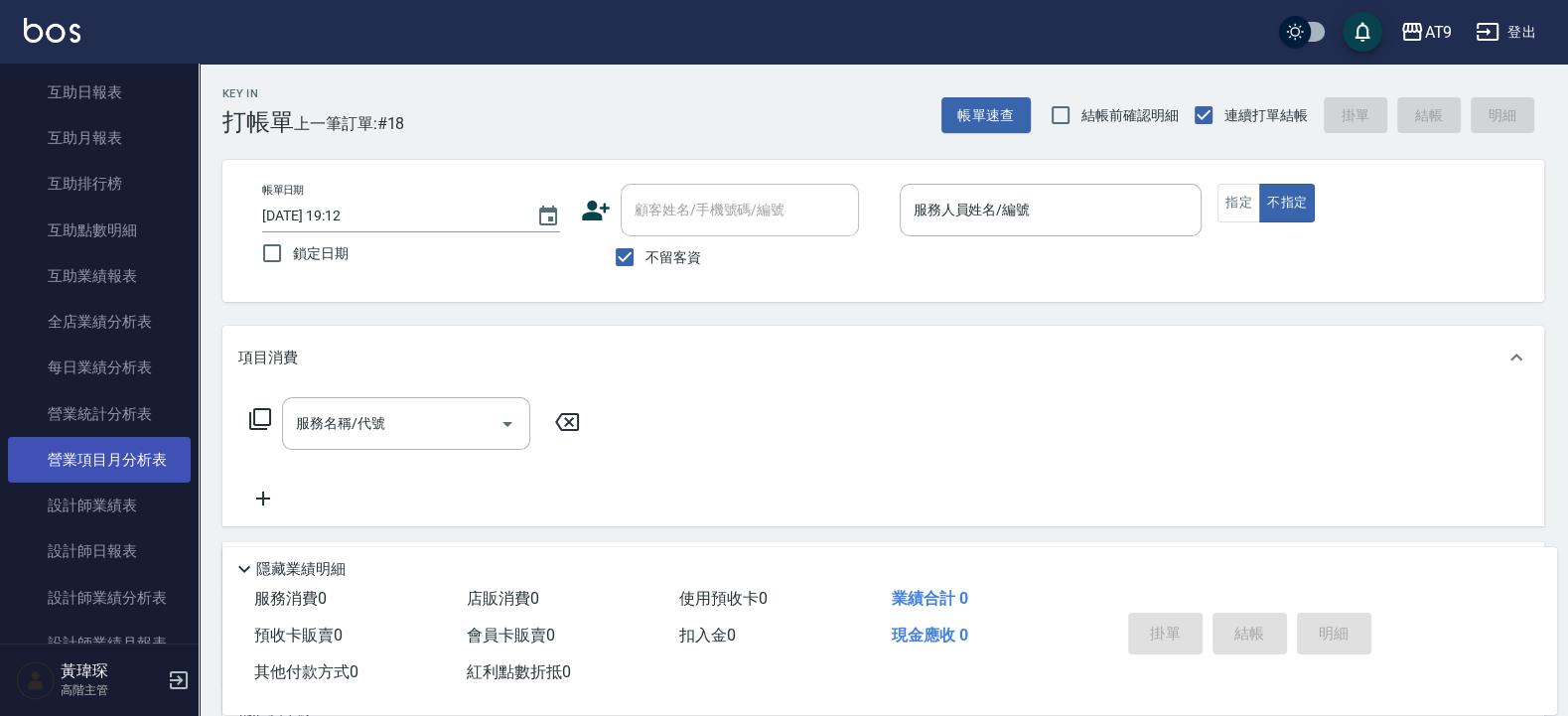 scroll, scrollTop: 477, scrollLeft: 0, axis: vertical 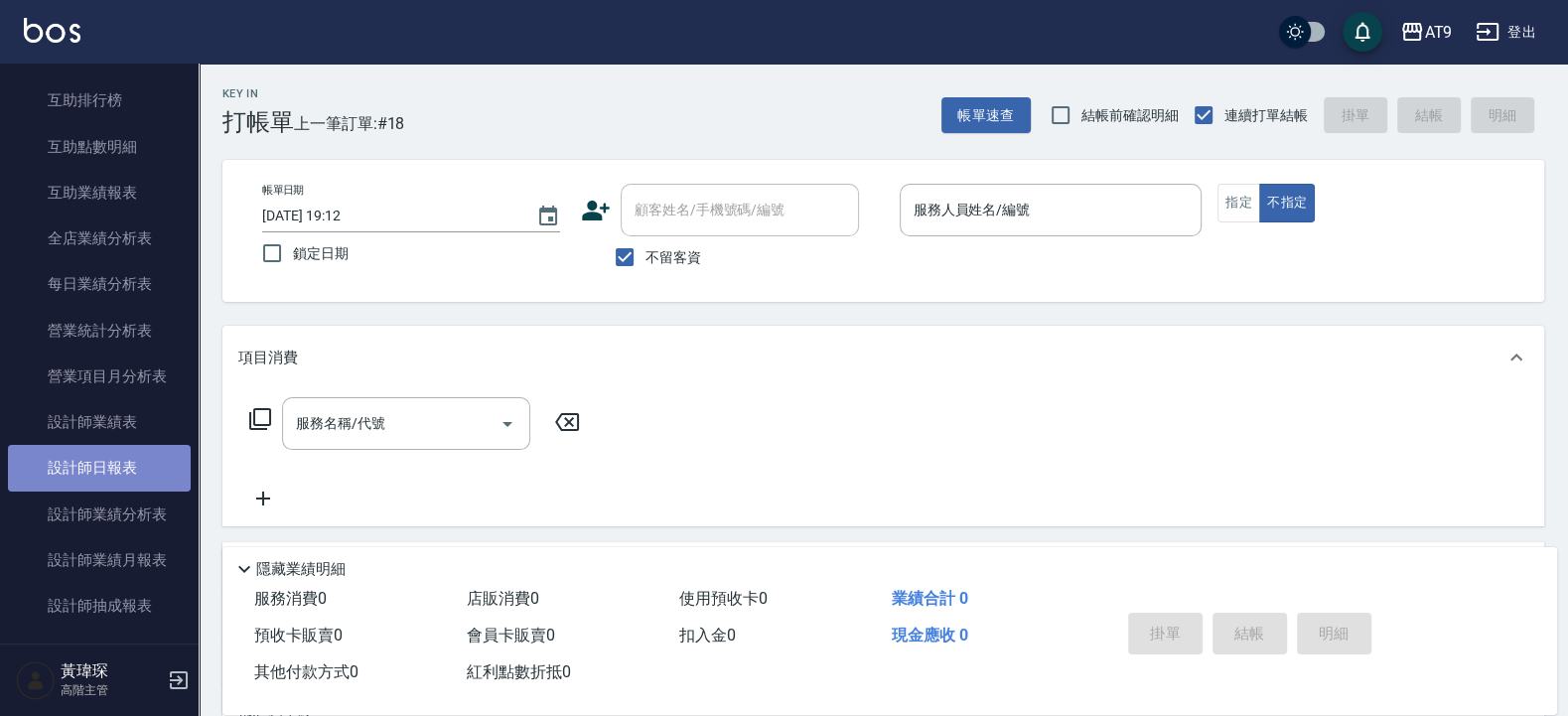 click on "設計師日報表" at bounding box center [99, 468] 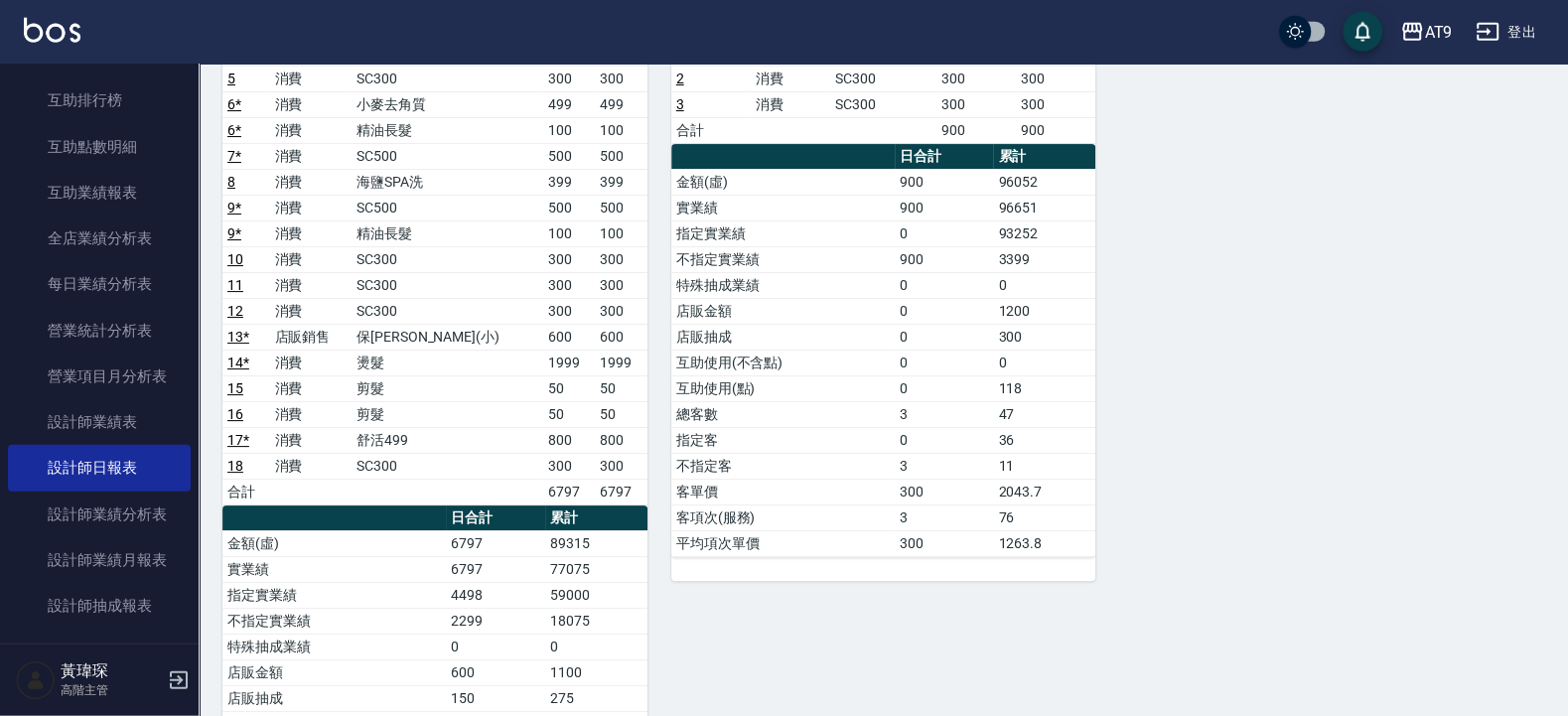 scroll, scrollTop: 119, scrollLeft: 0, axis: vertical 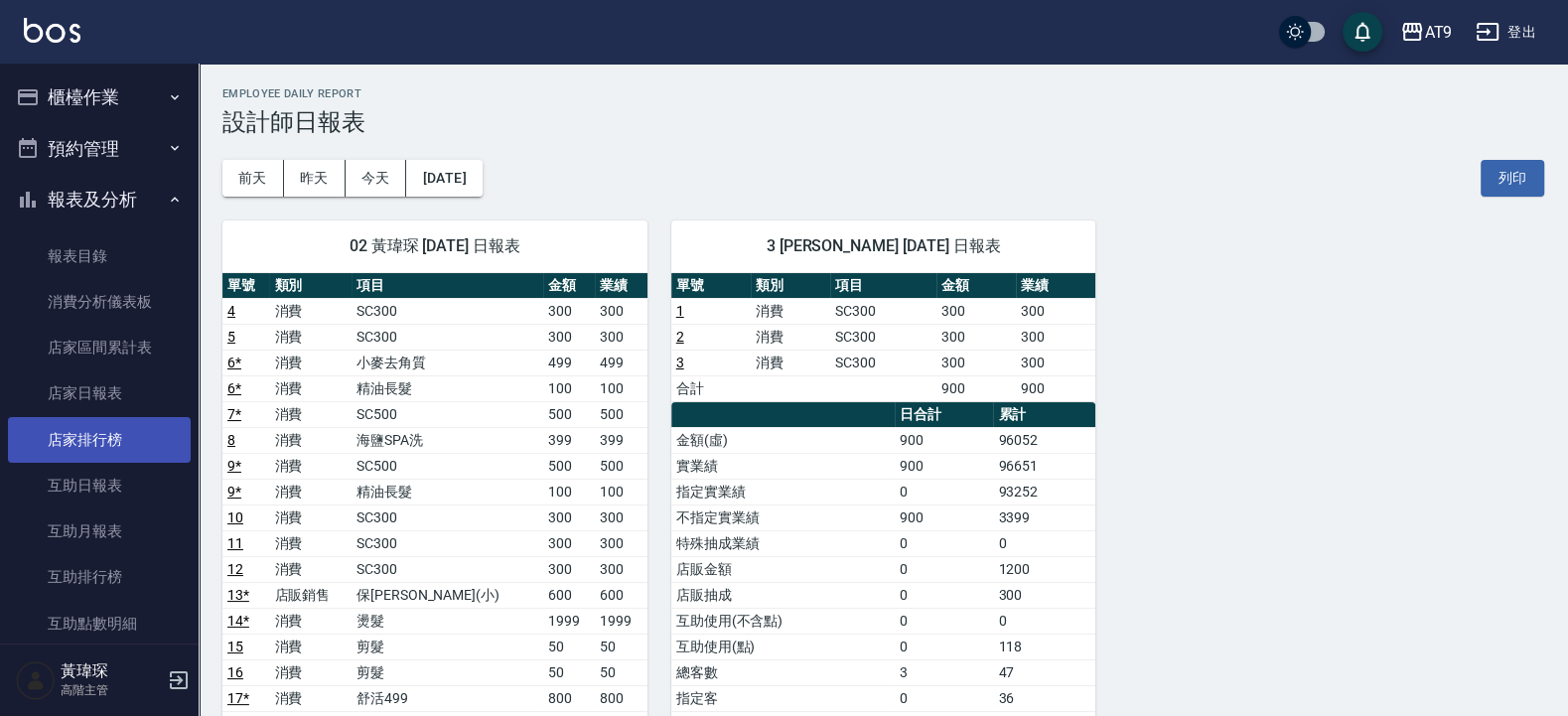 click on "店家排行榜" at bounding box center (99, 440) 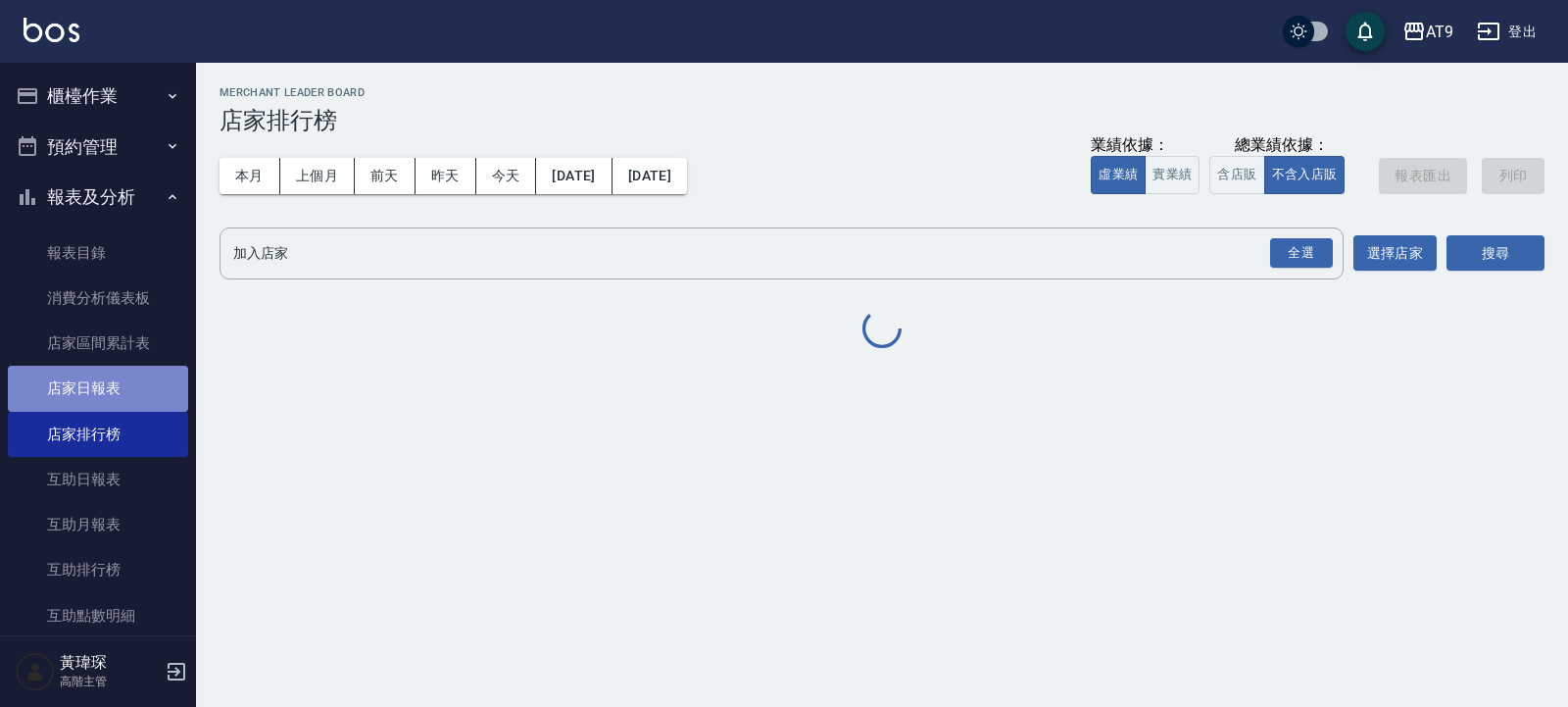 click on "店家日報表" at bounding box center (98, 388) 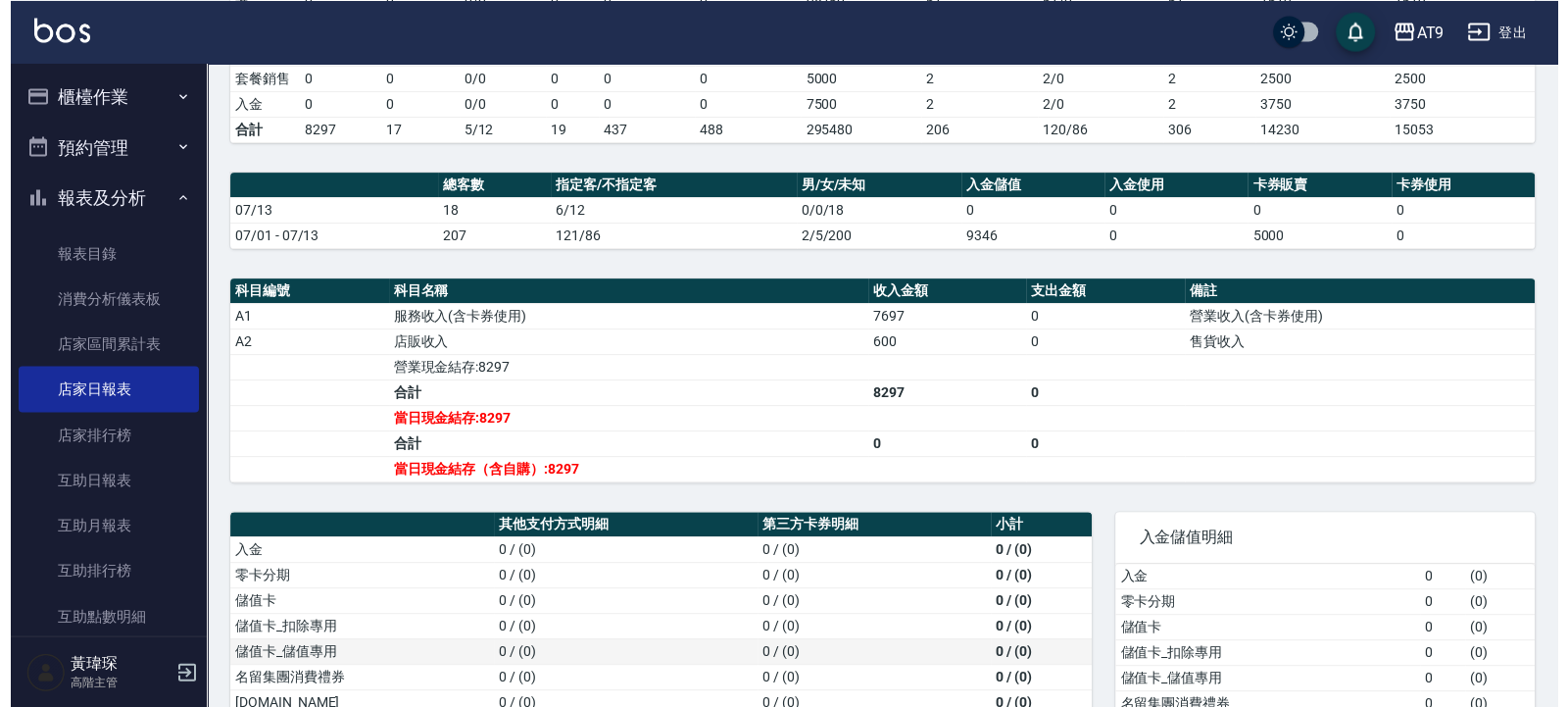 scroll, scrollTop: 61, scrollLeft: 0, axis: vertical 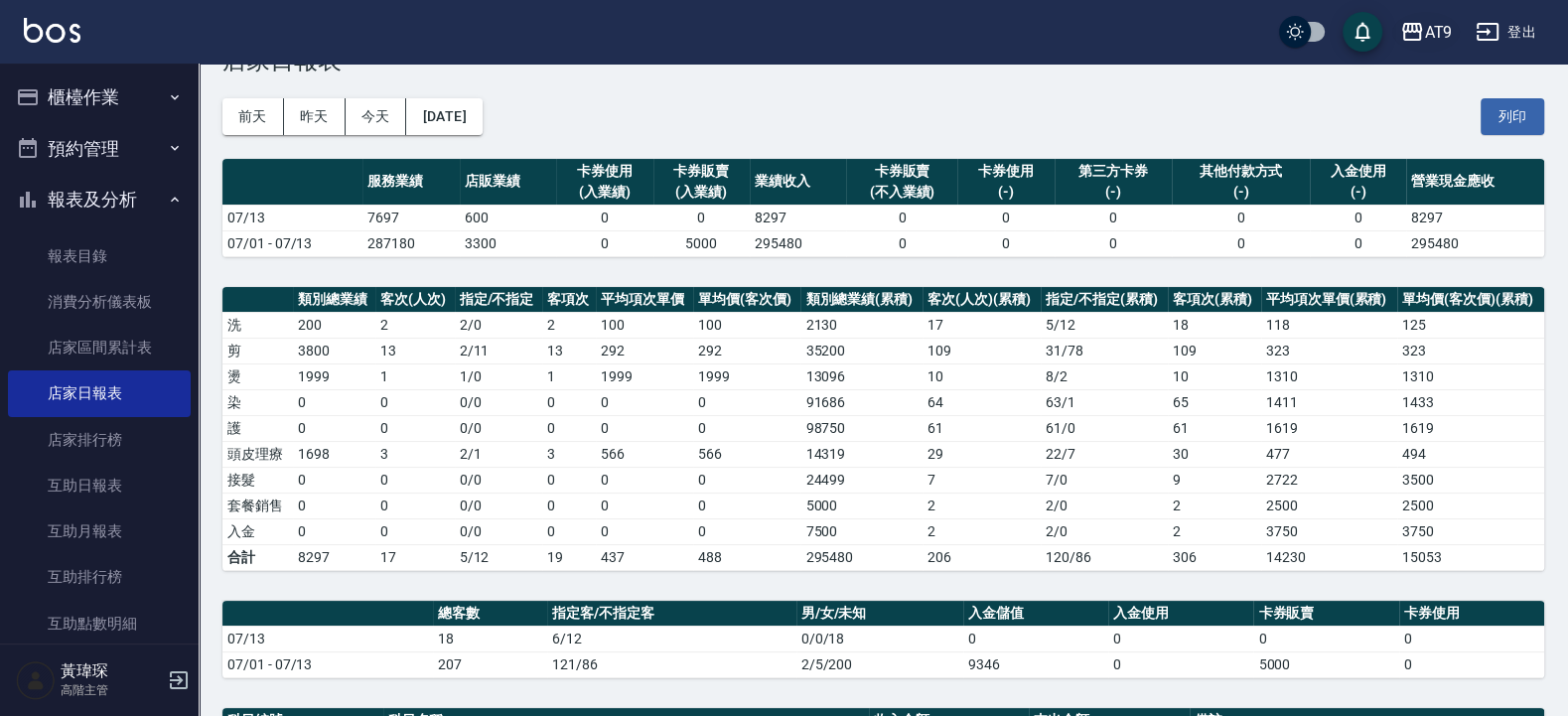 click on "AT9" at bounding box center [1426, 32] 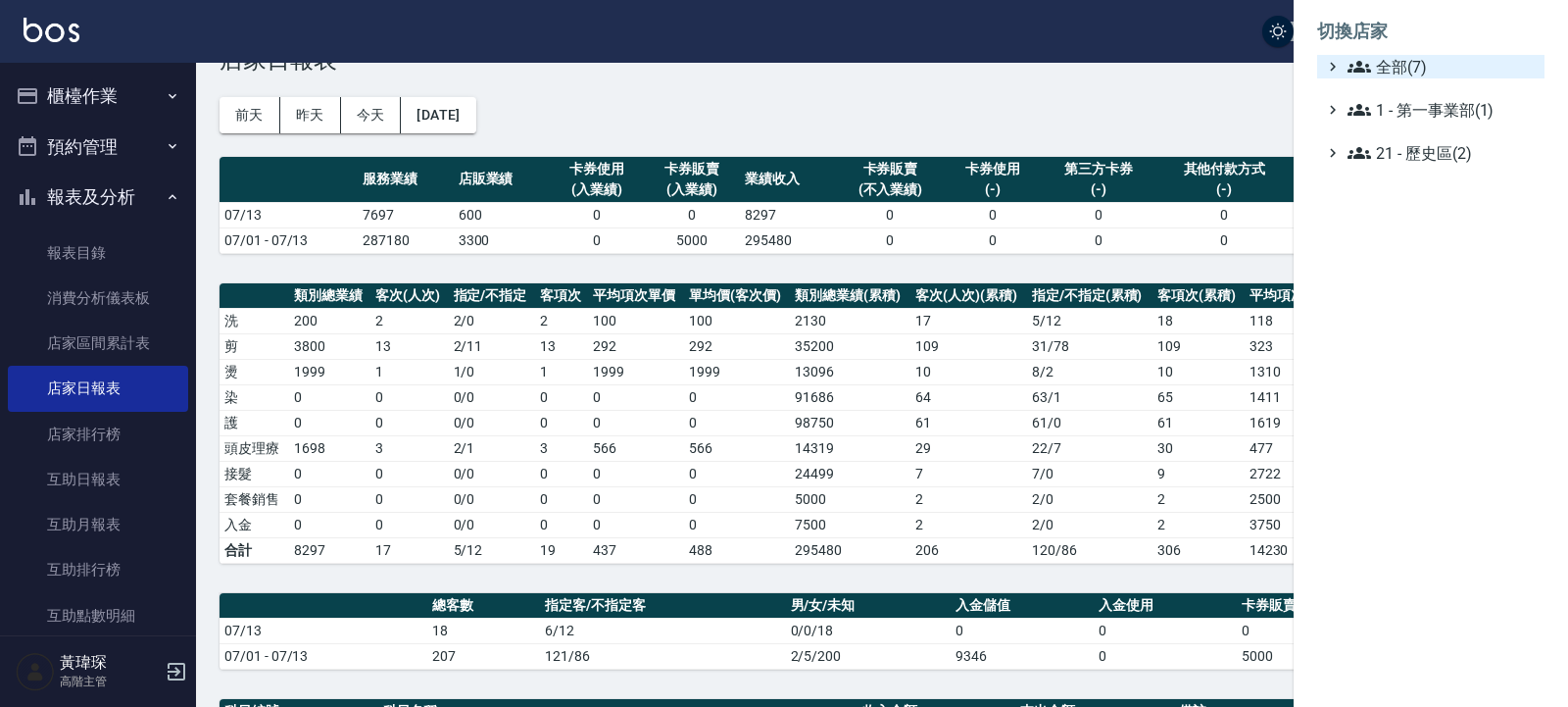 click on "全部(7)" at bounding box center [1442, 67] 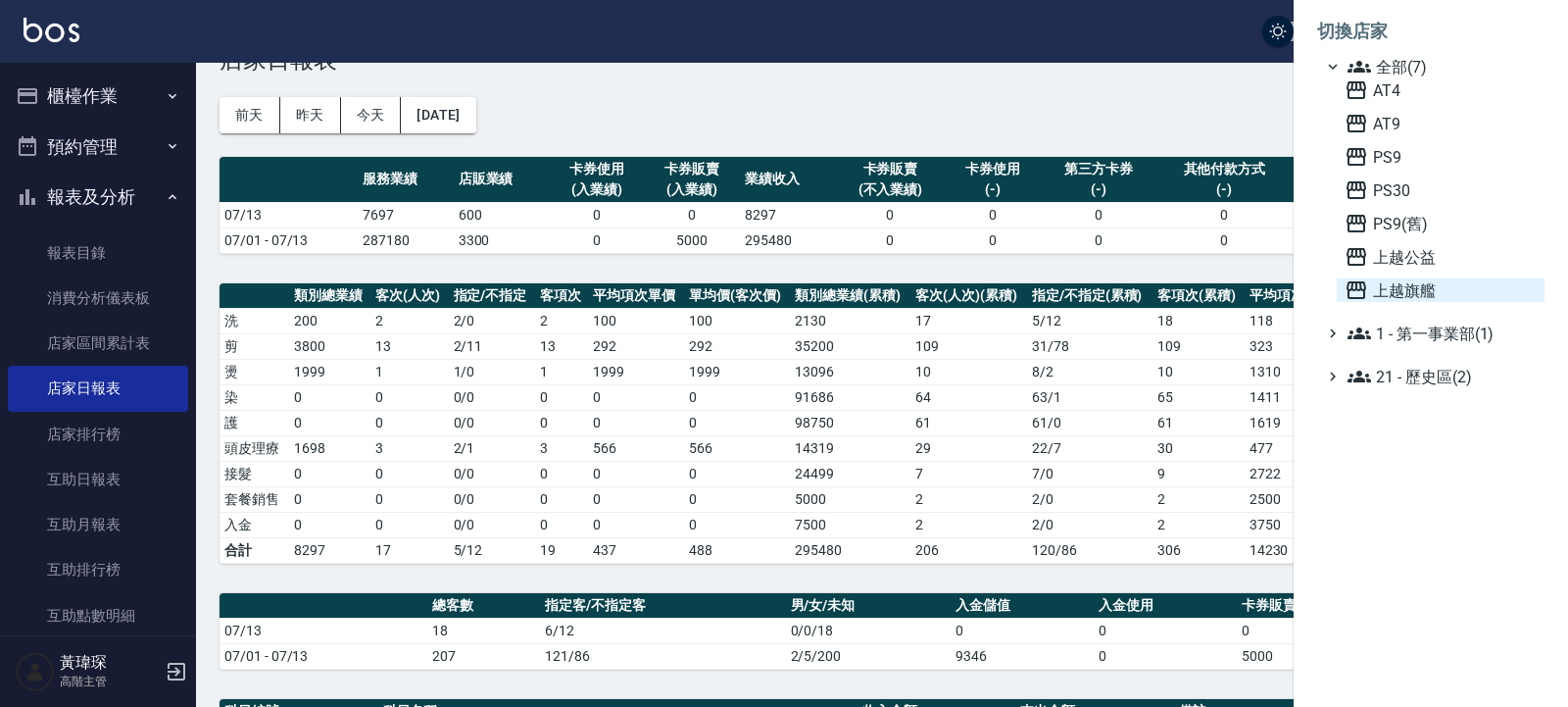 click on "上越旗艦" at bounding box center [1441, 290] 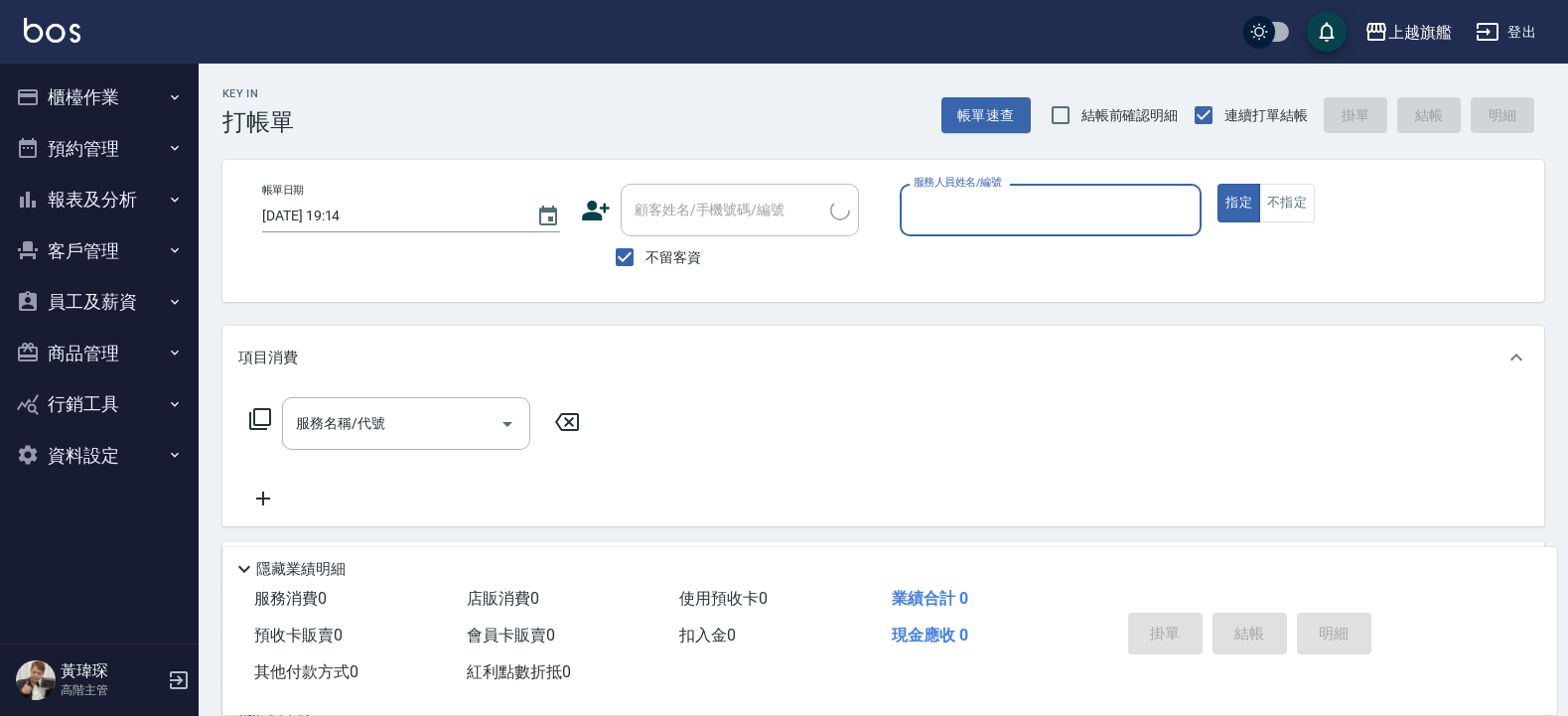 scroll, scrollTop: 0, scrollLeft: 0, axis: both 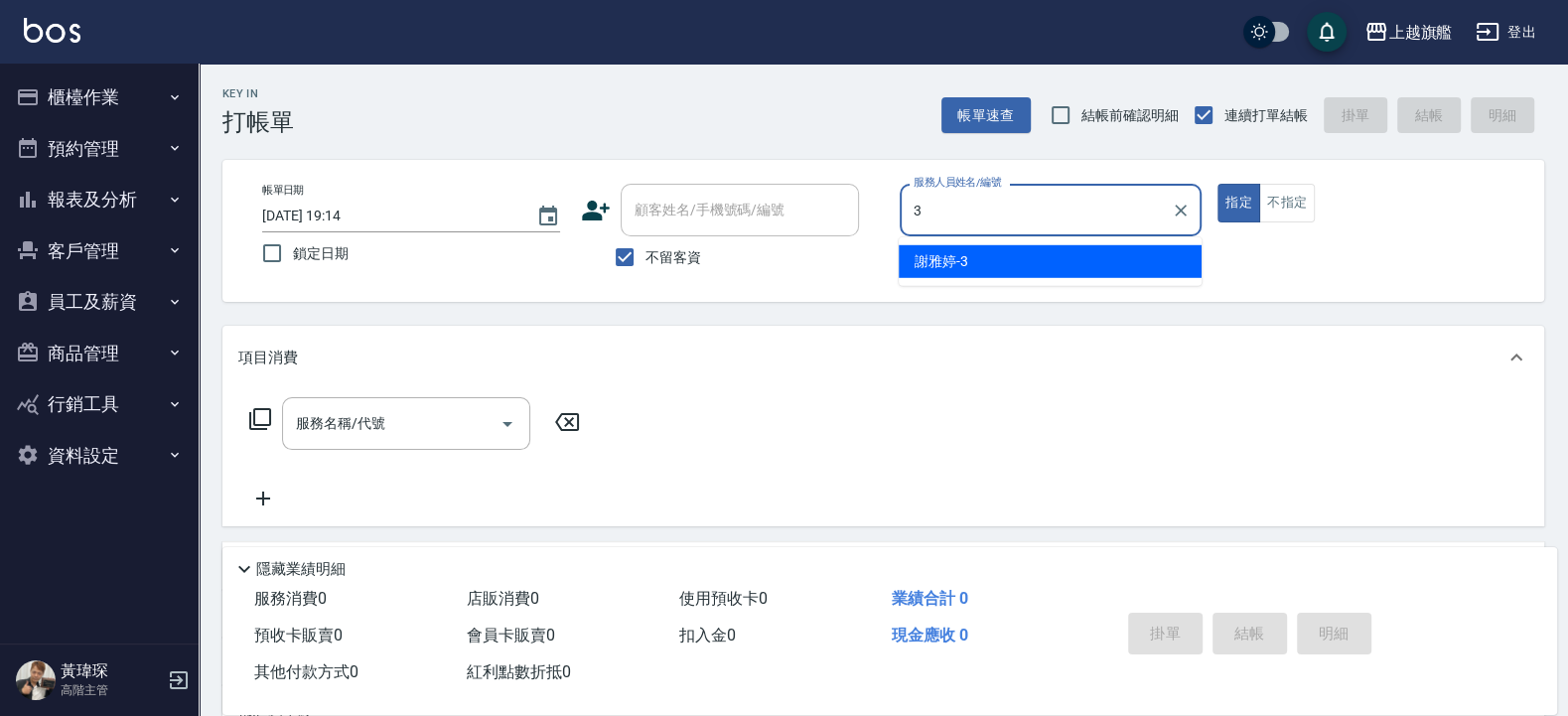 type on "謝雅婷-3" 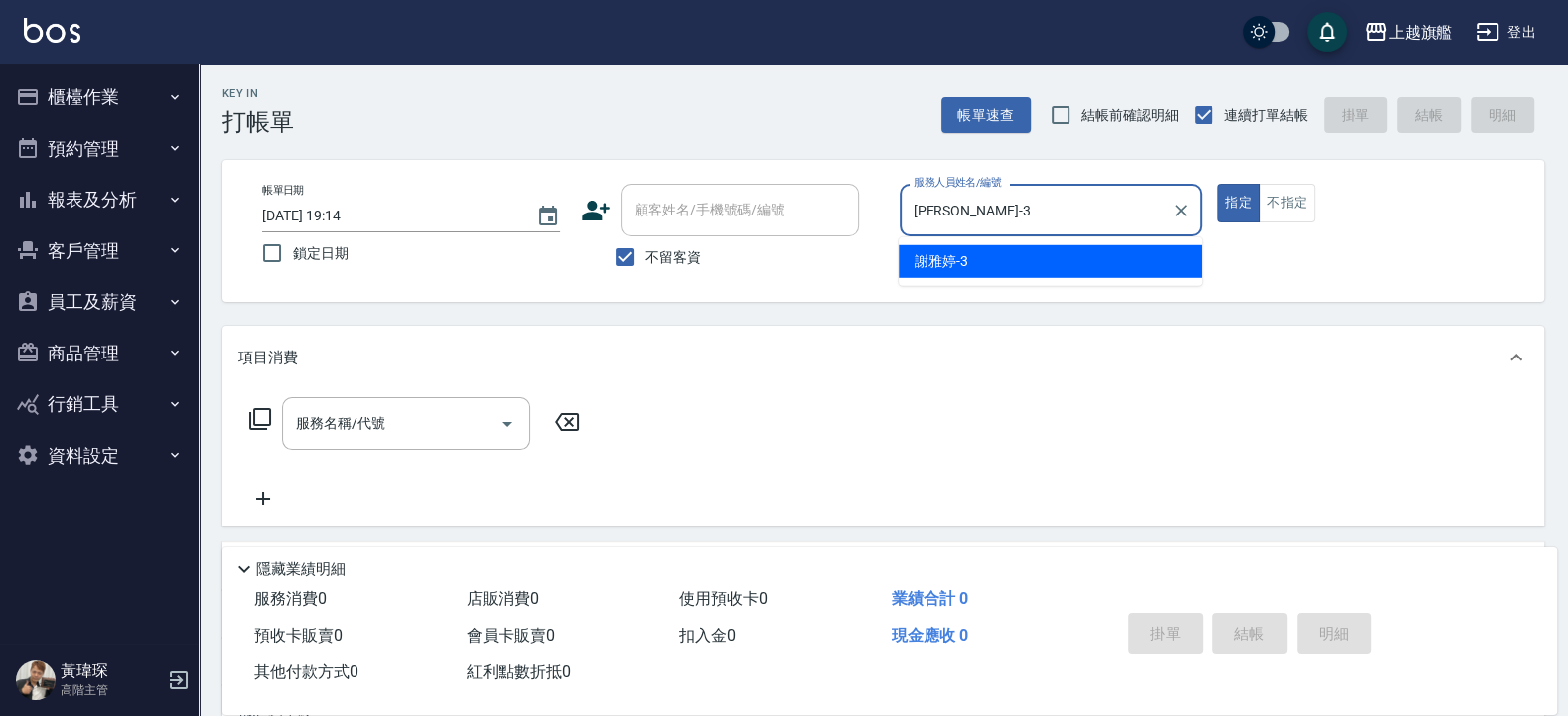type on "true" 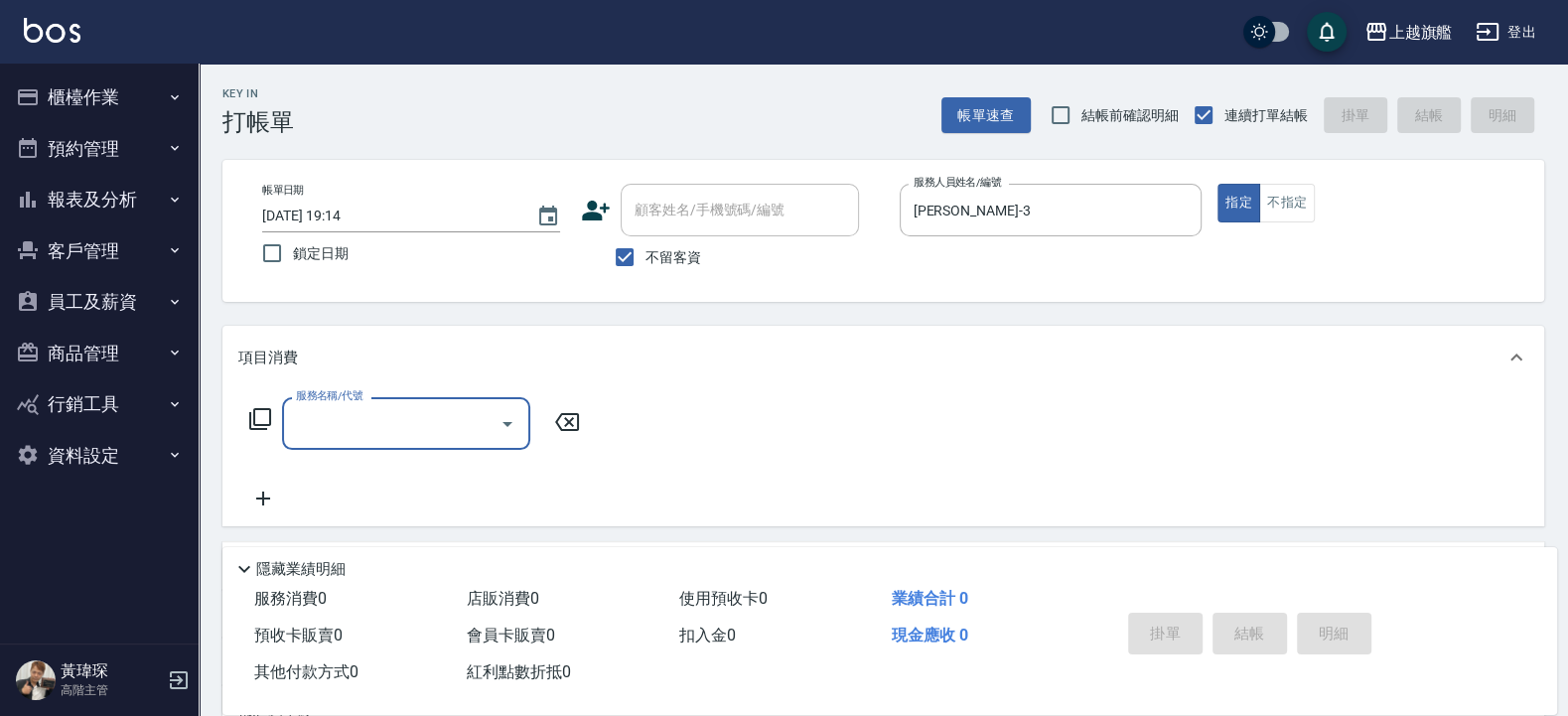click on "不留客資" at bounding box center [673, 257] 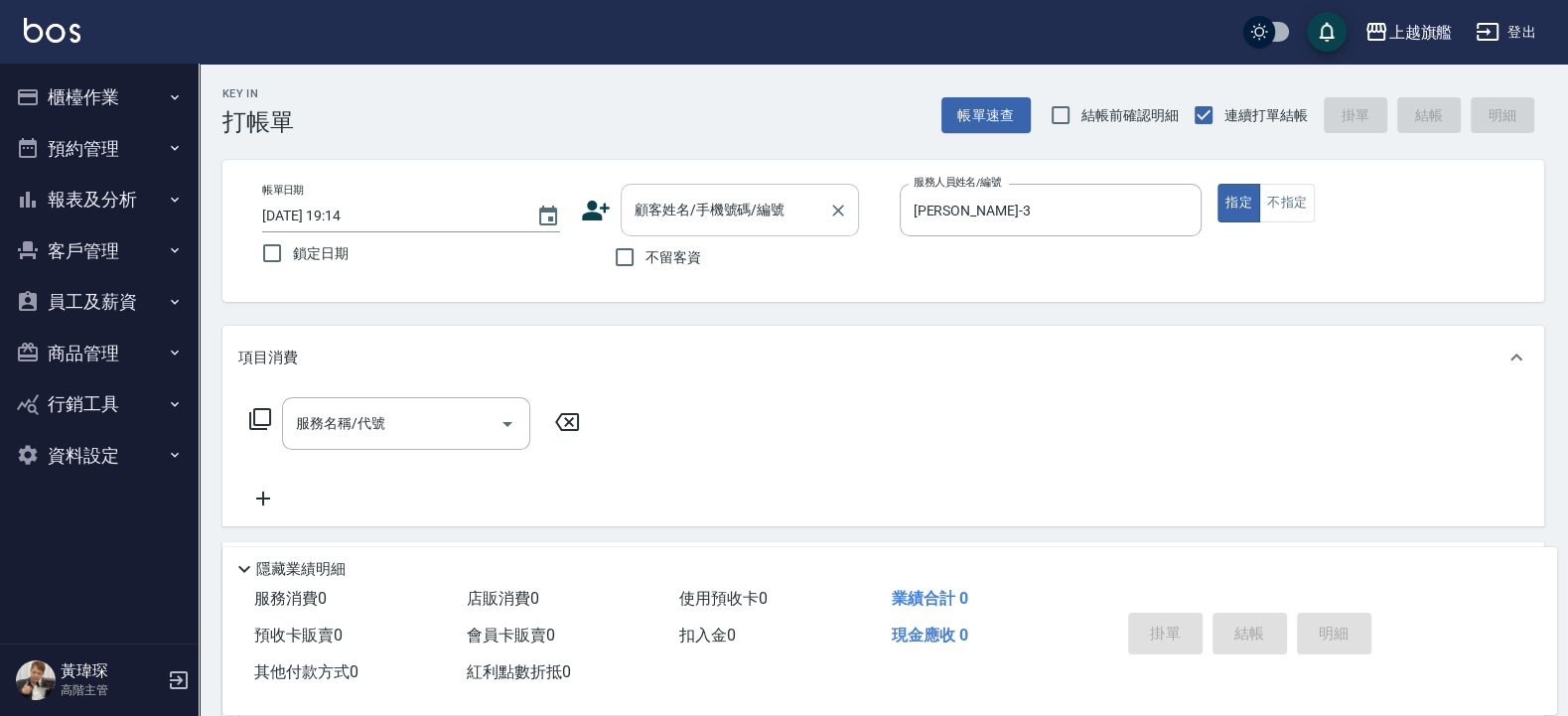 click on "顧客姓名/手機號碼/編號" at bounding box center [725, 210] 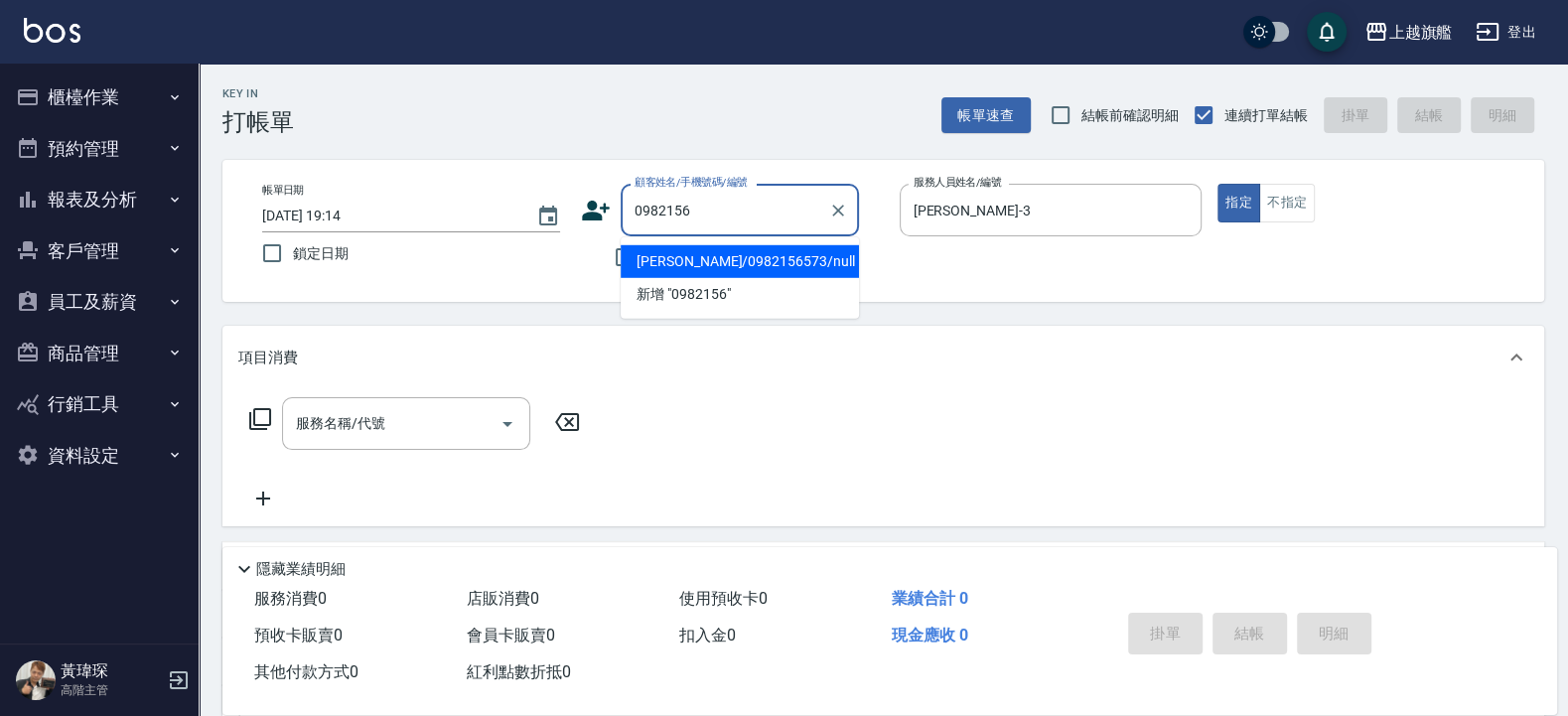 type on "陳惠盈/0982156573/null" 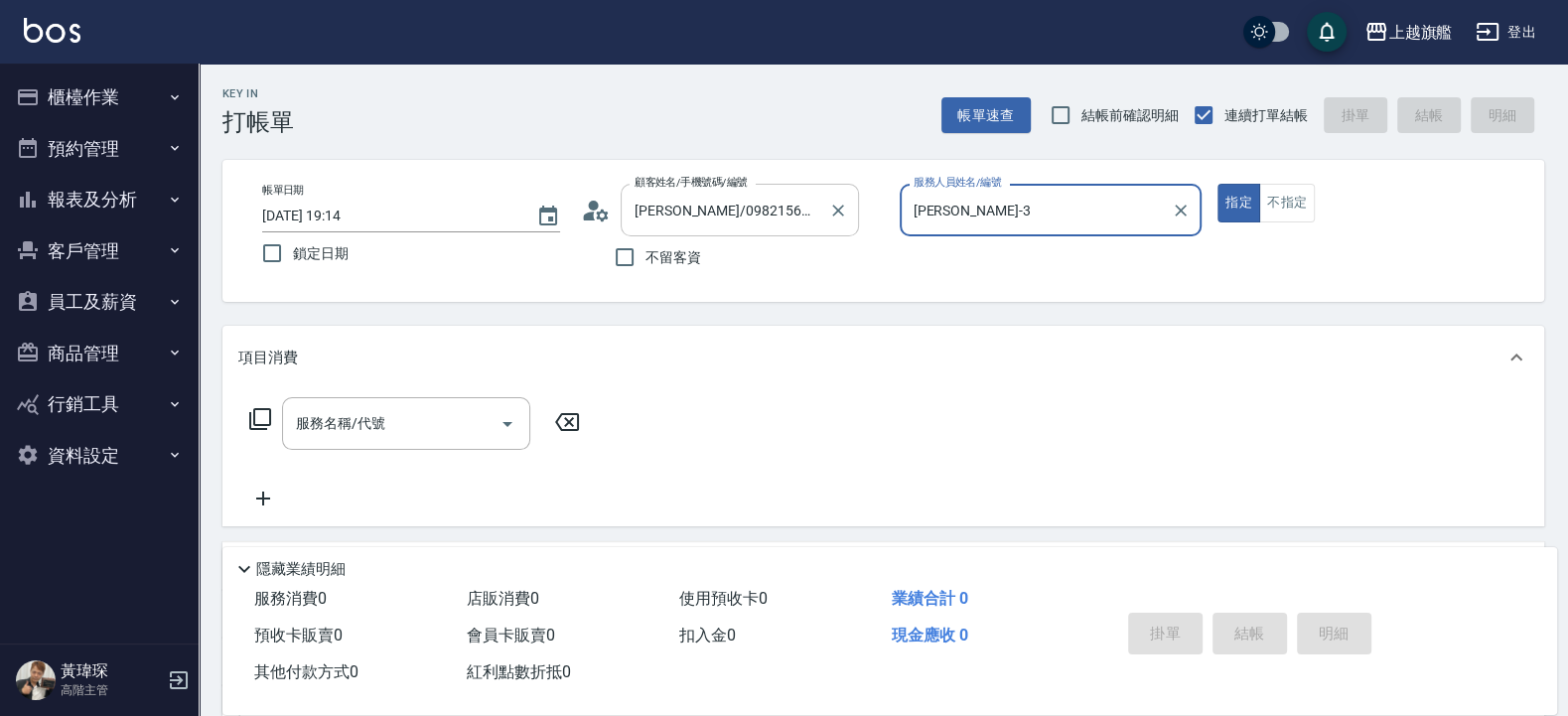 click on "指定" at bounding box center (1238, 203) 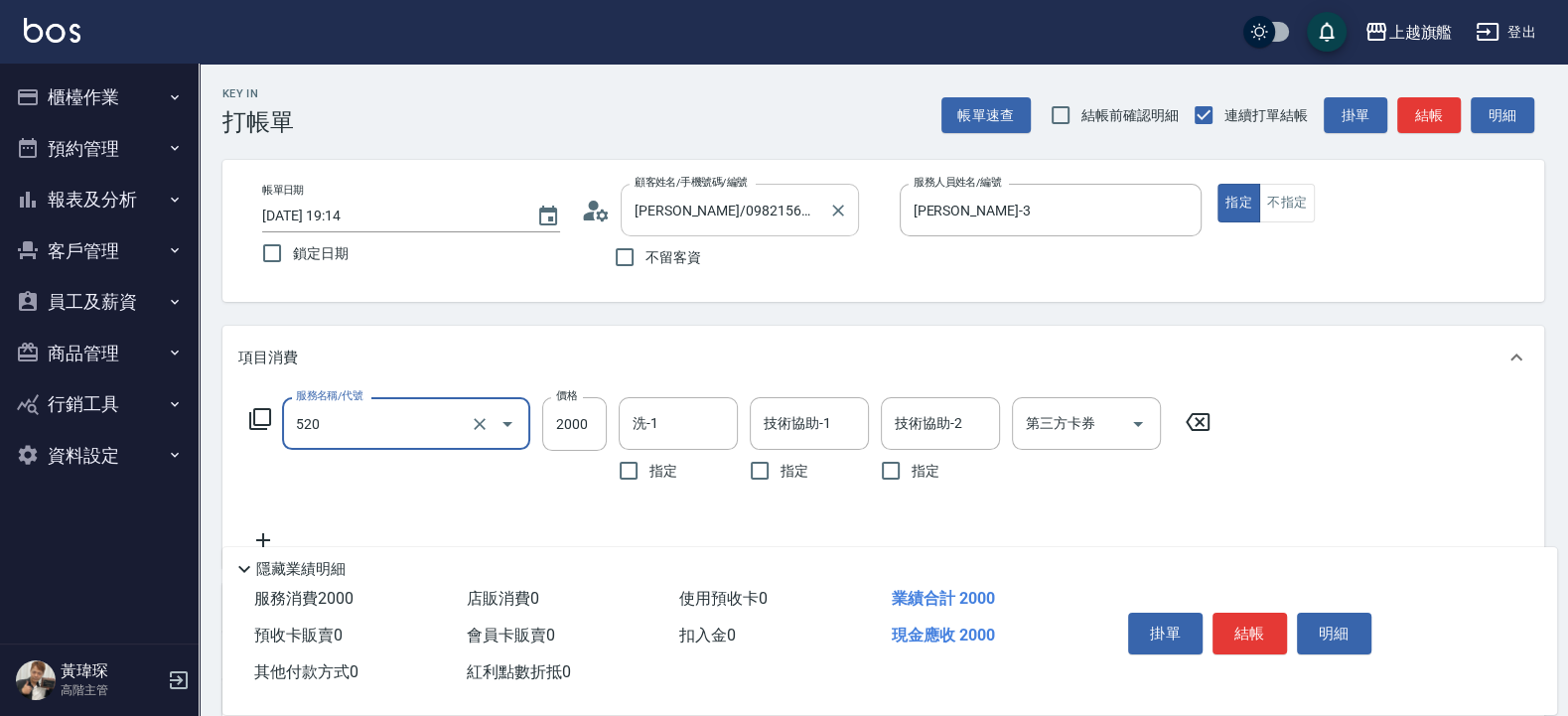 type on "染髮2000UP(520)" 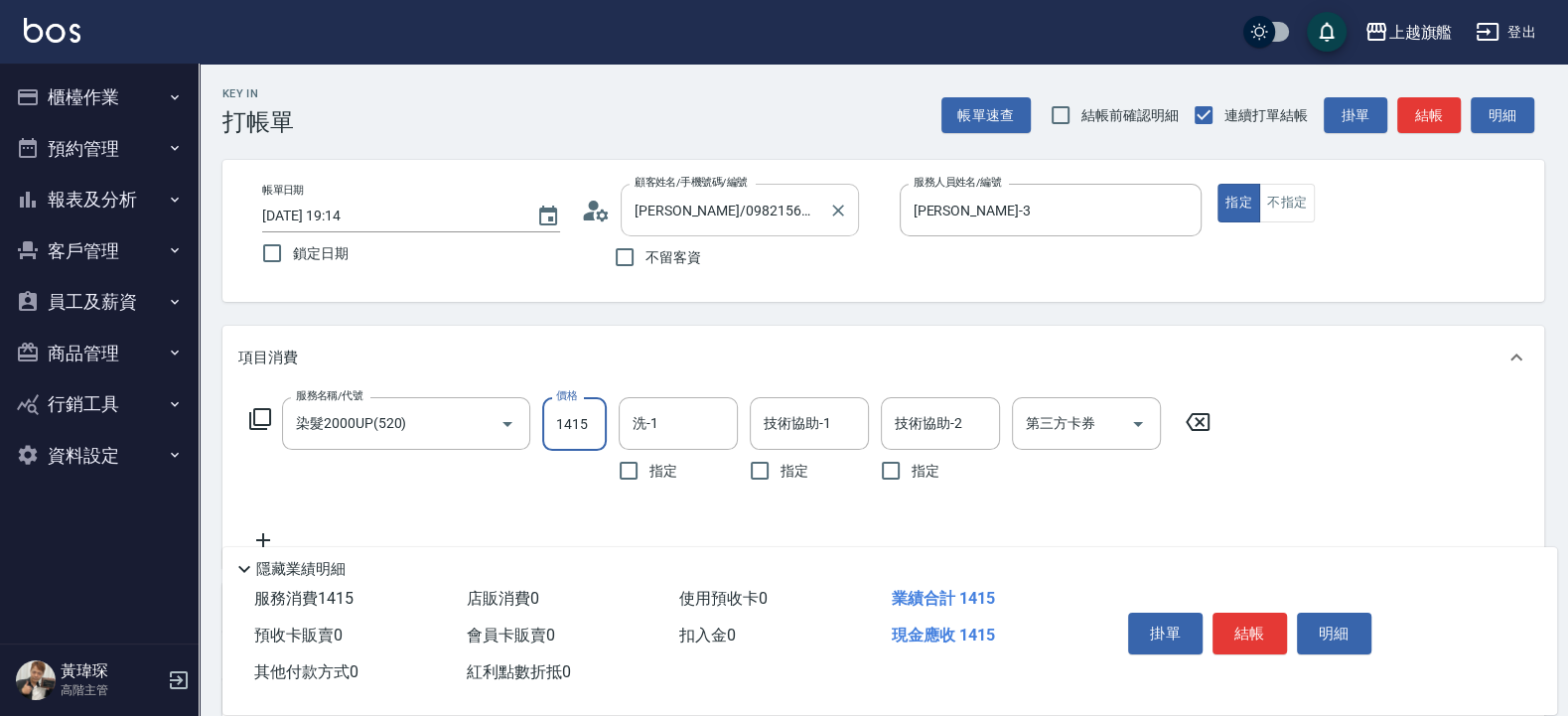 type on "1415" 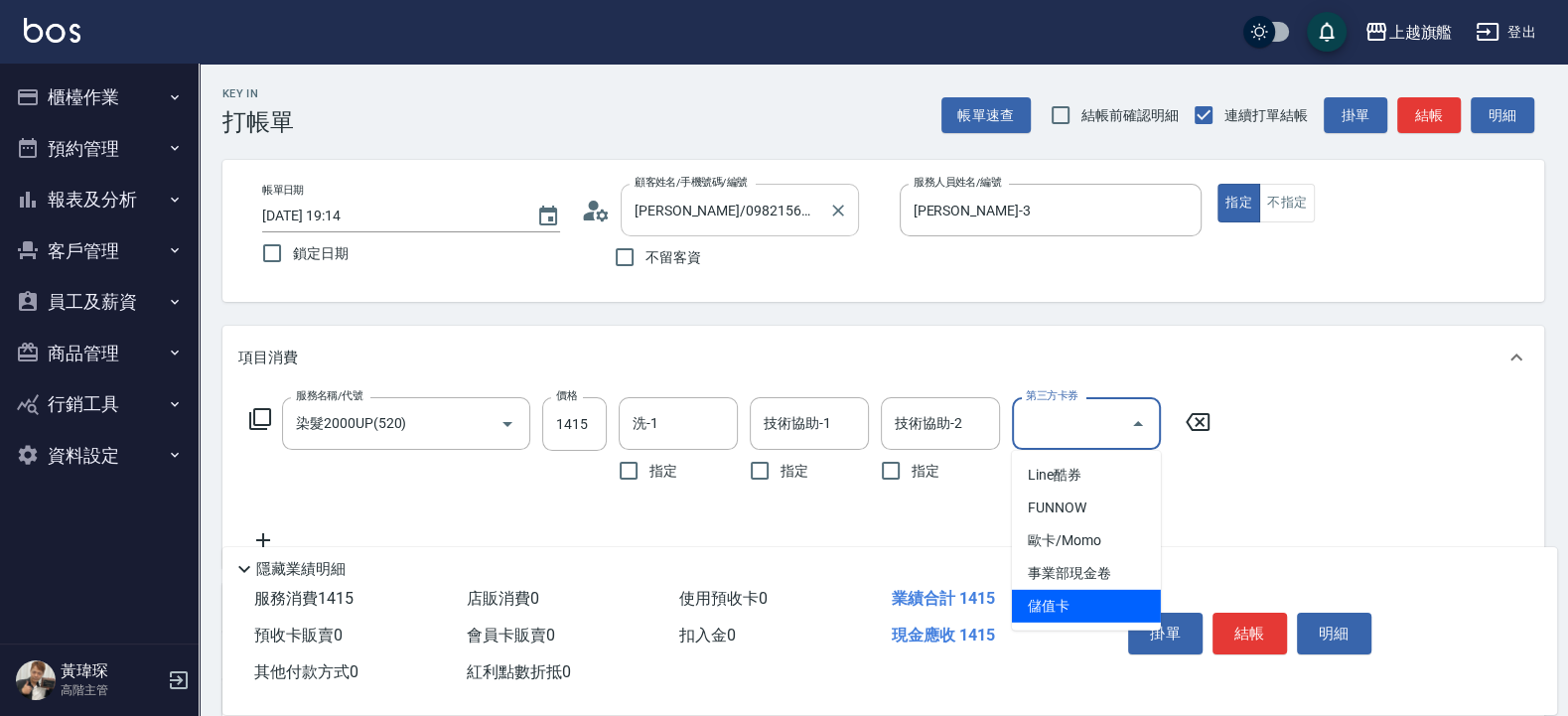 type on "儲值卡" 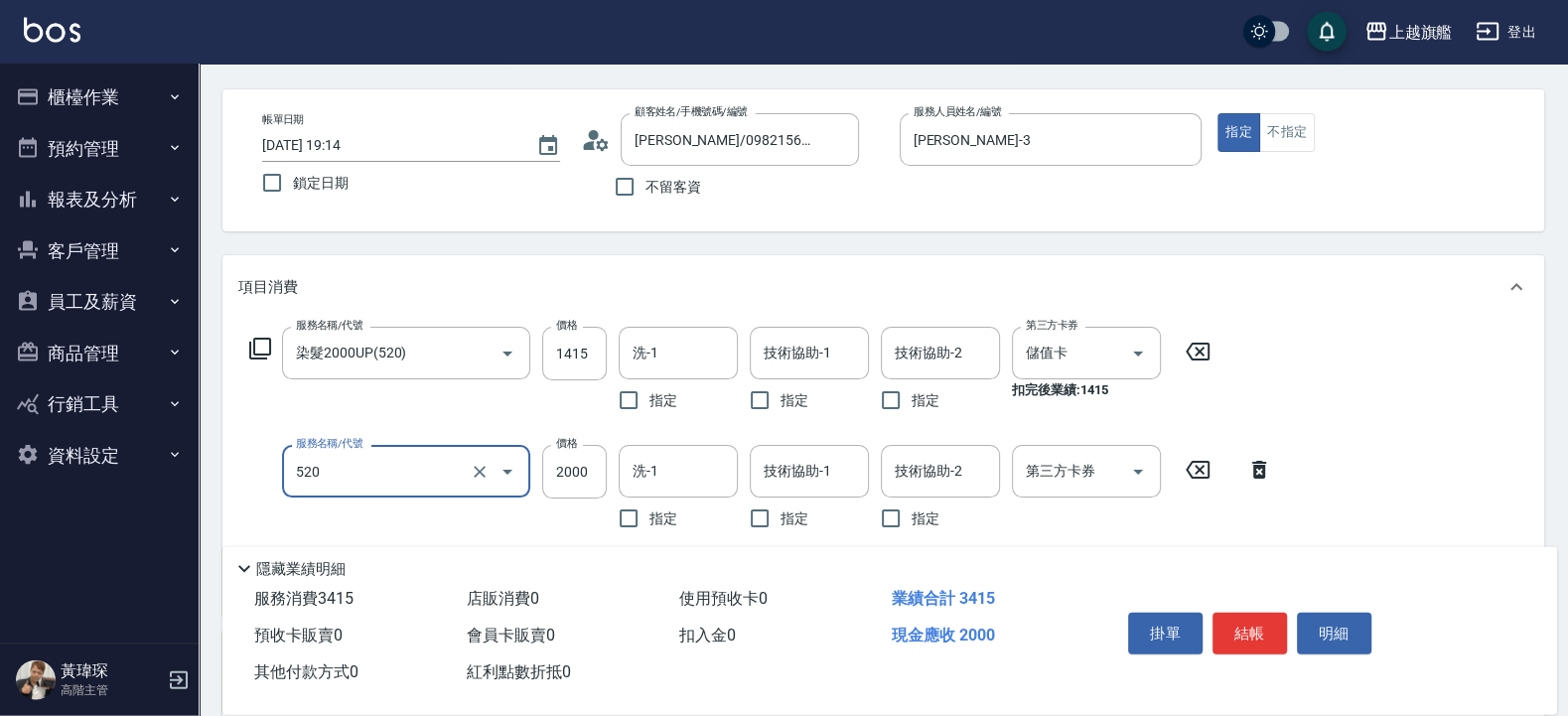 scroll, scrollTop: 119, scrollLeft: 0, axis: vertical 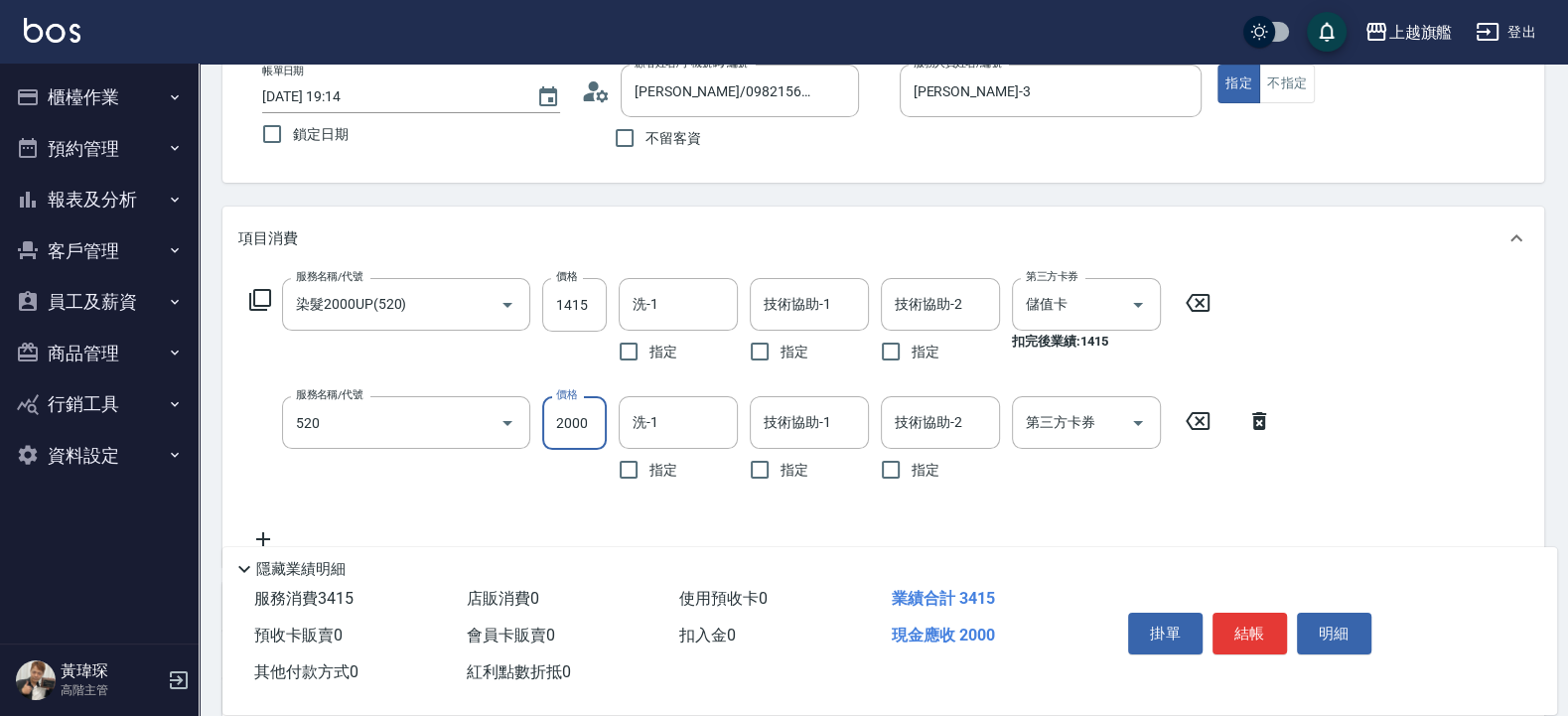 type on "染髮2000UP(520)" 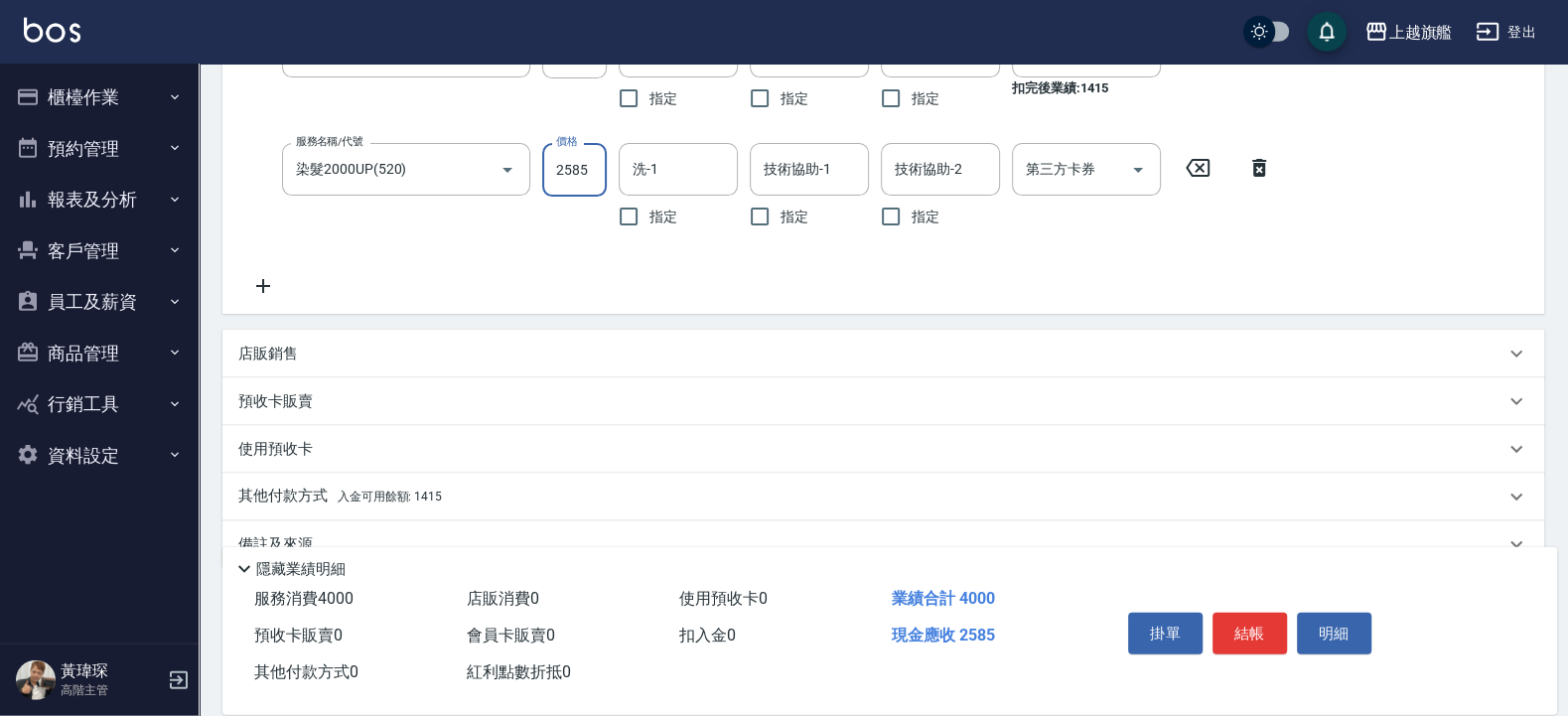 scroll, scrollTop: 414, scrollLeft: 0, axis: vertical 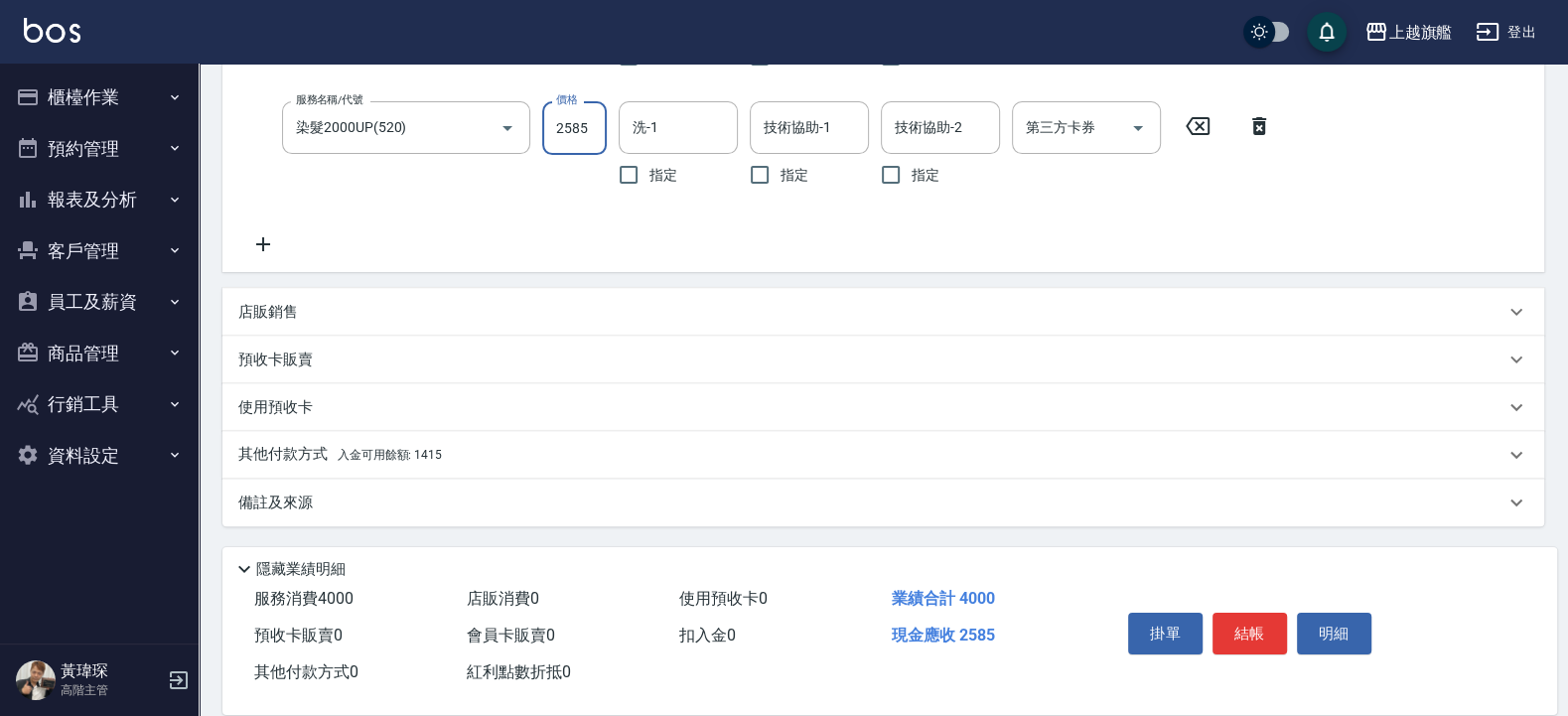 type on "2585" 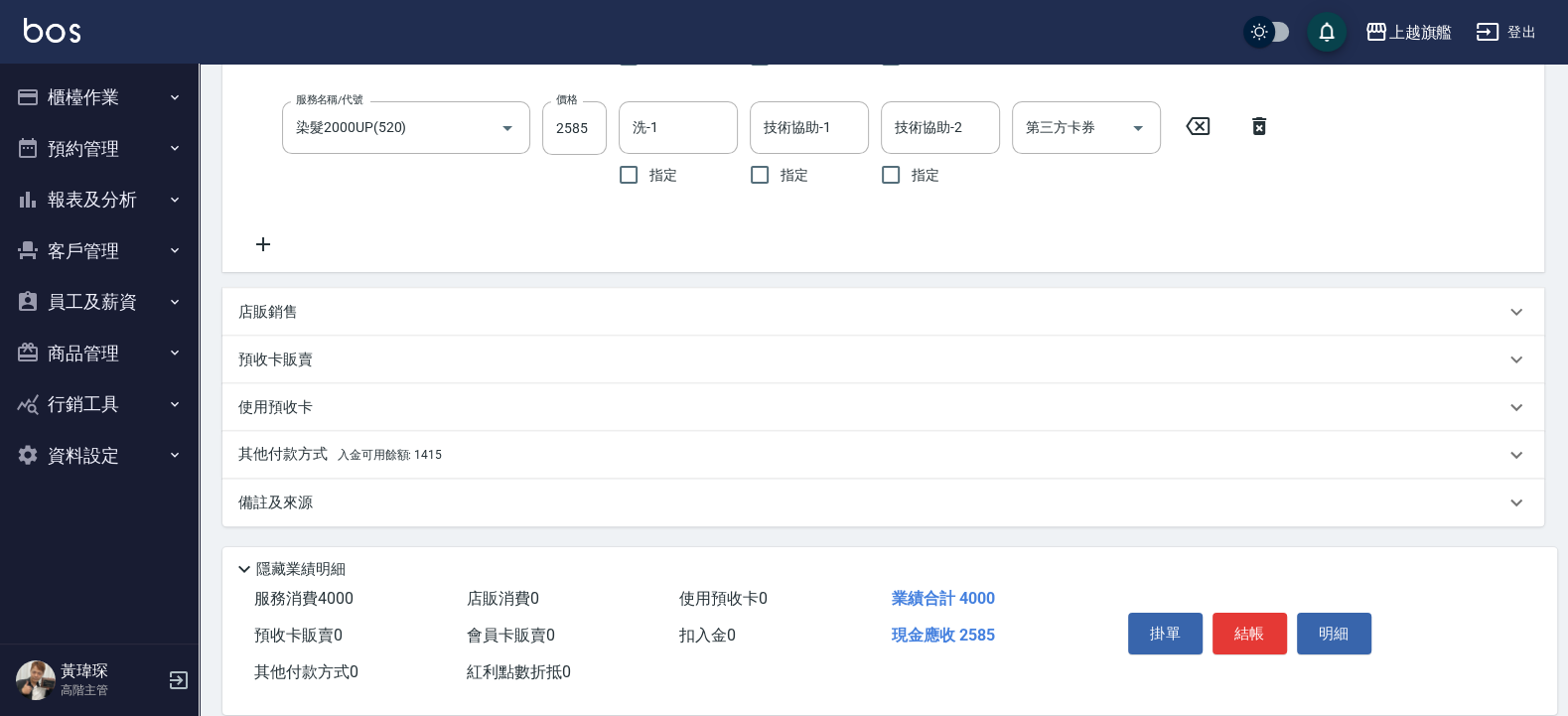 click on "其他付款方式 入金可用餘額: 1415" at bounding box center (871, 455) 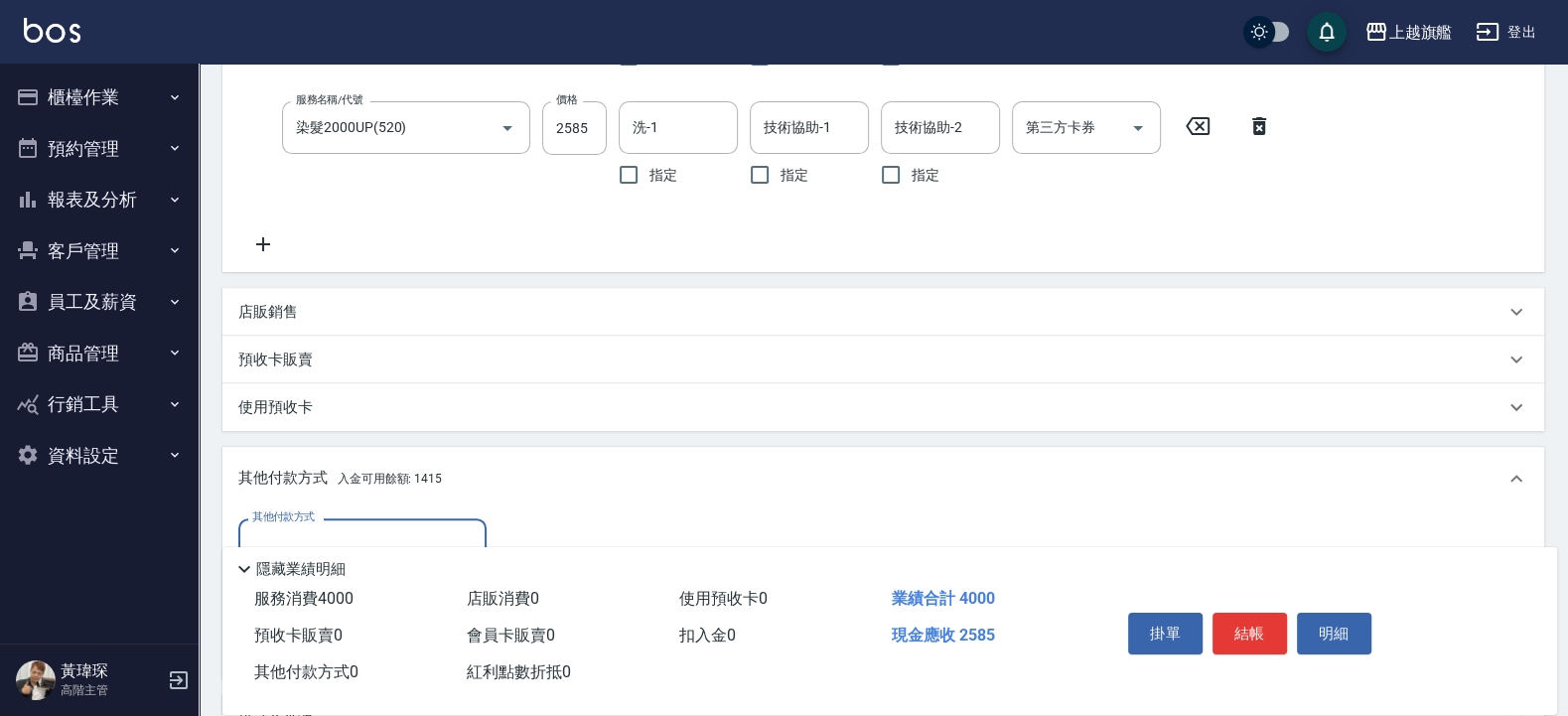 scroll, scrollTop: 0, scrollLeft: 0, axis: both 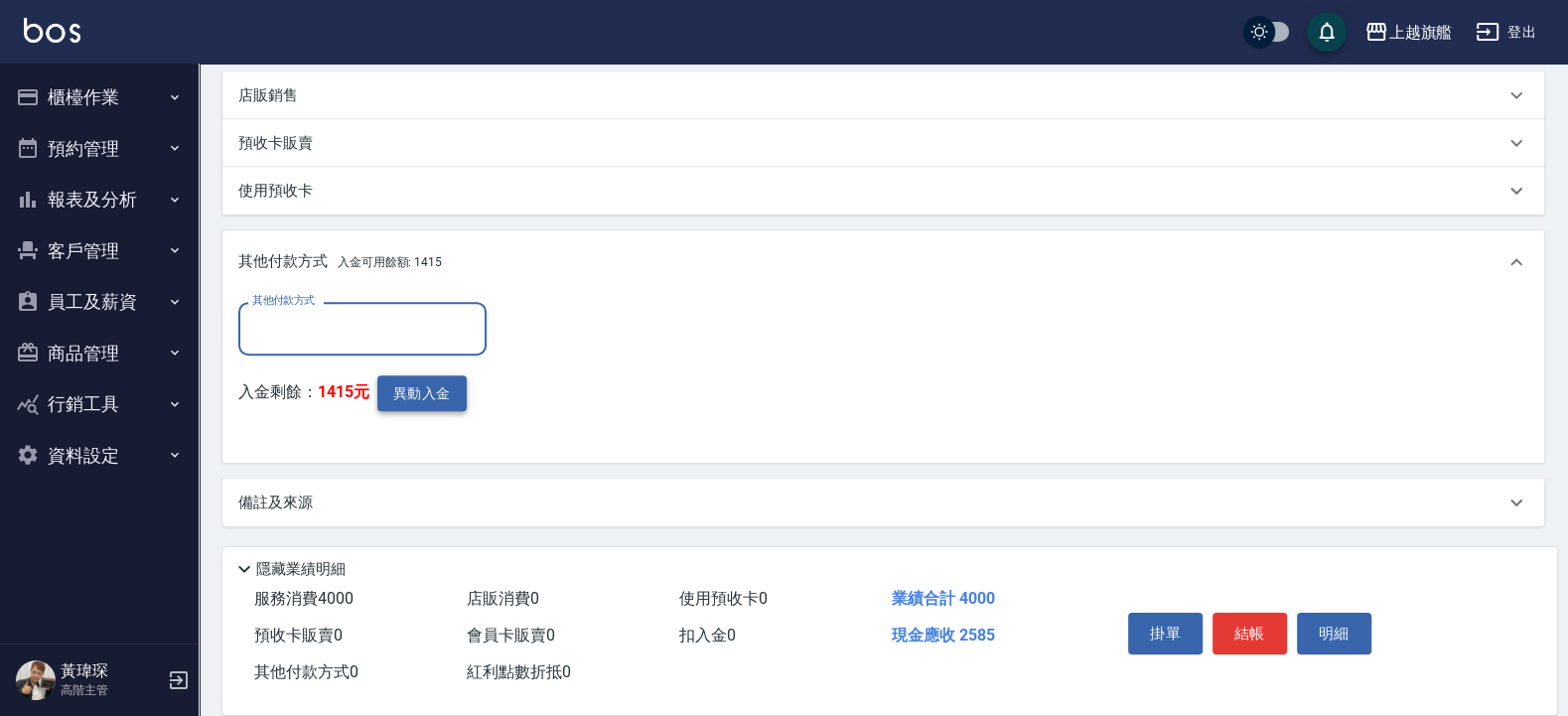 click on "異動入金" at bounding box center (422, 393) 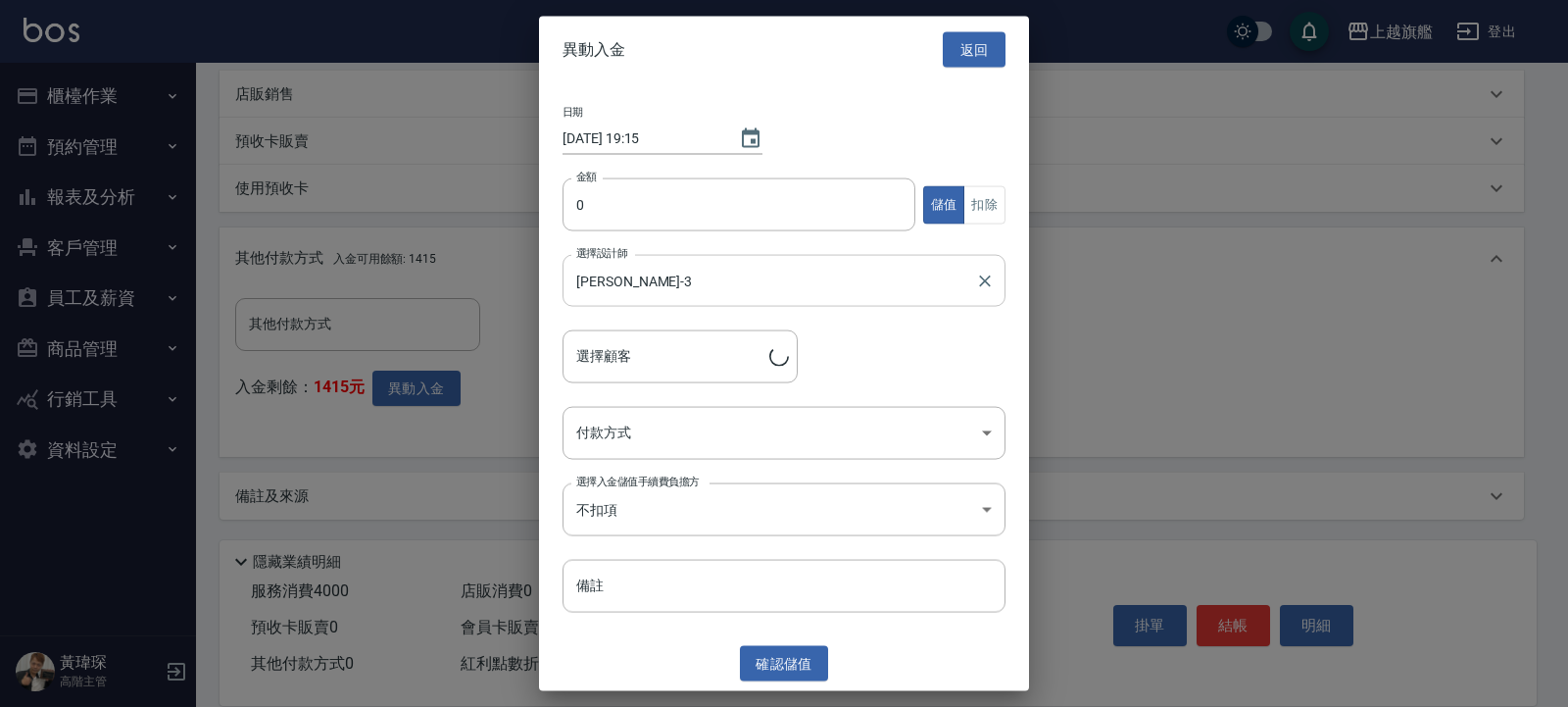 type on "陳惠盈/0982156573" 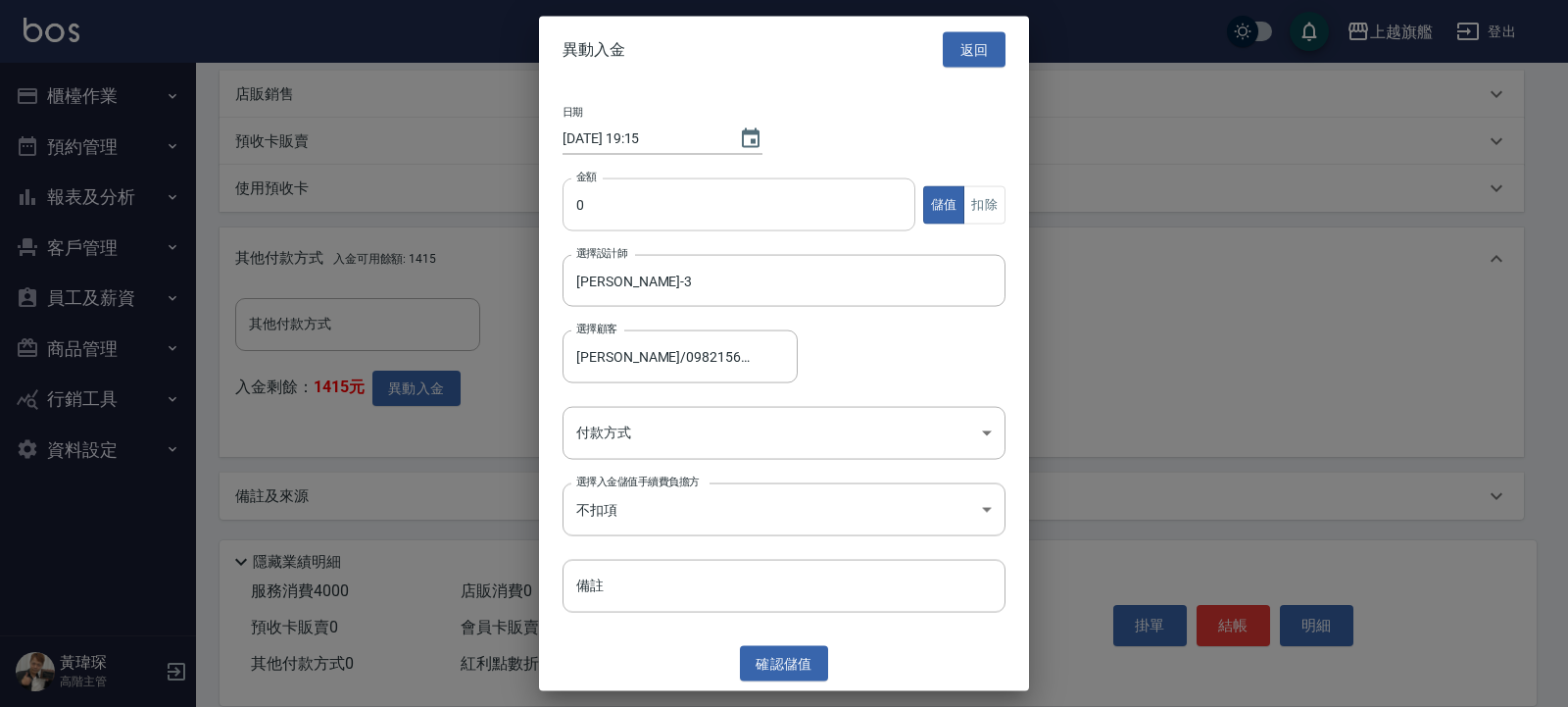 click on "0" at bounding box center (739, 205) 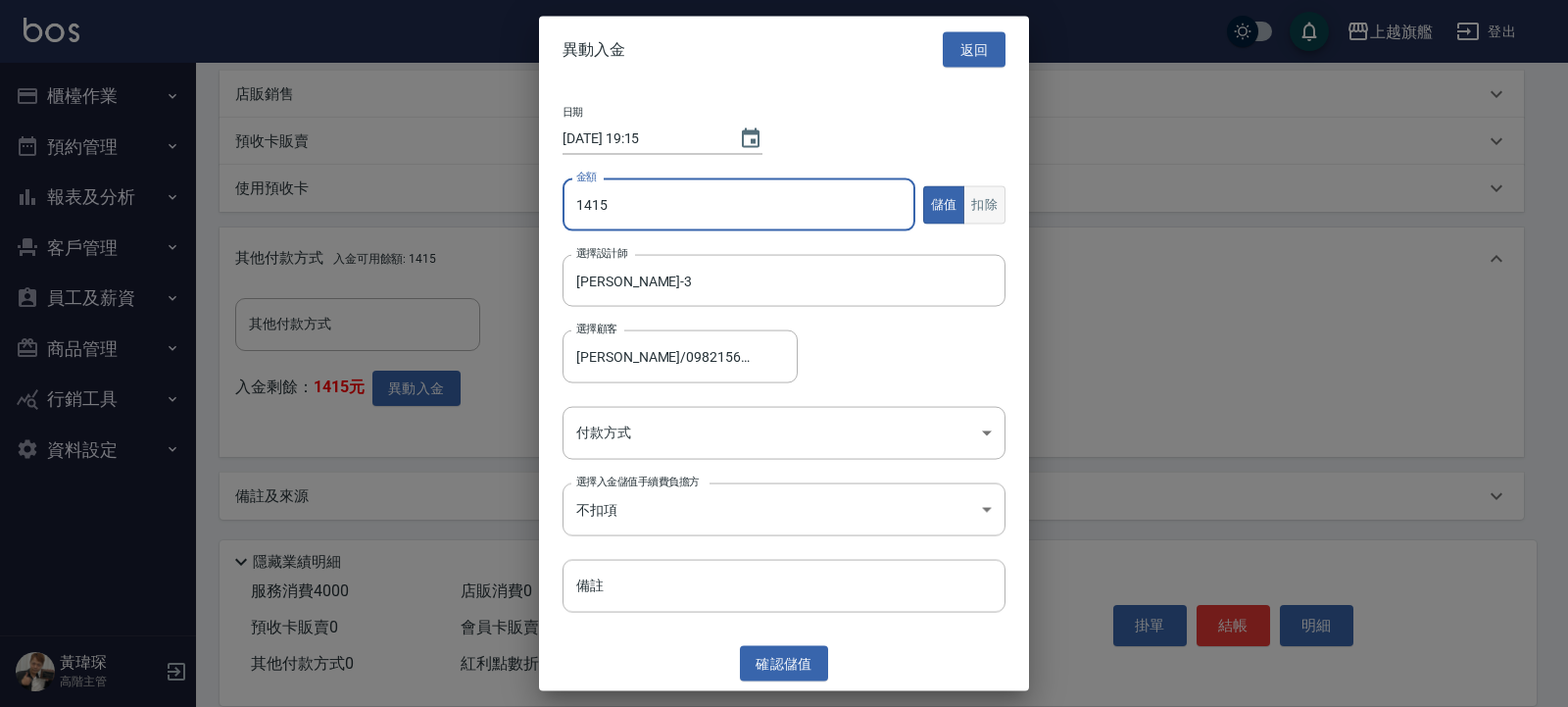 type on "1415" 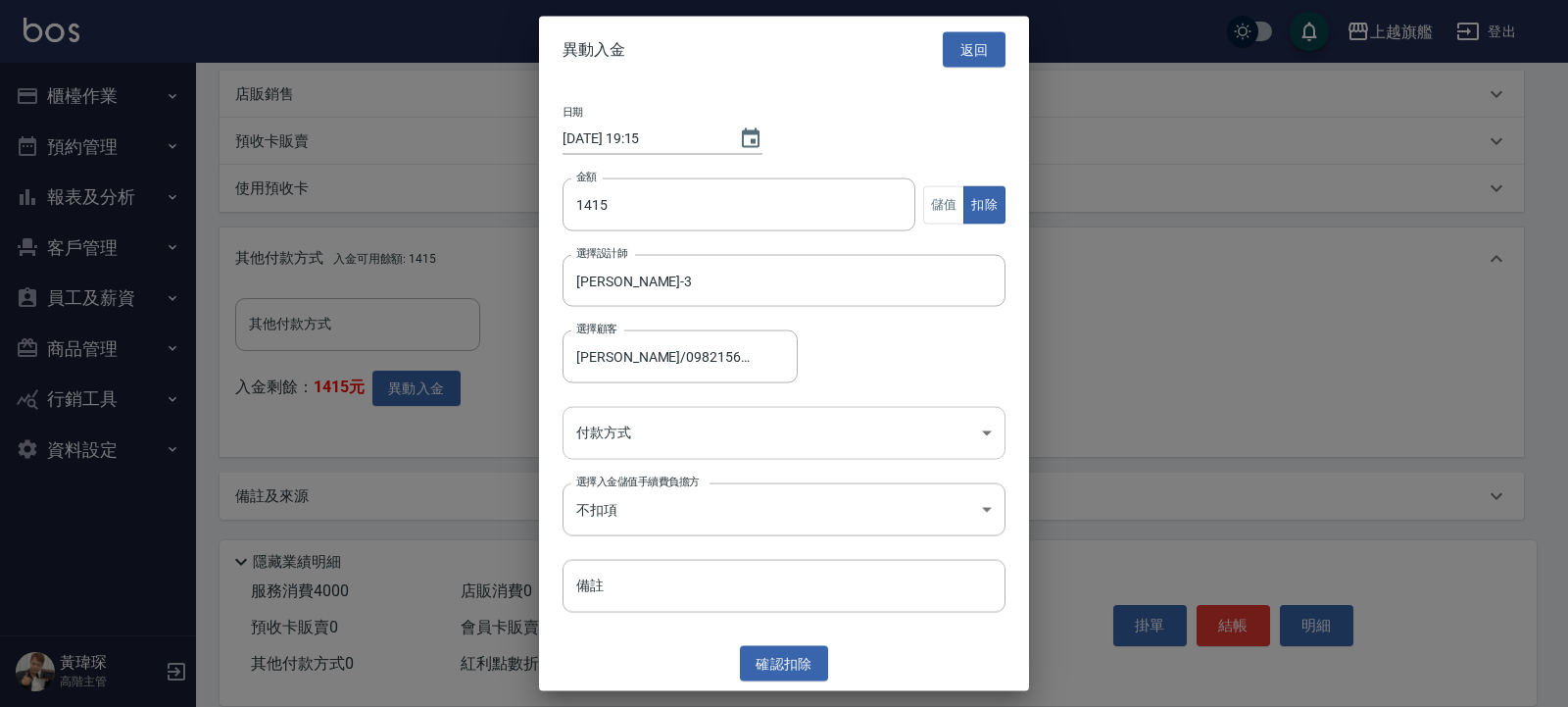 click on "上越旗艦 登出 櫃檯作業 打帳單 帳單列表 掛單列表 座位開單 營業儀表板 現金收支登錄 高階收支登錄 材料自購登錄 每日結帳 排班表 現場電腦打卡 掃碼打卡 預約管理 預約管理 單日預約紀錄 單週預約紀錄 報表及分析 報表目錄 消費分析儀表板 店家區間累計表 店家日報表 店家排行榜 互助日報表 互助月報表 互助排行榜 互助點數明細 互助業績報表 全店業績分析表 每日業績分析表 營業統計分析表 營業項目月分析表 設計師業績表 設計師日報表 設計師業績分析表 設計師業績月報表 設計師抽成報表 設計師排行榜 商品銷售排行榜 商品消耗明細 商品進銷貨報表 商品庫存表 商品庫存盤點表 會員卡銷售報表 服務扣項明細表 單一服務項目查詢 店販抽成明細 店販分類抽成明細 顧客入金餘額表 顧客卡券餘額表 每日非現金明細 每日收支明細 收支分類明細表 收支匯款表 0" at bounding box center [784, 42] 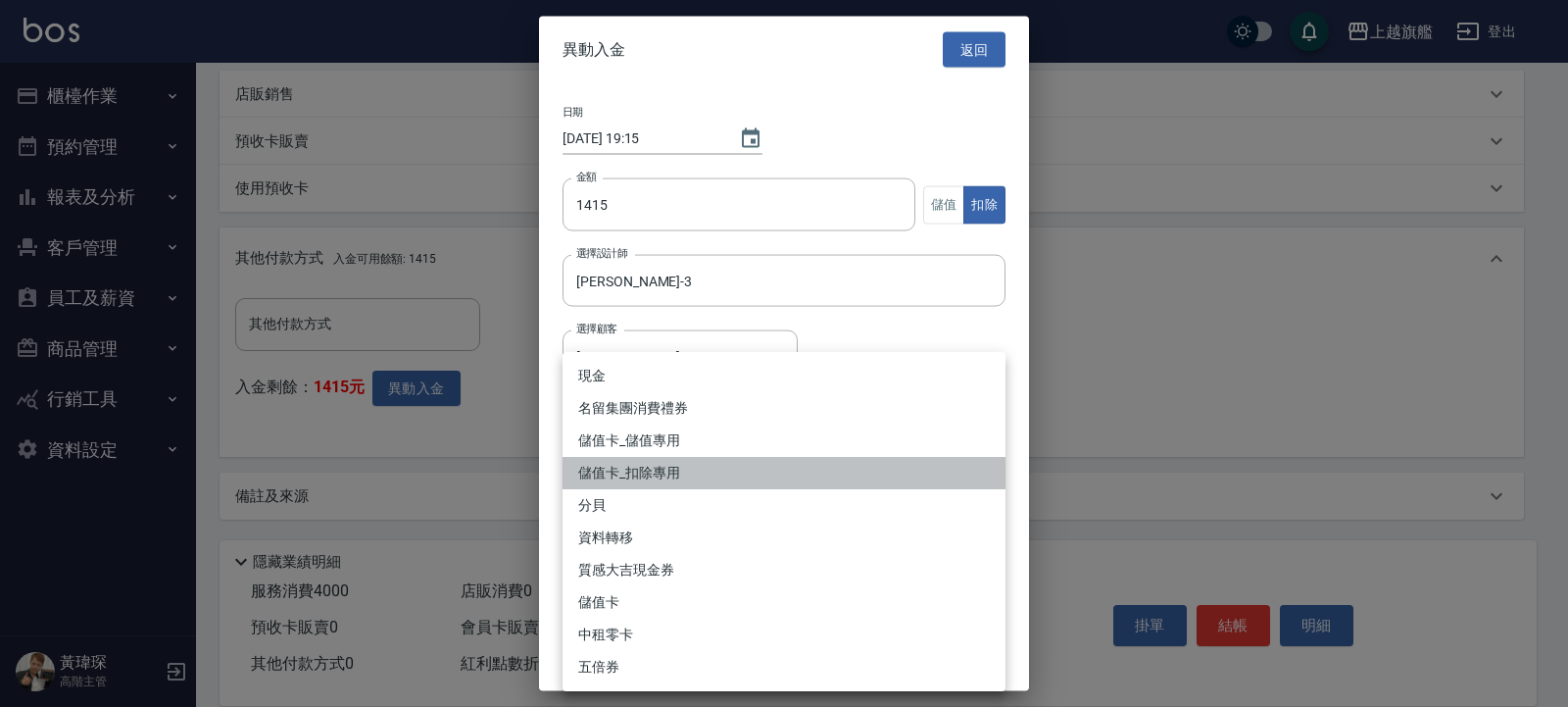 click on "儲值卡_扣除專用" at bounding box center (784, 473) 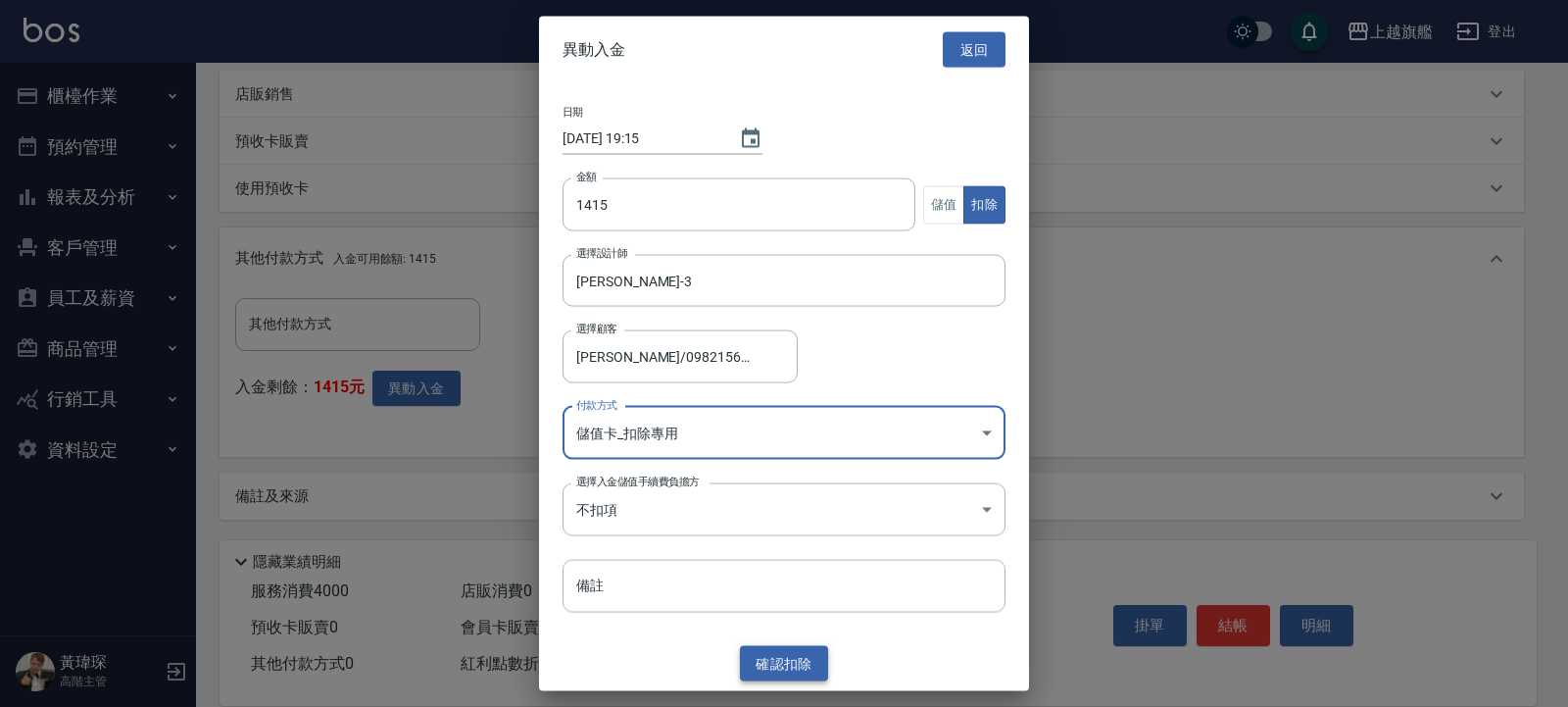 click on "確認 扣除" at bounding box center [784, 663] 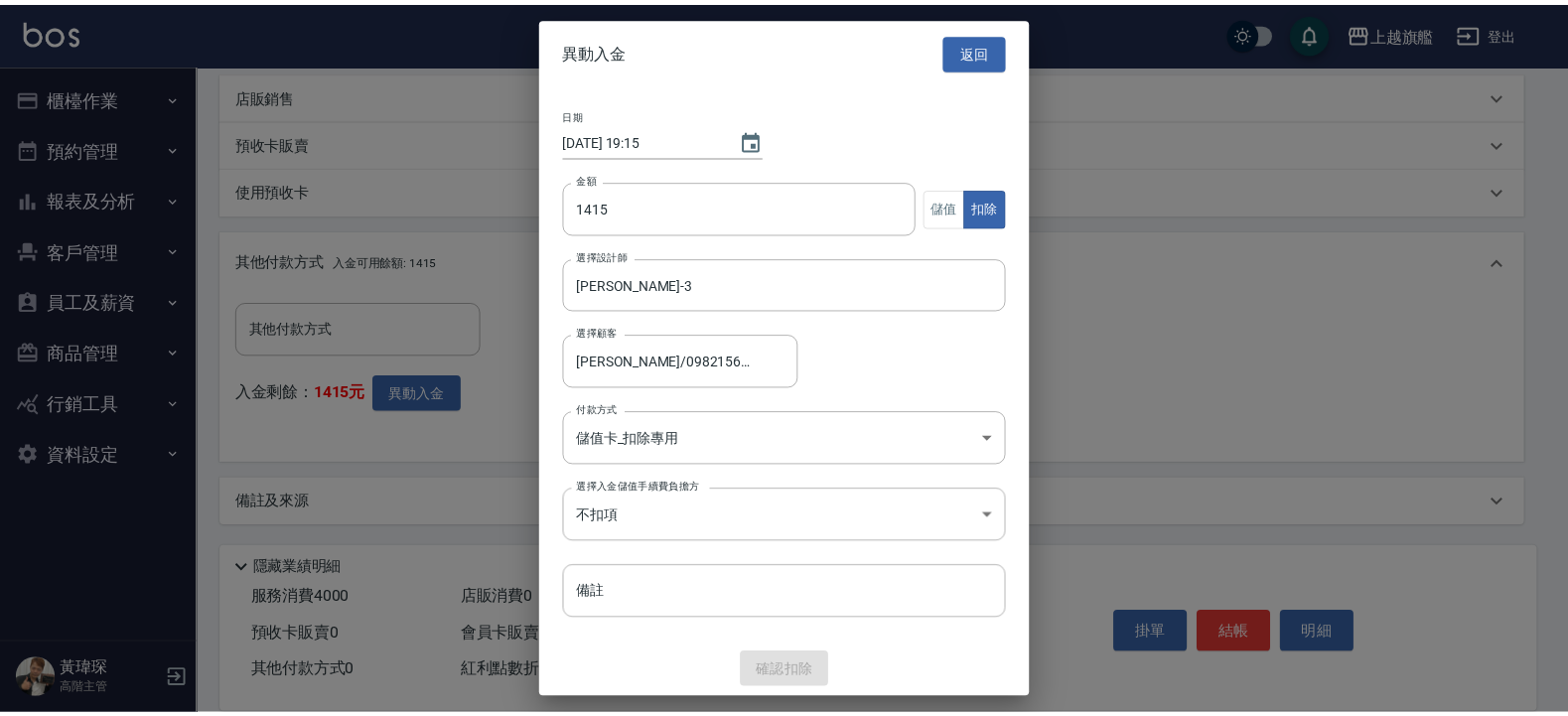 scroll, scrollTop: 538, scrollLeft: 0, axis: vertical 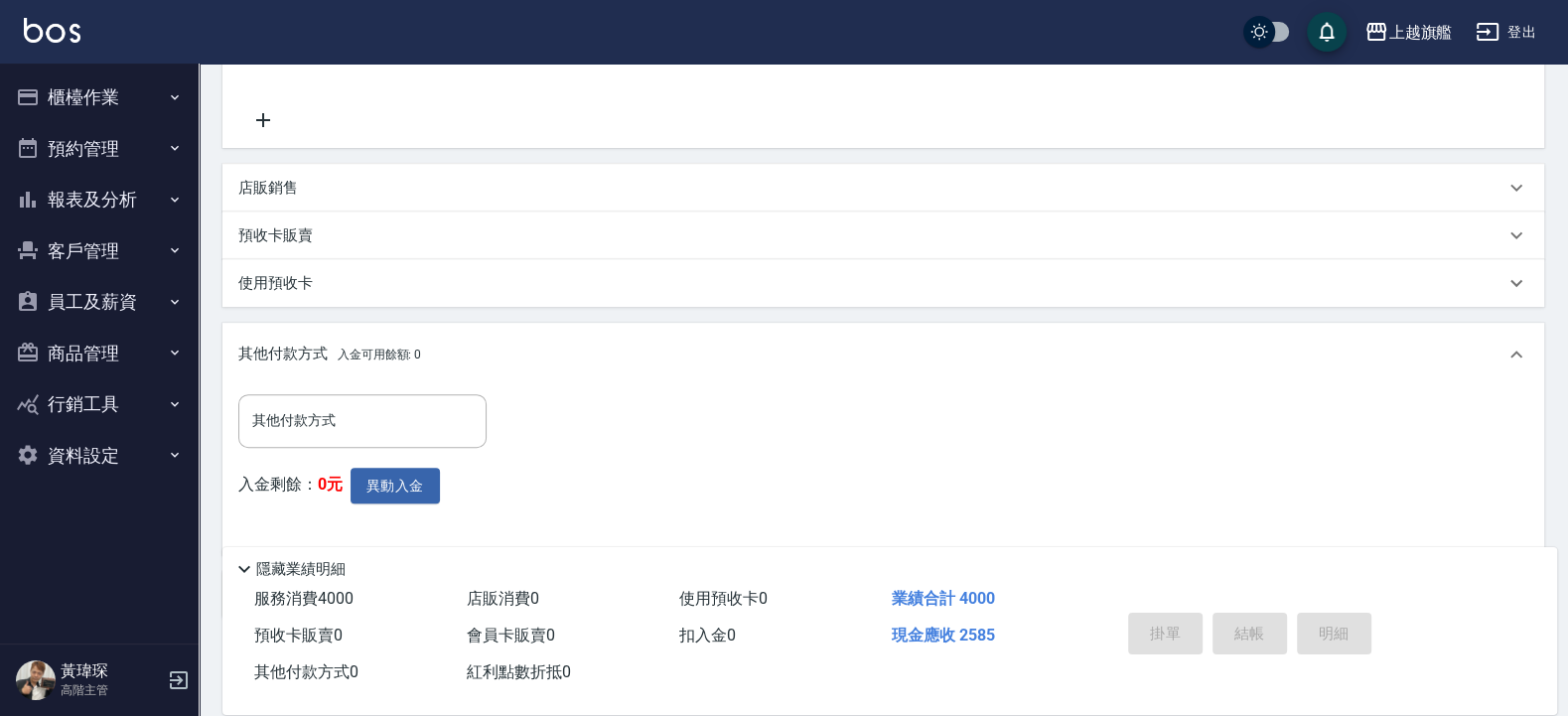 type on "2025/07/13 19:15" 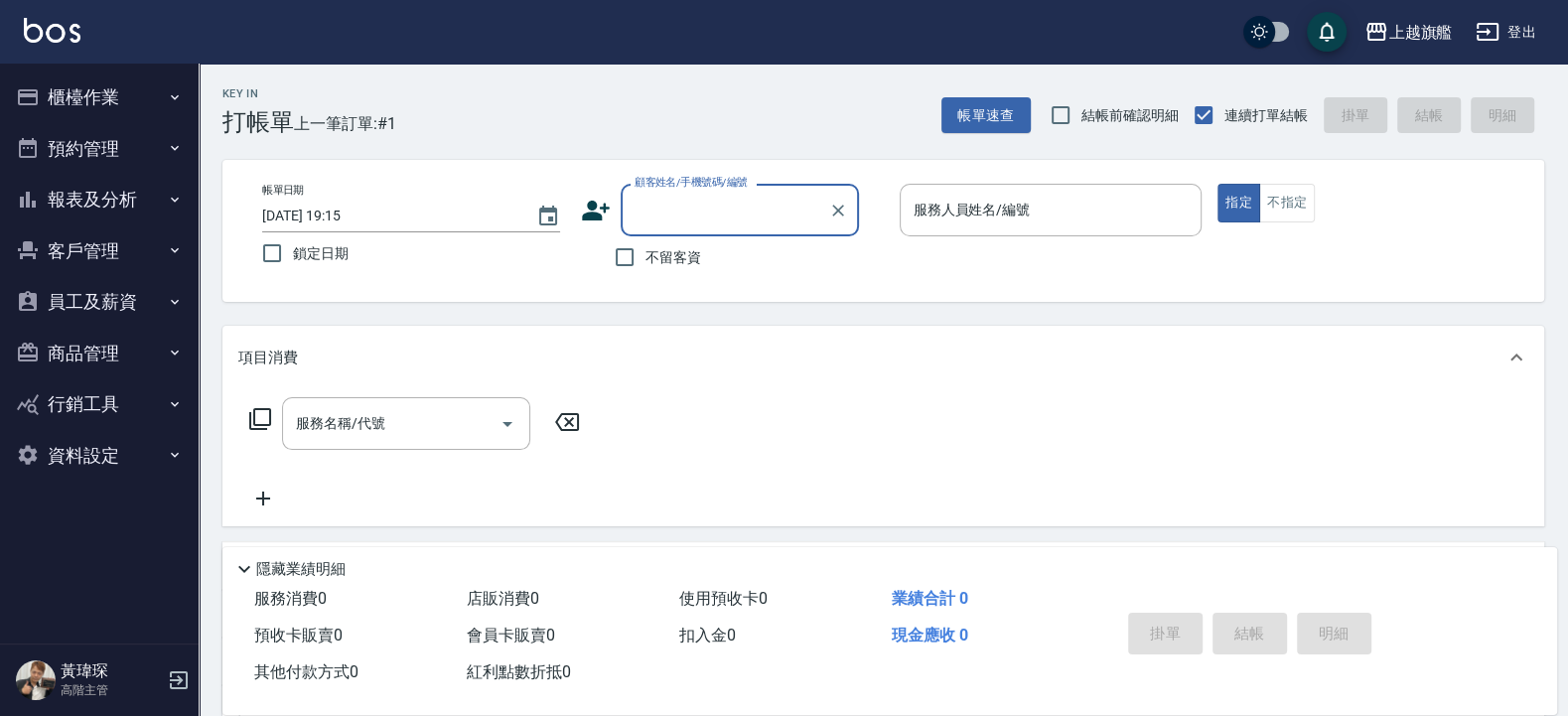 click on "不留客資" at bounding box center [652, 257] 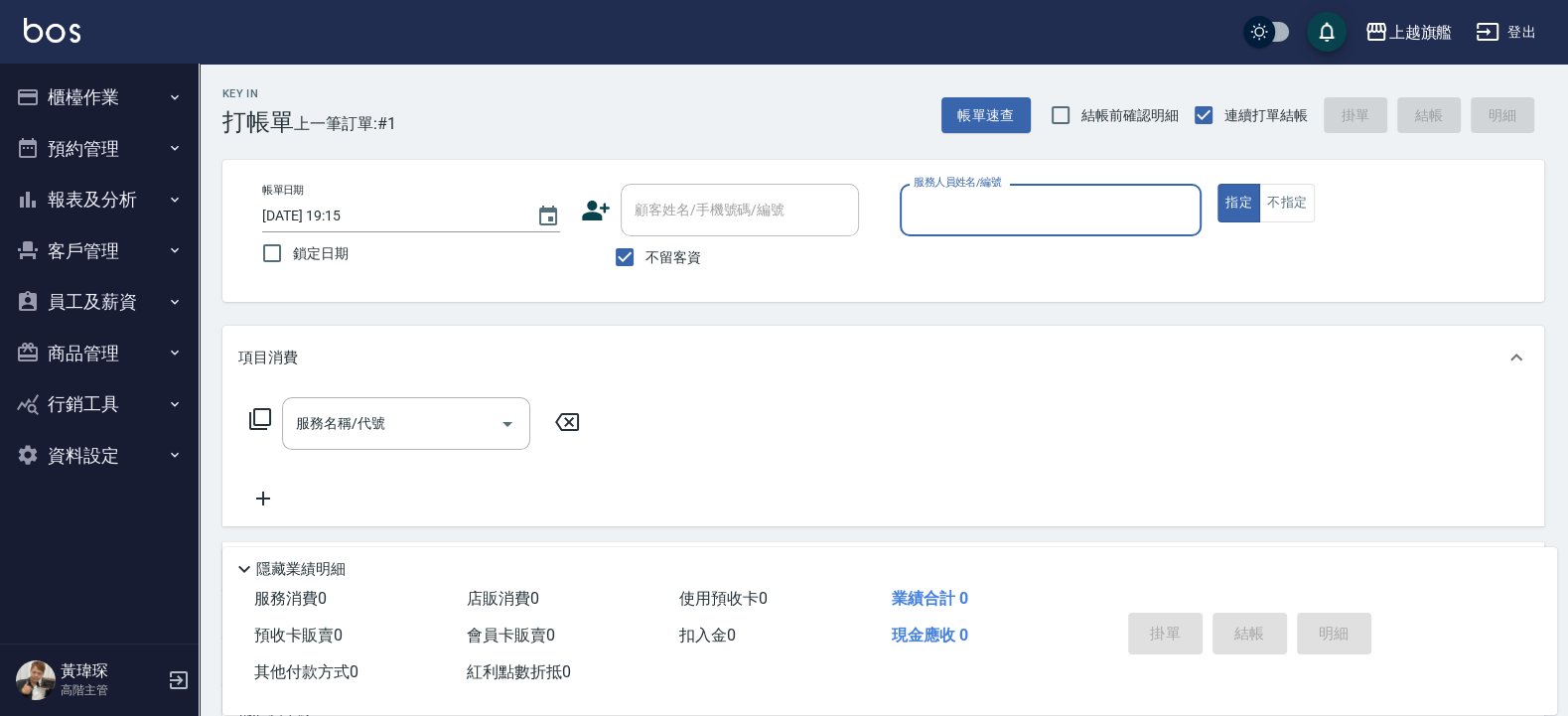 click on "服務人員姓名/編號" at bounding box center [1051, 210] 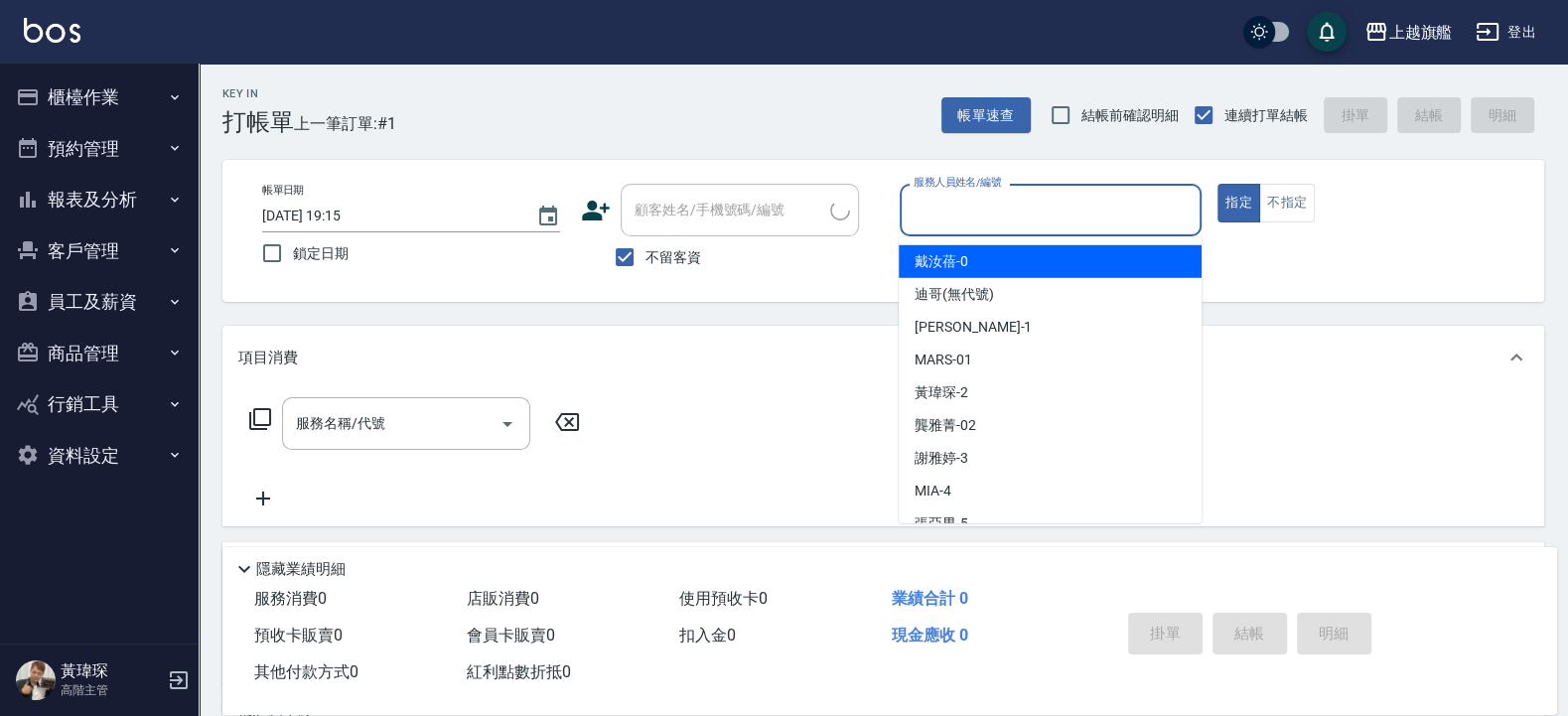 type on "劉俞萱/0975380049/" 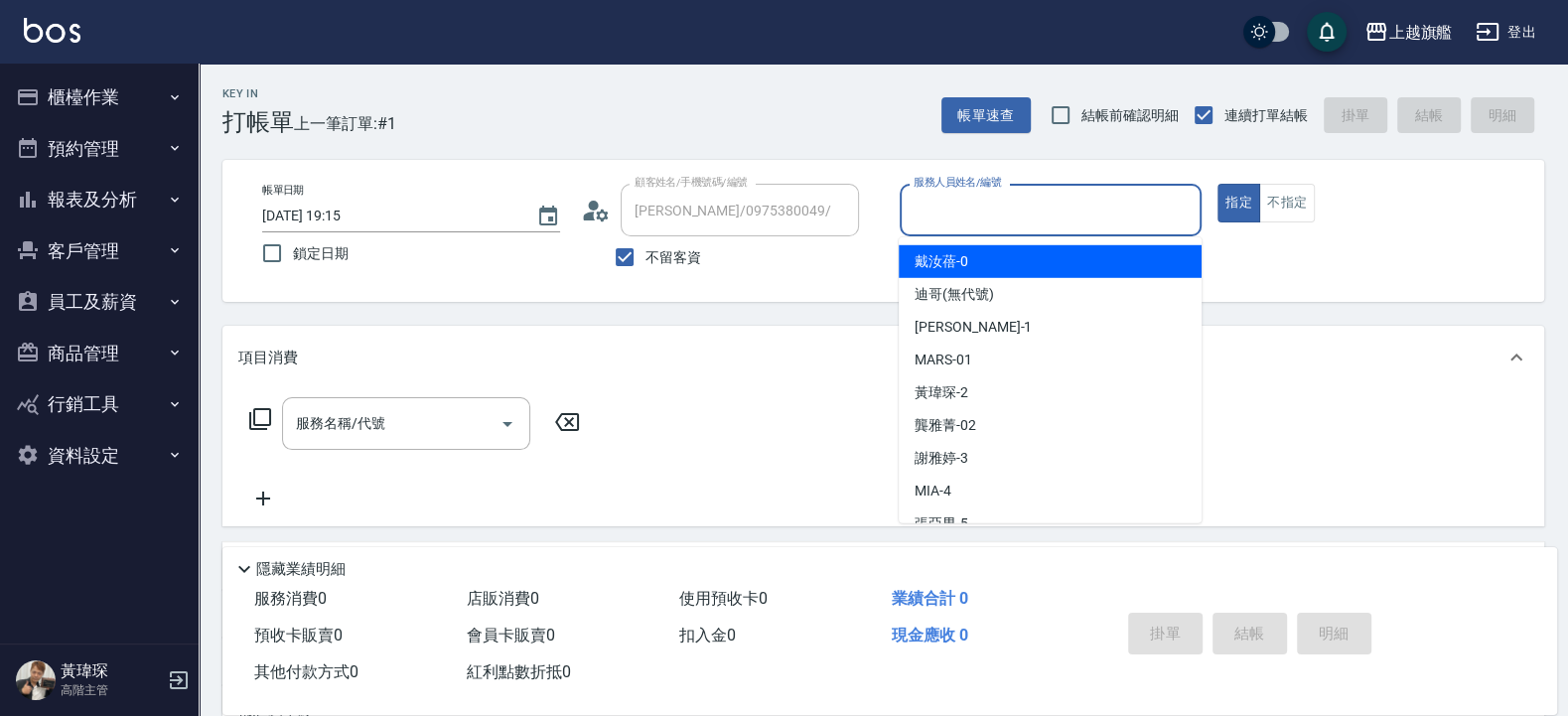 type on "周秀娟-8" 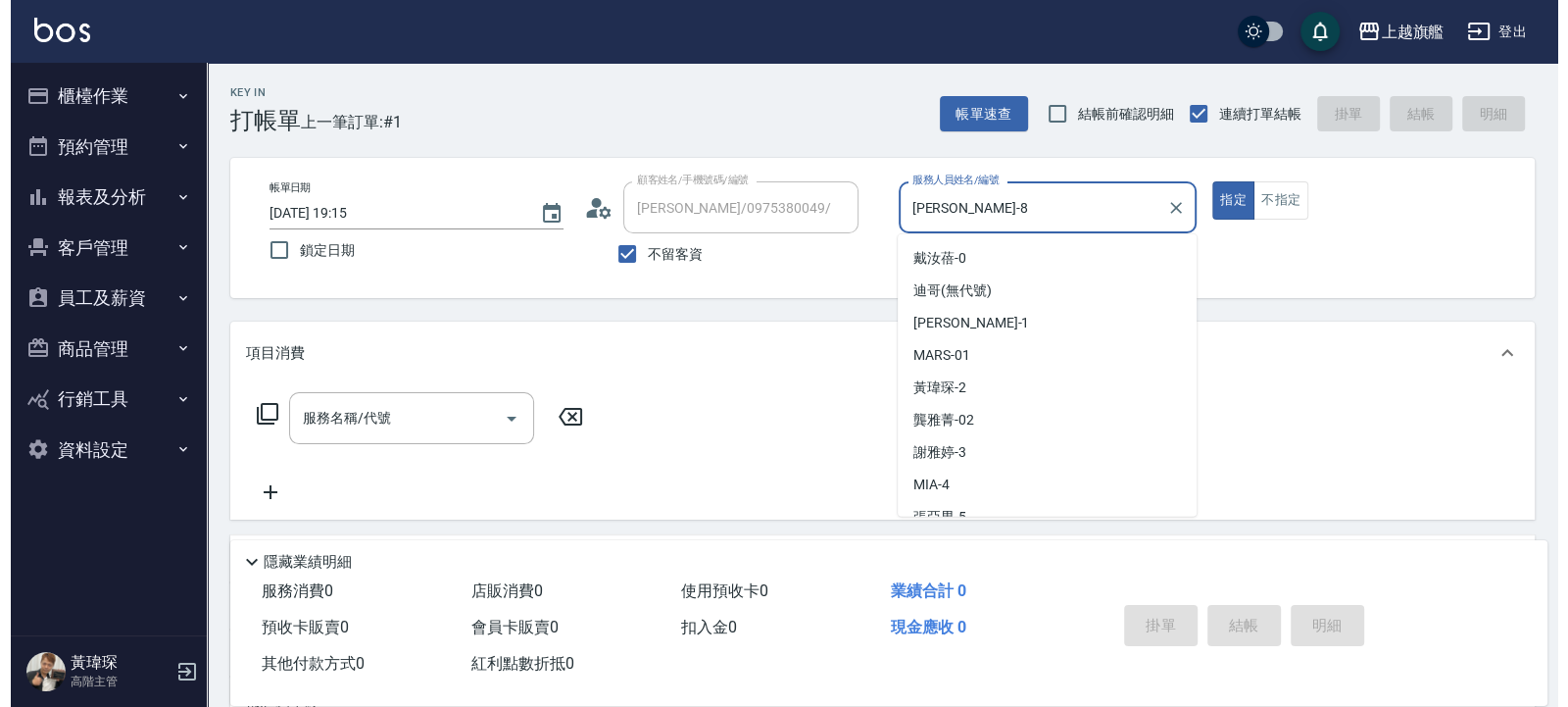 scroll, scrollTop: 113, scrollLeft: 0, axis: vertical 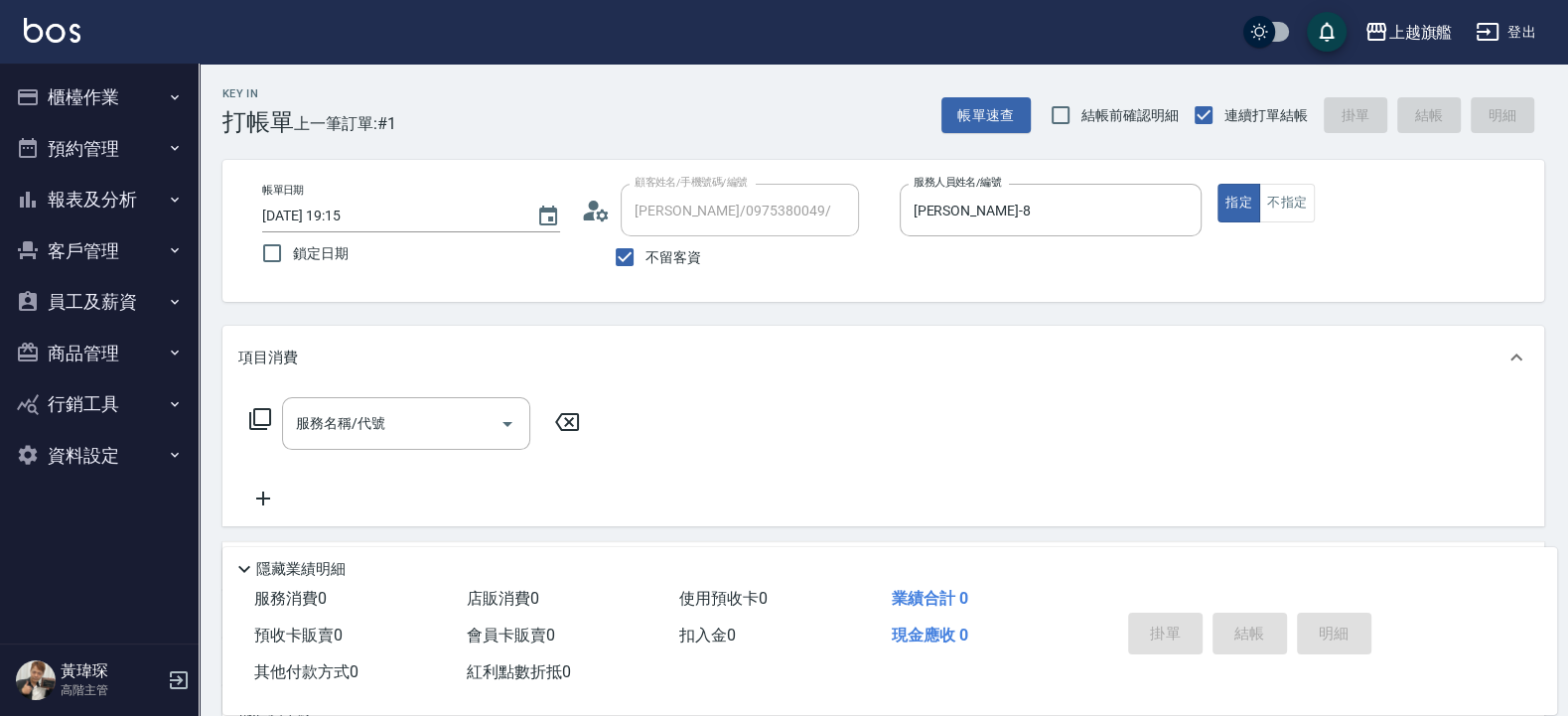 click on "不留客資" at bounding box center [652, 257] 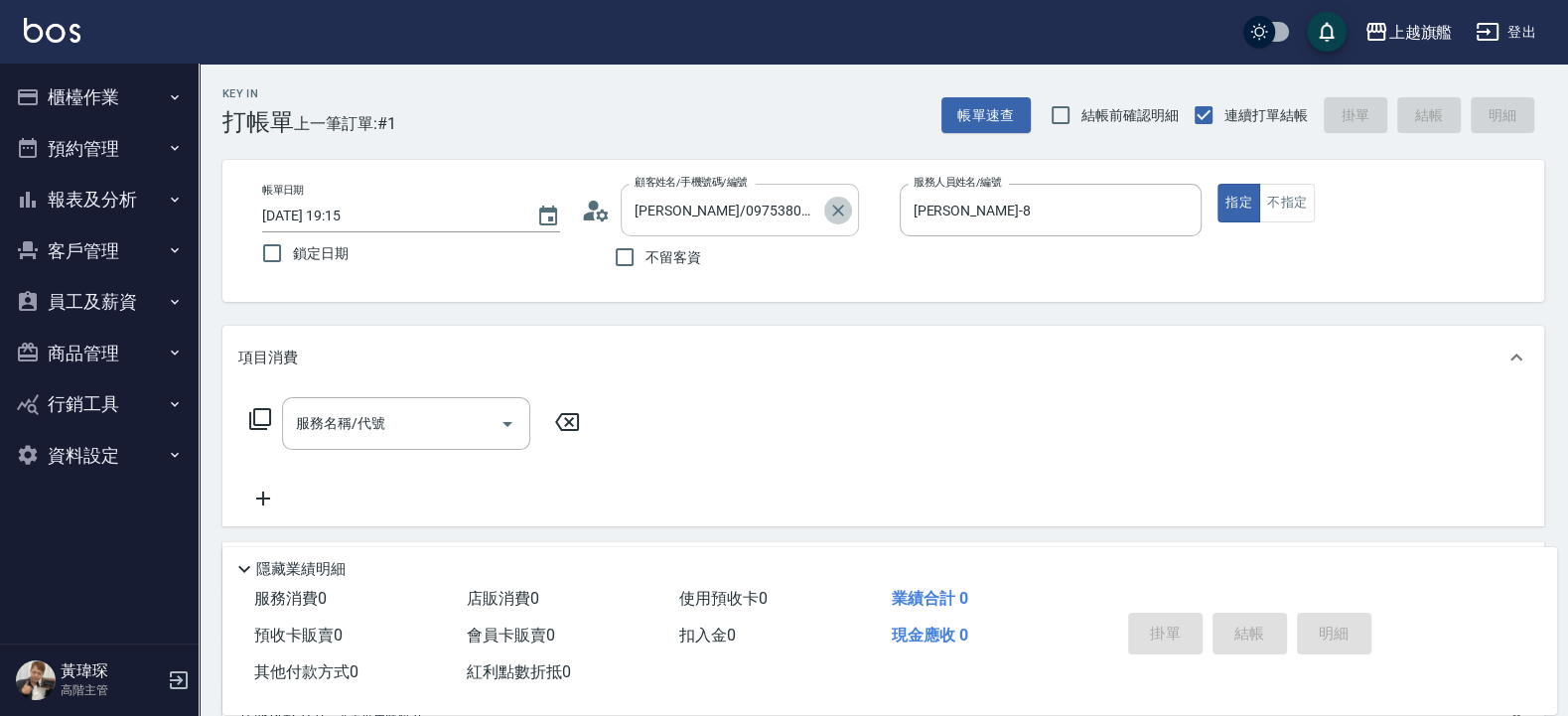 click 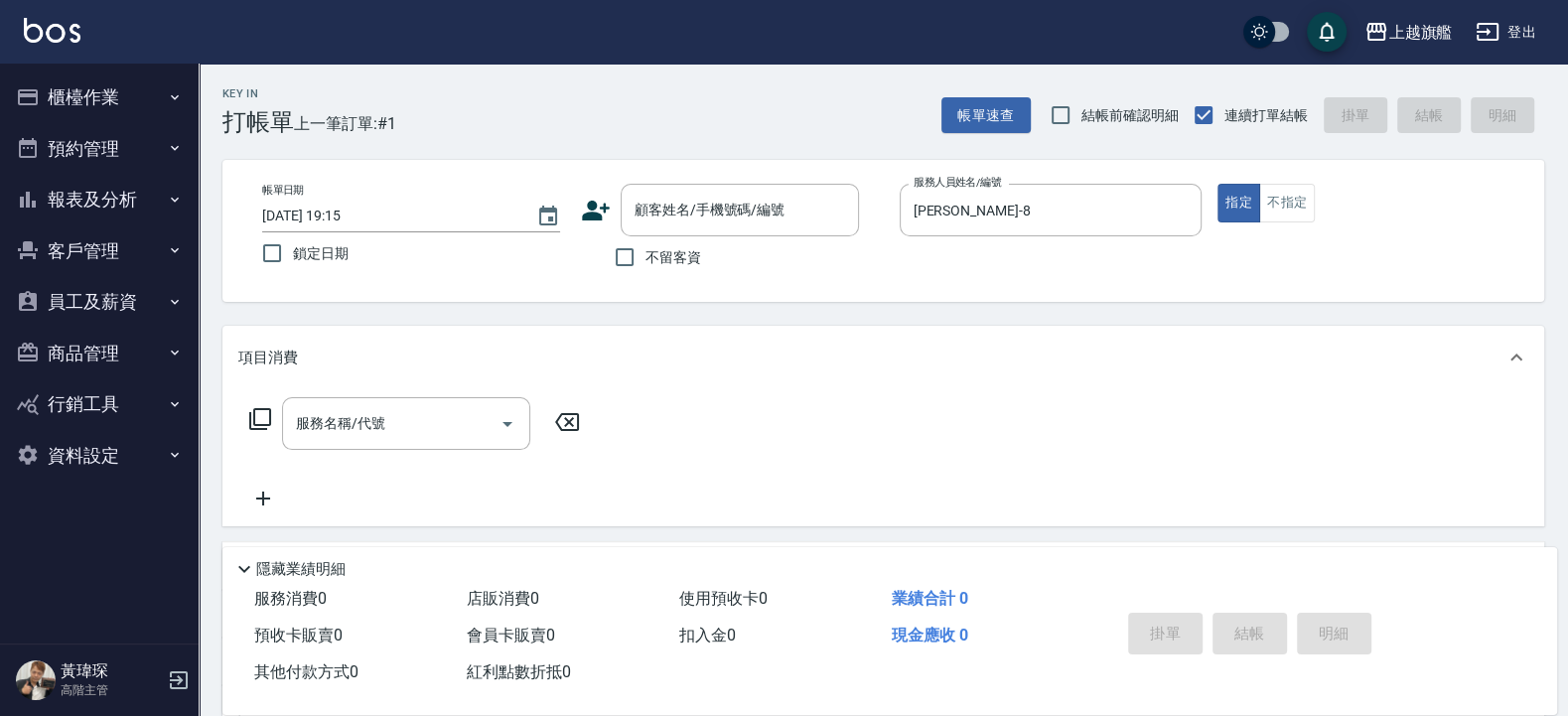 click on "不留客資" at bounding box center (673, 257) 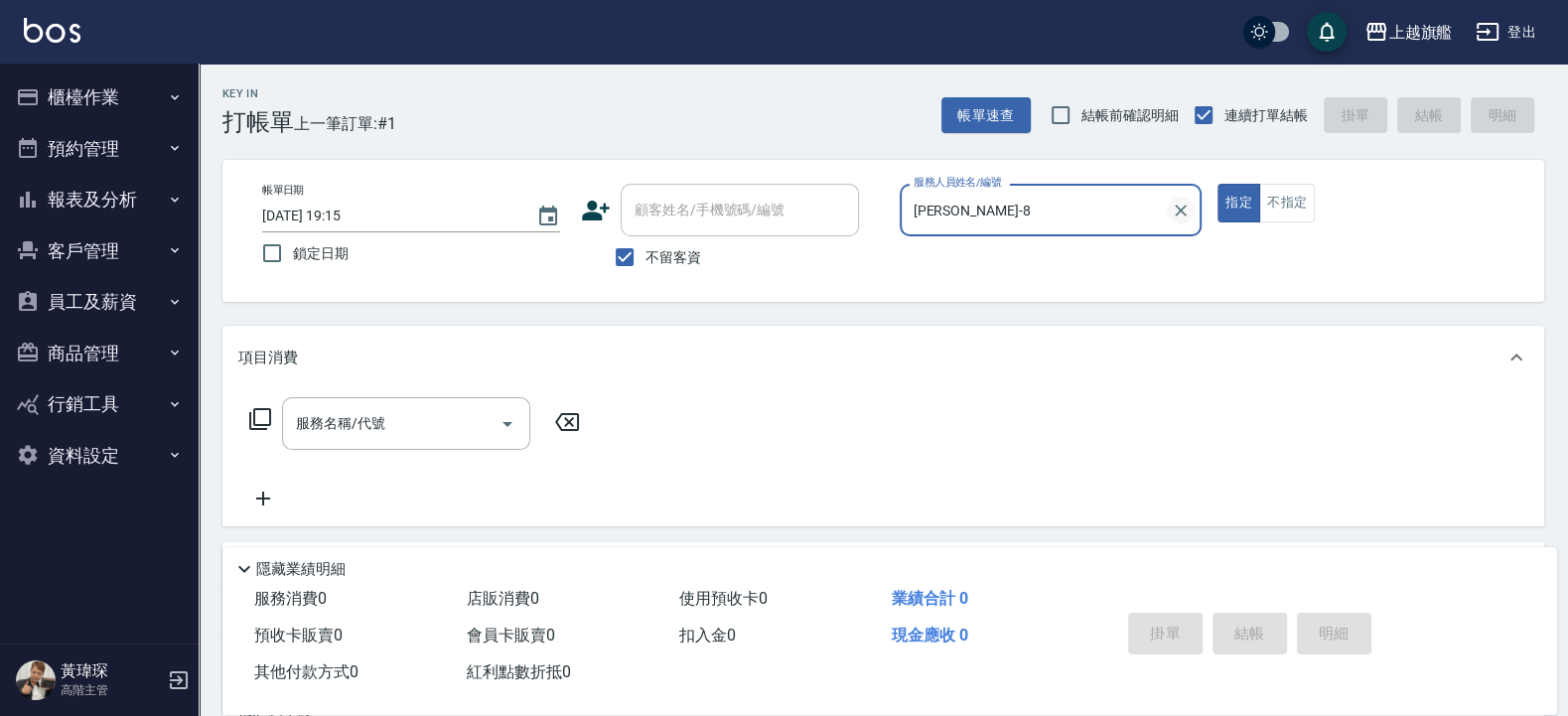 click 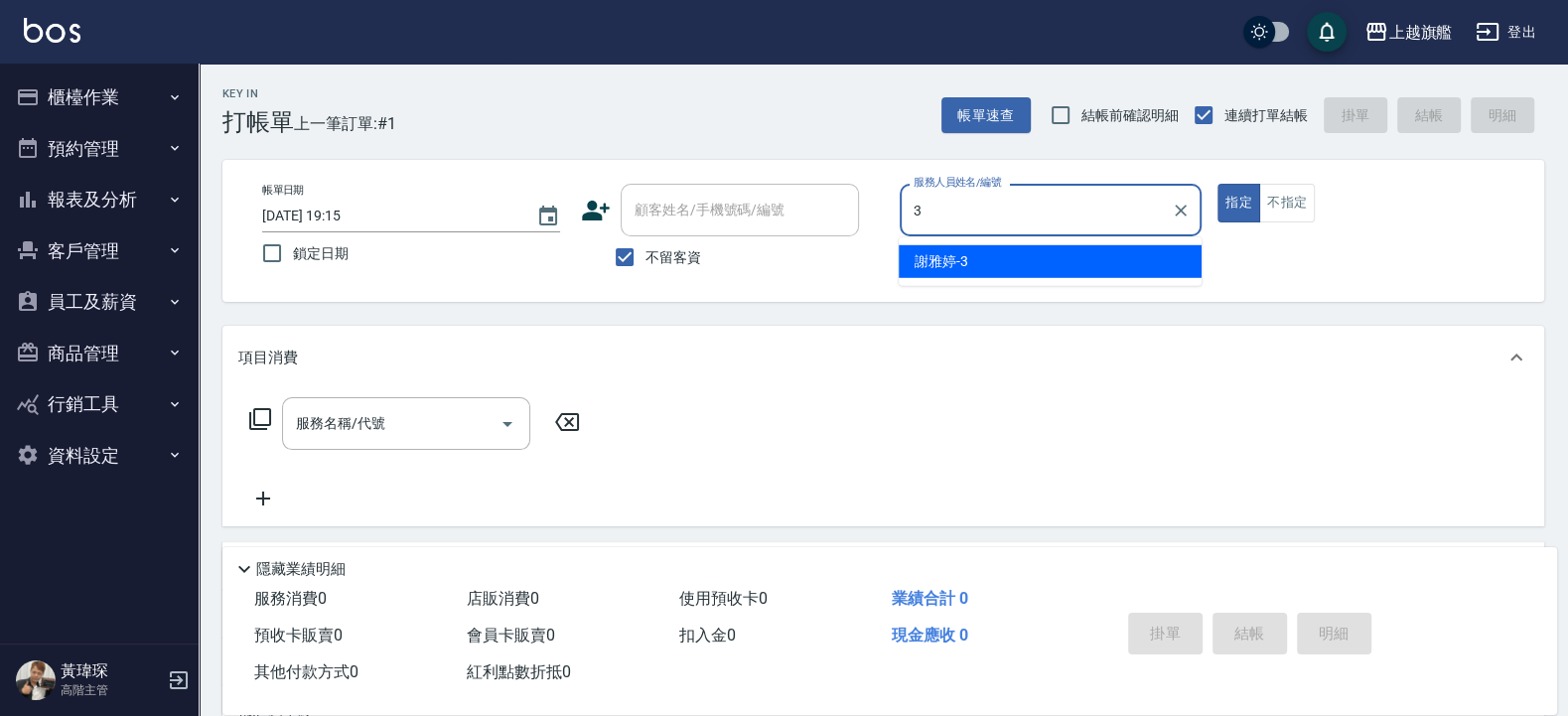 type on "謝雅婷-3" 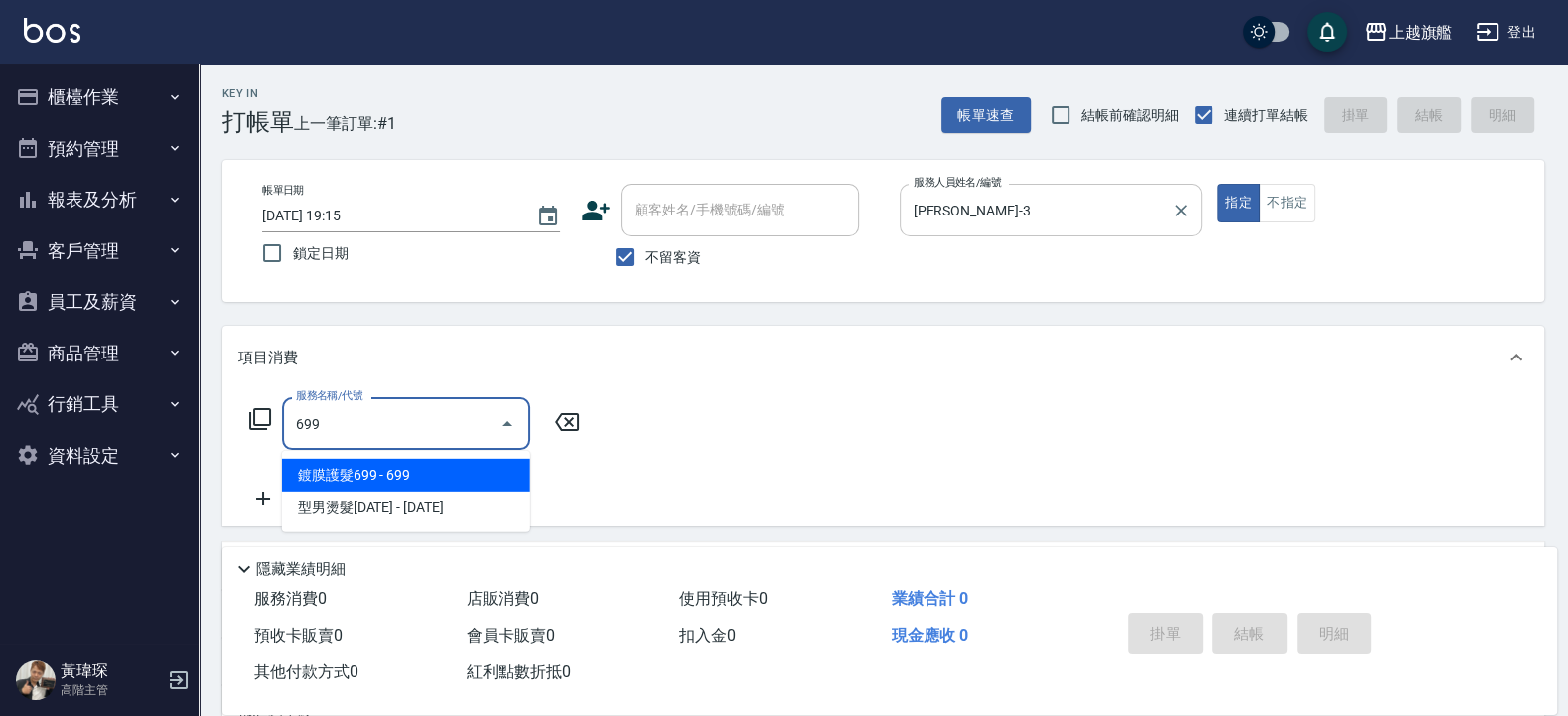 type on "鍍膜護髮699(4699)" 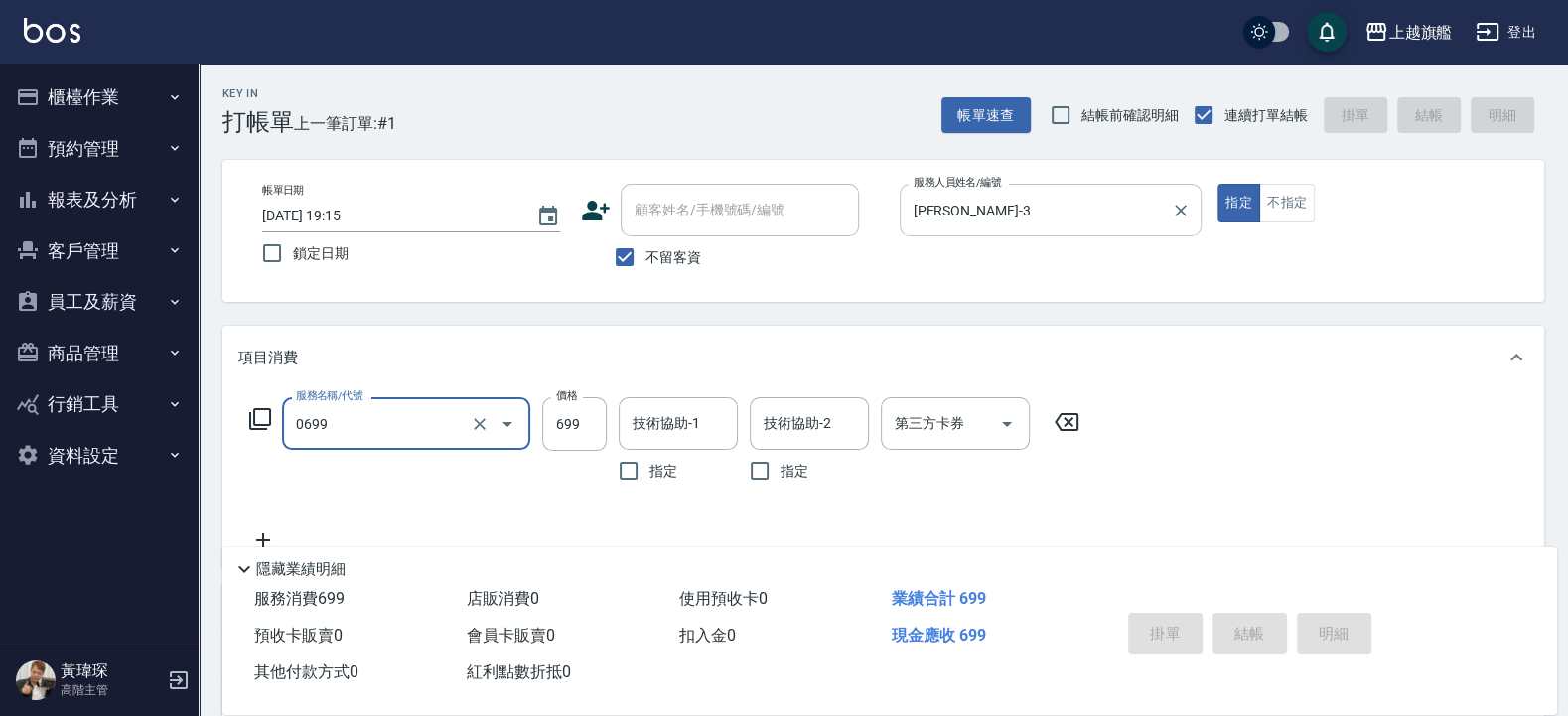 type on "0699" 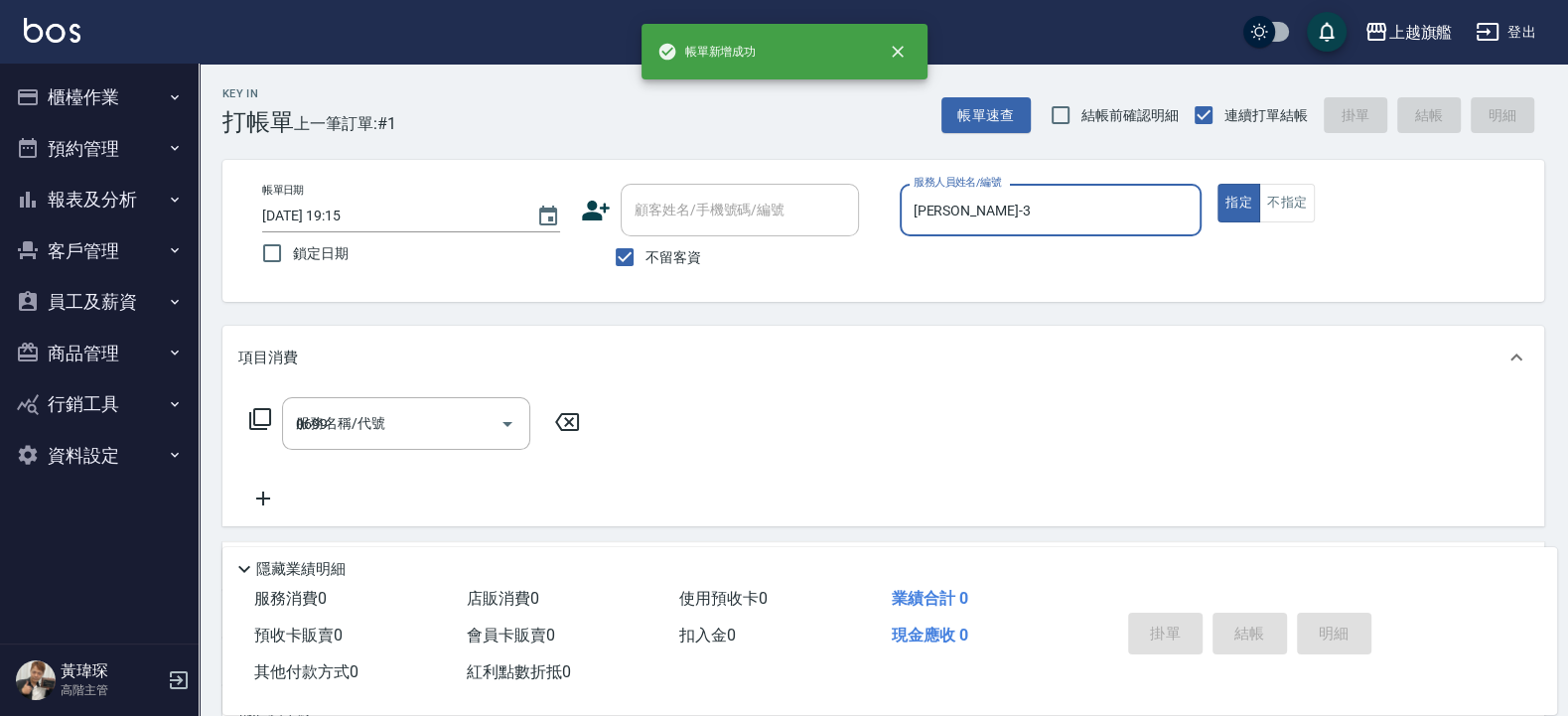type on "2025/07/13 19:16" 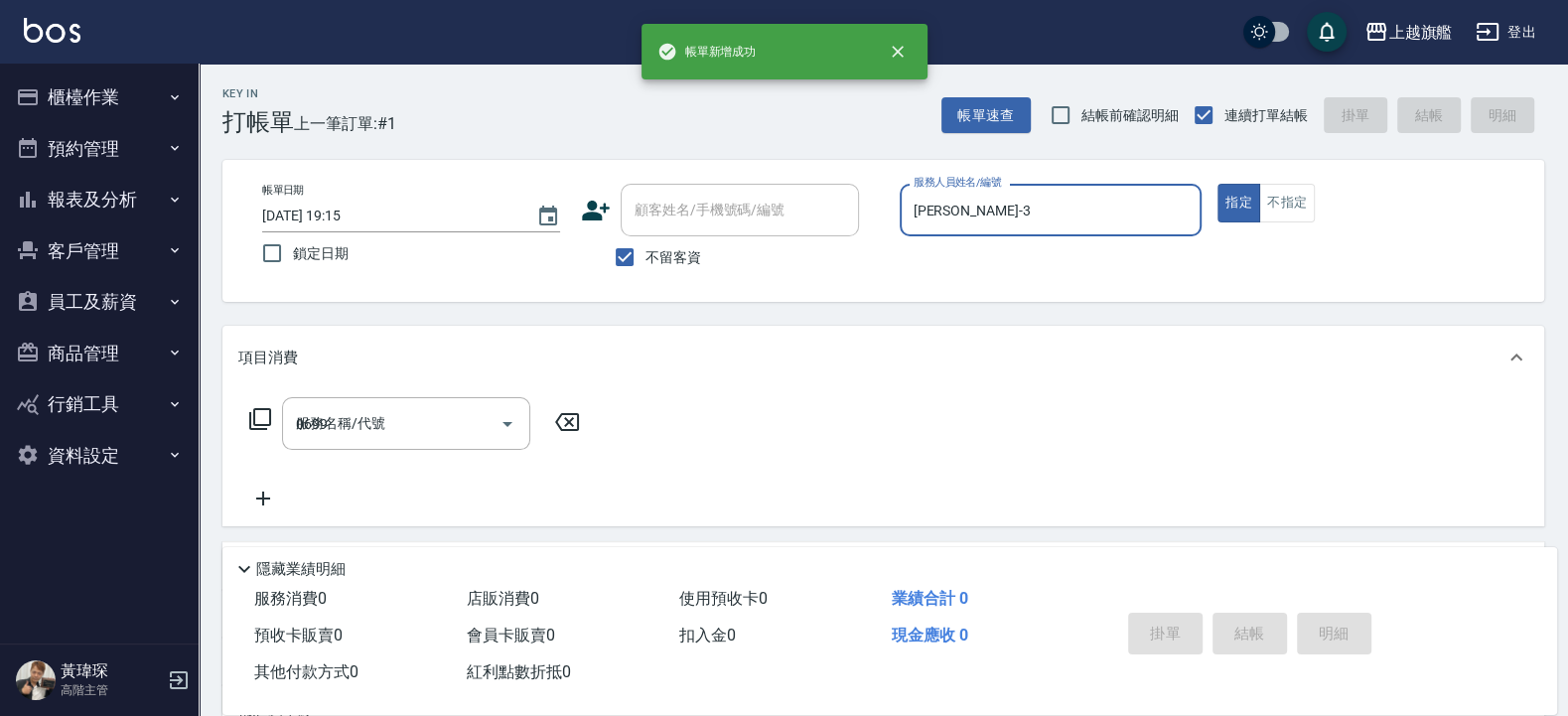 type 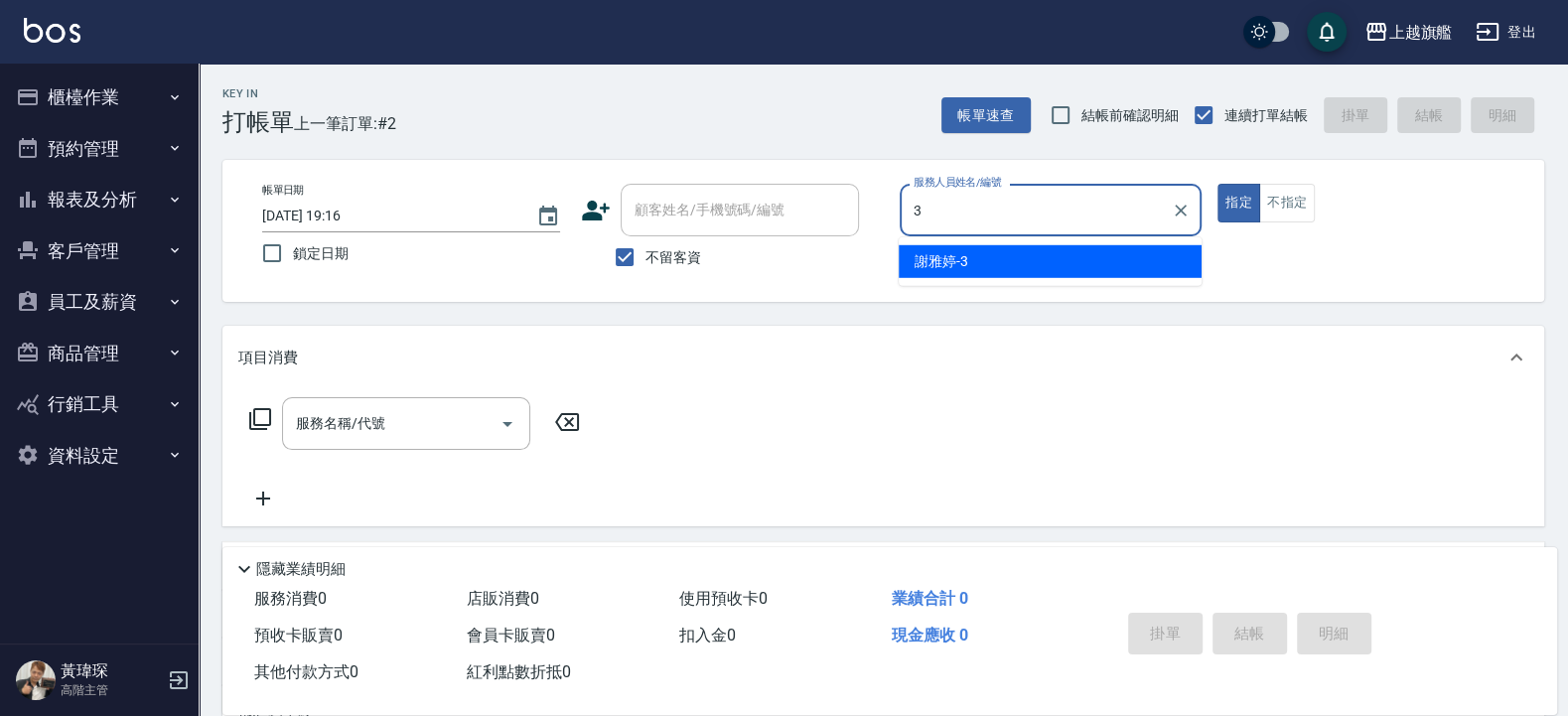 type on "謝雅婷-3" 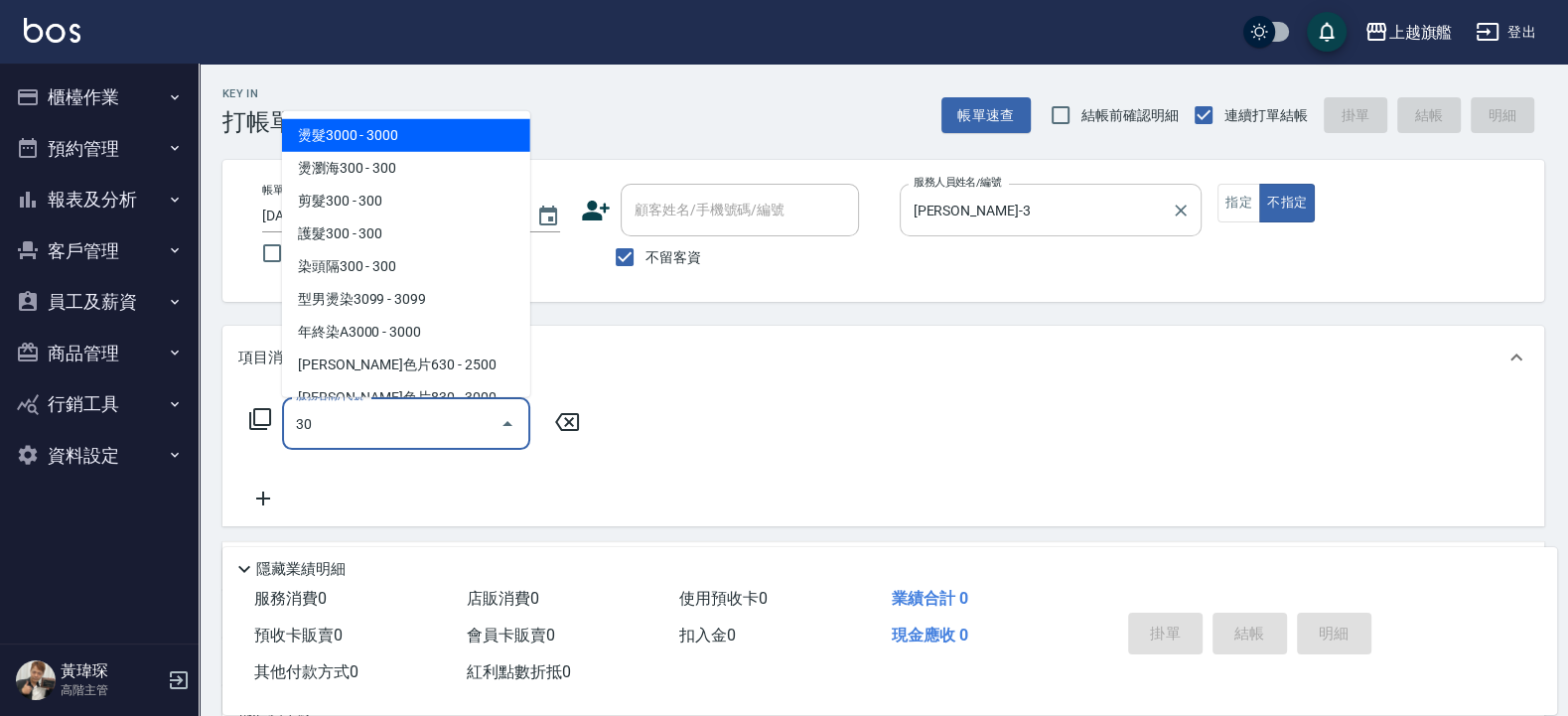 type on "3" 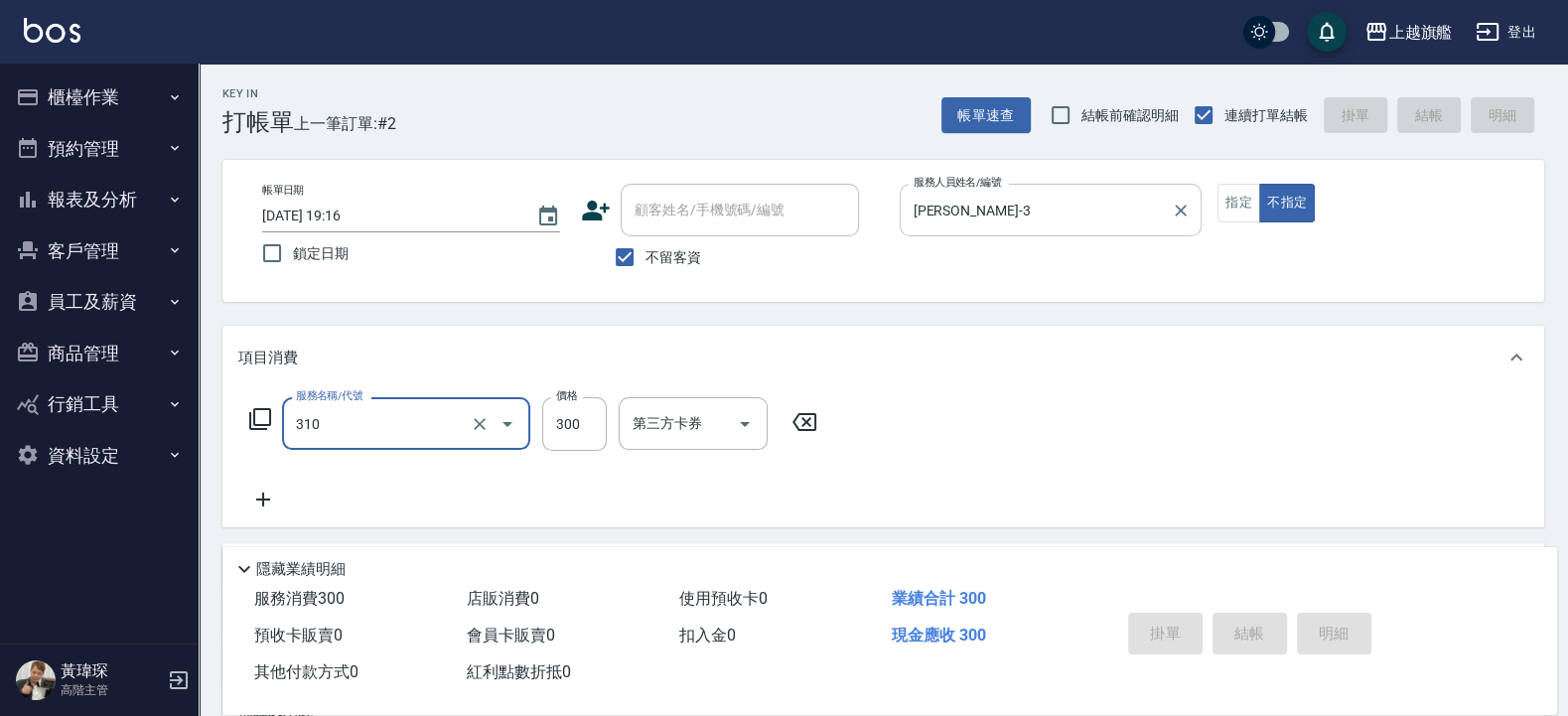 type on "310" 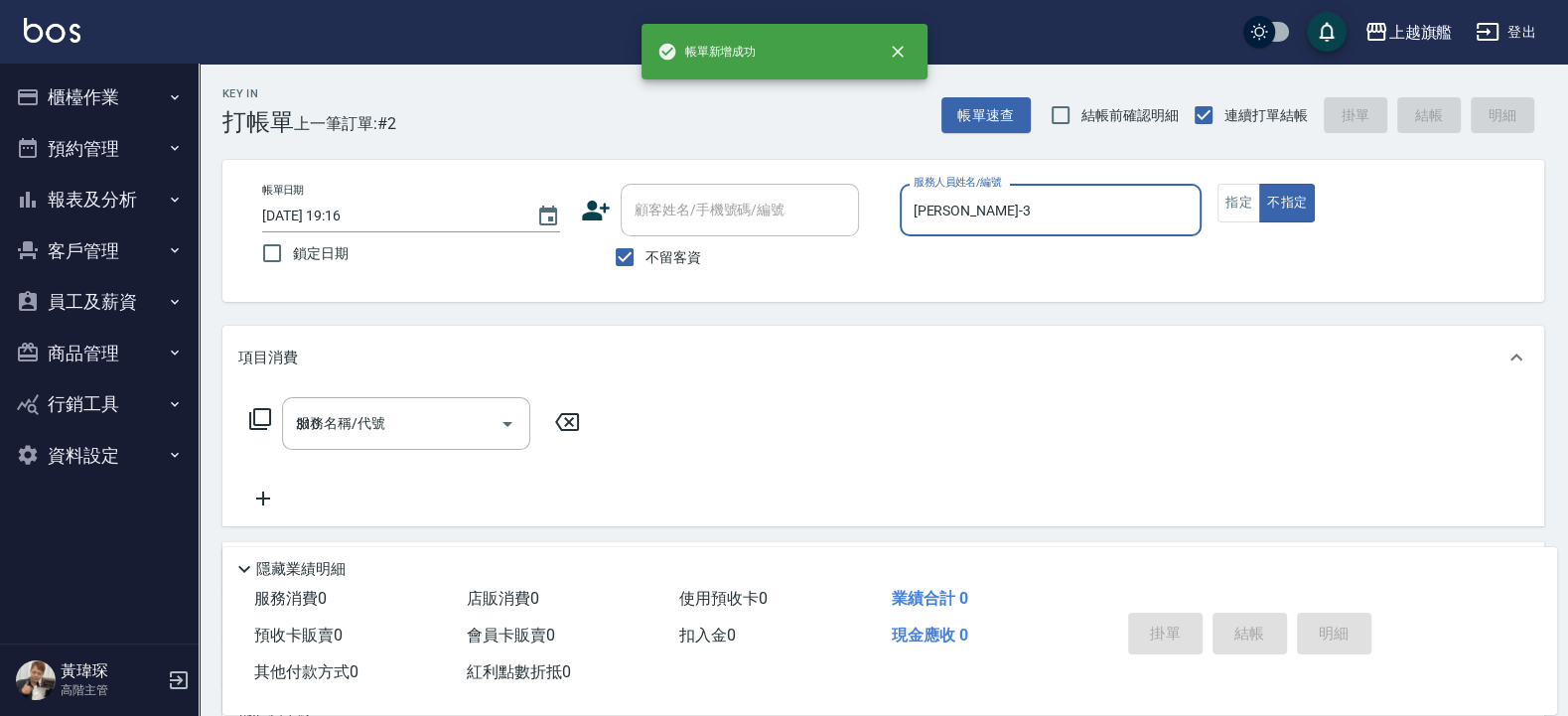 type 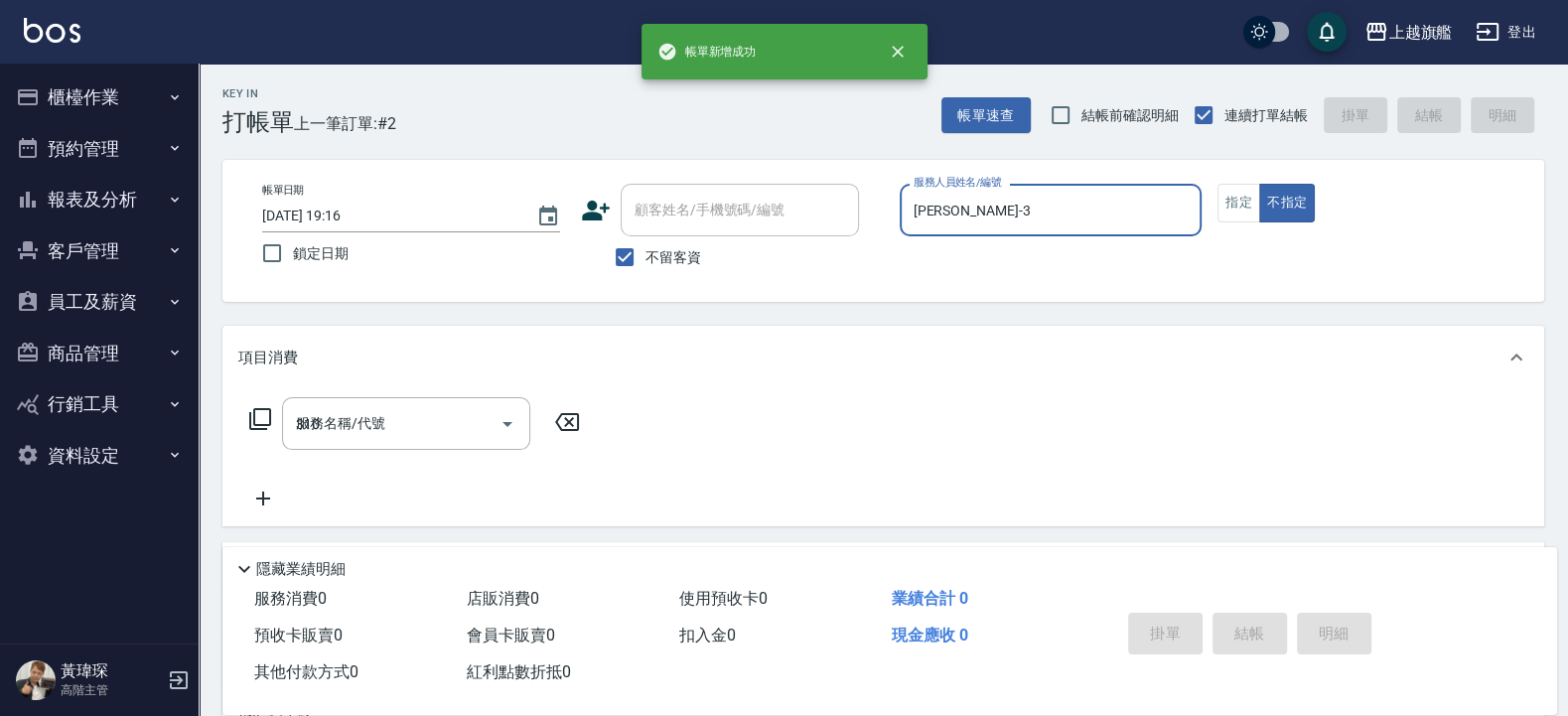 type 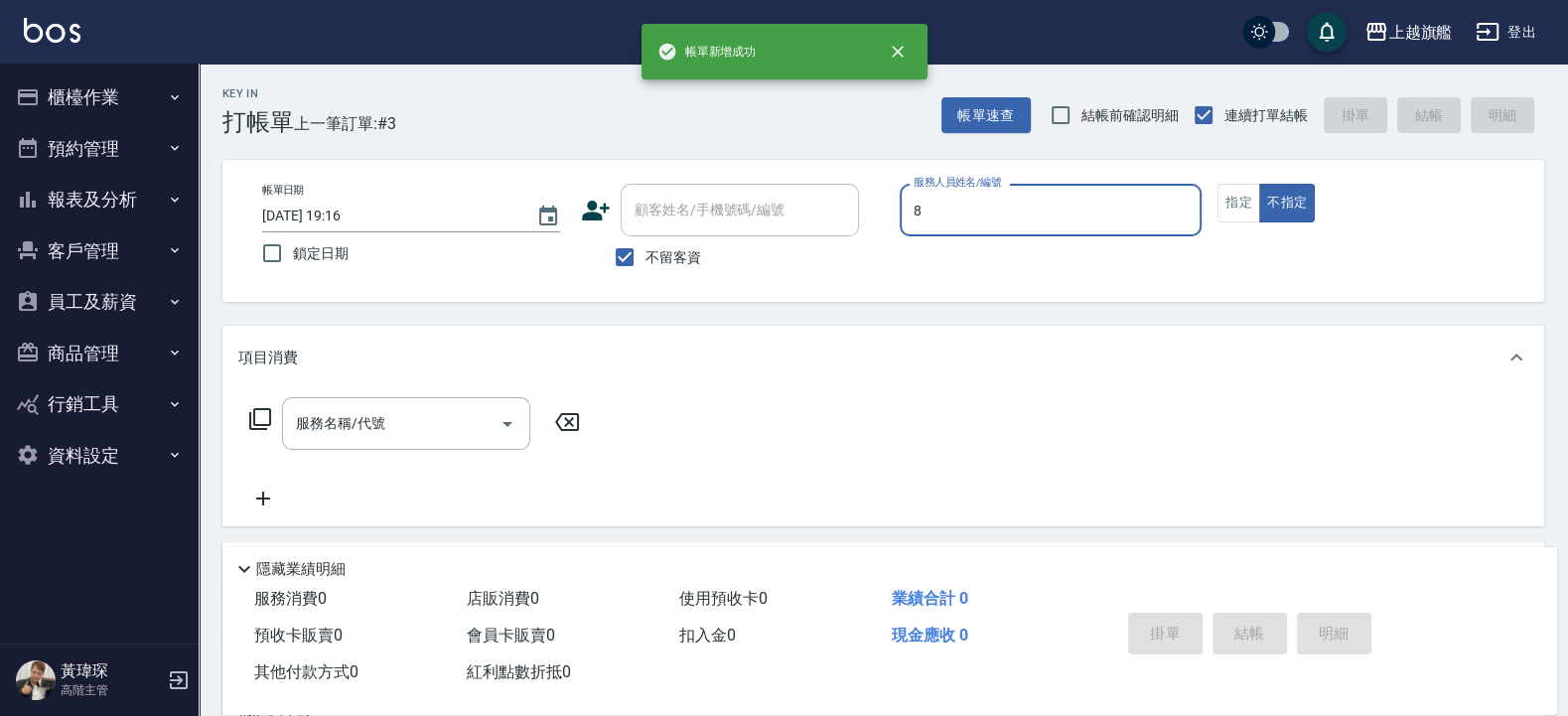 type on "周秀娟-8" 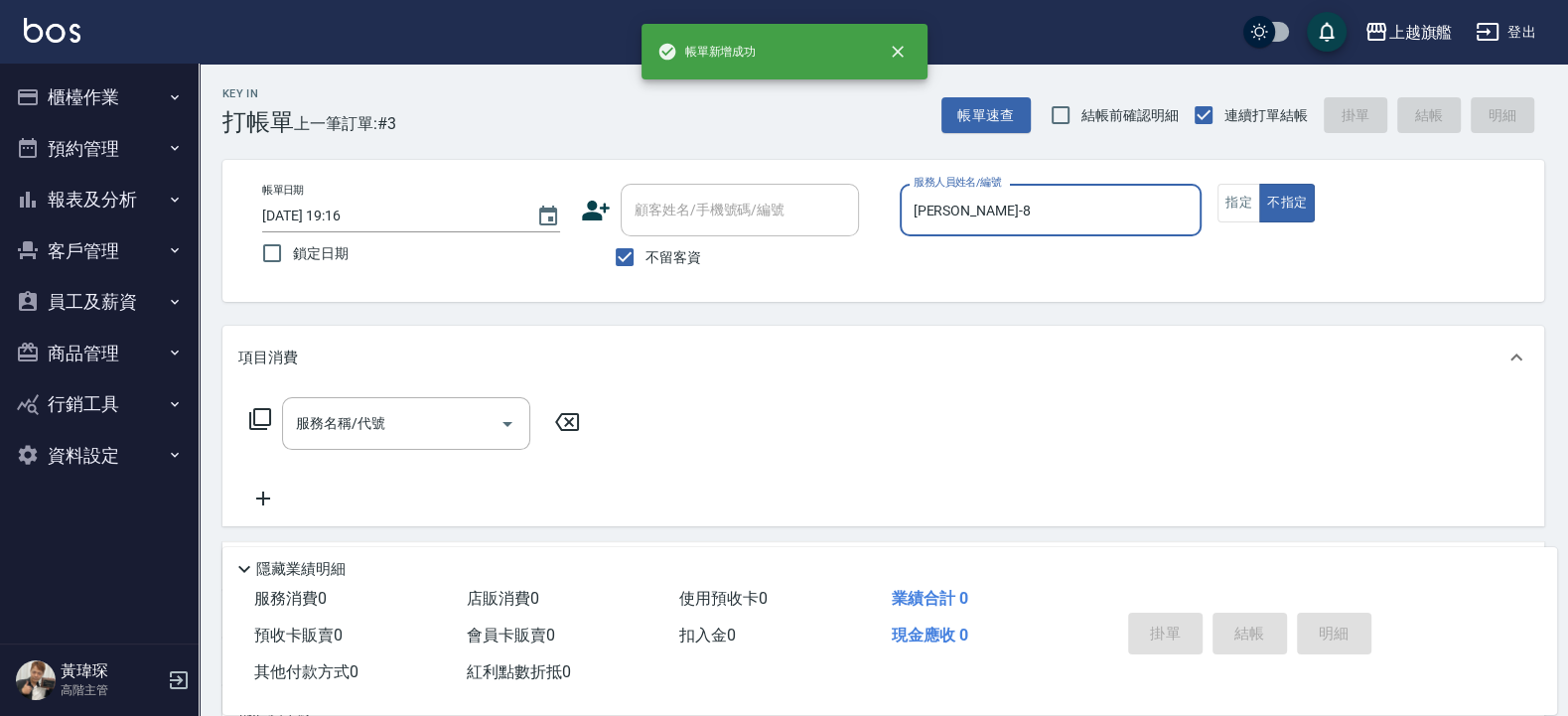 type on "false" 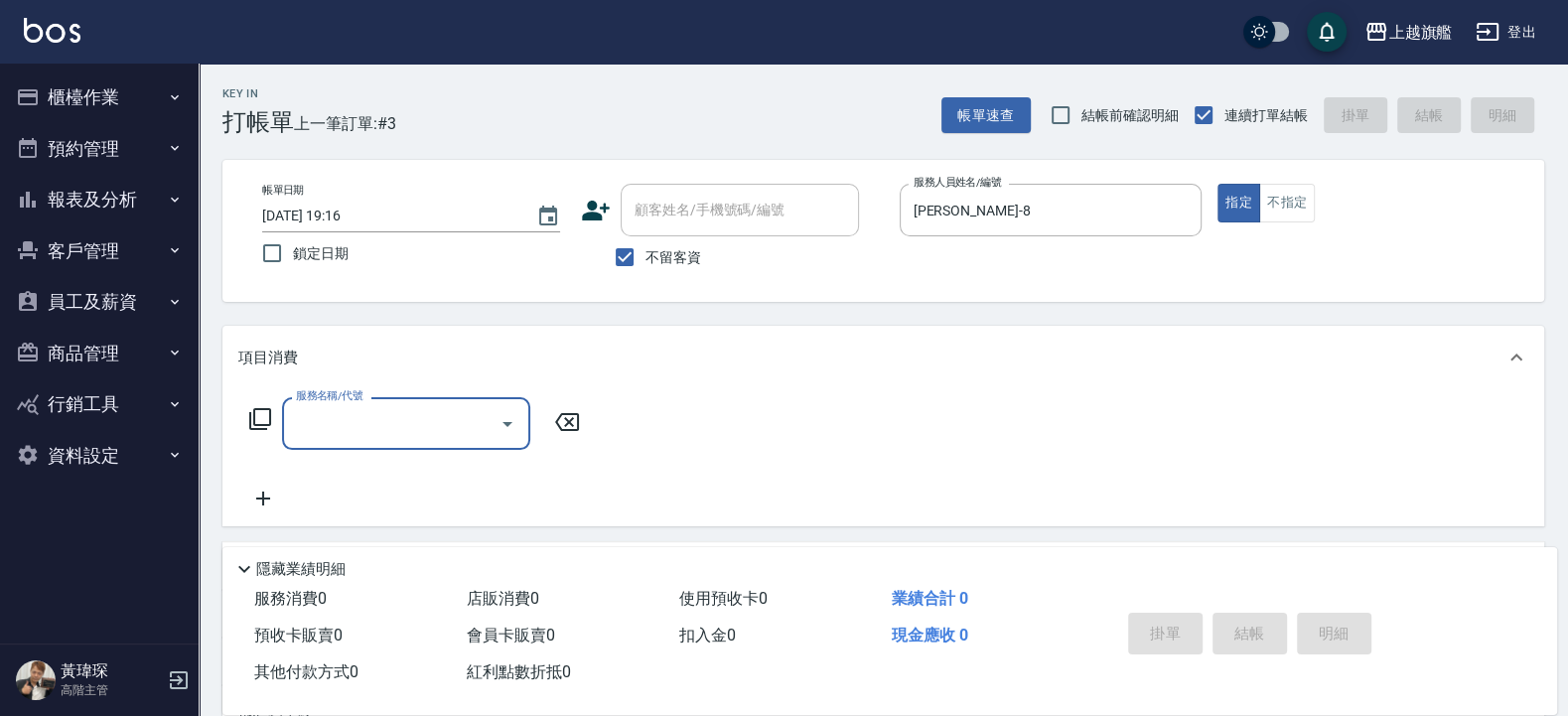 click 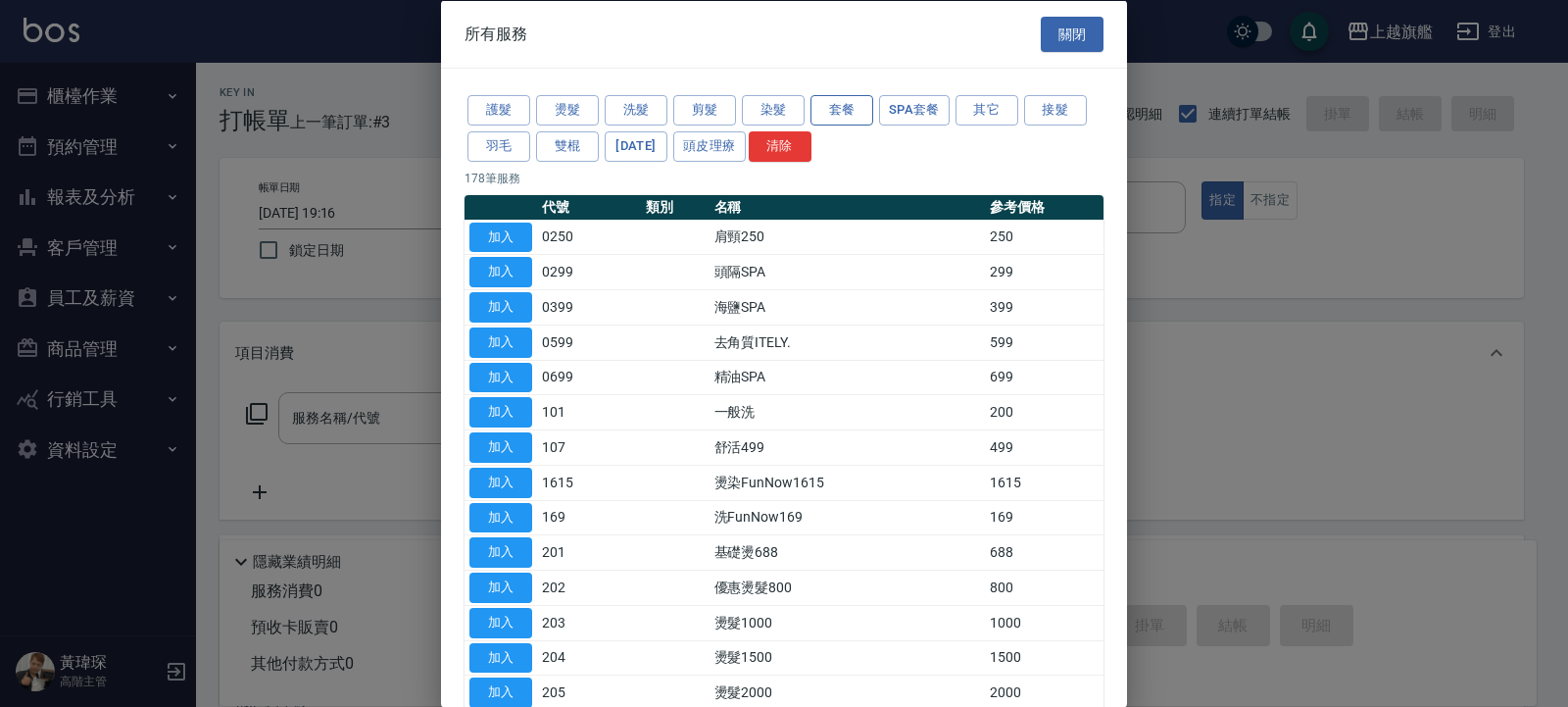 click on "套餐" at bounding box center (842, 110) 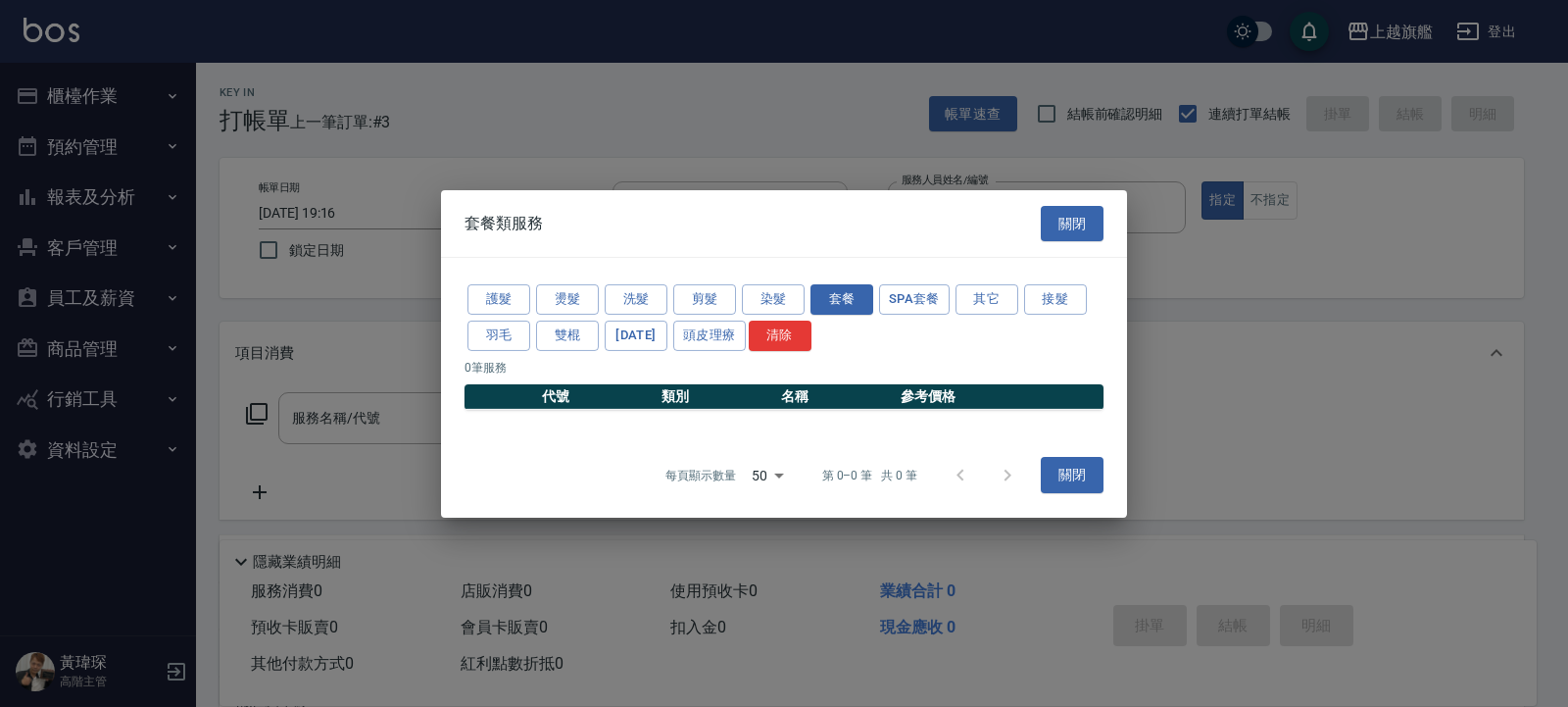 click at bounding box center [784, 353] 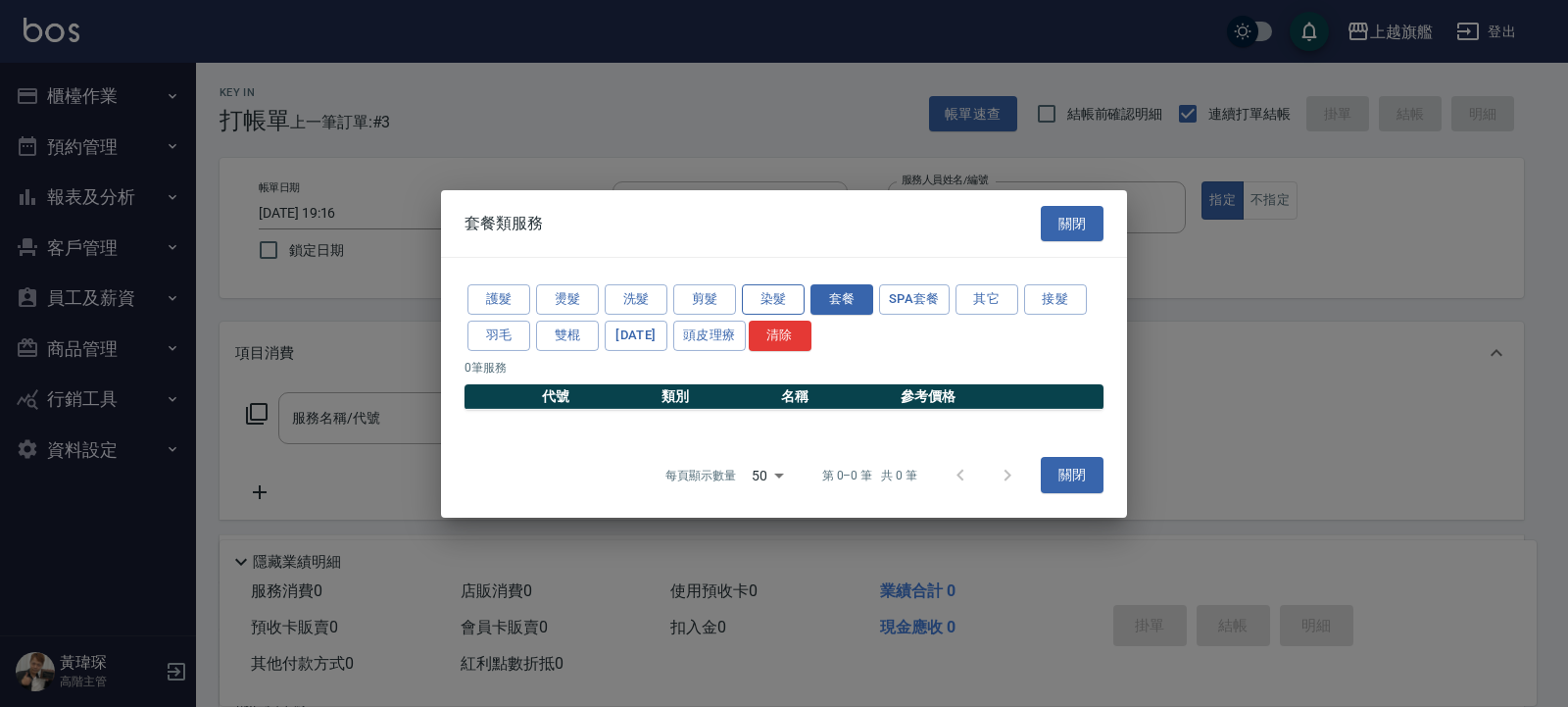 click on "染髮" at bounding box center (773, 299) 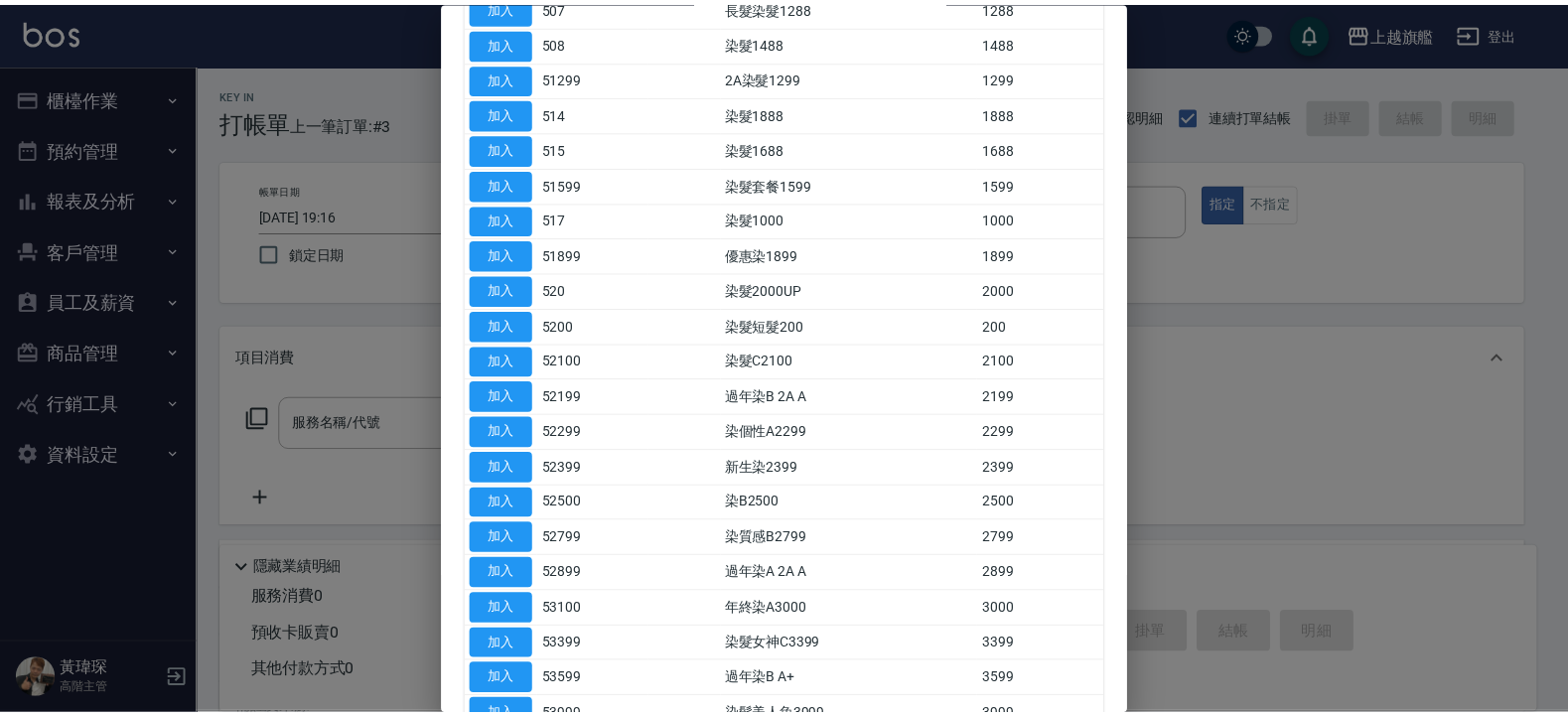 scroll, scrollTop: 477, scrollLeft: 0, axis: vertical 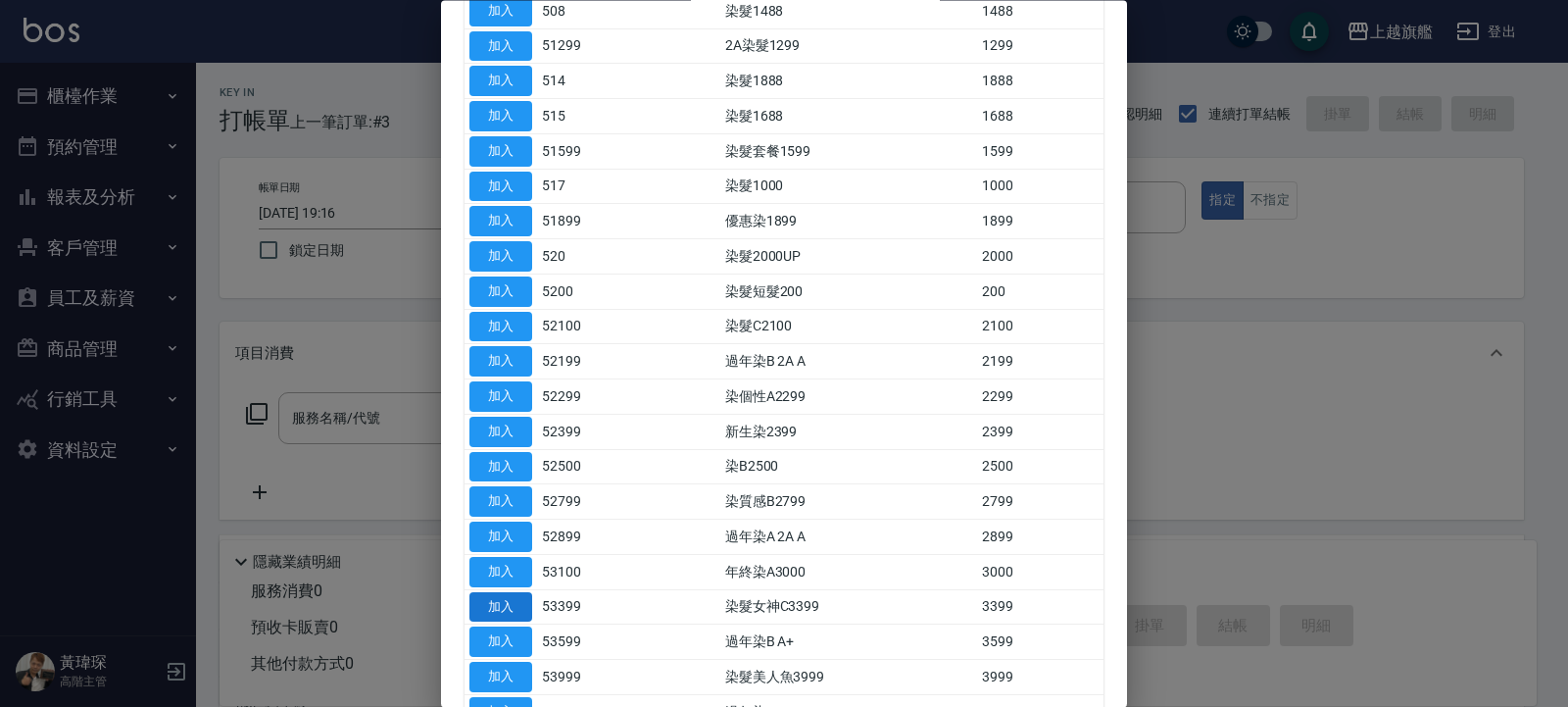 click on "加入" at bounding box center [501, 607] 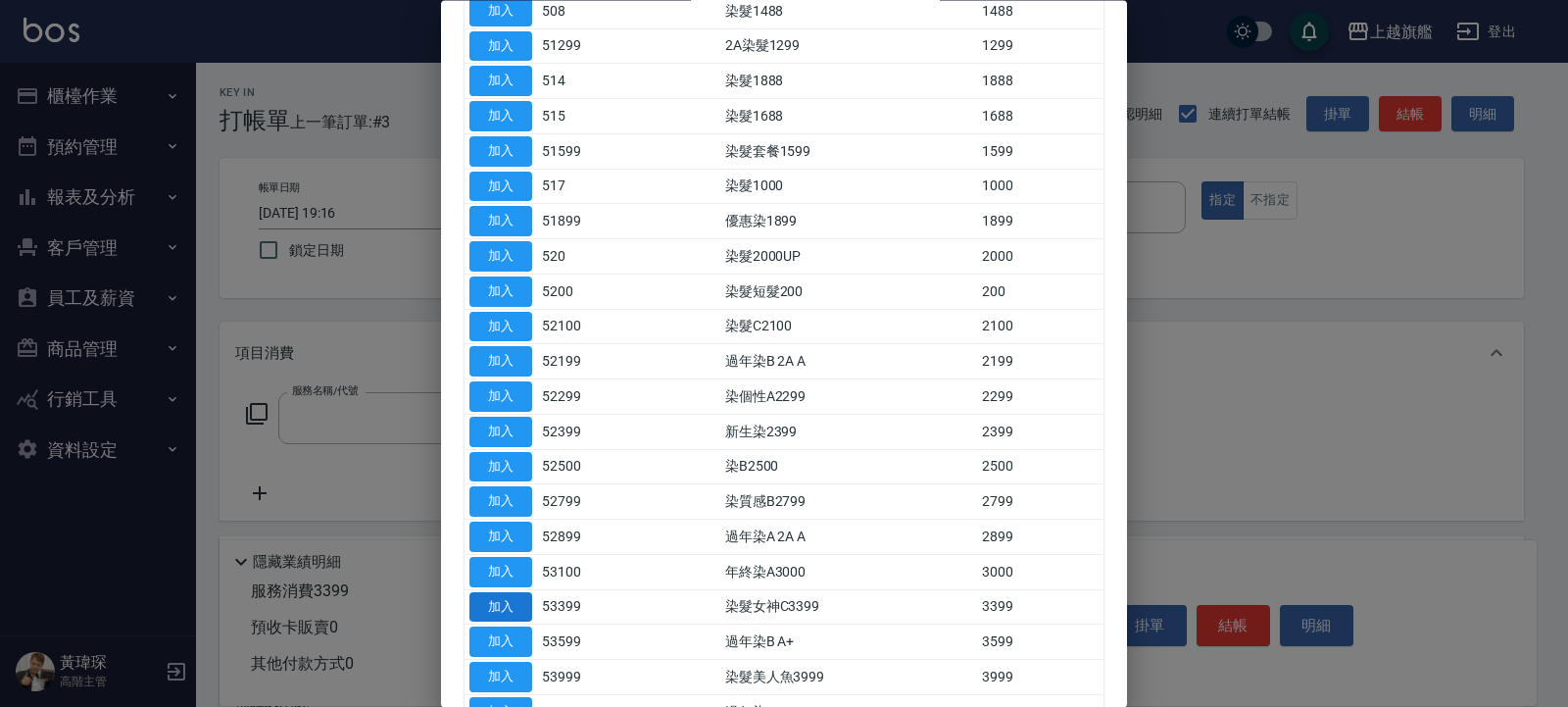 type on "染髮女神C3399(53399)" 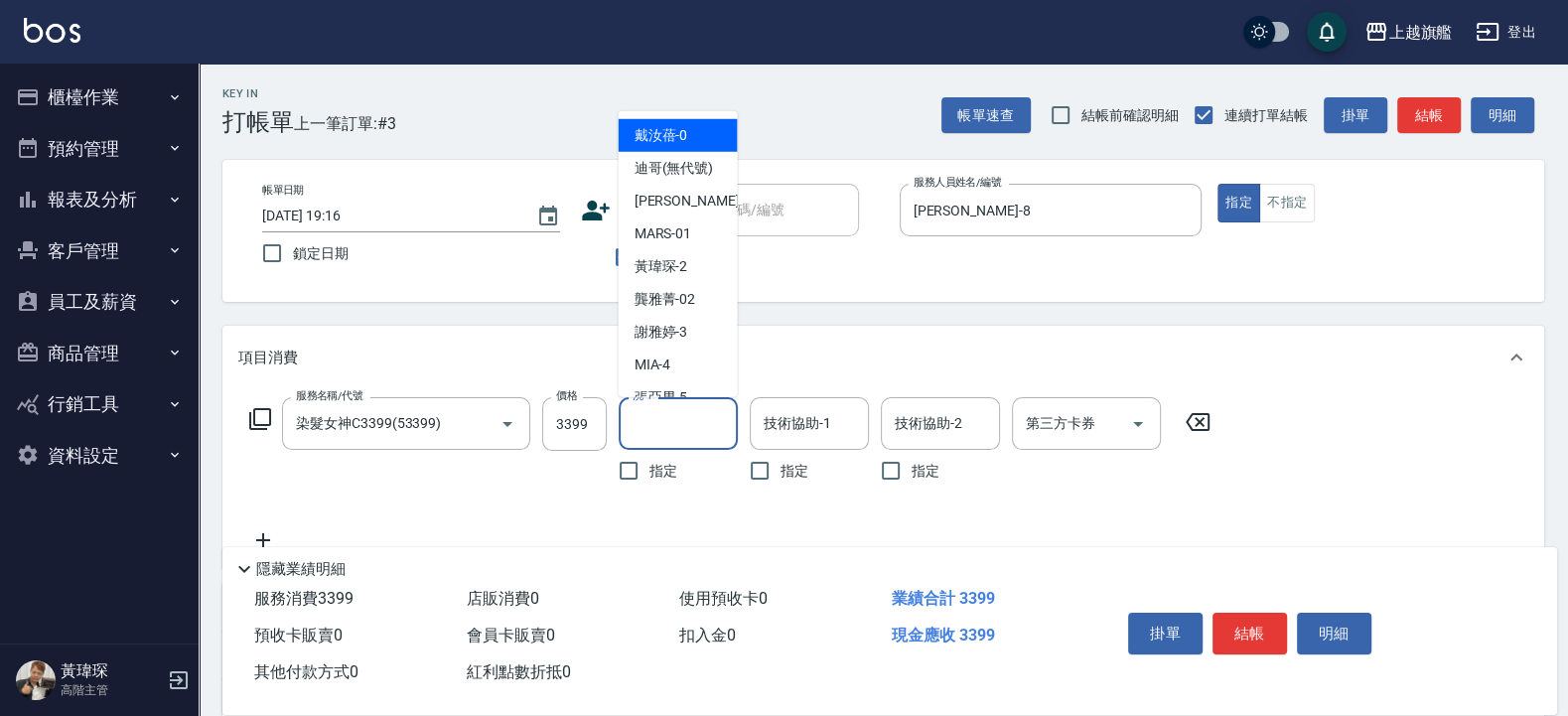 click on "洗-1" at bounding box center (678, 423) 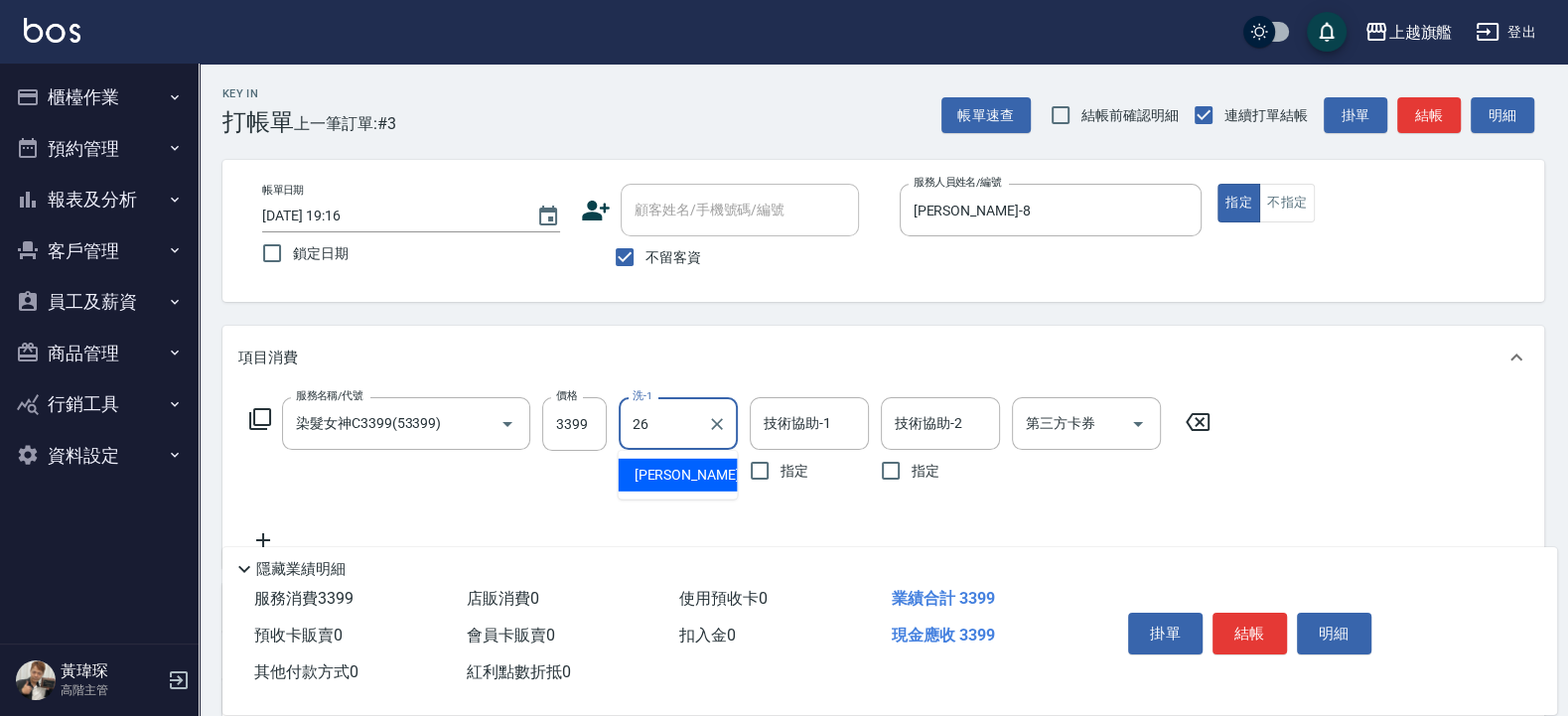 type on "陳祈聿-26" 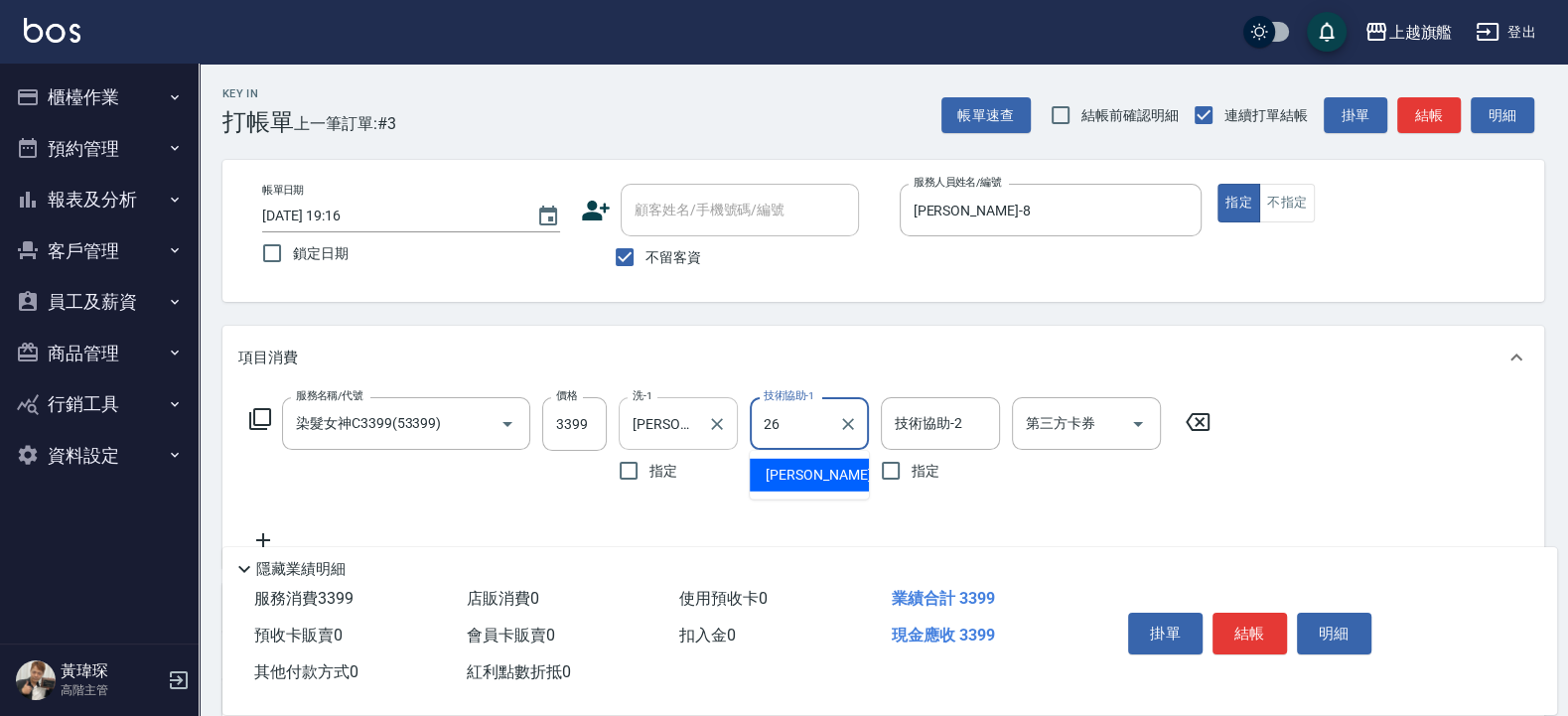 type on "陳祈聿-26" 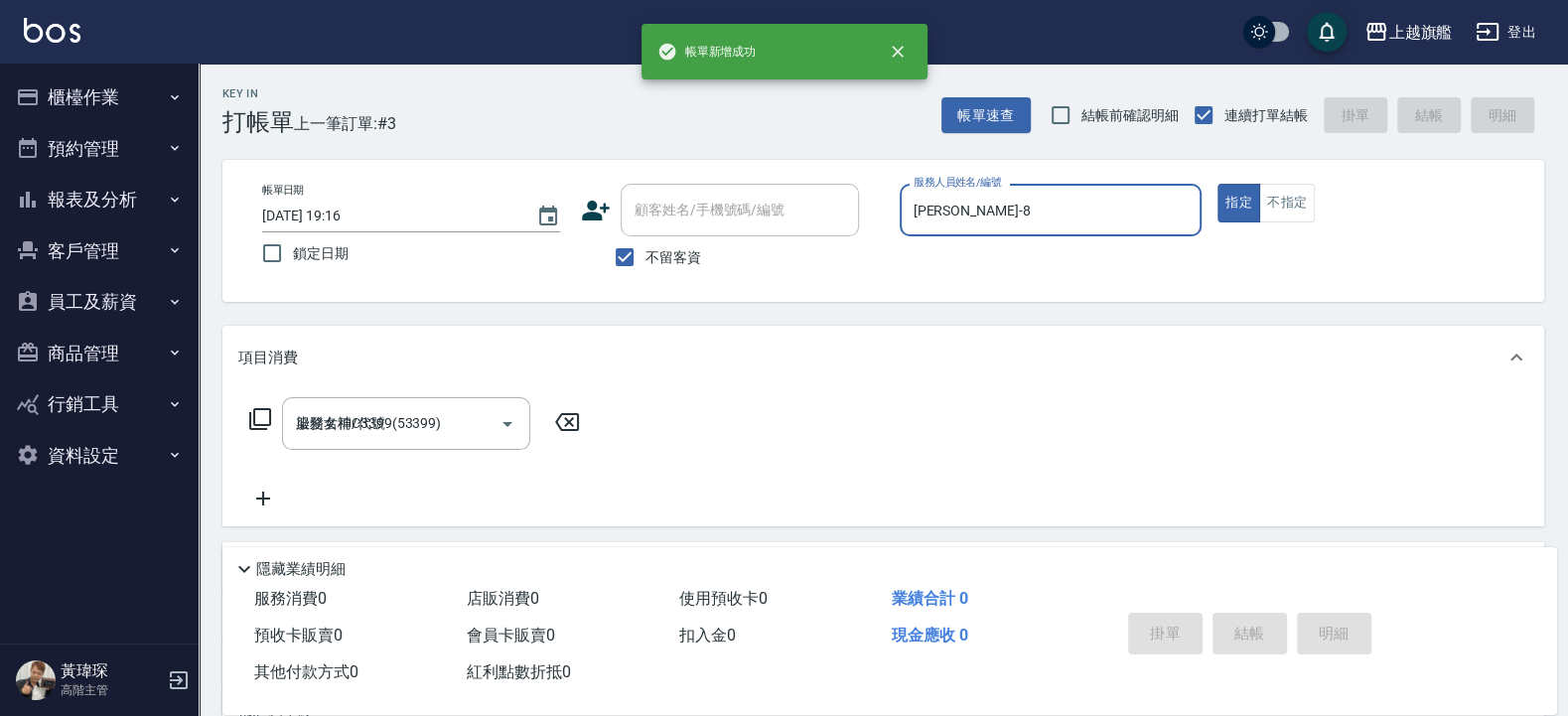 type 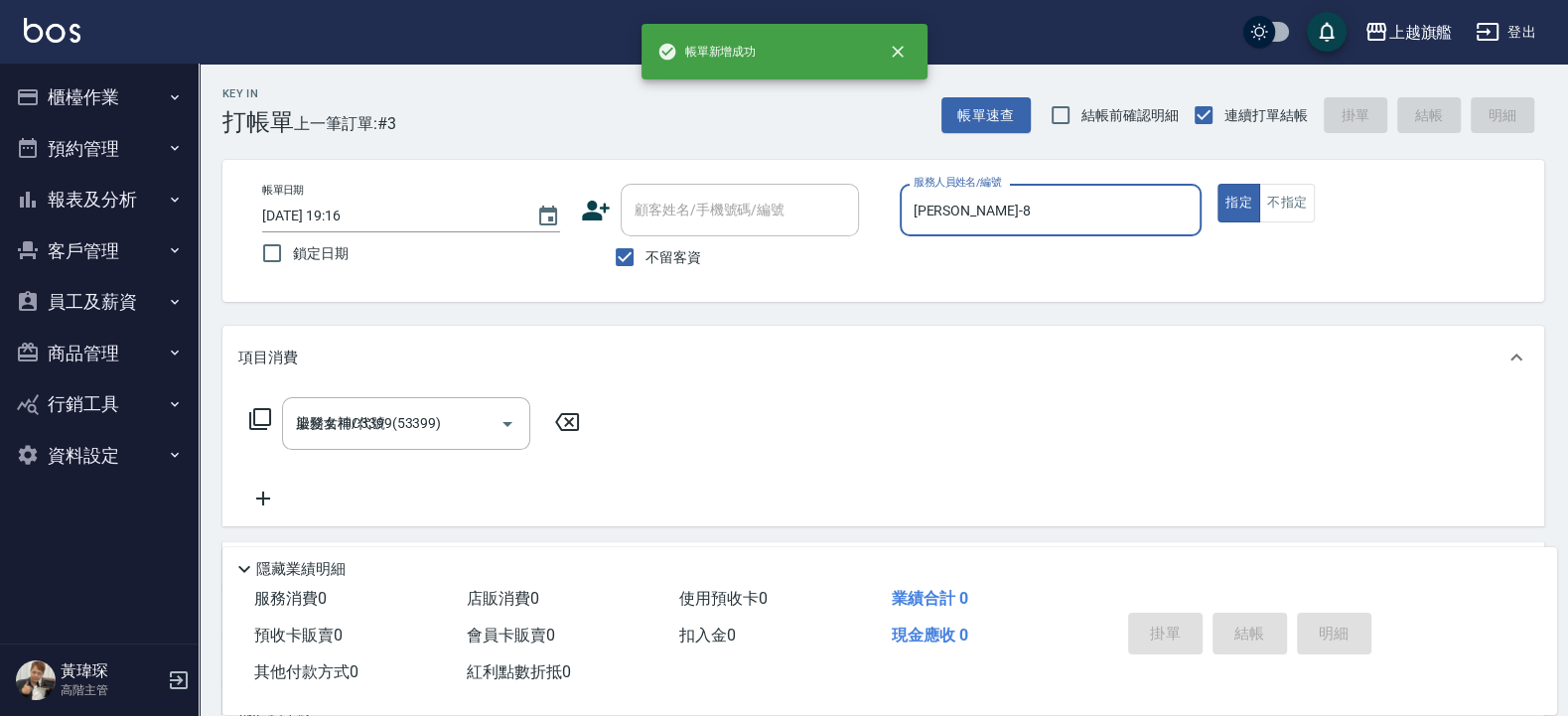 type 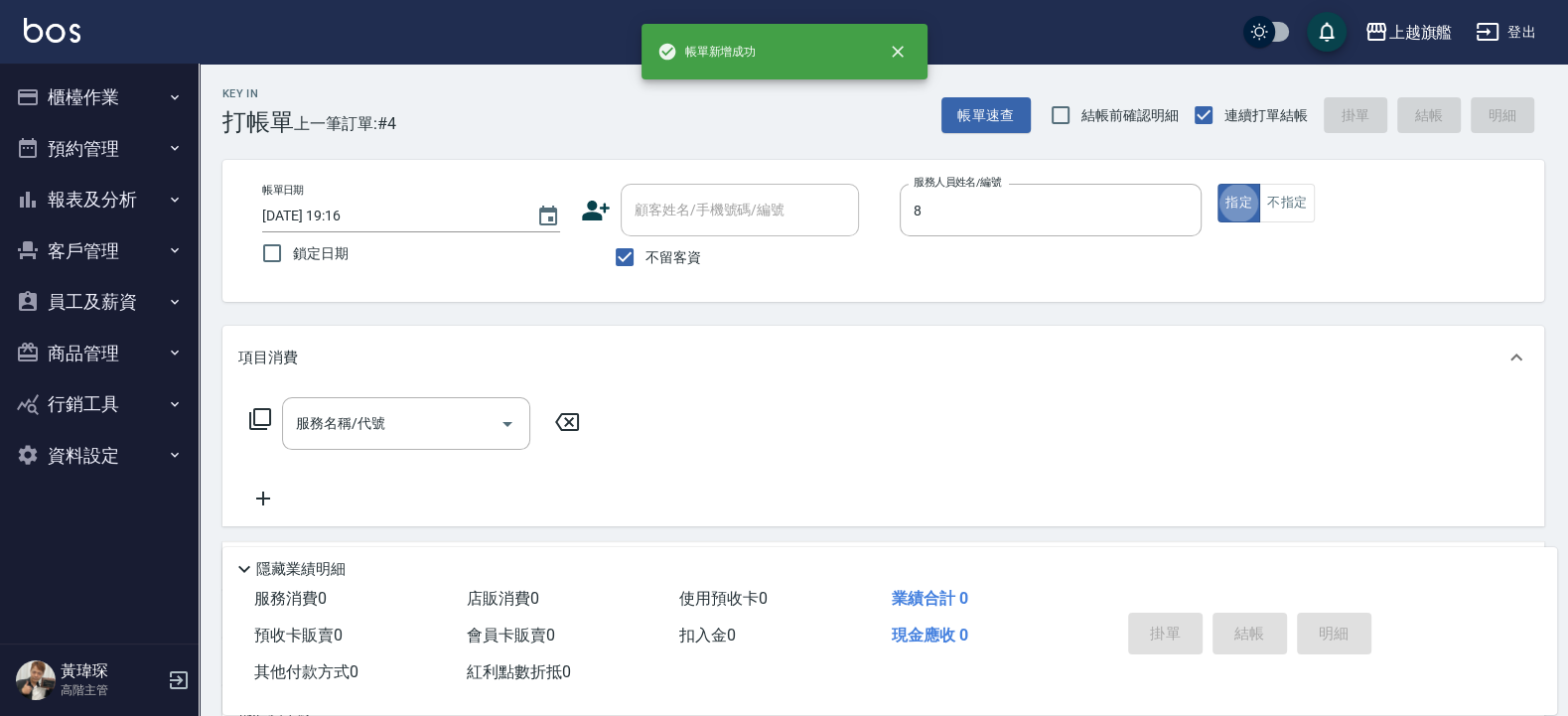 type on "周秀娟-8" 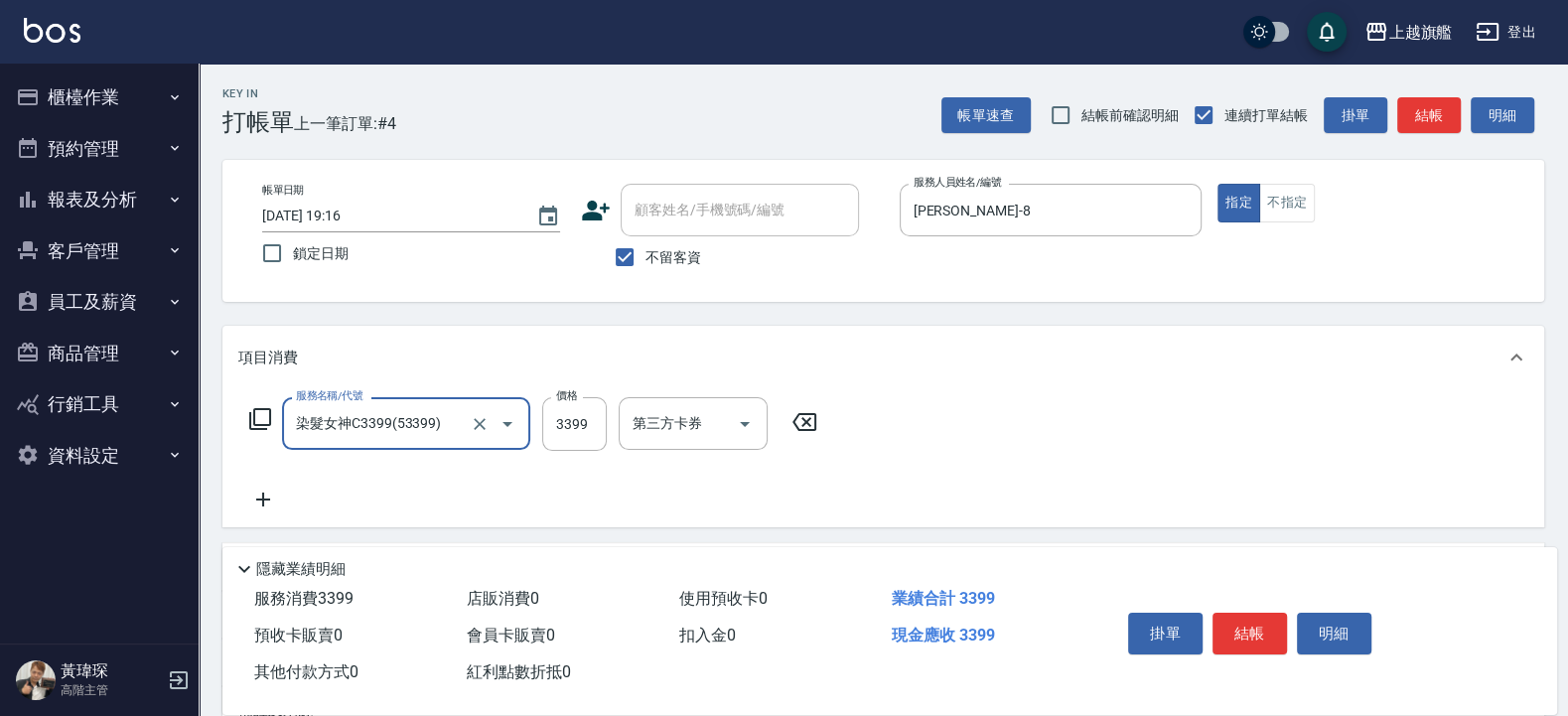 type on "染髮女神C3399(53399)" 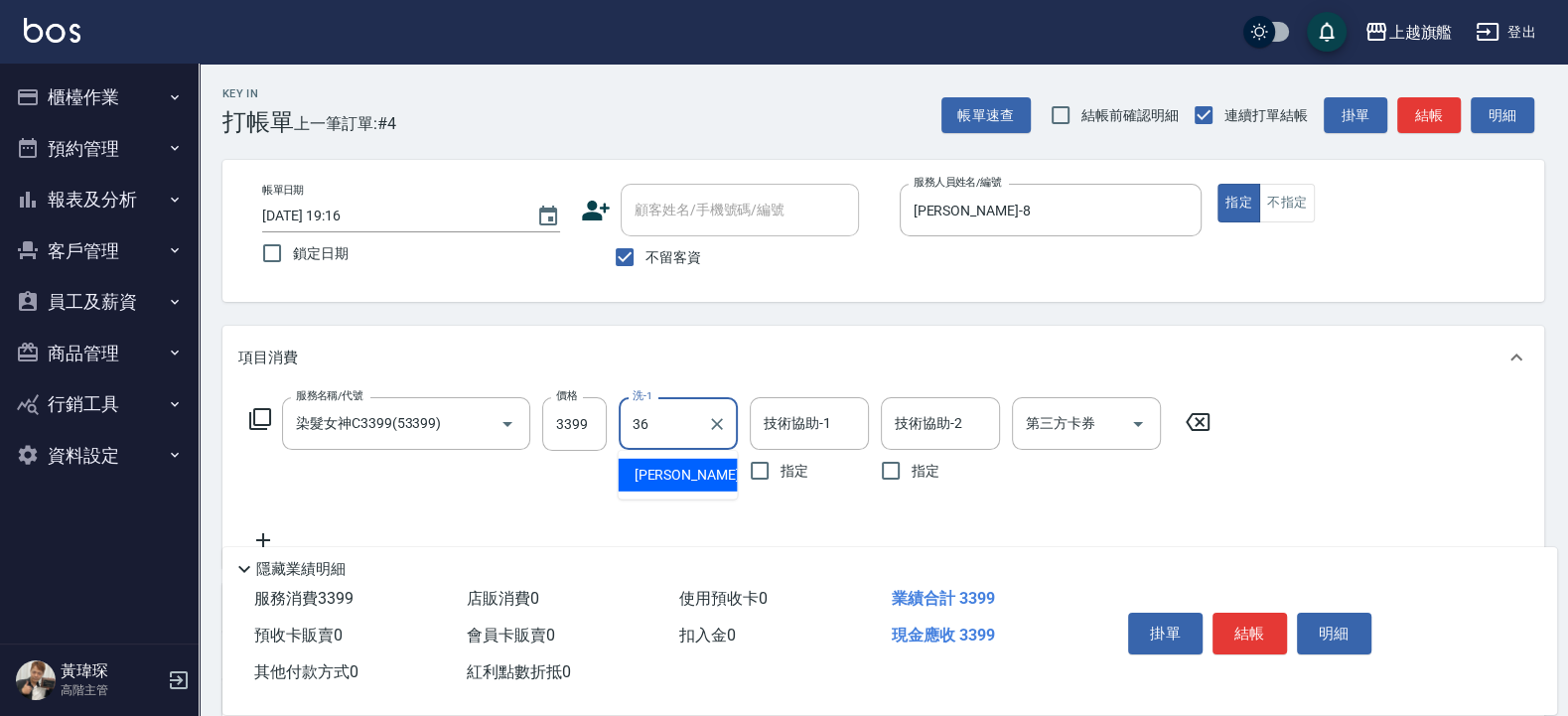 type on "蔡秉諶-36" 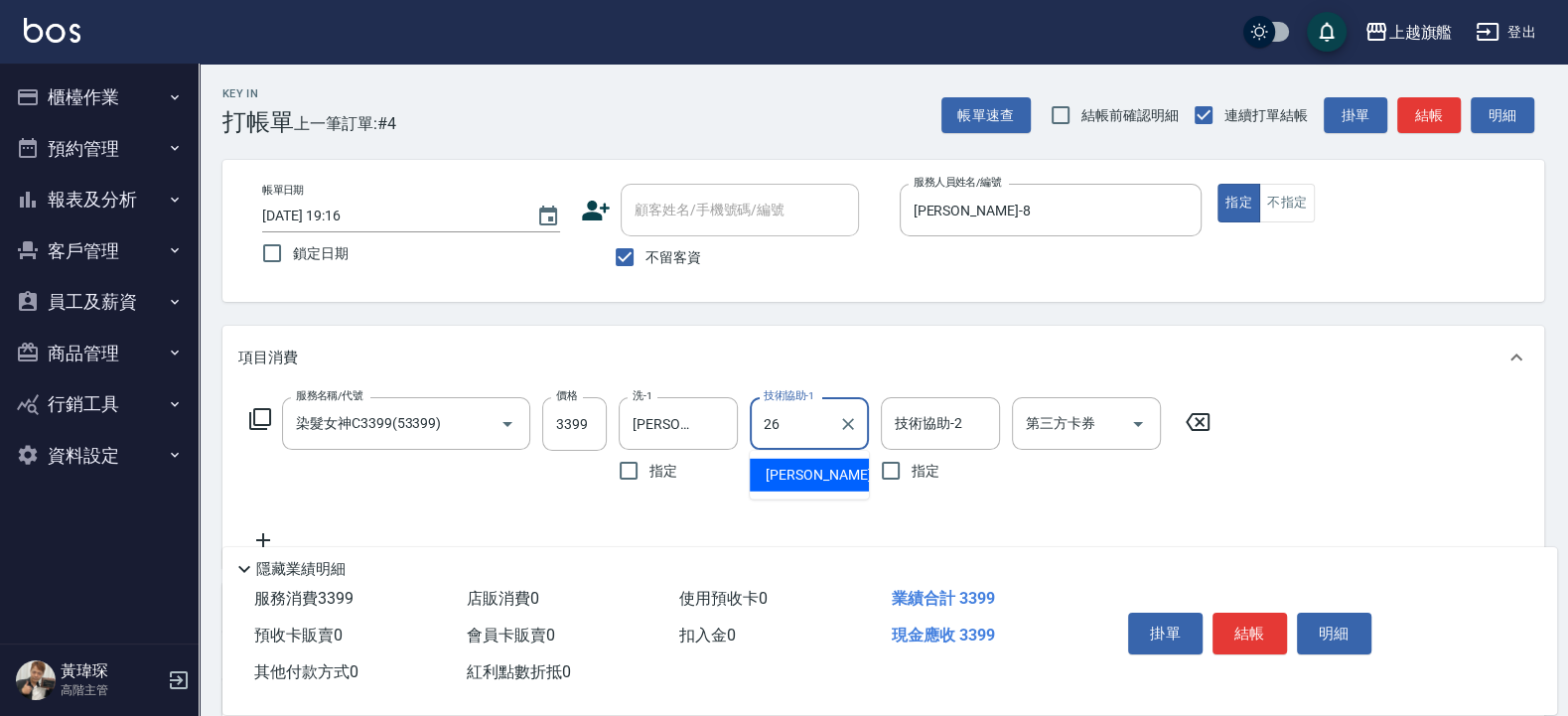 type on "陳祈聿-26" 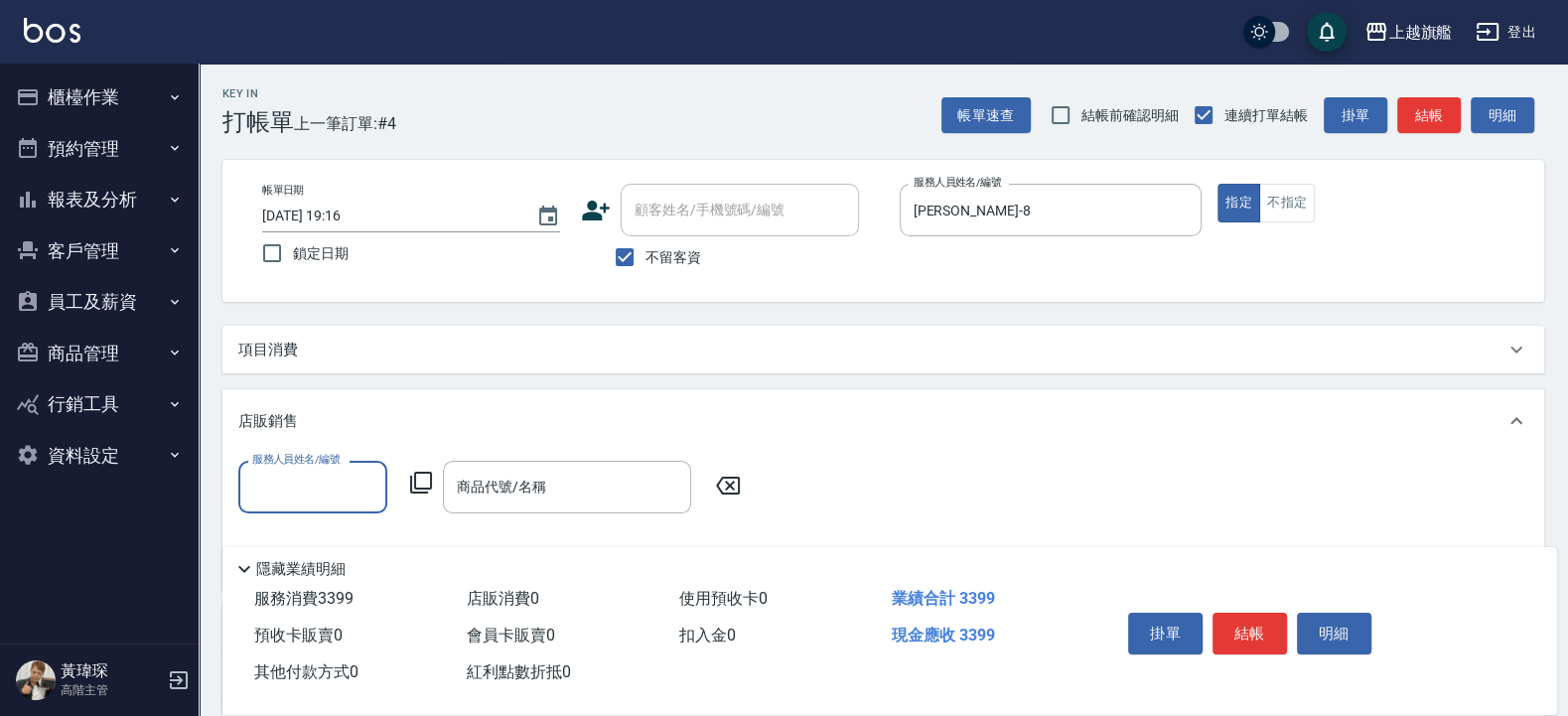 scroll, scrollTop: 0, scrollLeft: 0, axis: both 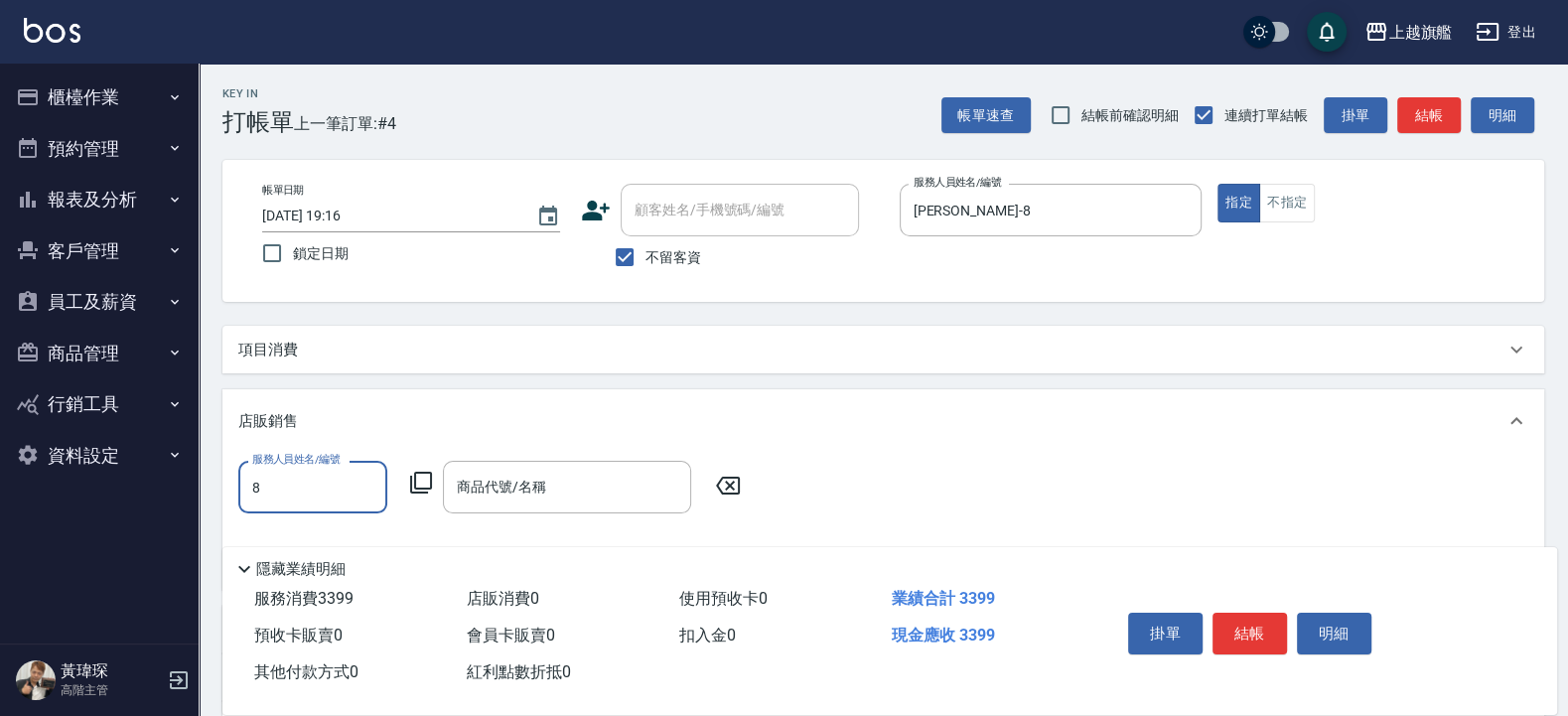 type on "周秀娟-8" 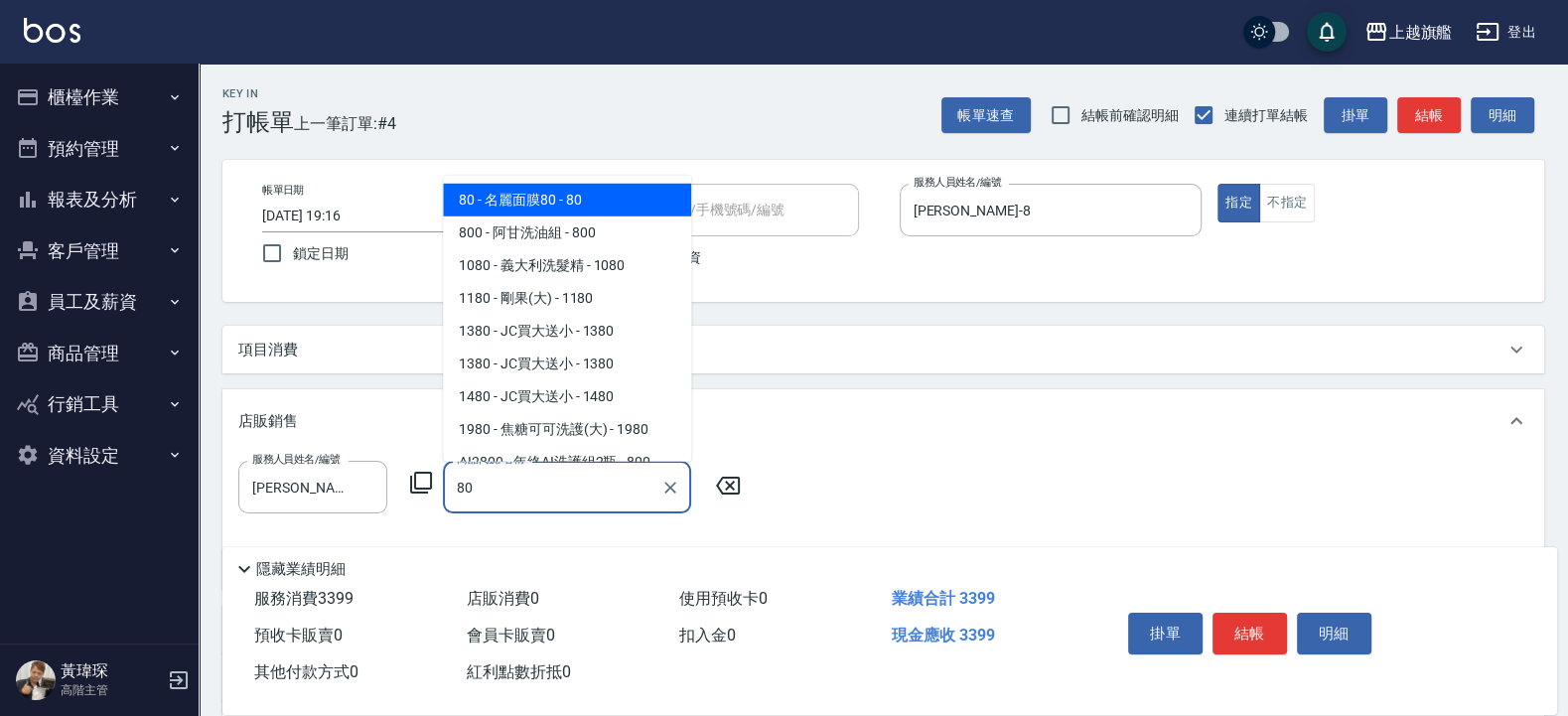type on "8" 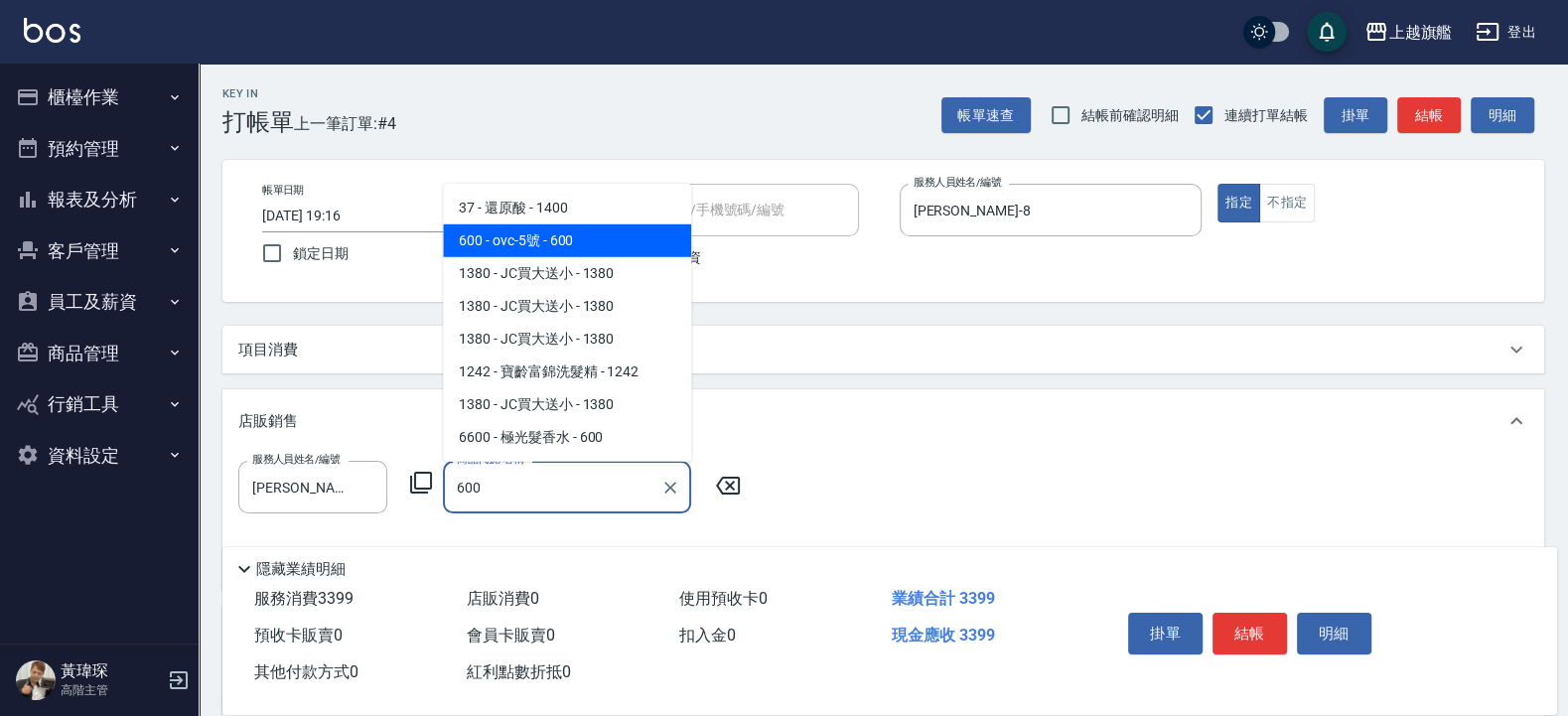 type on "ovc-5號" 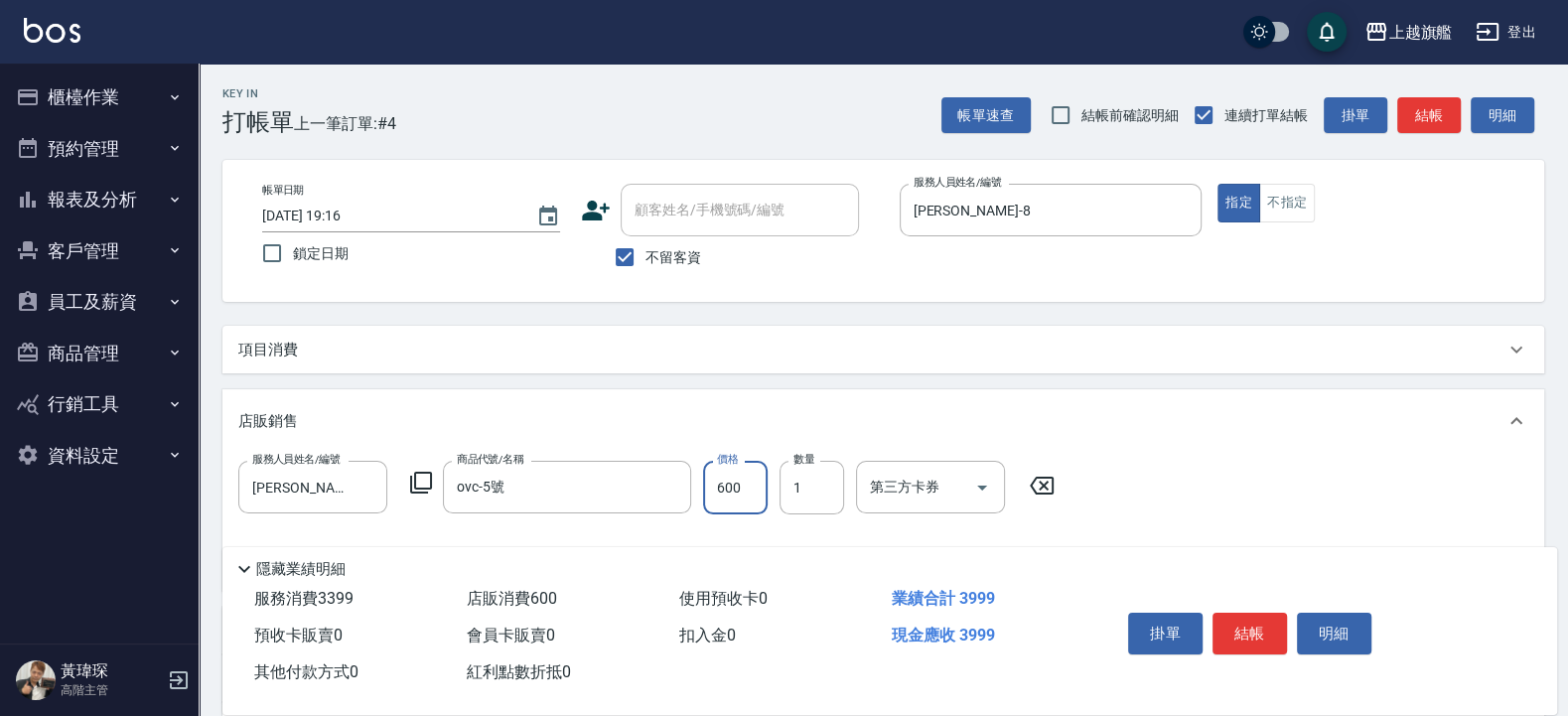 click on "項目消費" at bounding box center (883, 350) 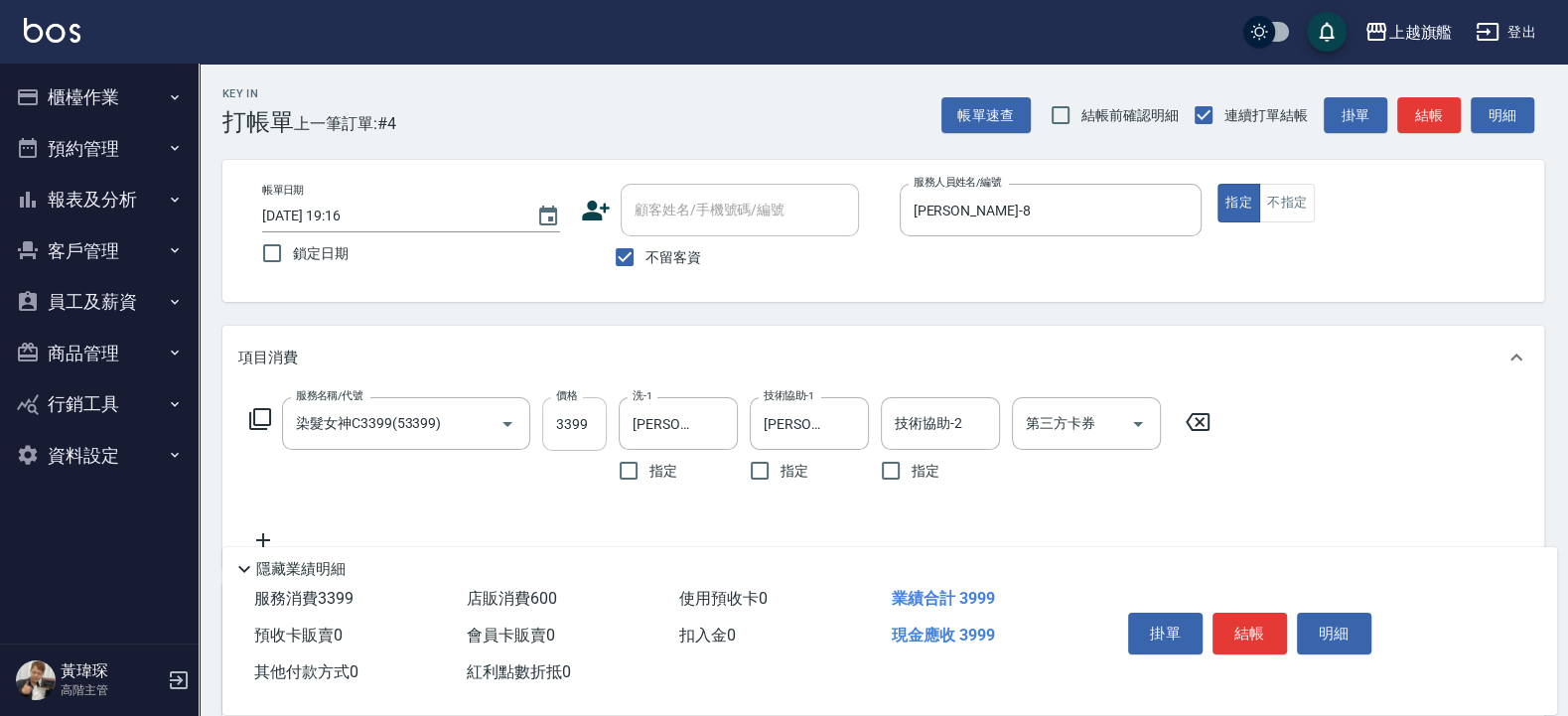 click on "3399" 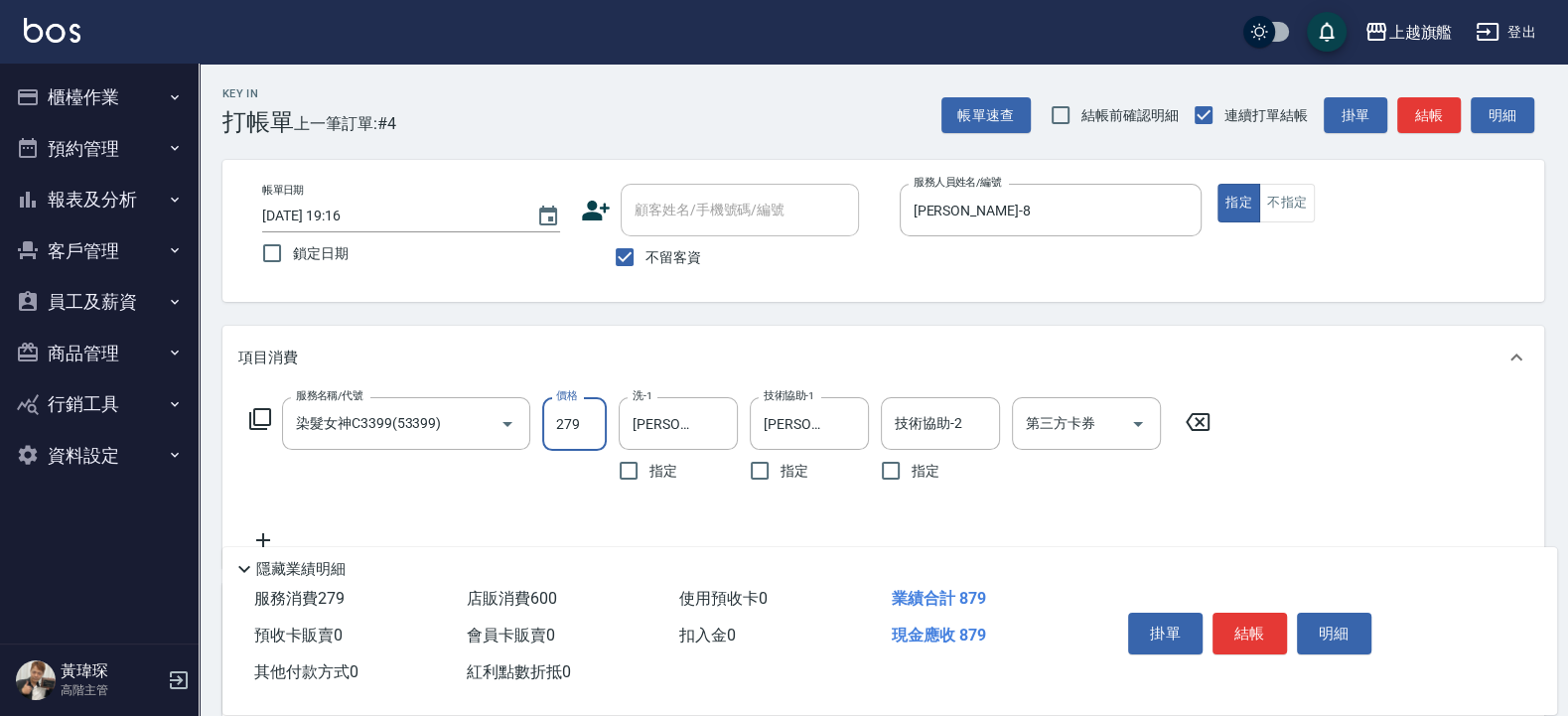 type on "2799" 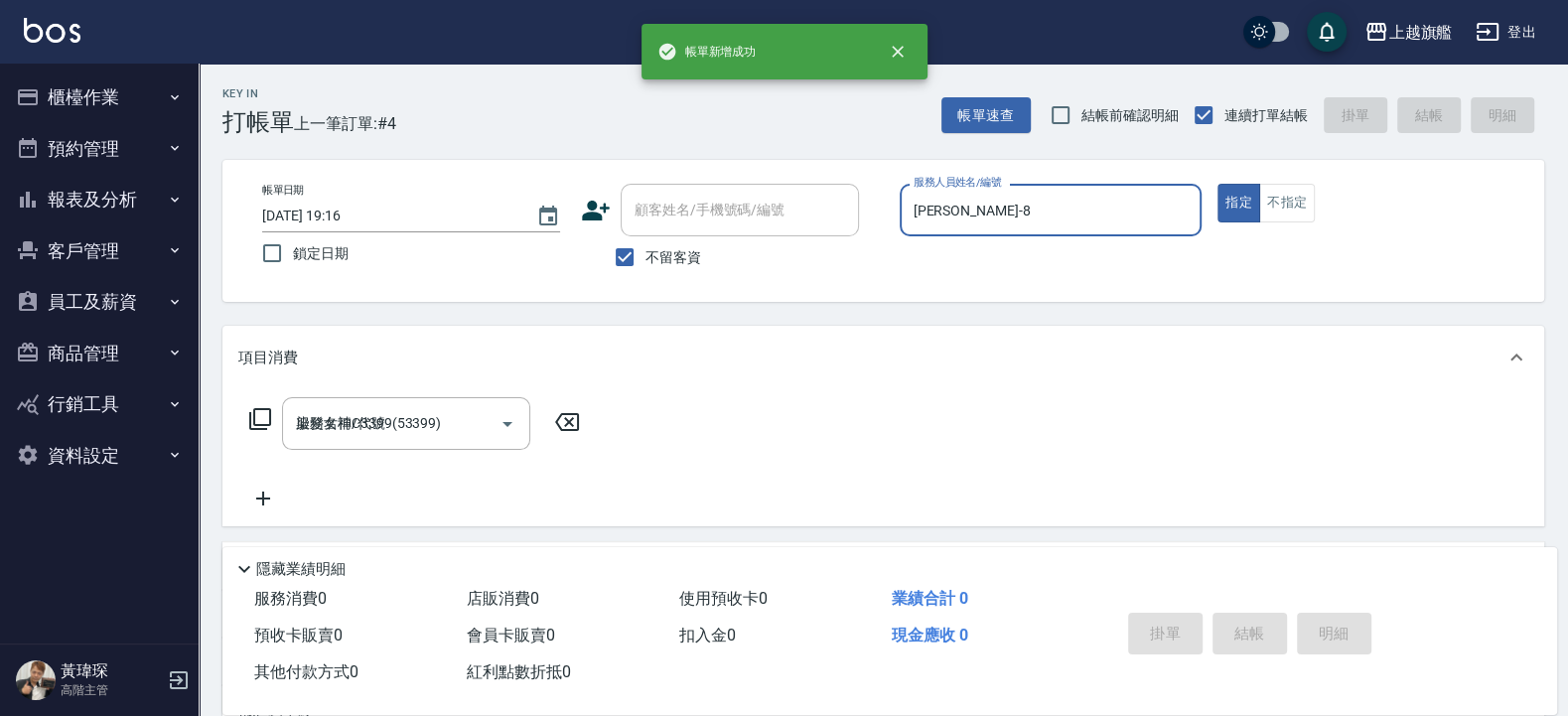 type on "2025/07/13 19:18" 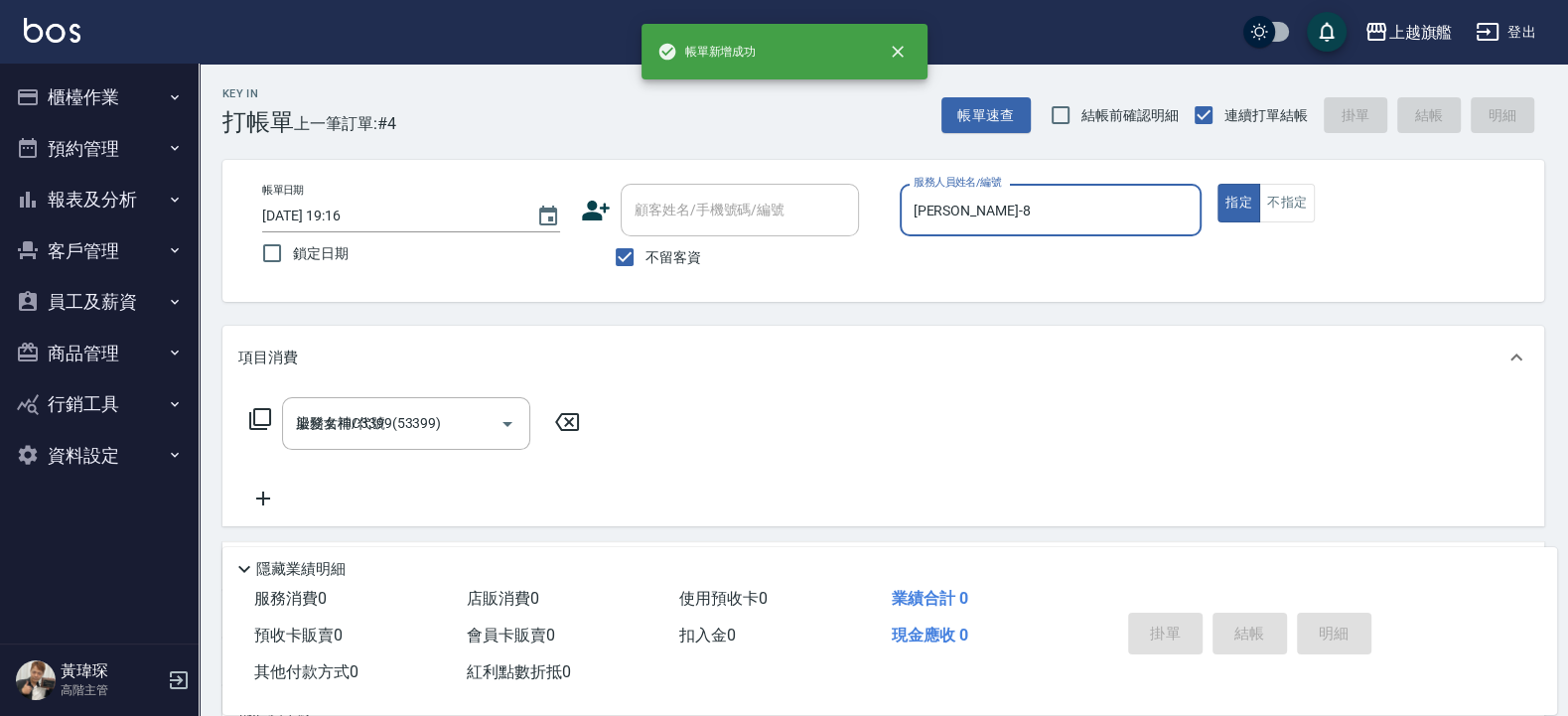 type 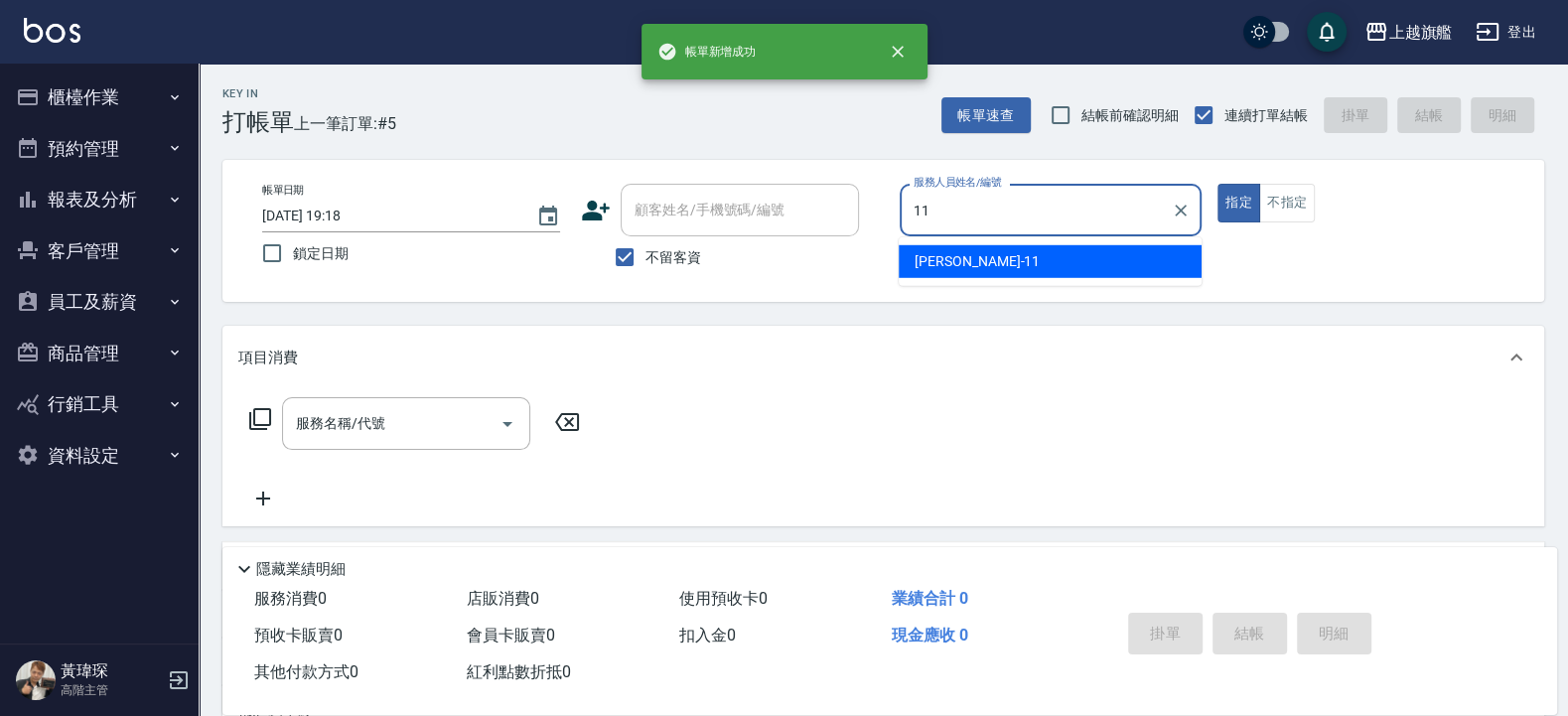 type on "蔡美秀-11" 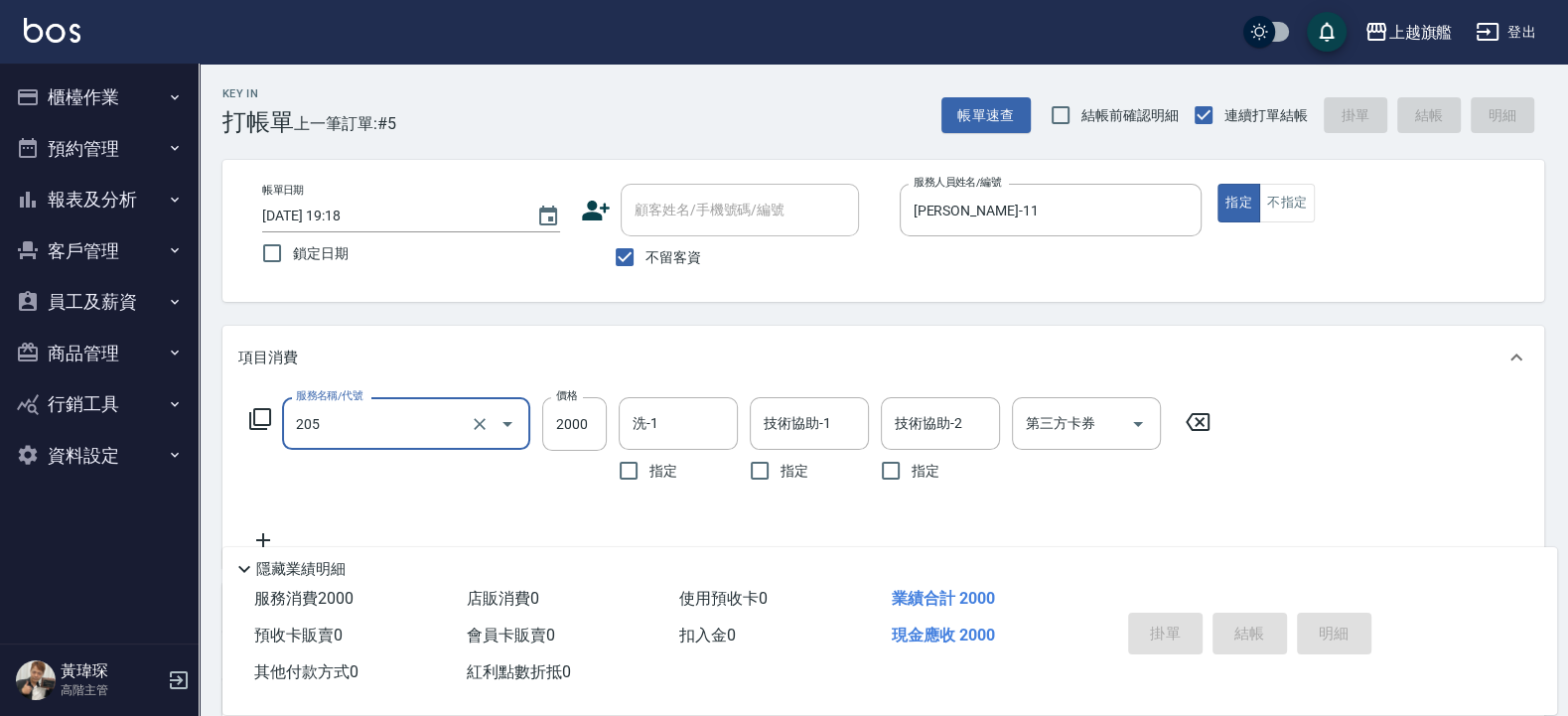 type on "205" 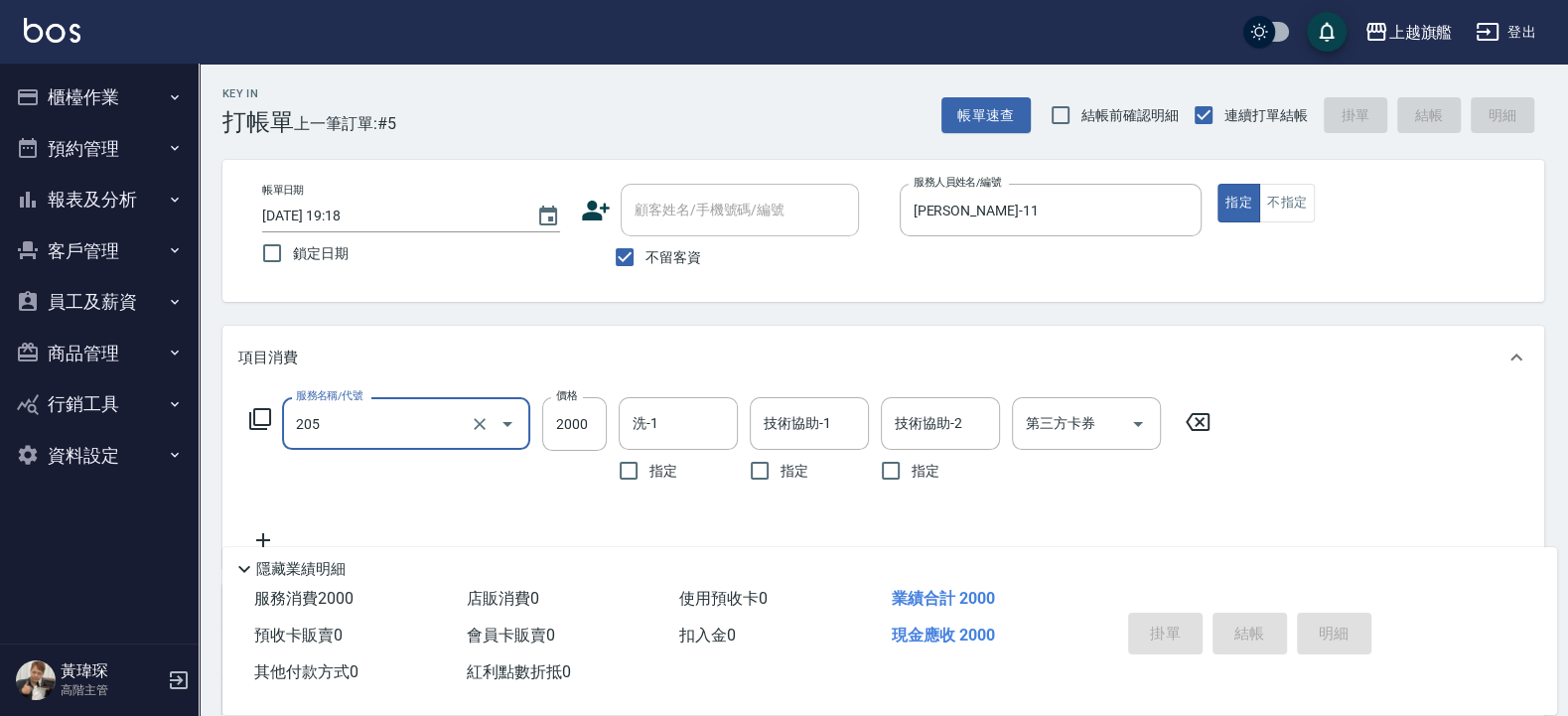 type 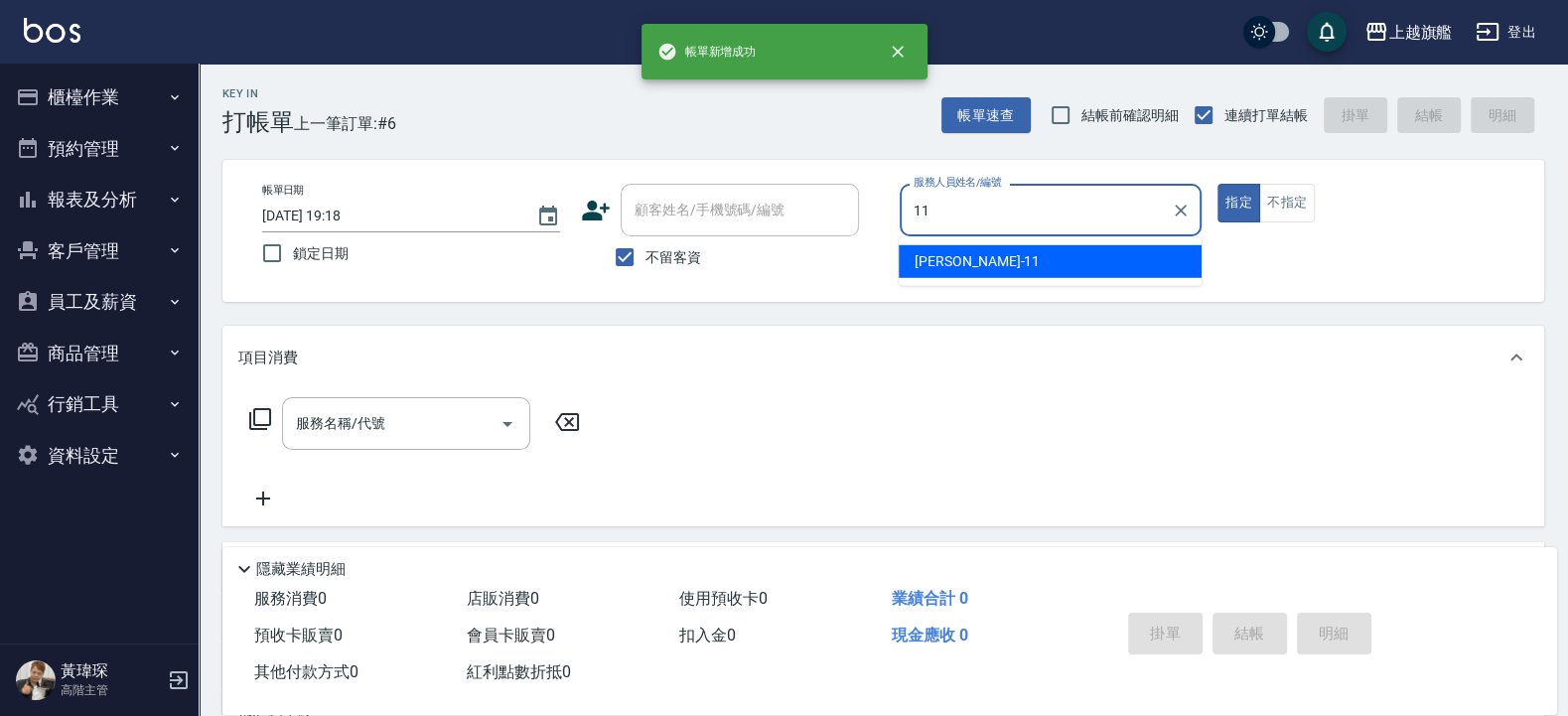 type on "蔡美秀-11" 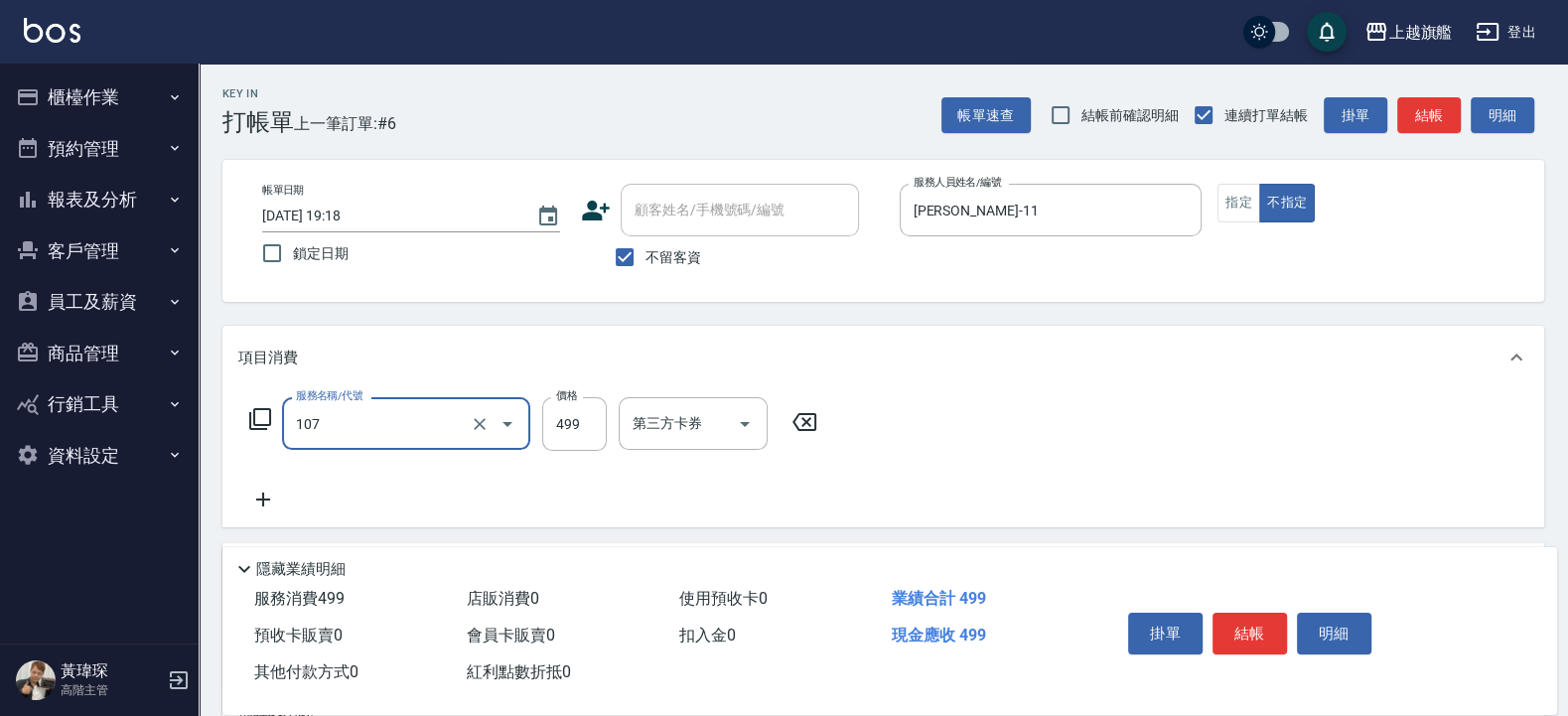 type on "舒活499(107)" 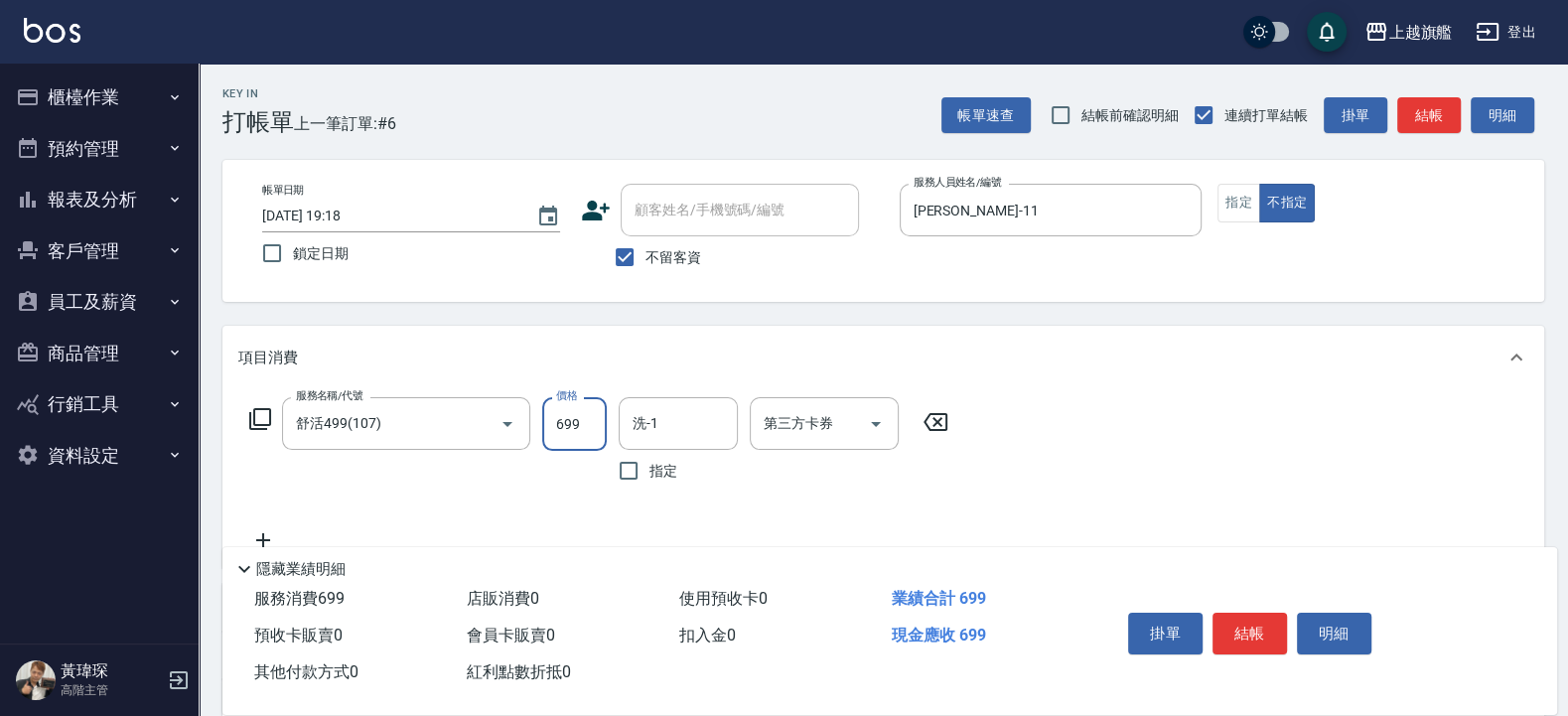 type on "699" 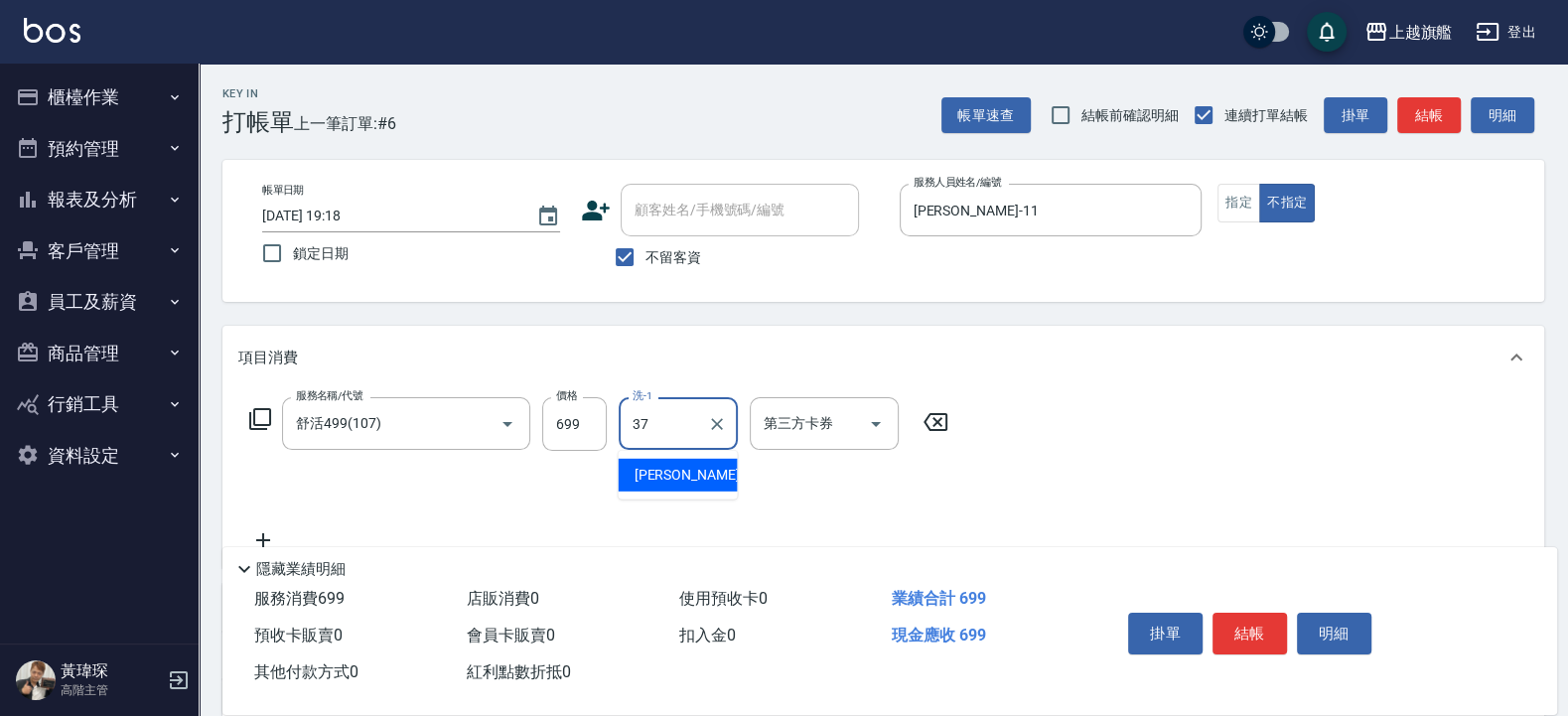 type on "林智慧-37" 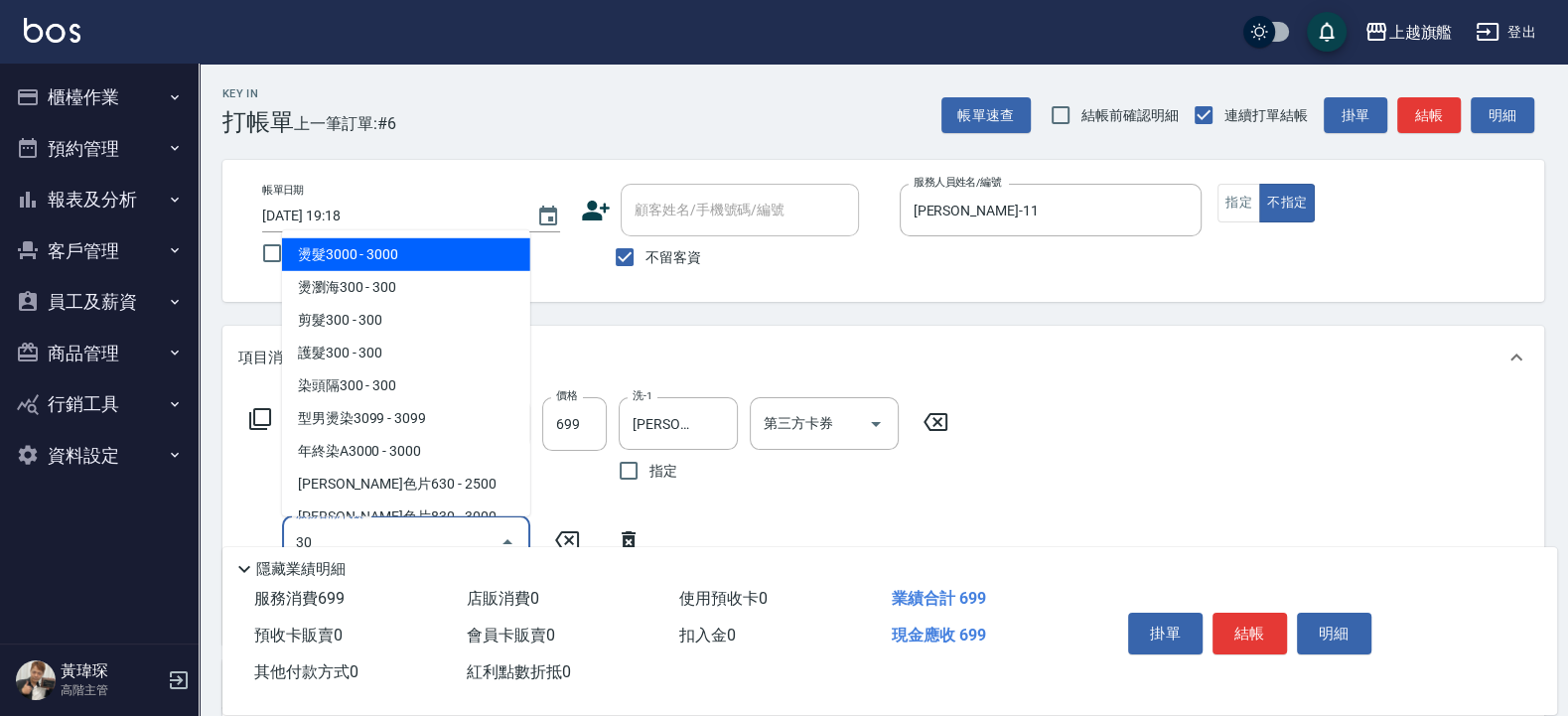 type on "301" 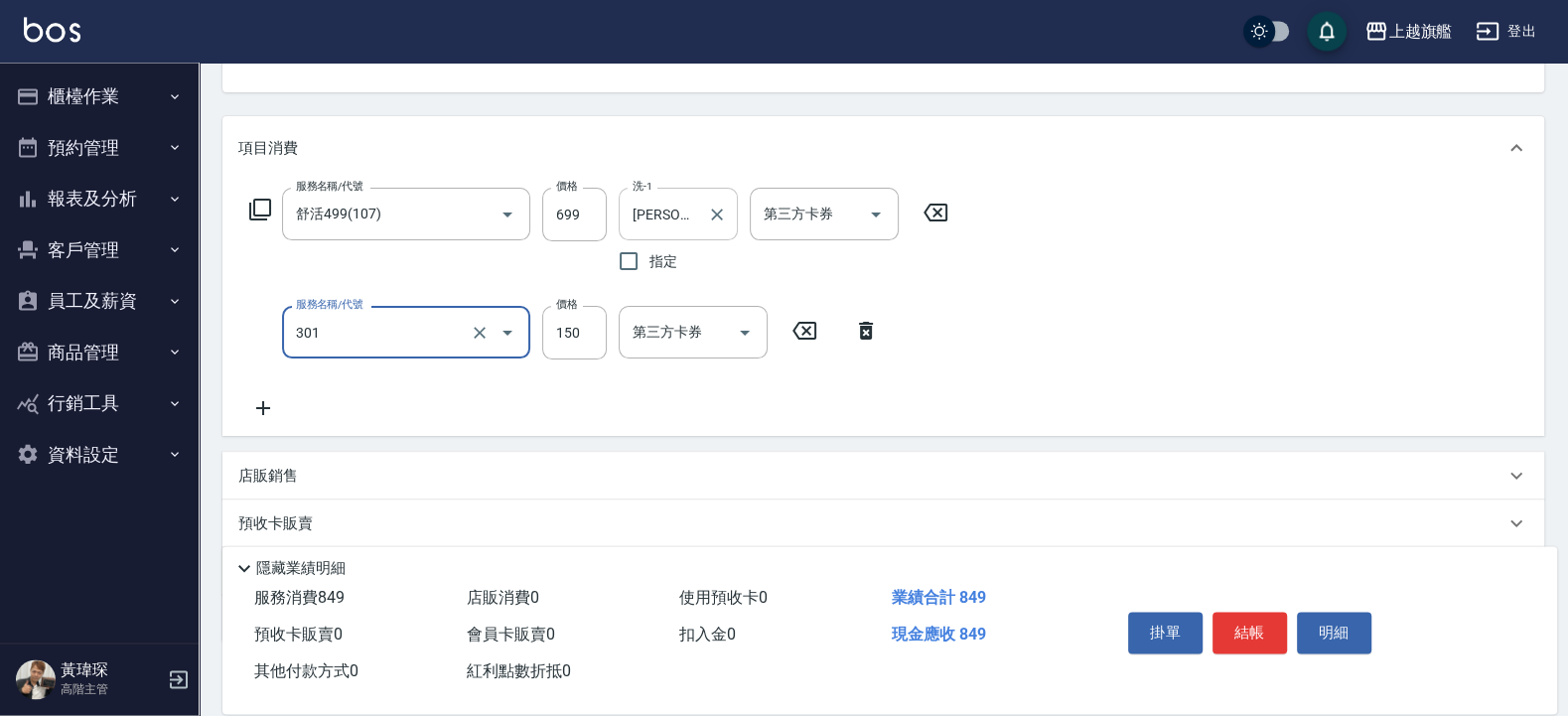 scroll, scrollTop: 238, scrollLeft: 0, axis: vertical 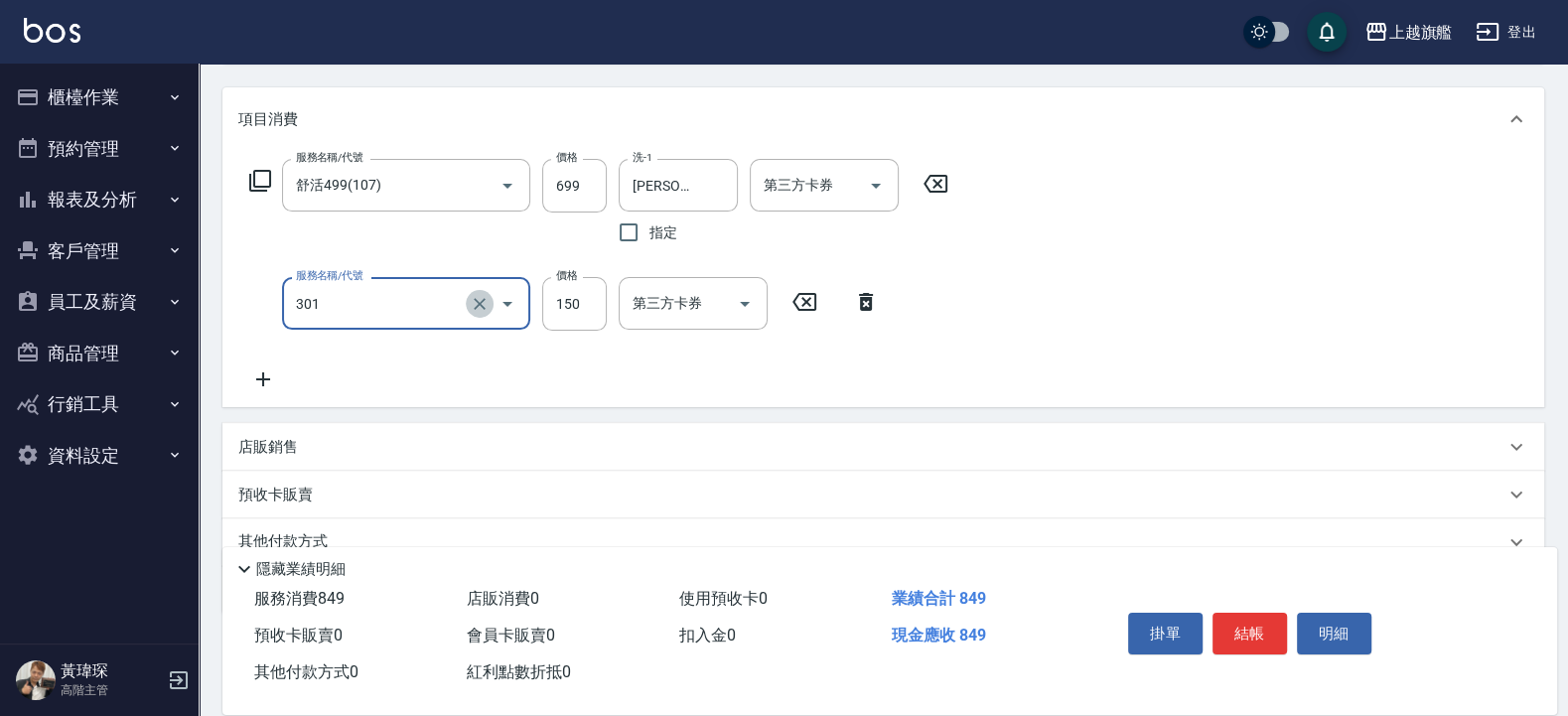 click at bounding box center (480, 304) 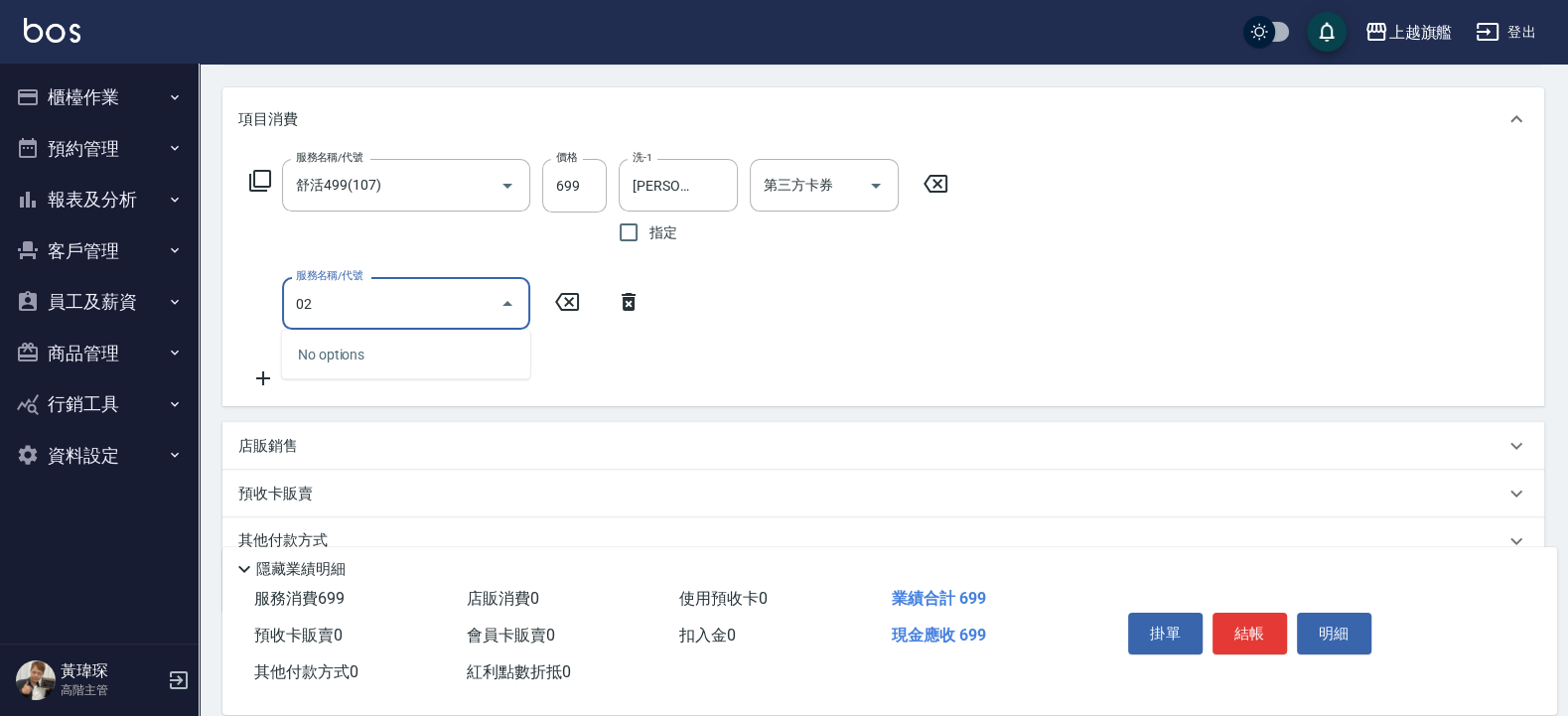 type on "0" 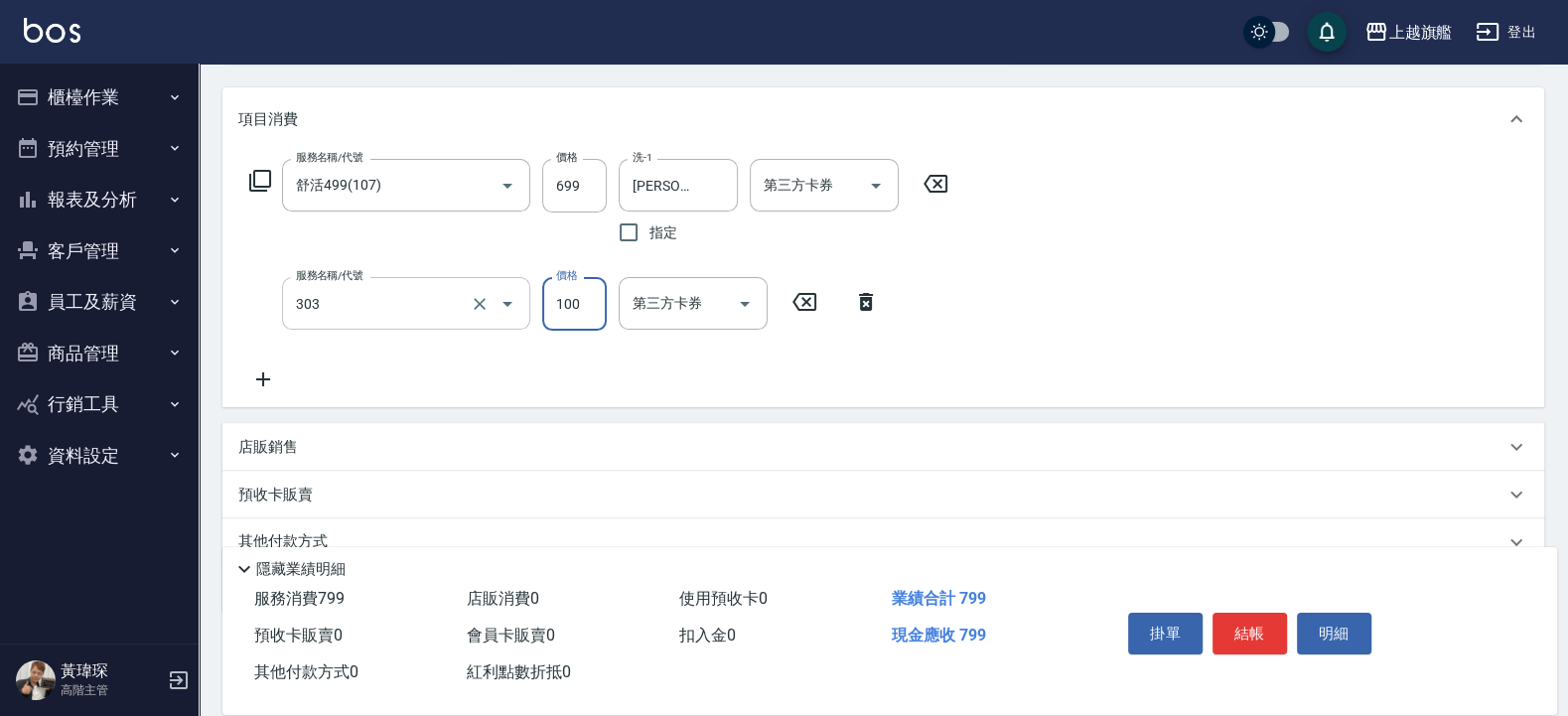 type on "剪髮100(303)" 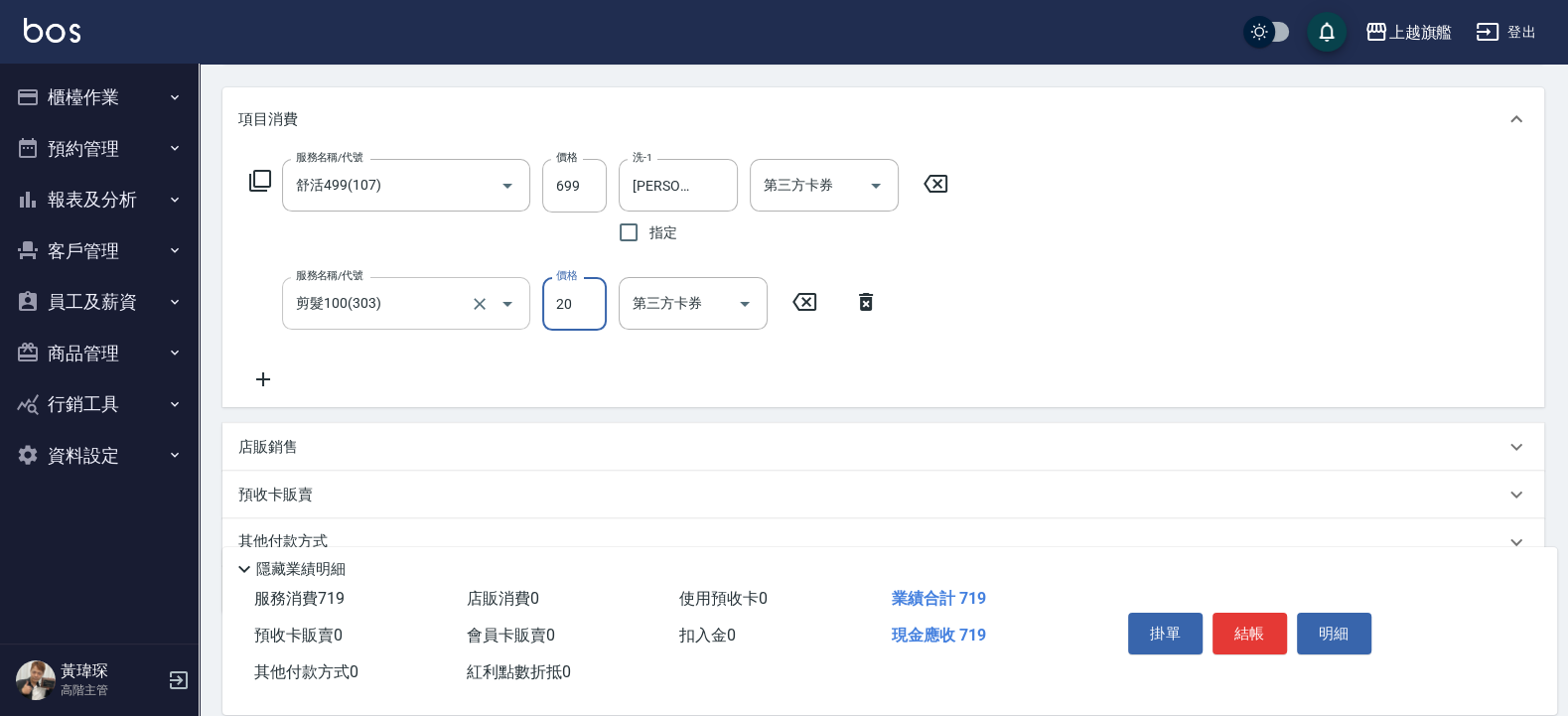 type on "200" 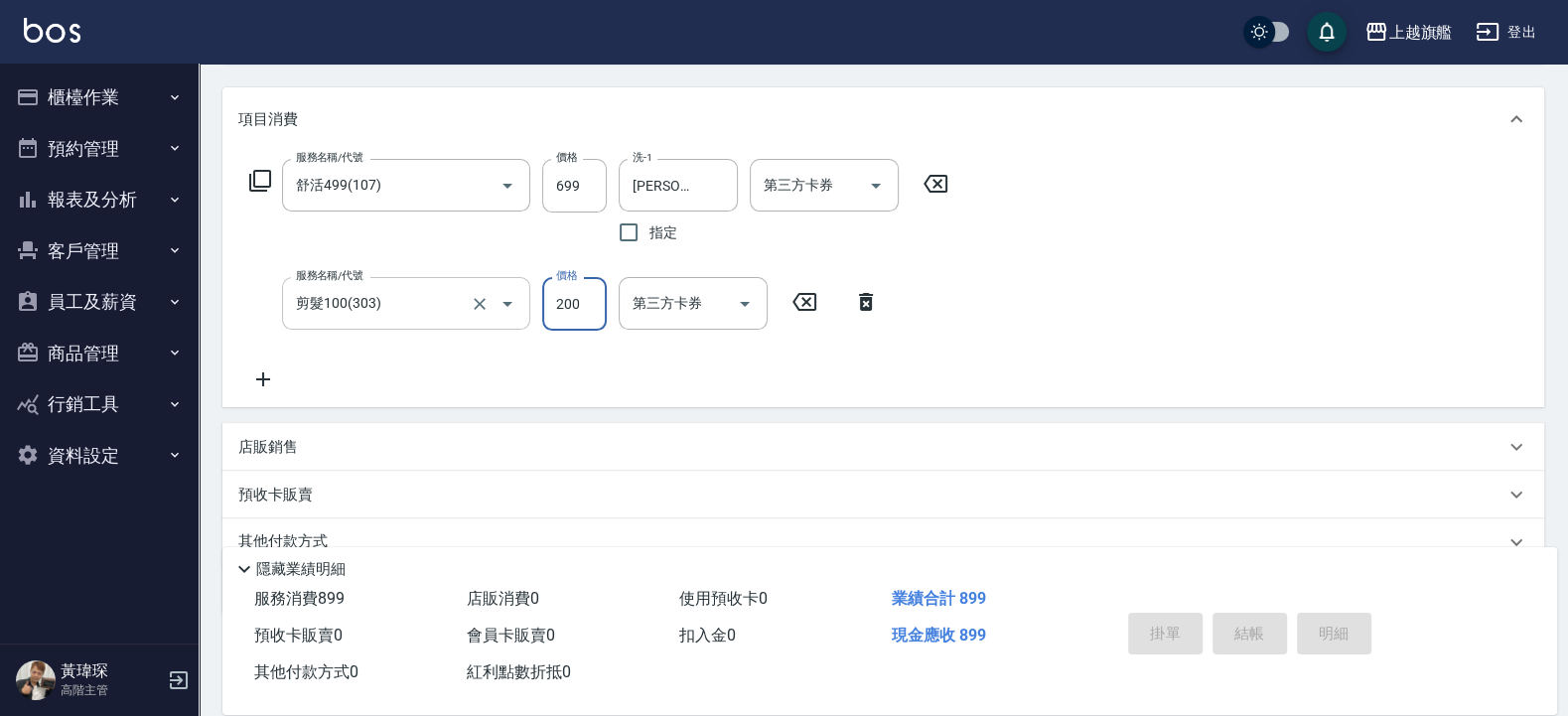 type 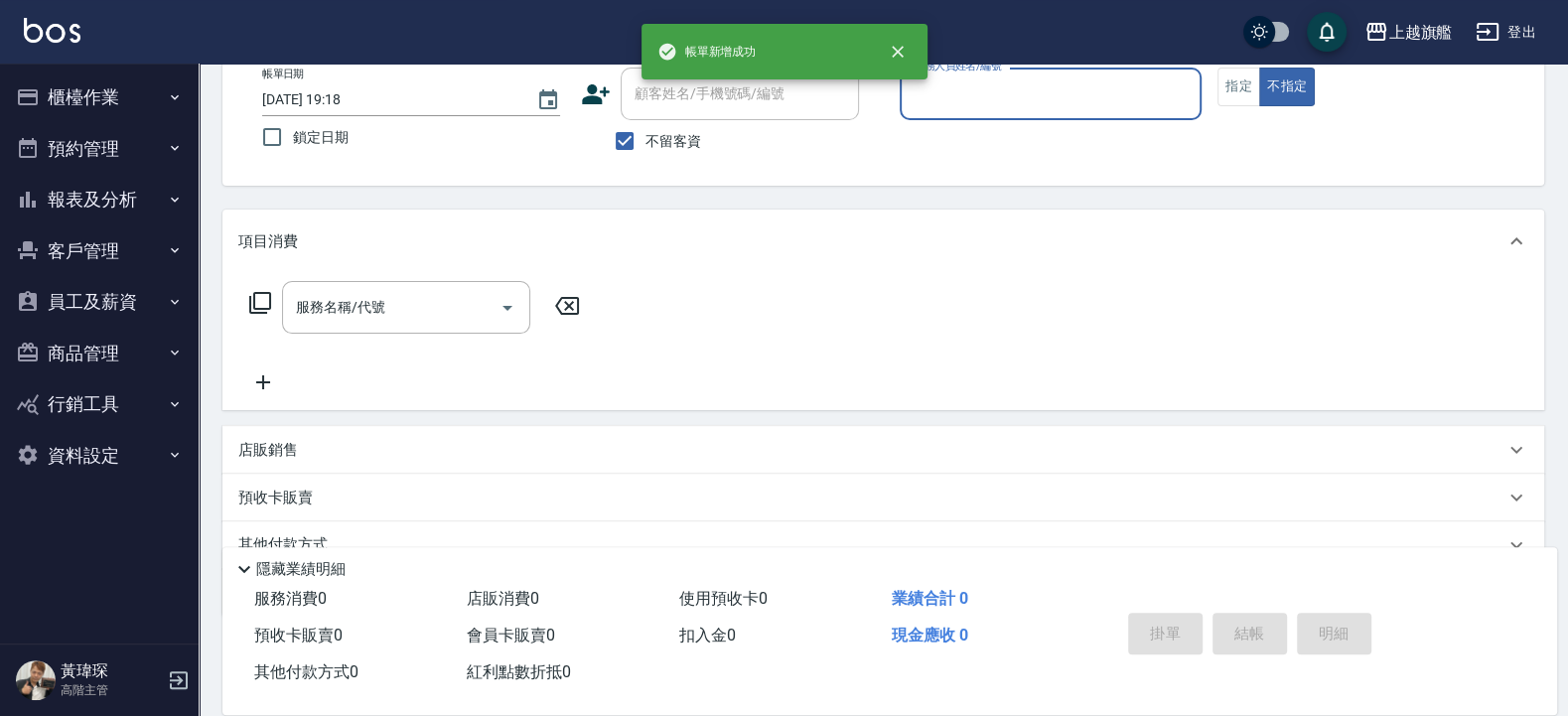 scroll, scrollTop: 80, scrollLeft: 0, axis: vertical 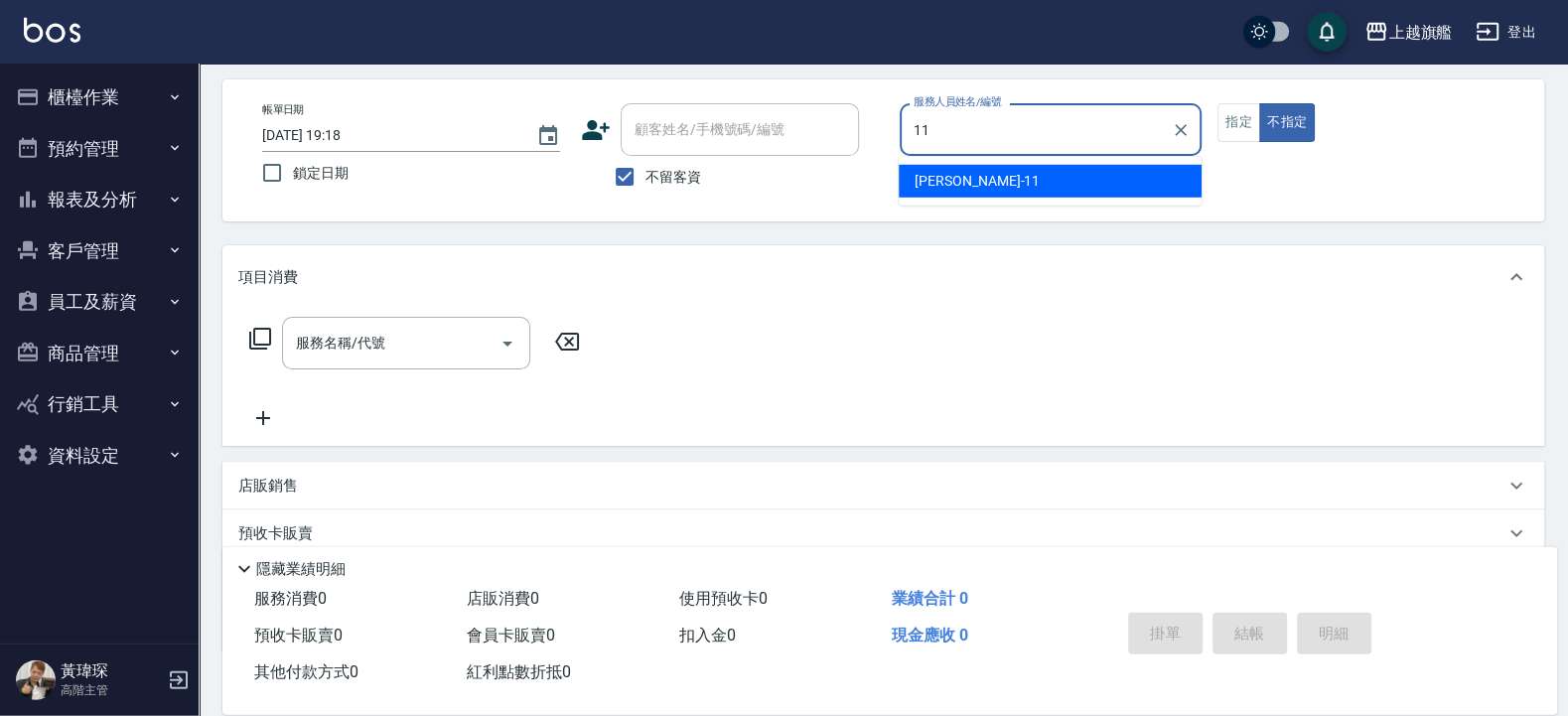 type on "蔡美秀-11" 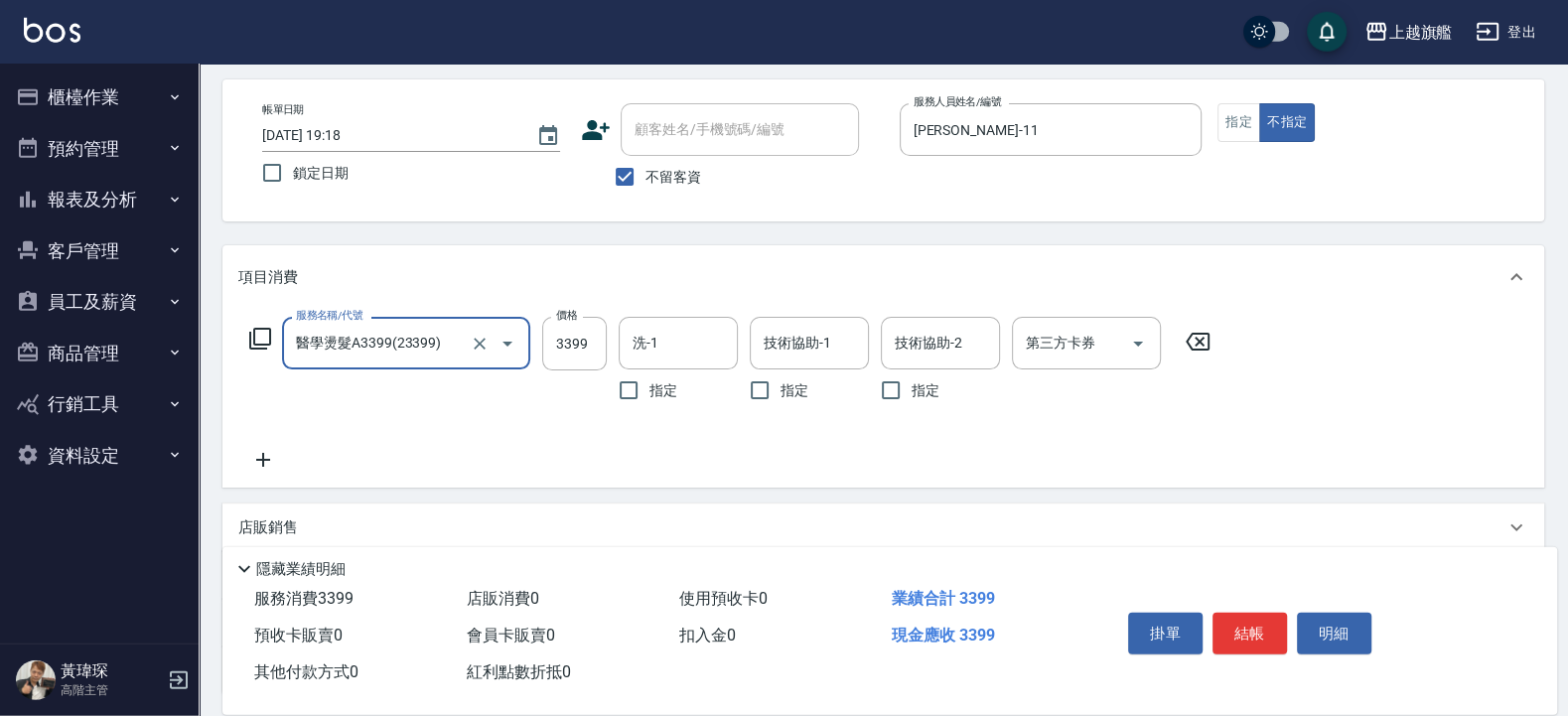 type on "醫學燙髮A3399(23399)" 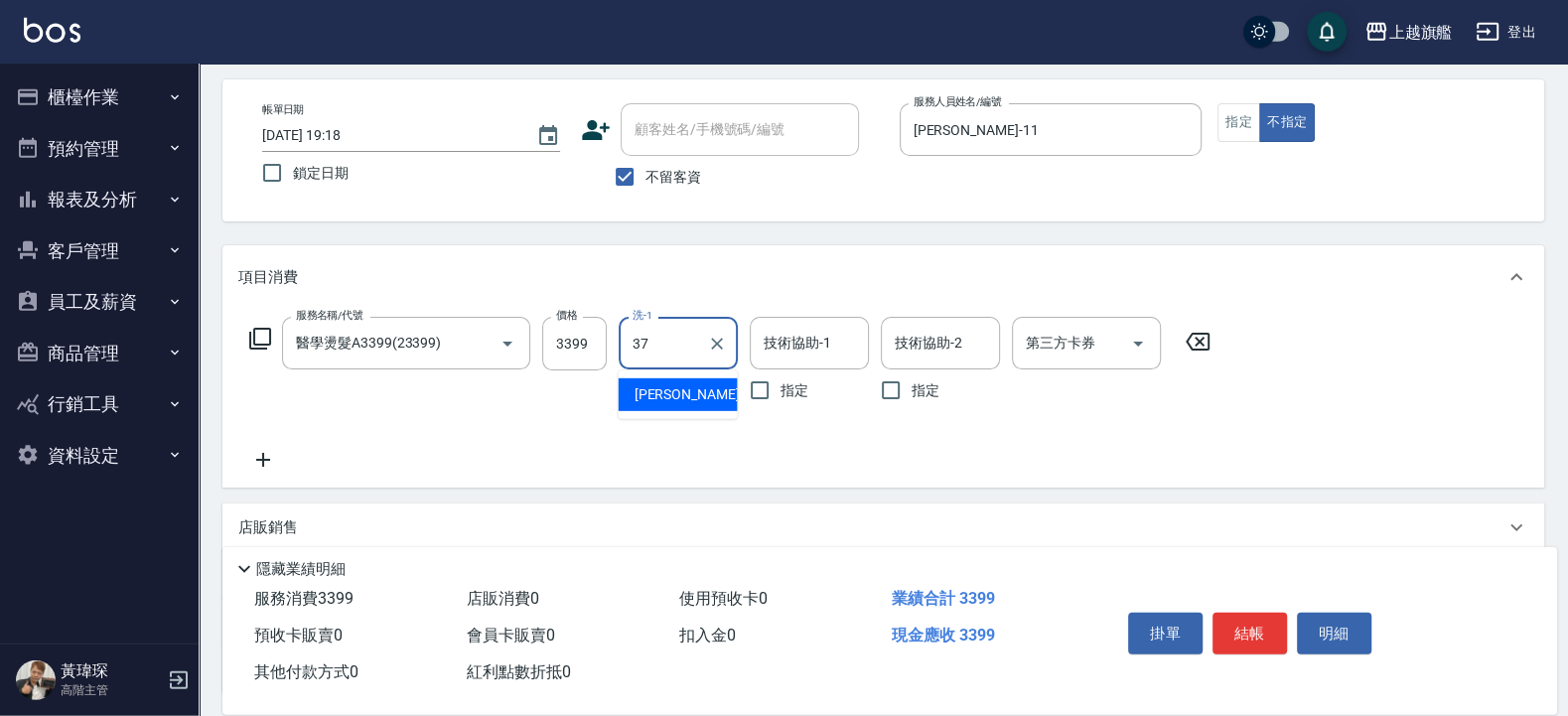 type on "林智慧-37" 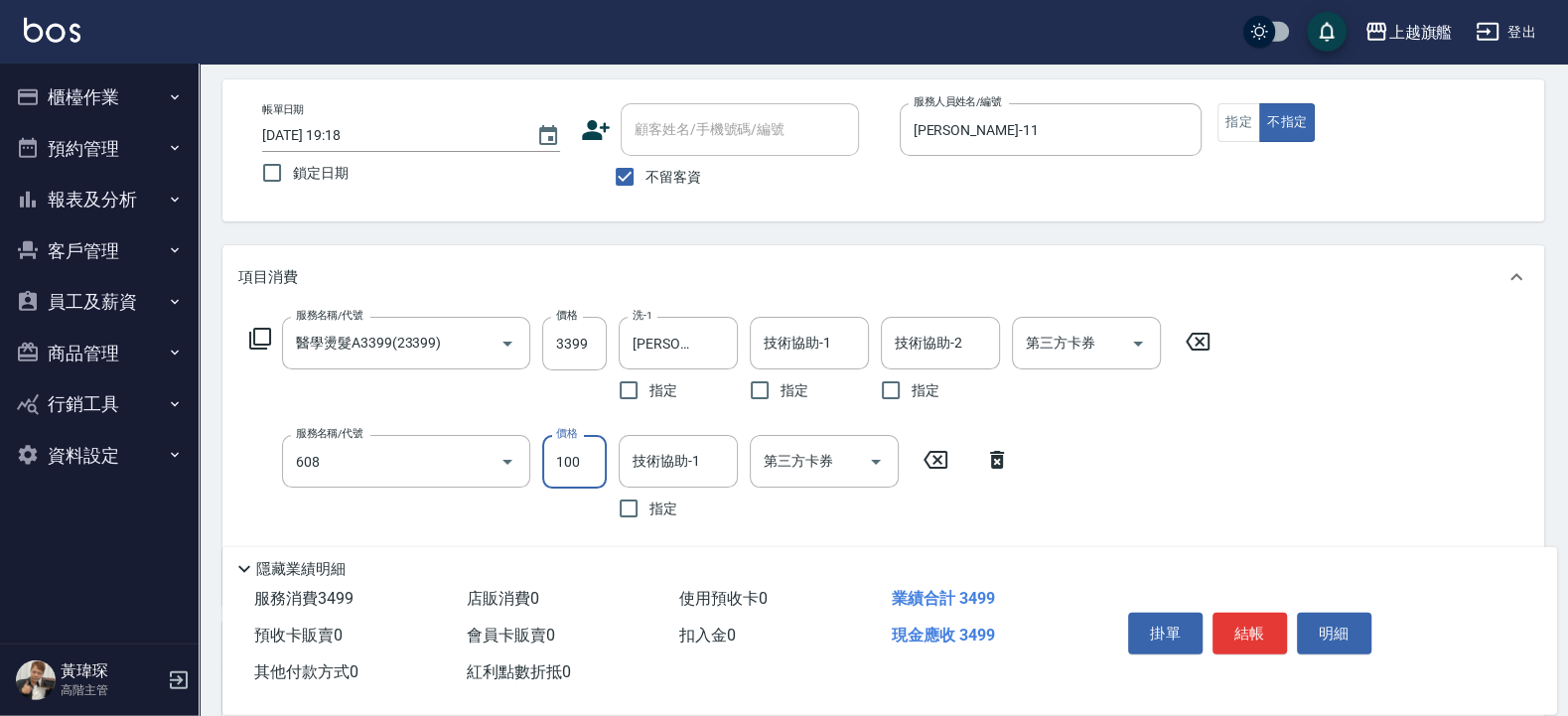 type on "專業/順護100(608)" 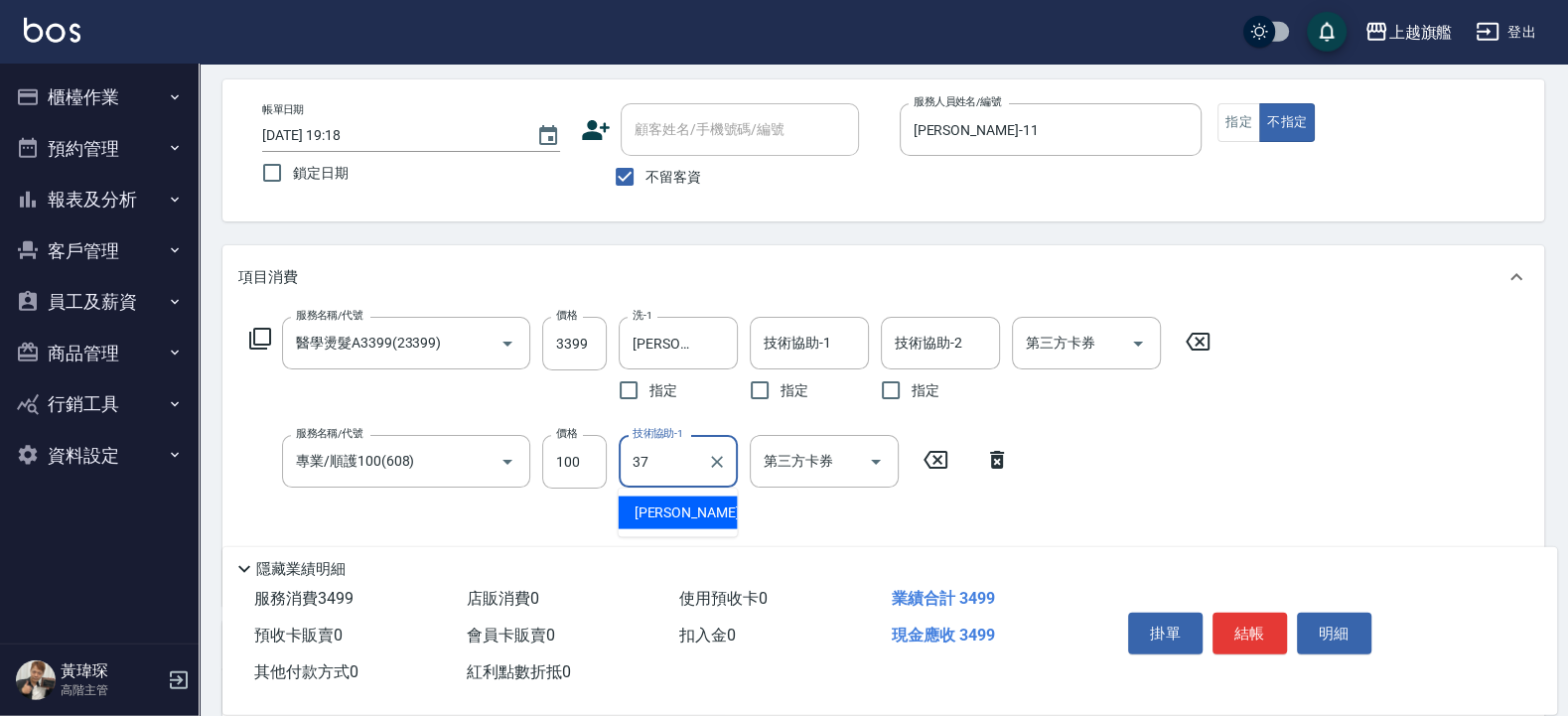 type on "林智慧-37" 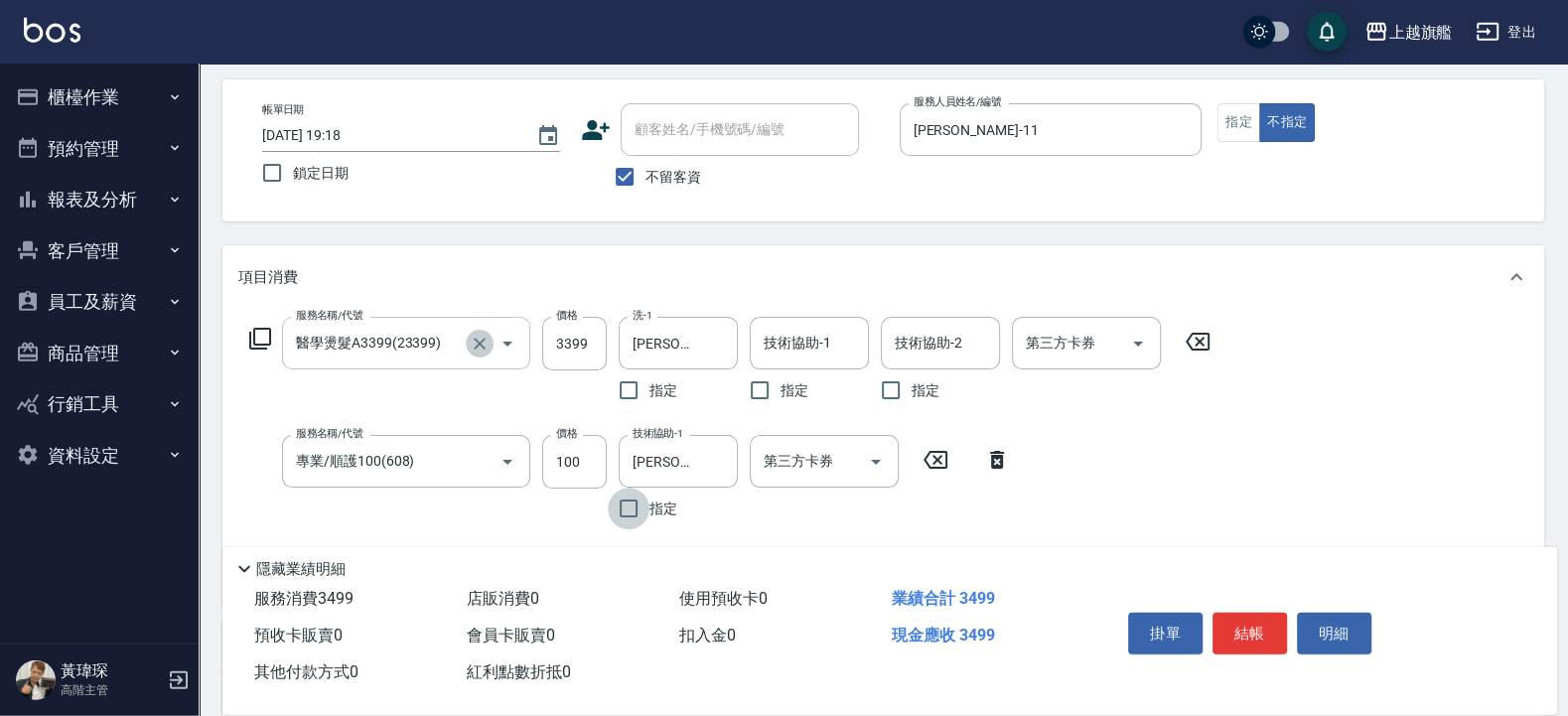 click 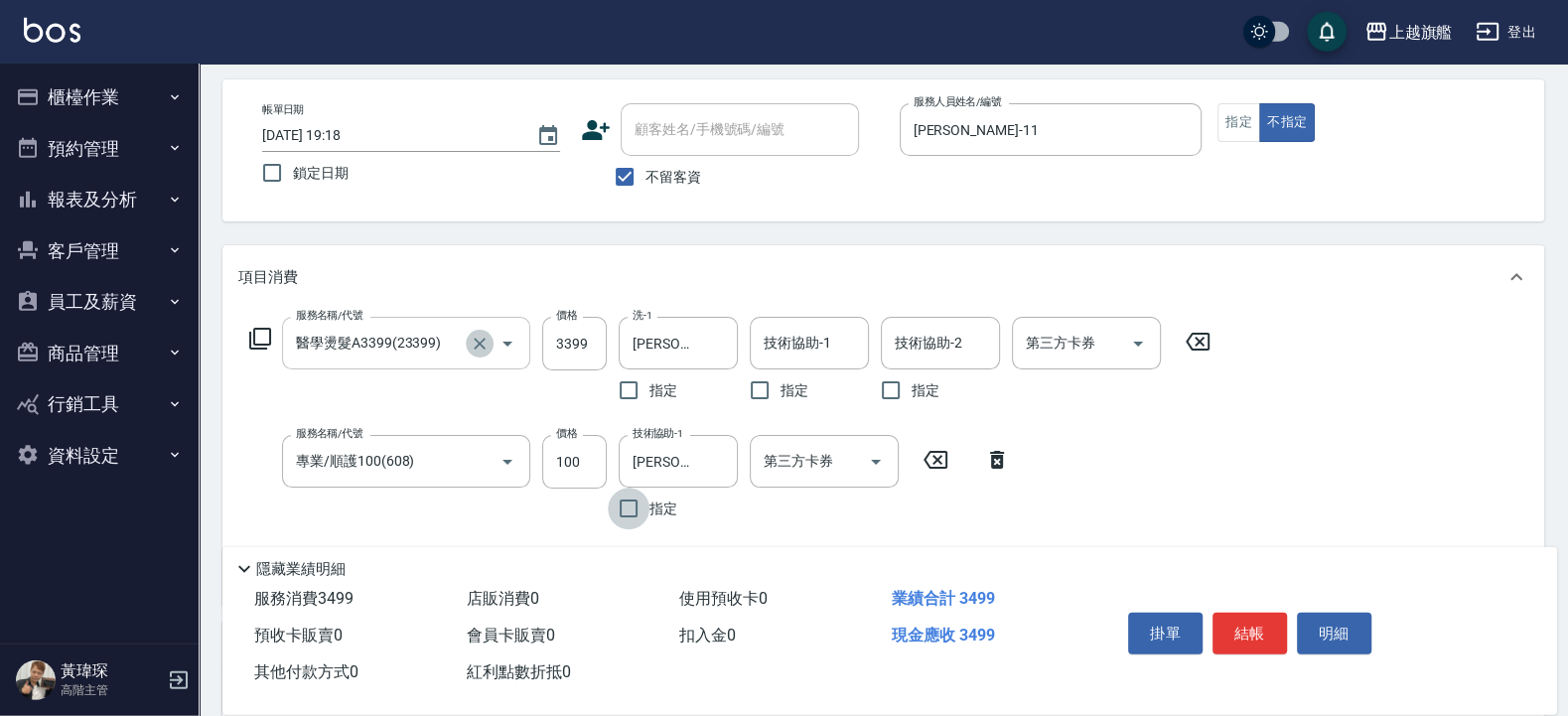 type on "醫學燙髮A3399(23399)" 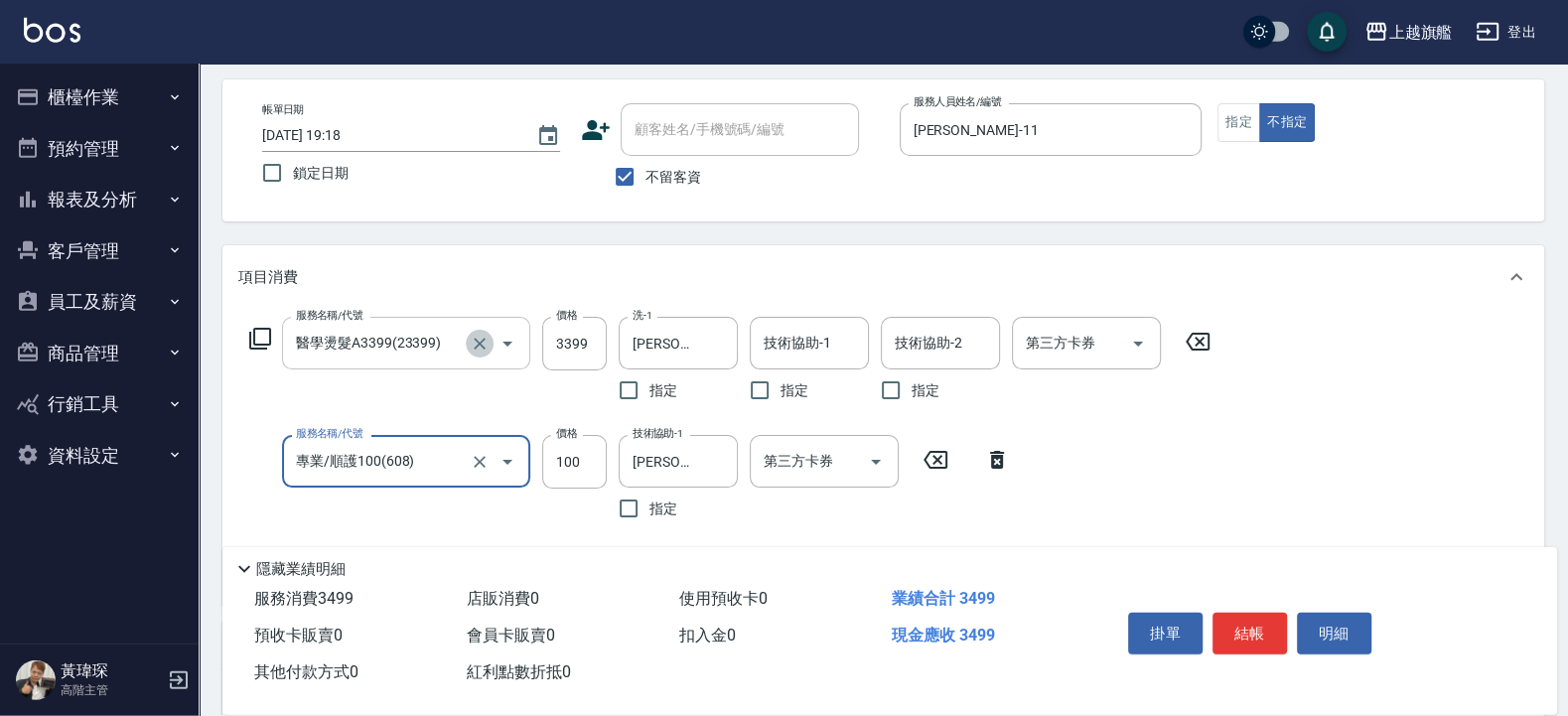 click 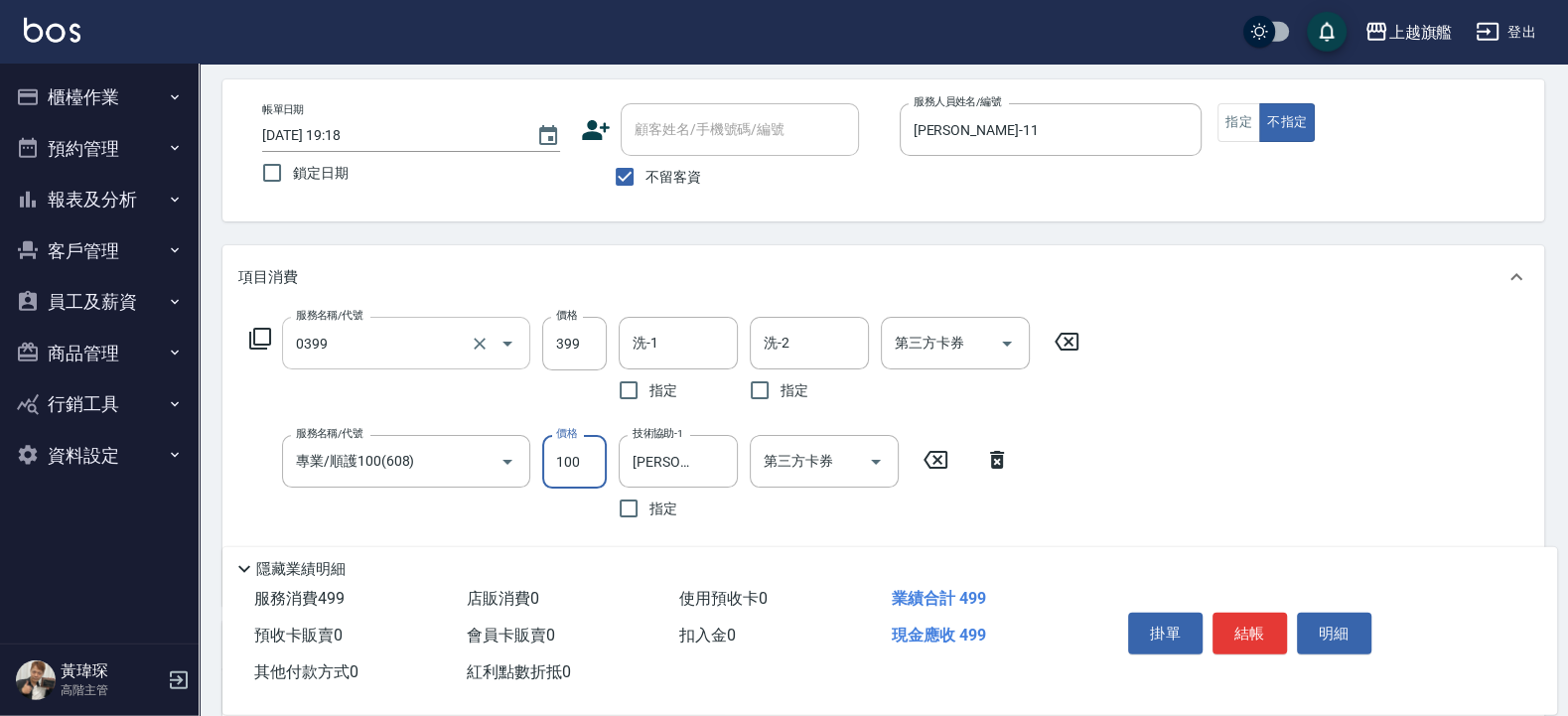 type on "海鹽SPA(0399)" 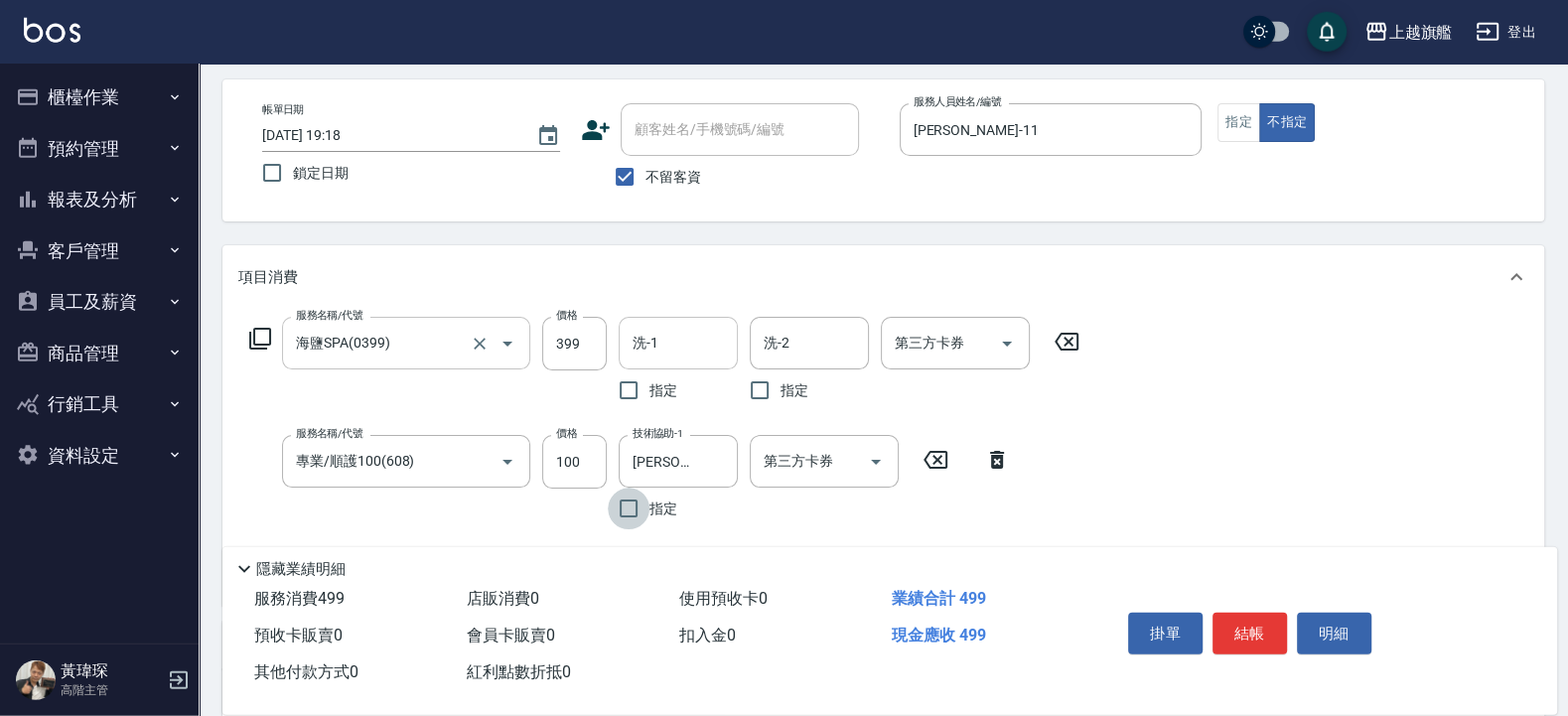 click on "洗-1" at bounding box center [678, 343] 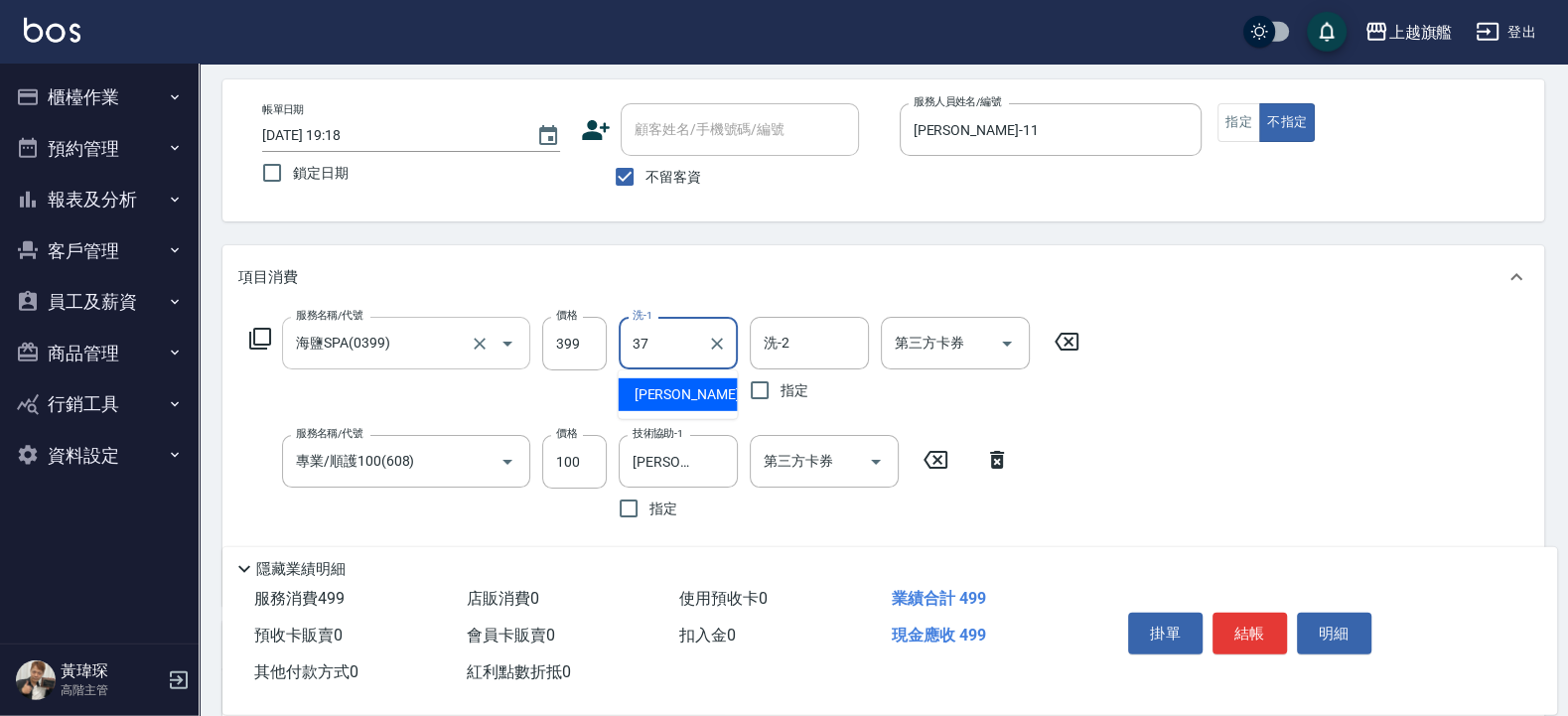 type on "林智慧-37" 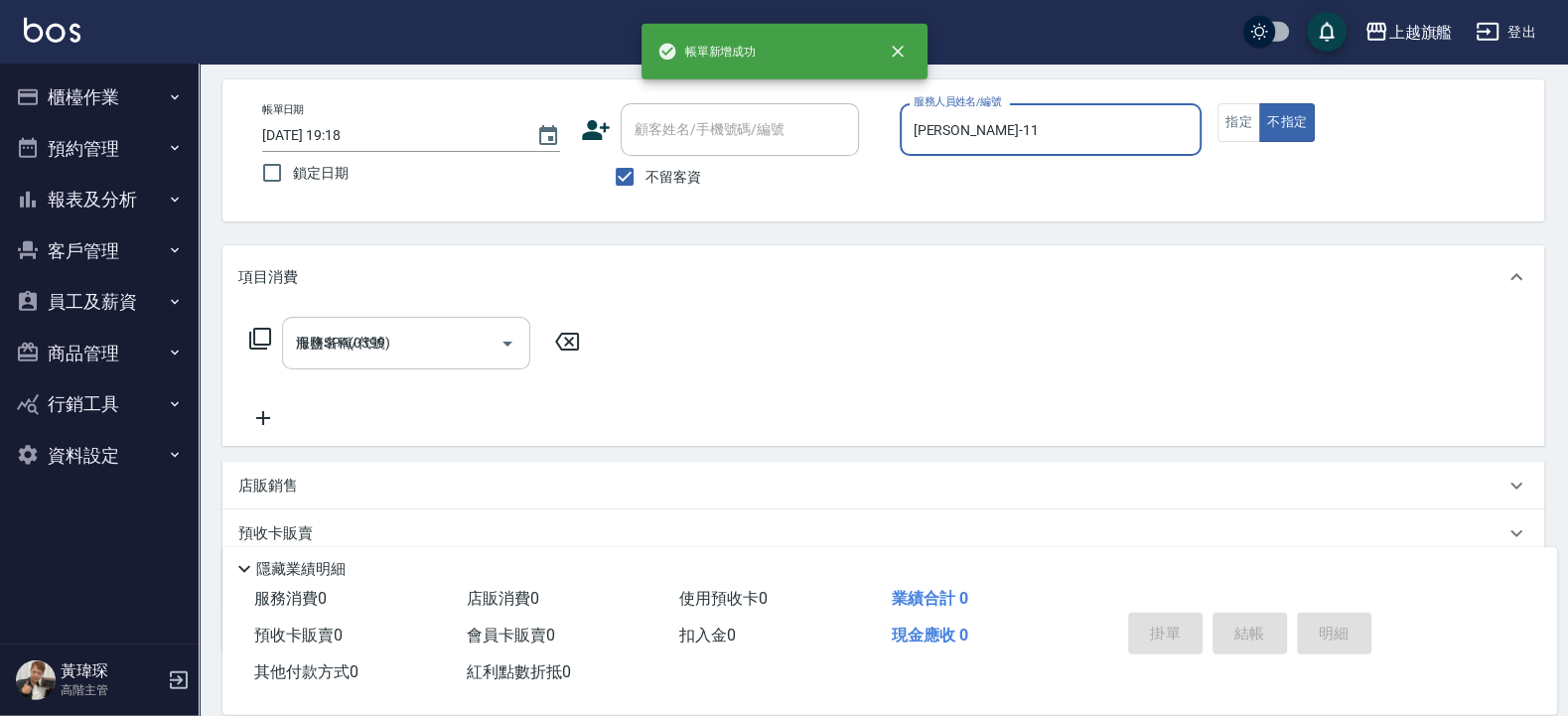 type on "2025/07/13 19:19" 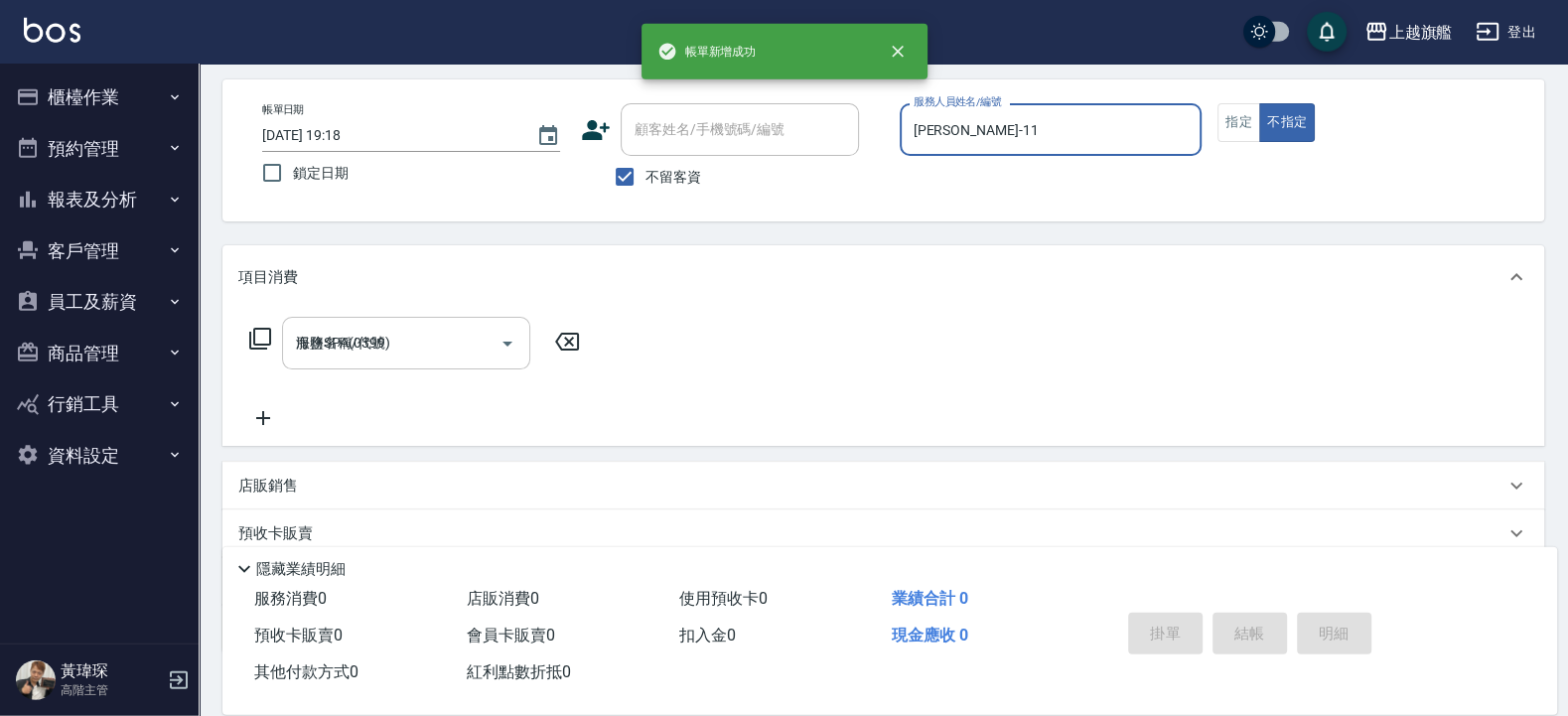 type 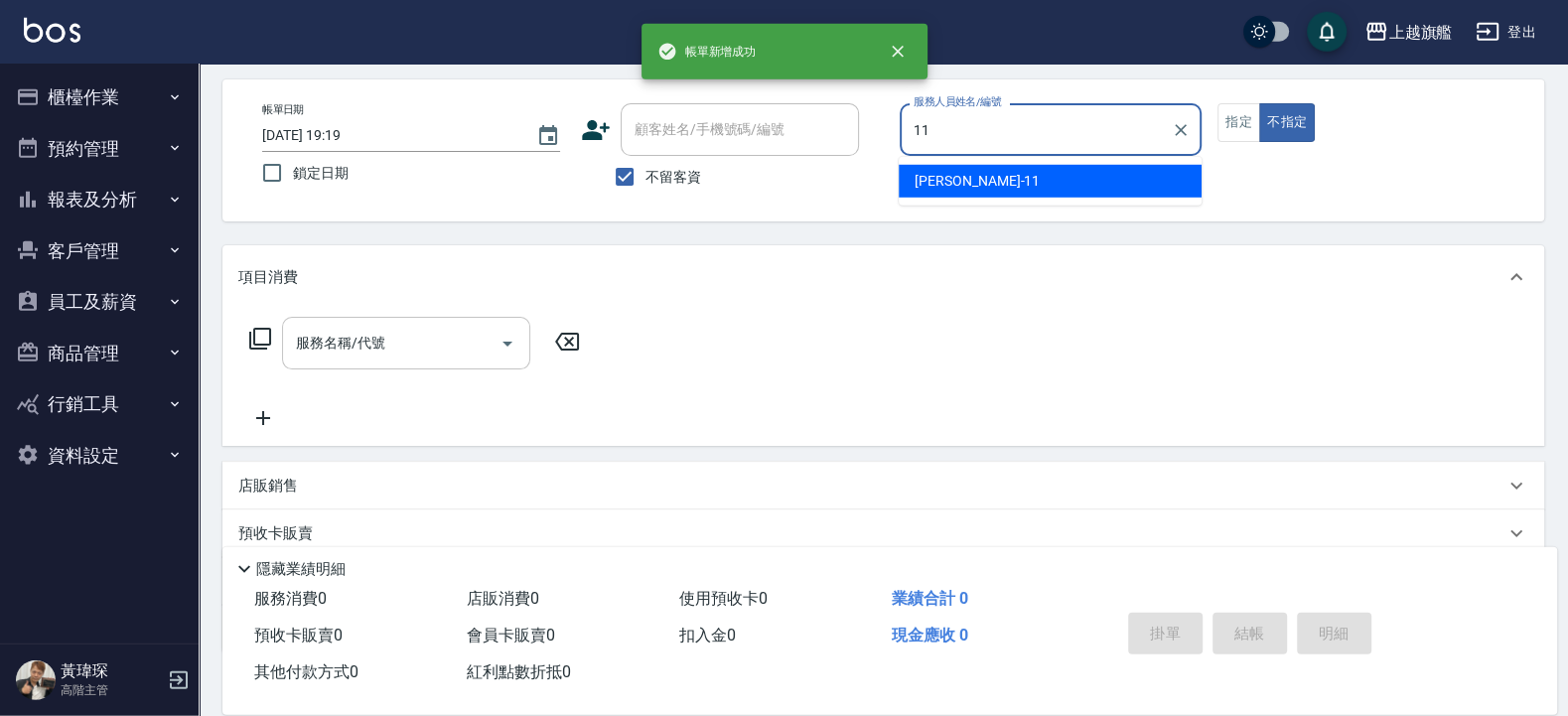 type on "蔡美秀-11" 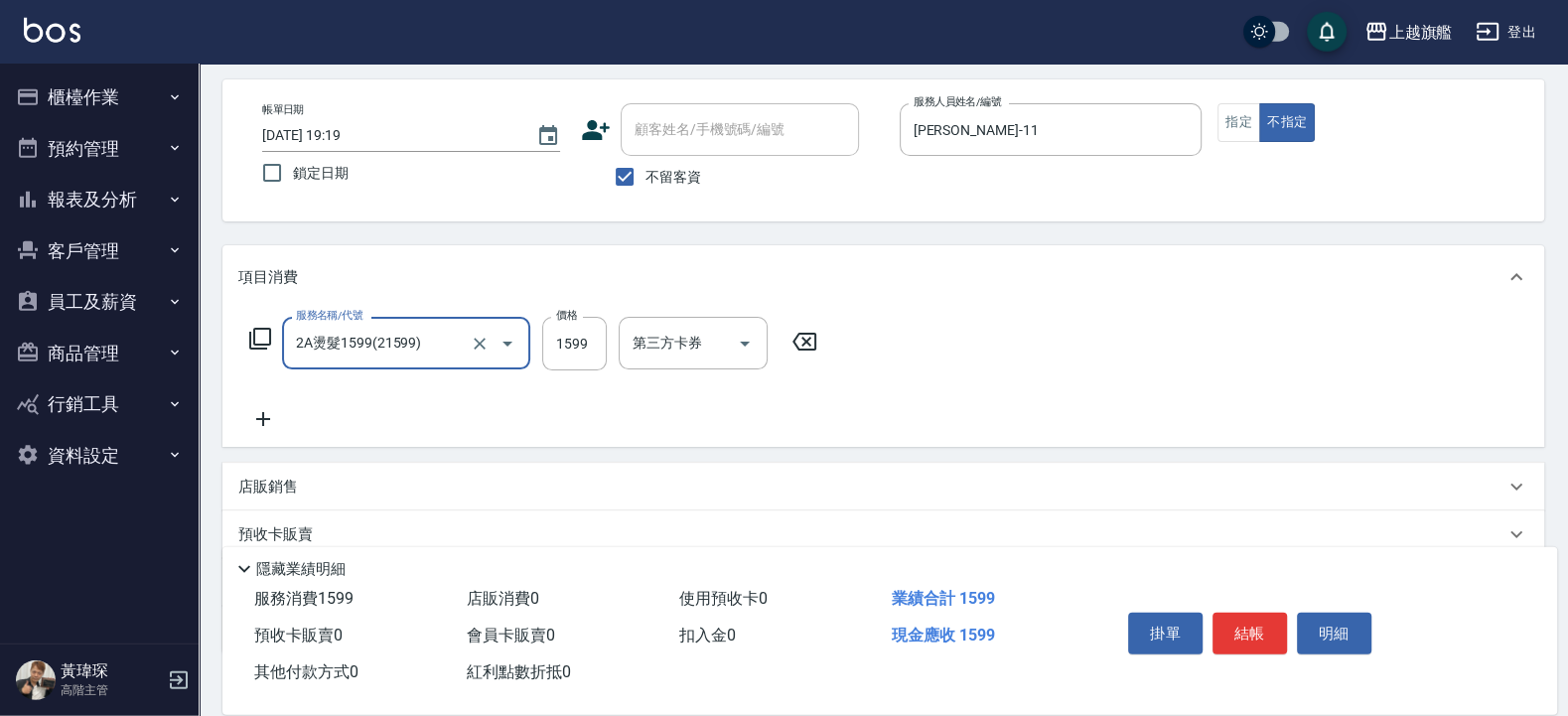 type on "2A燙髮1599(21599)" 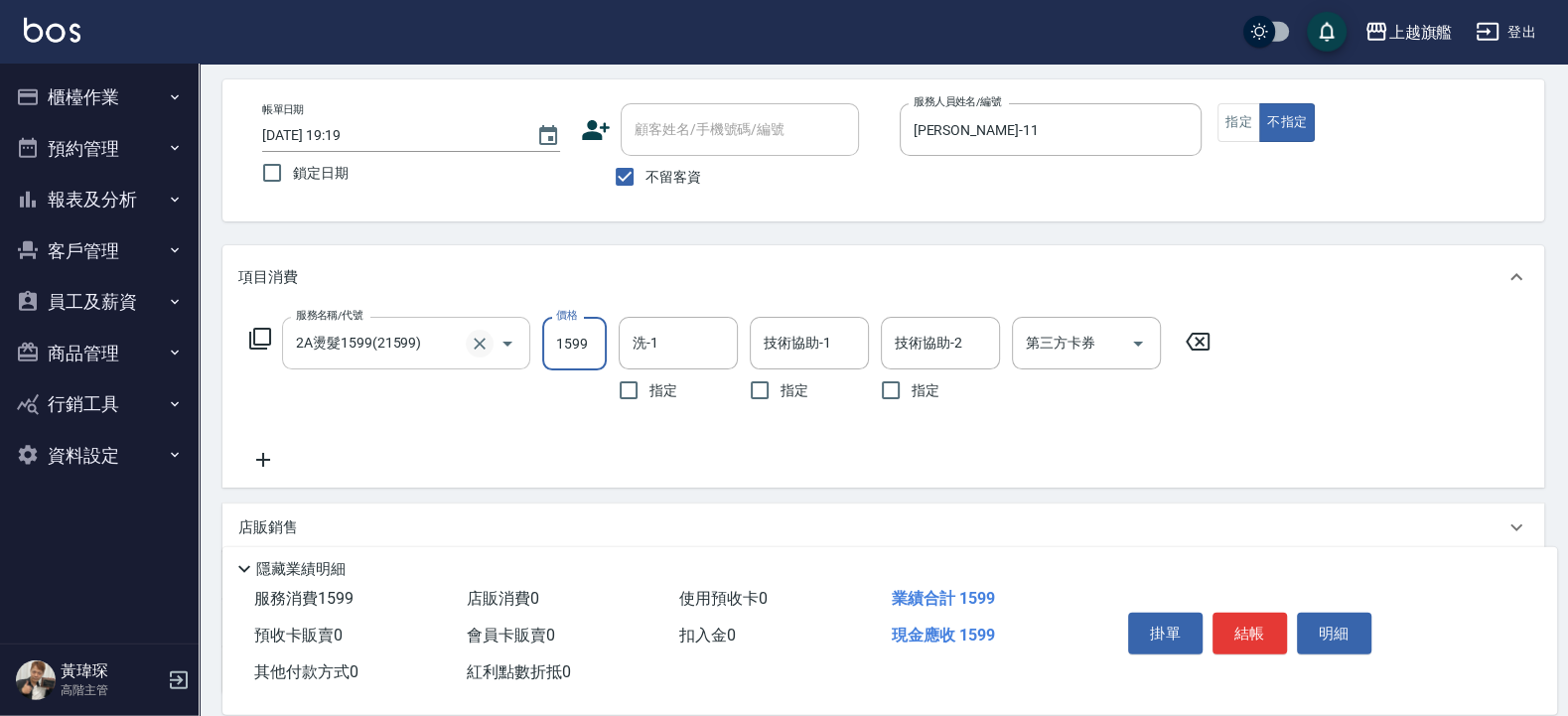 click 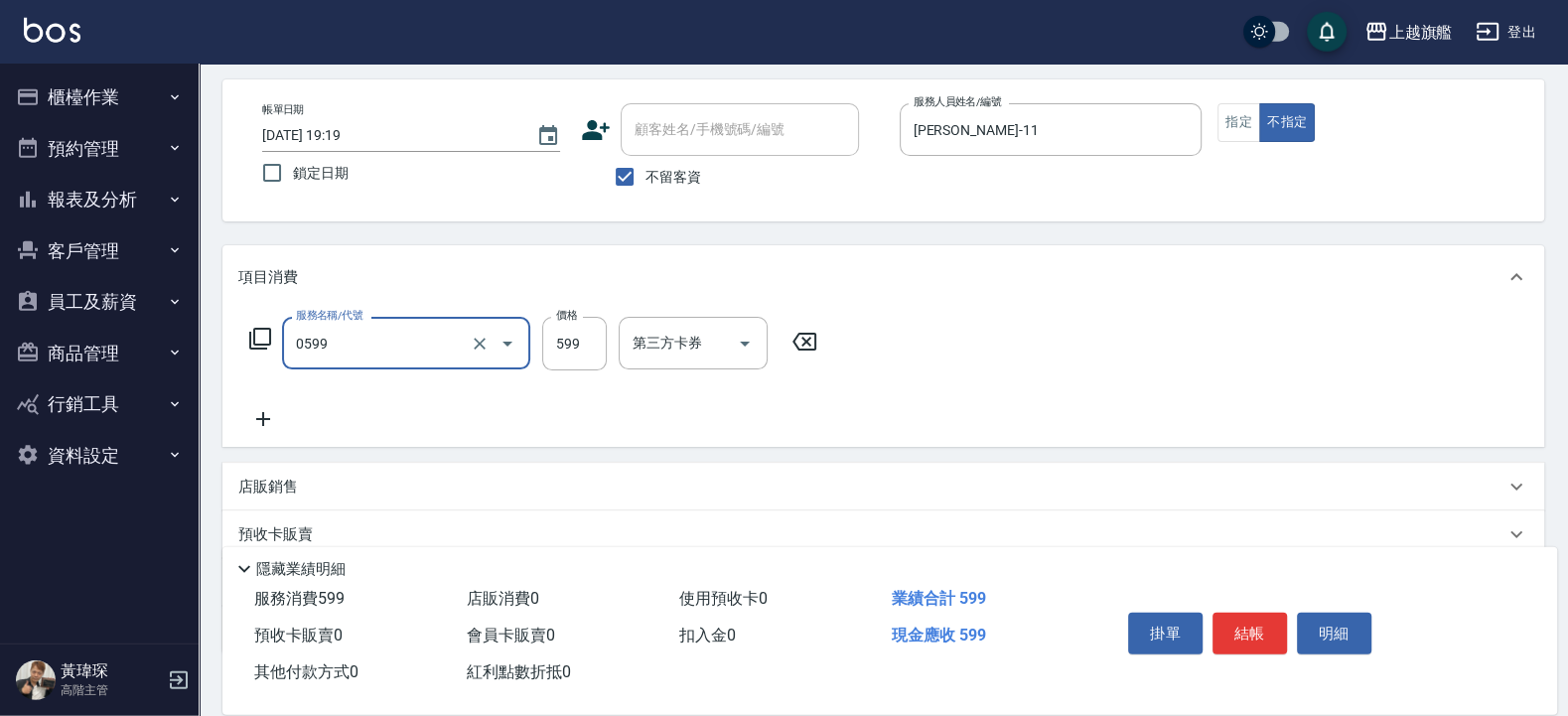 type on "去角質ITELY.(0599)" 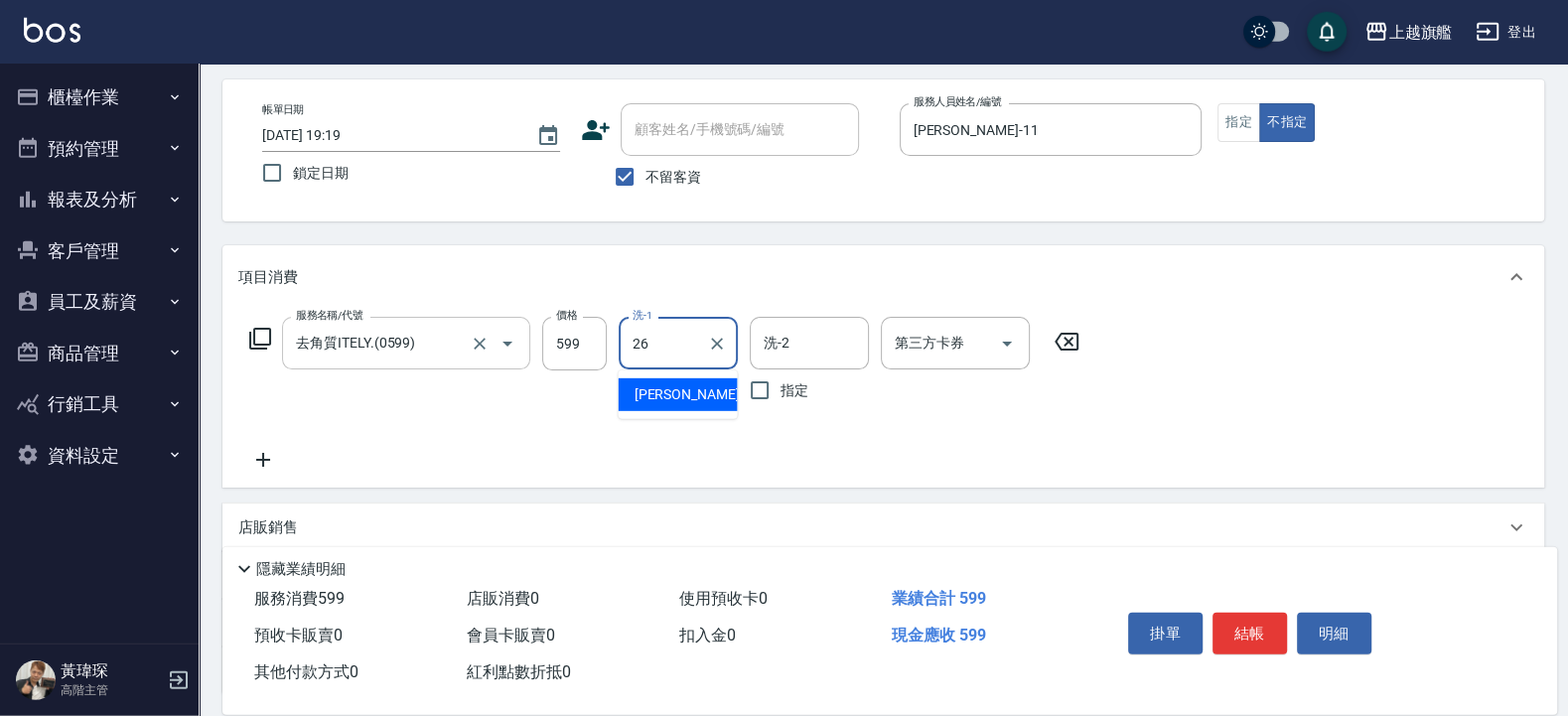type on "陳祈聿-26" 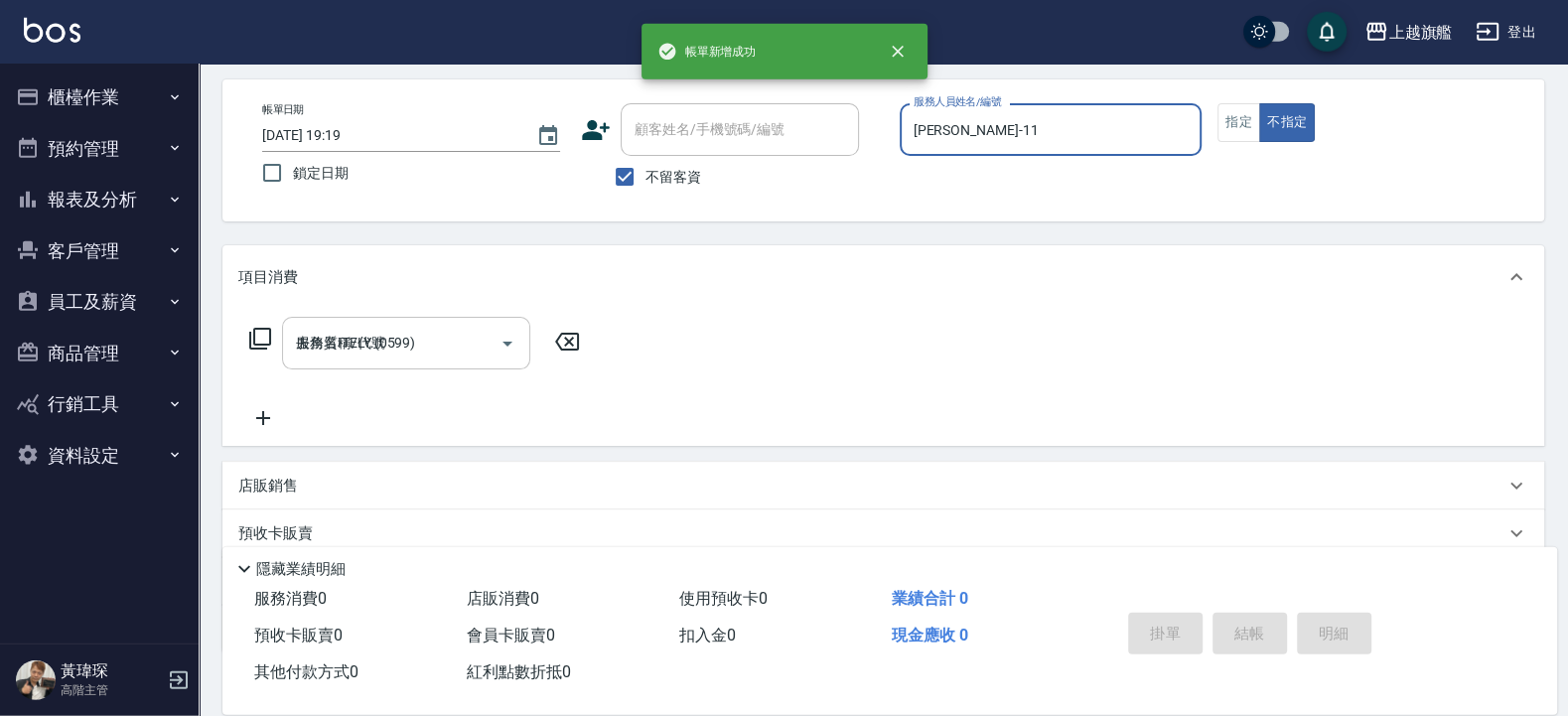 type 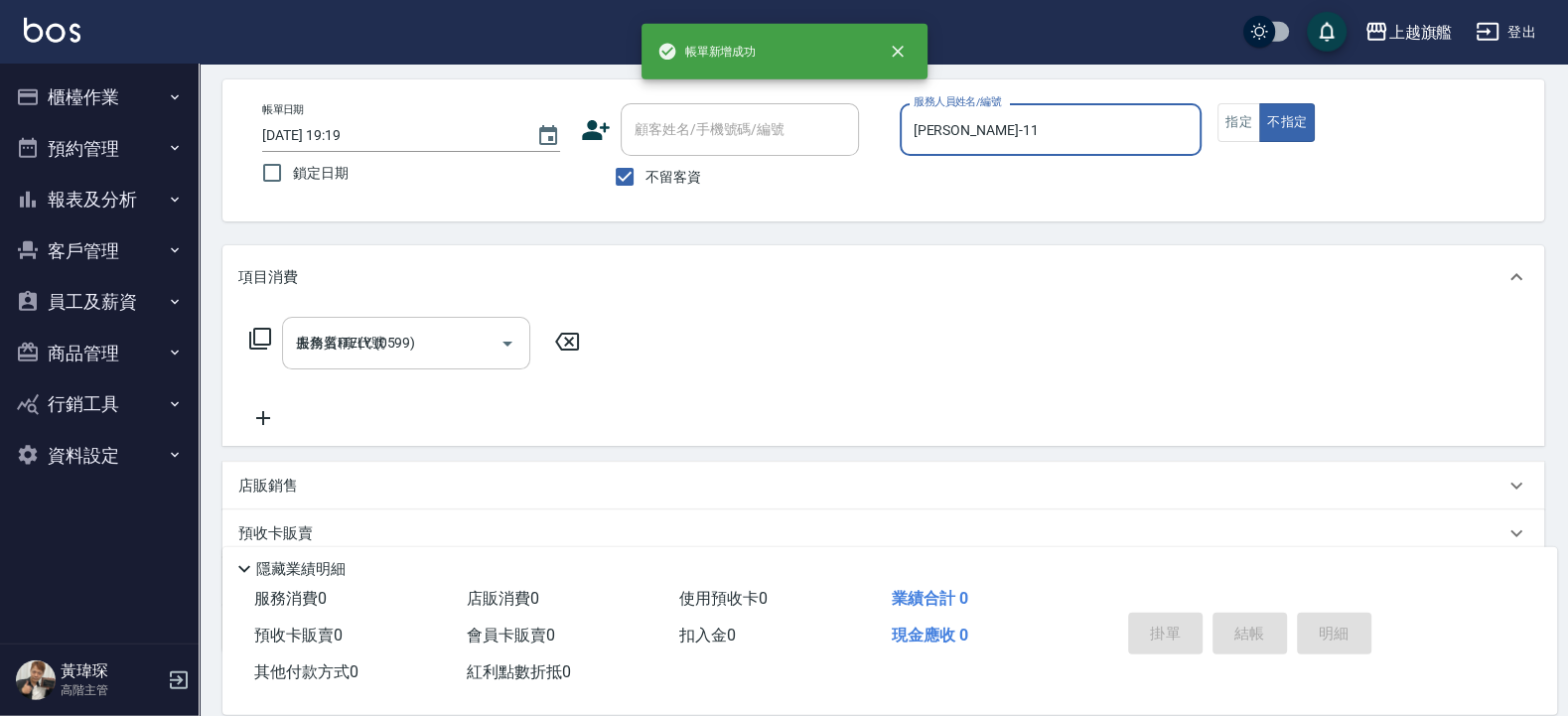 type 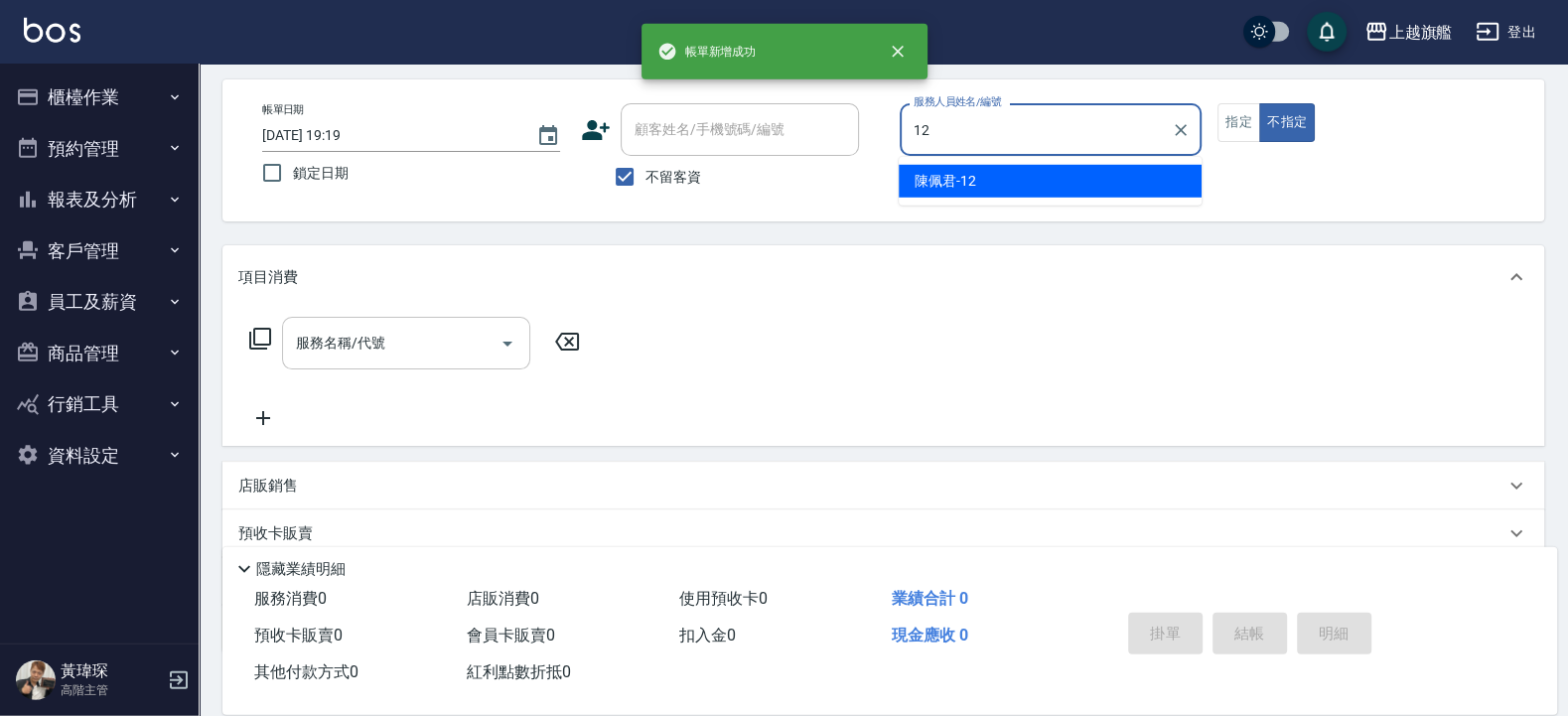 type on "陳佩君-12" 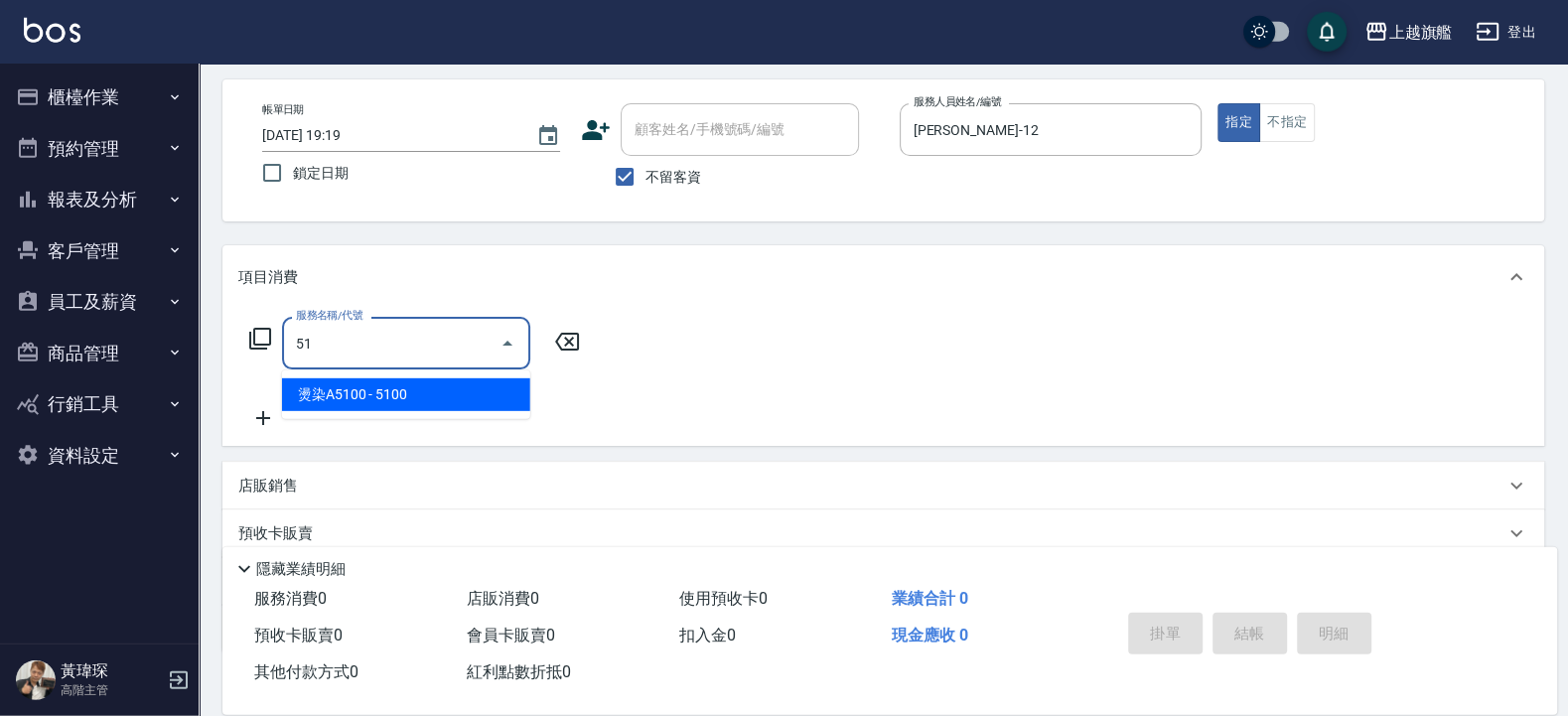 type on "510" 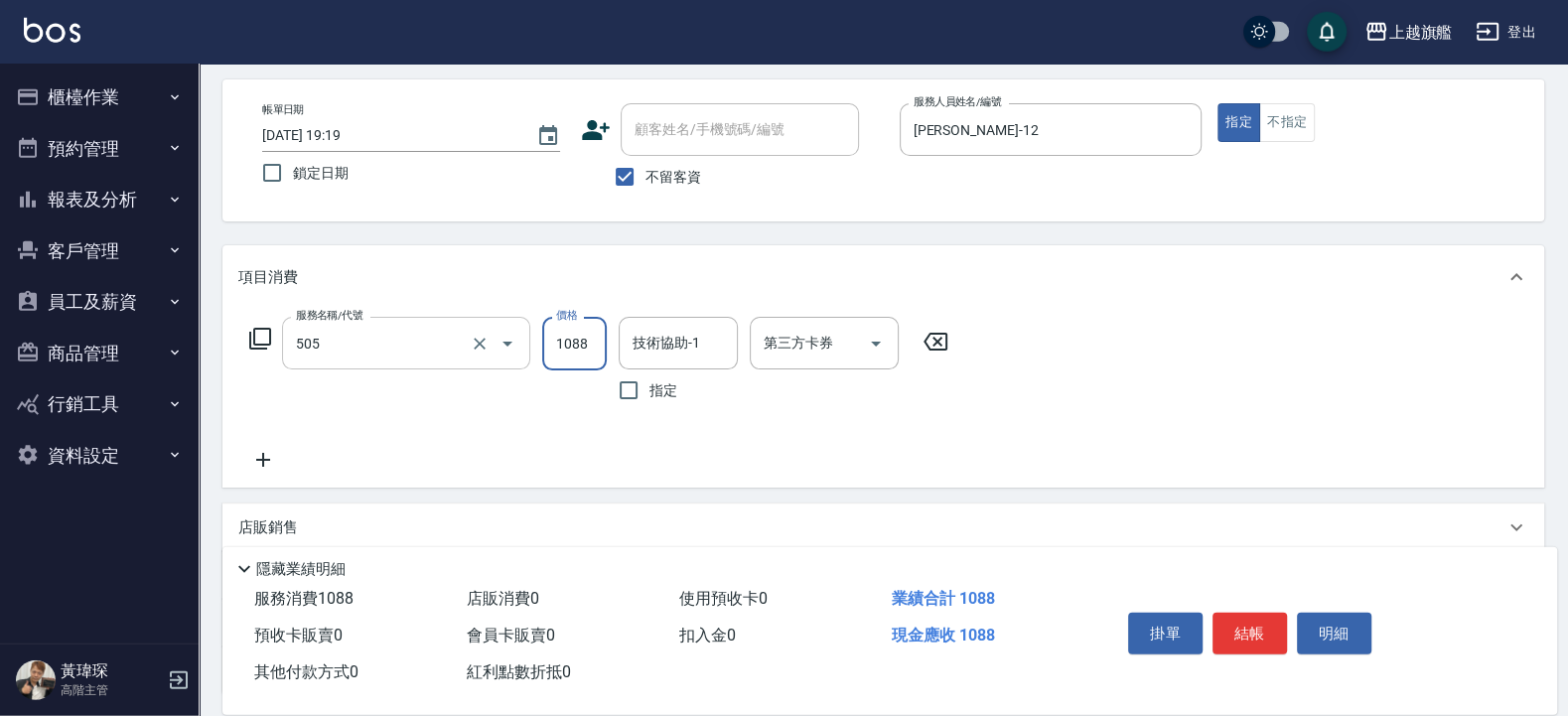 type on "染髮1088(505)" 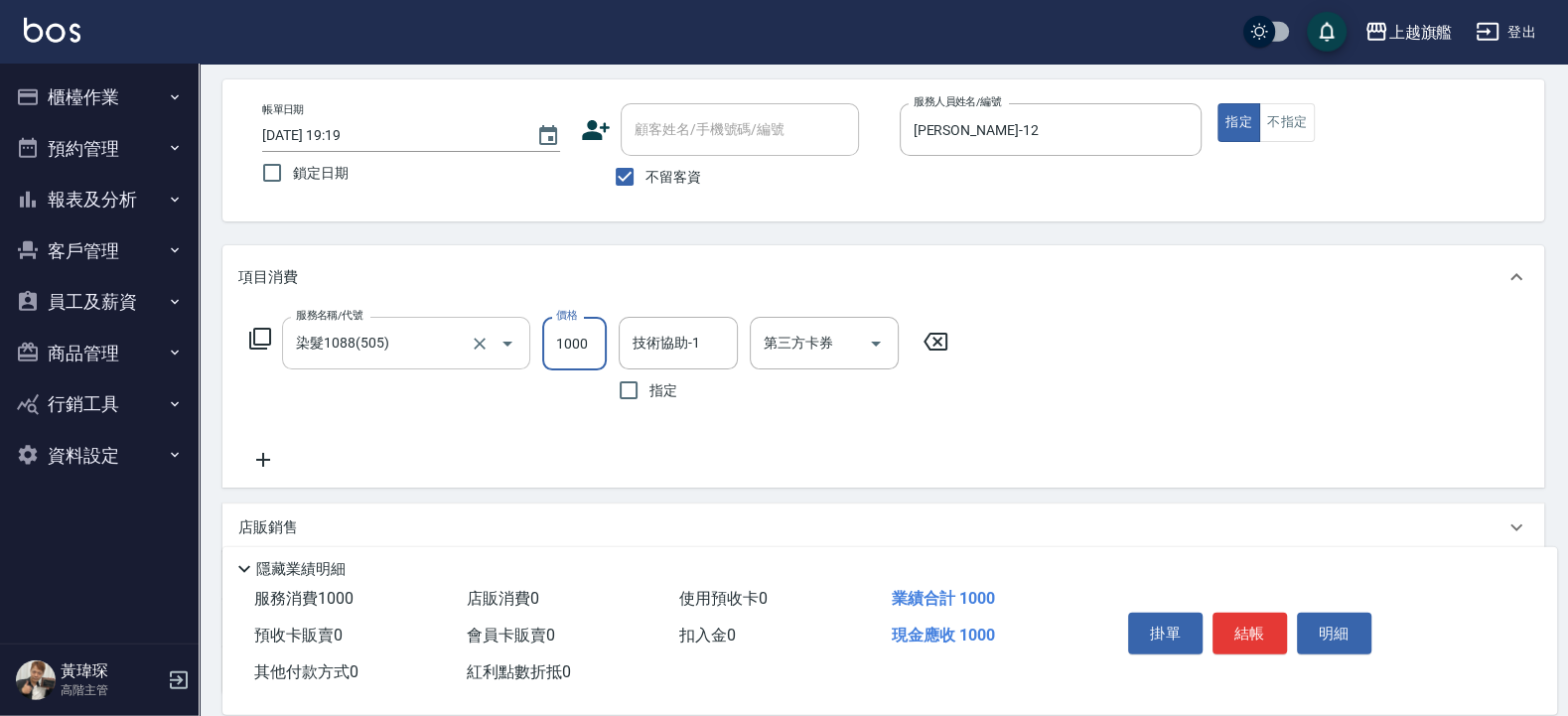 type on "1000" 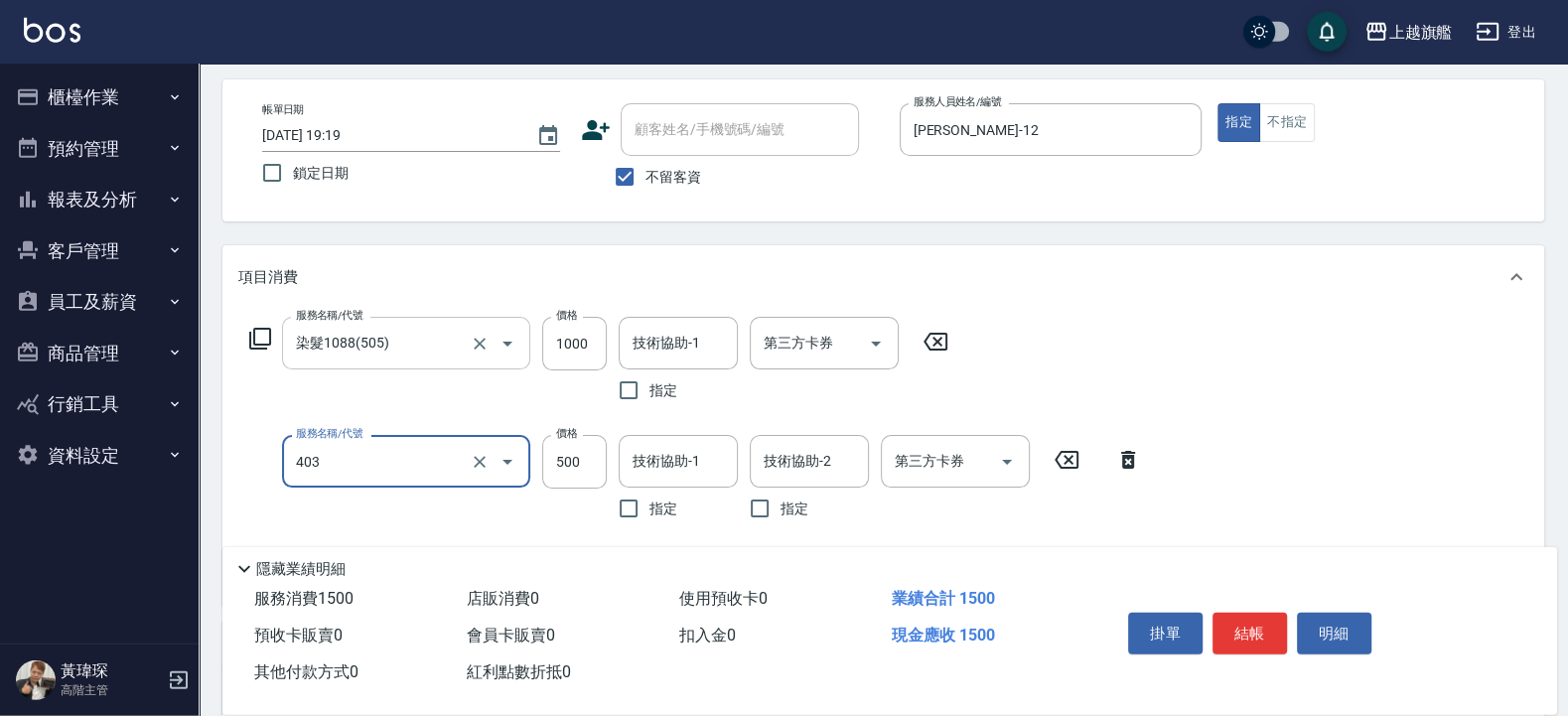 type on "天天護髮500(403)" 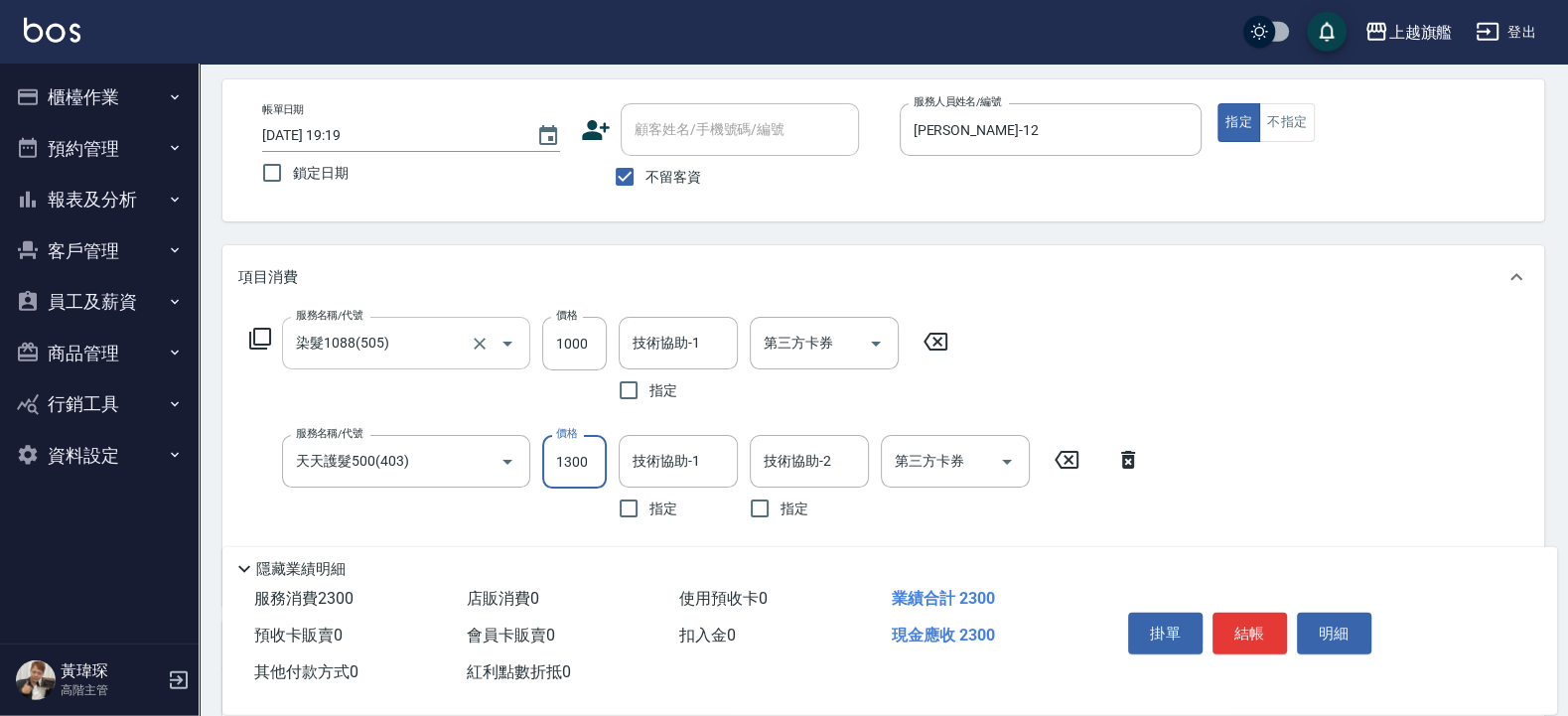 type on "1300" 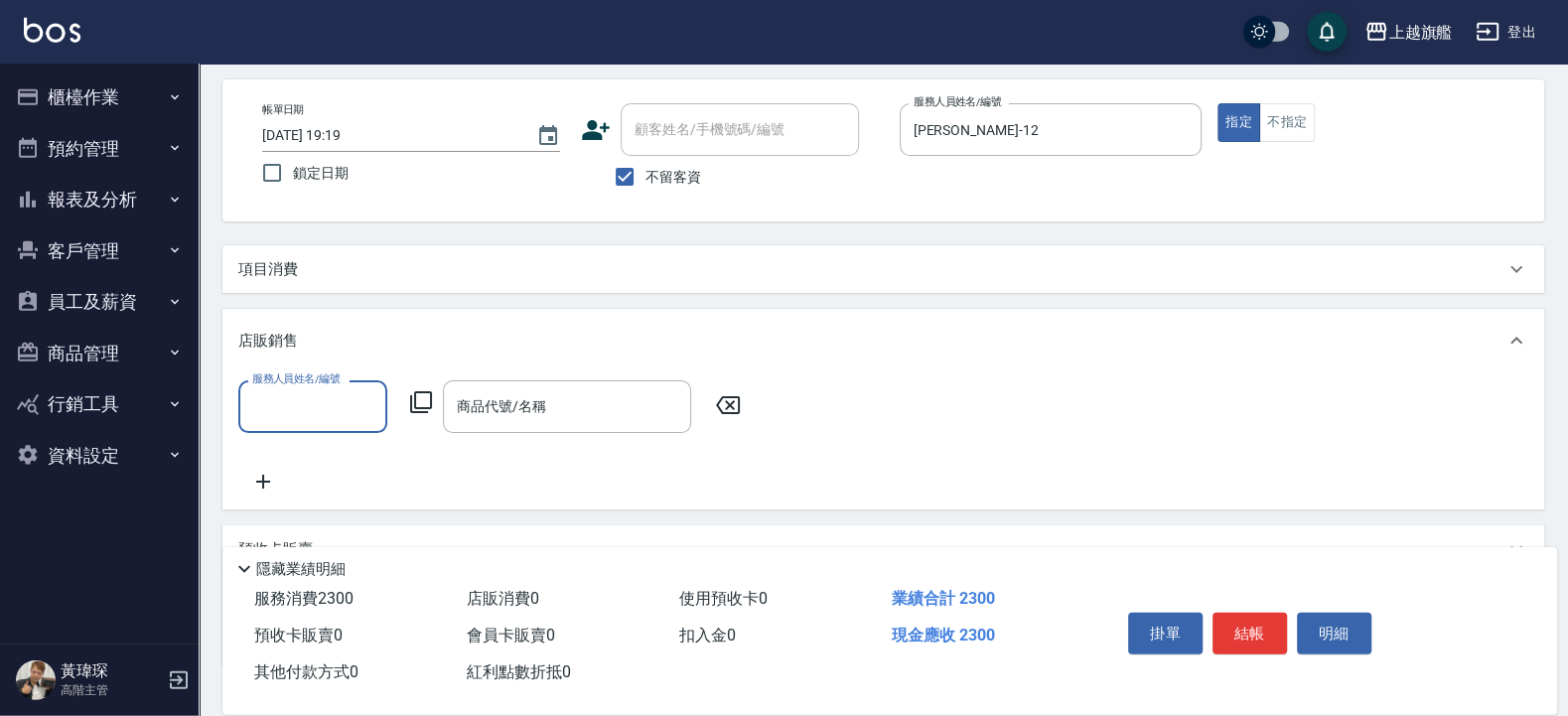 scroll, scrollTop: 0, scrollLeft: 0, axis: both 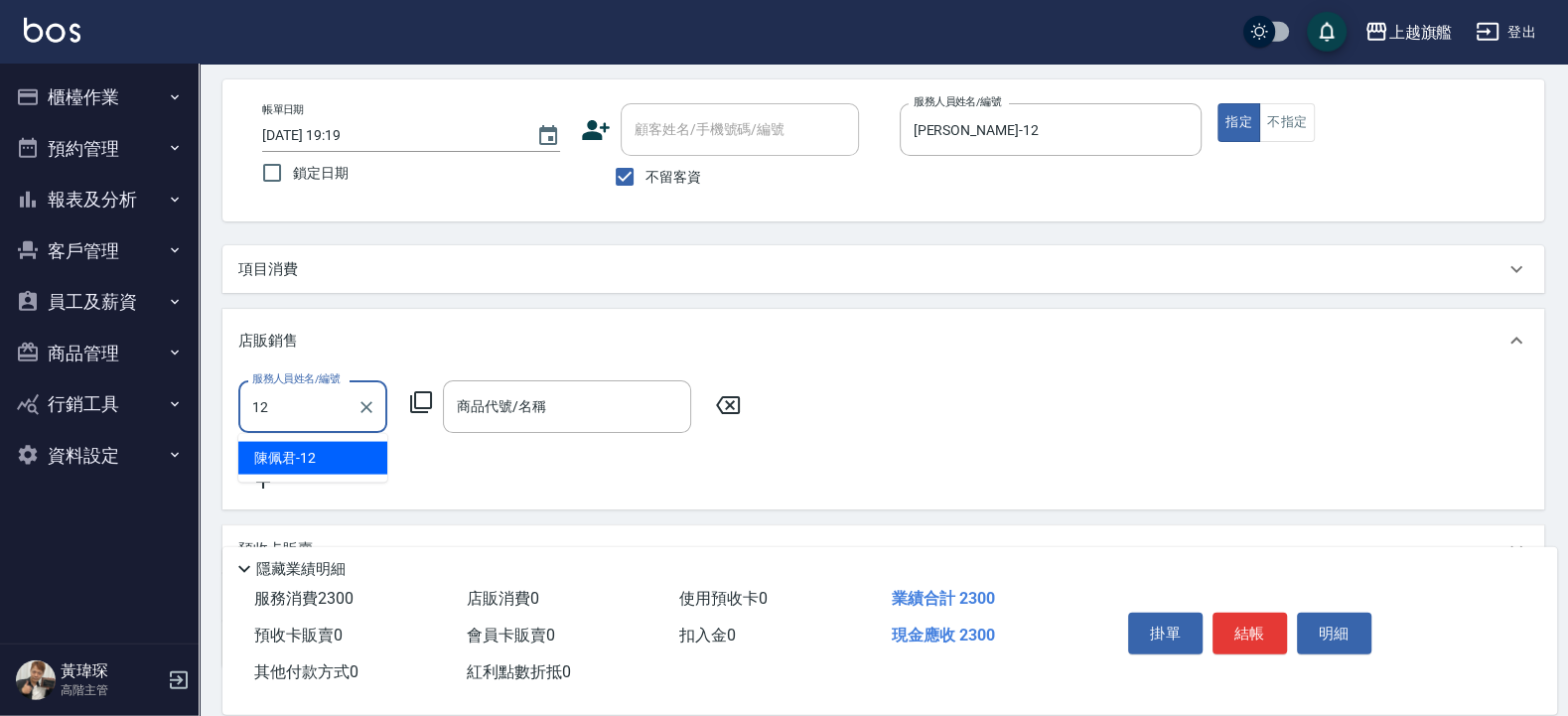 type on "陳佩君-12" 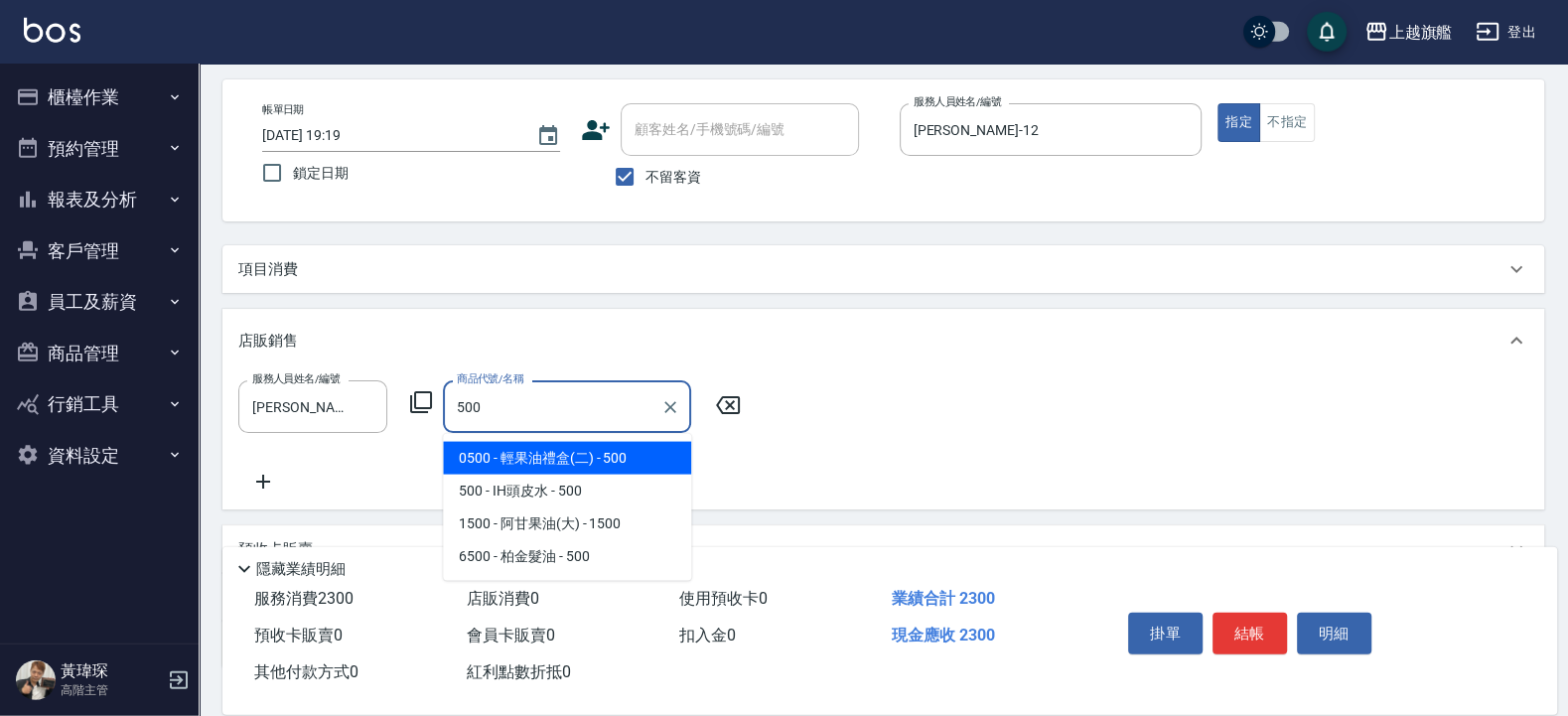 type on "輕果油禮盒(二)" 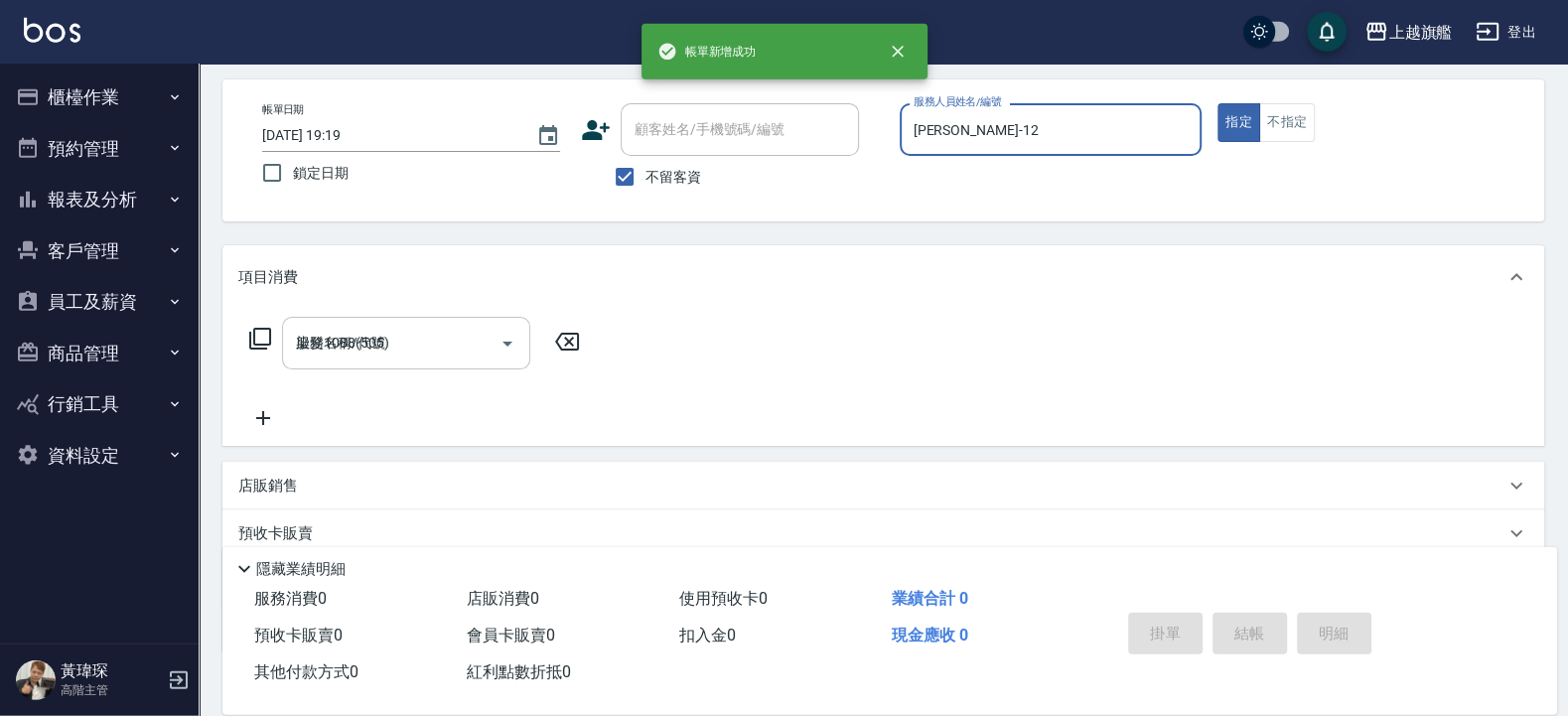 type 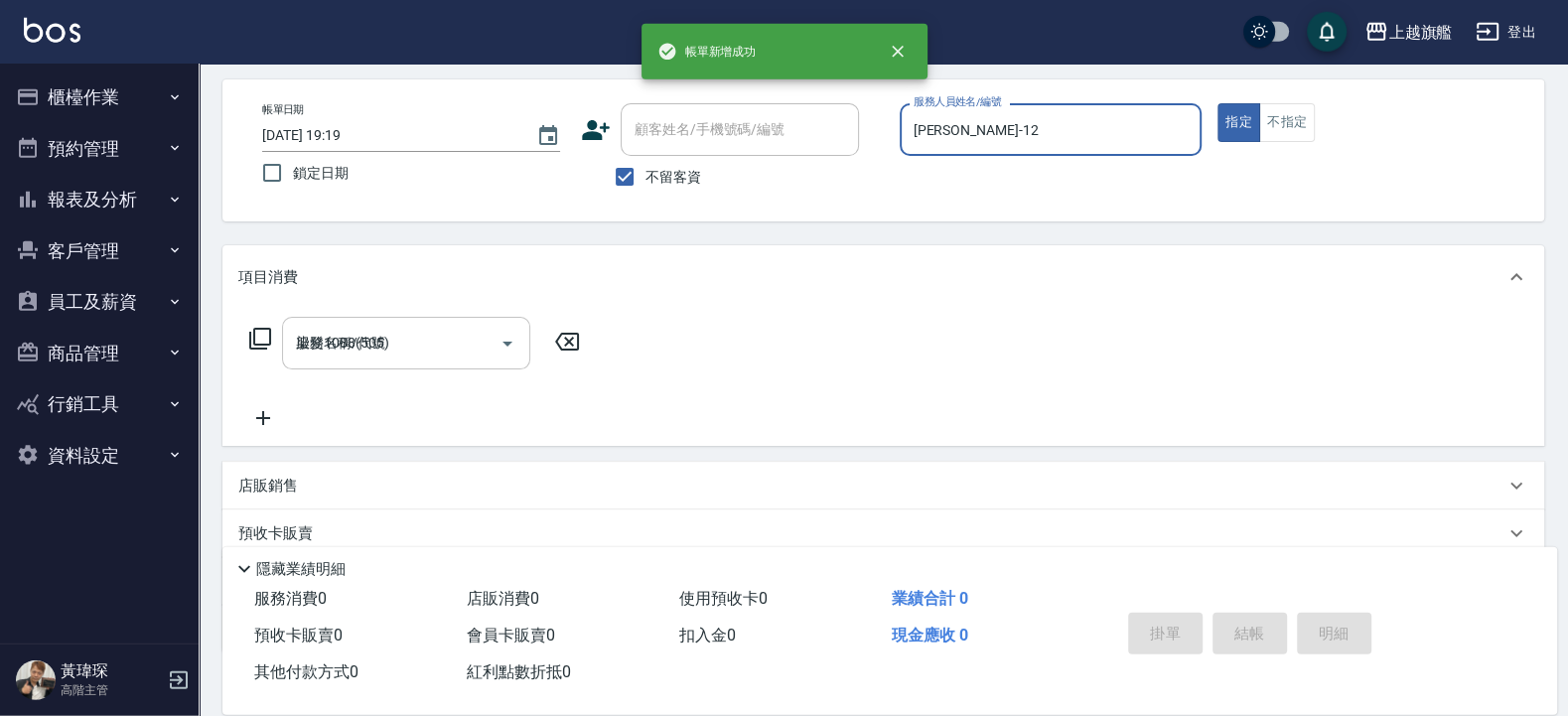 type 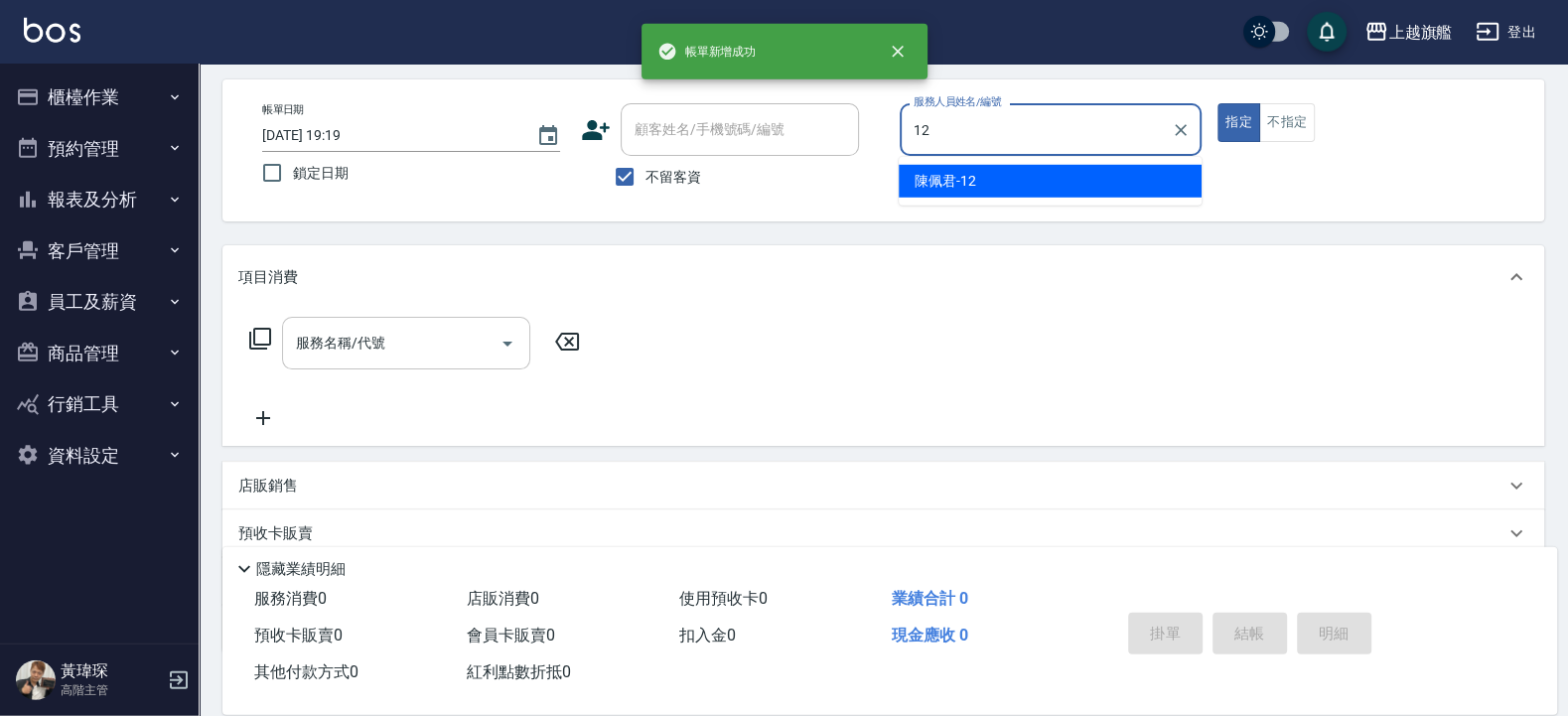 type on "陳佩君-12" 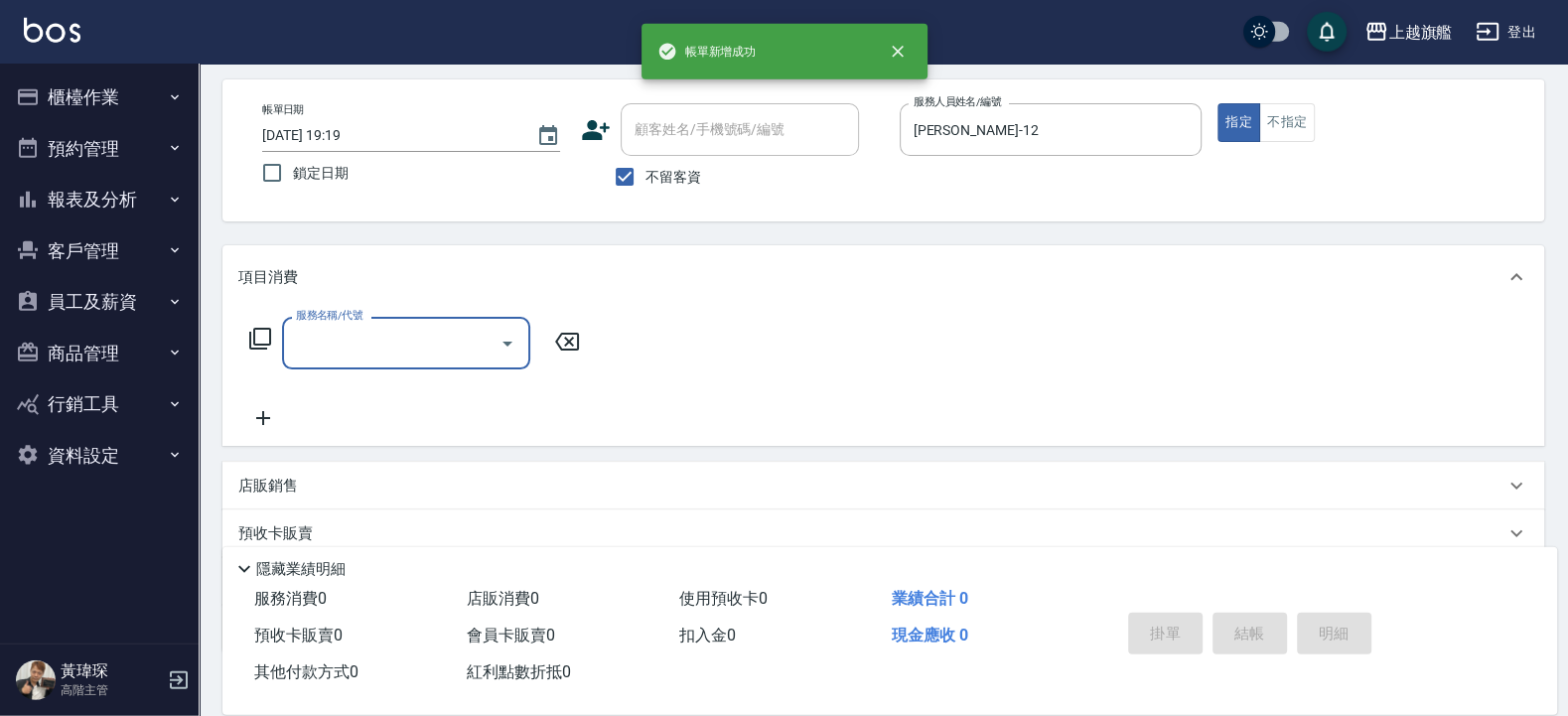 type on "+" 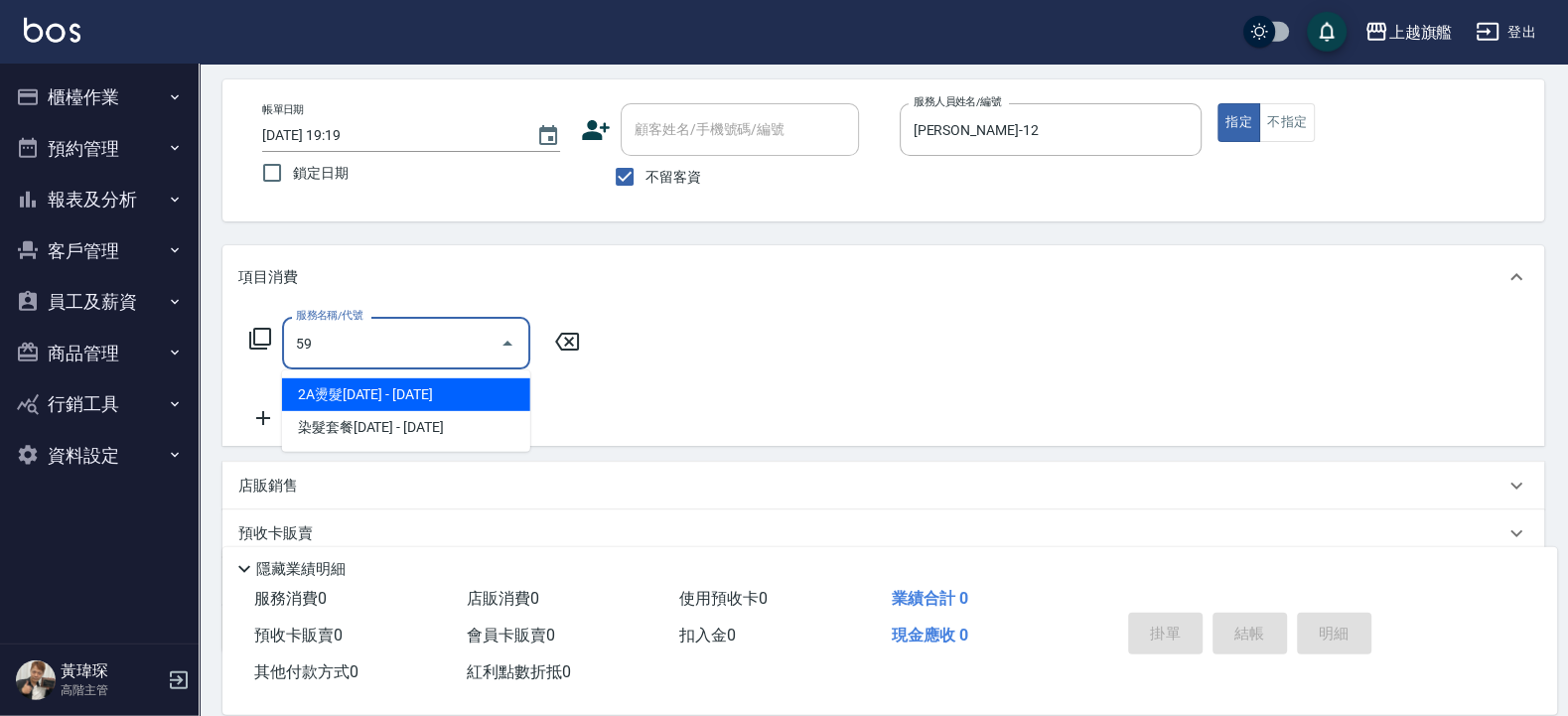 type on "5" 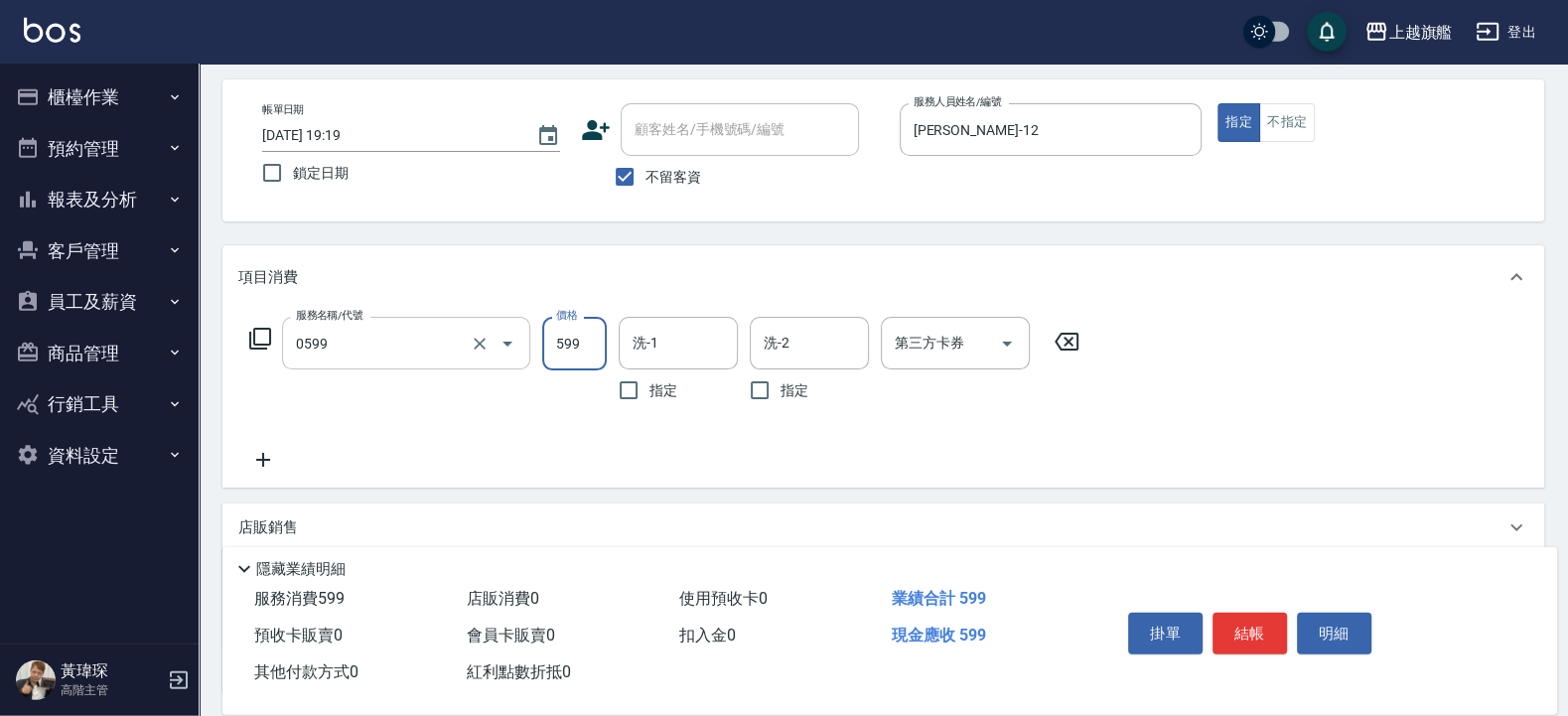 type on "去角質ITELY.(0599)" 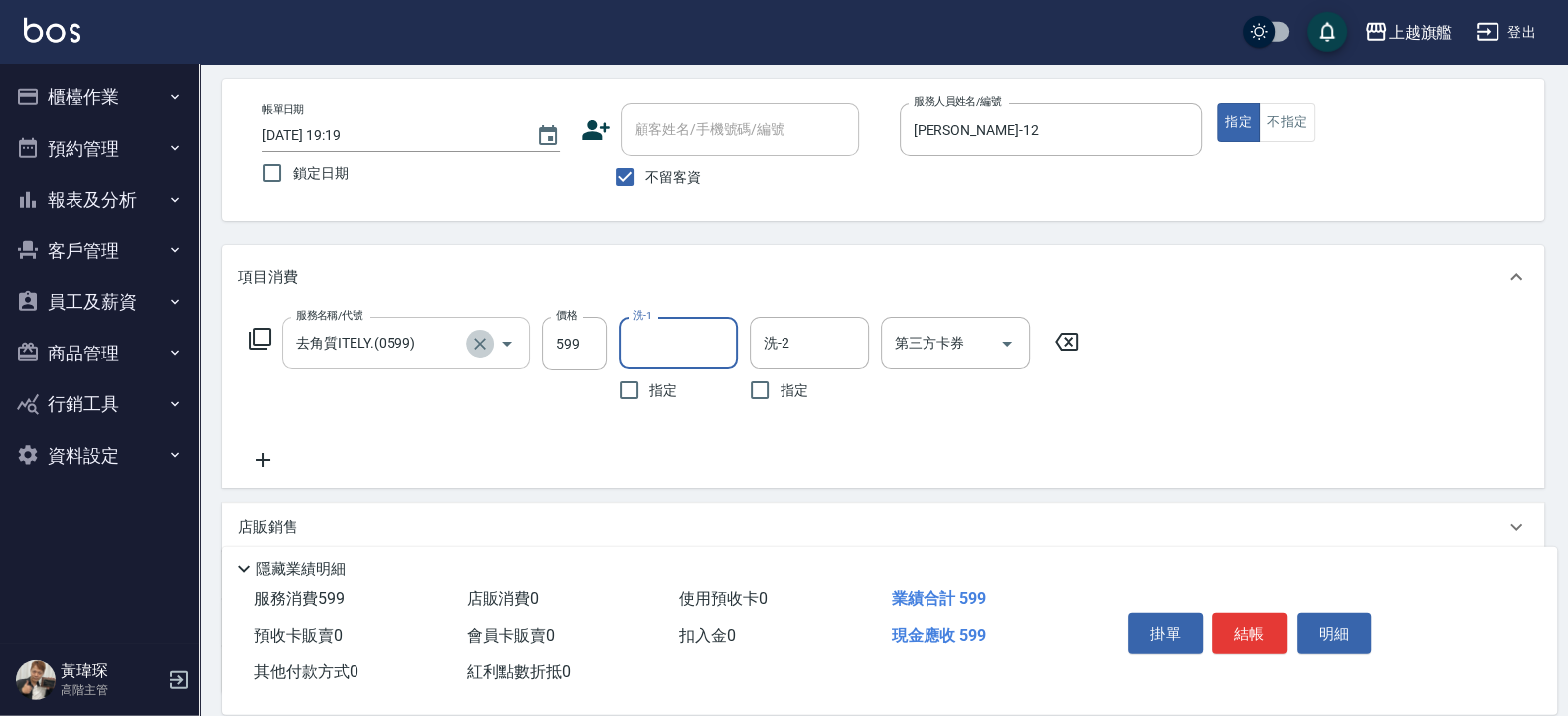click 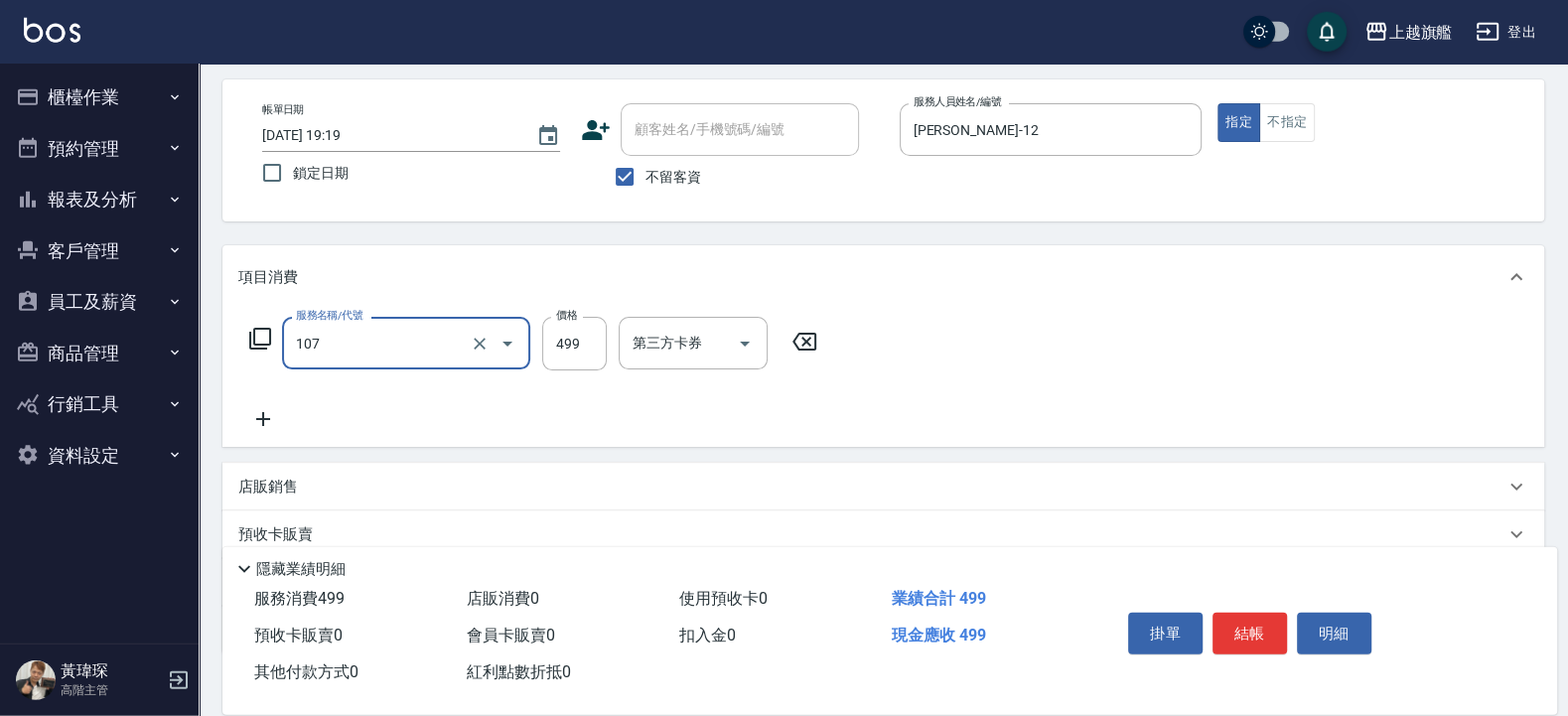 type on "舒活499(107)" 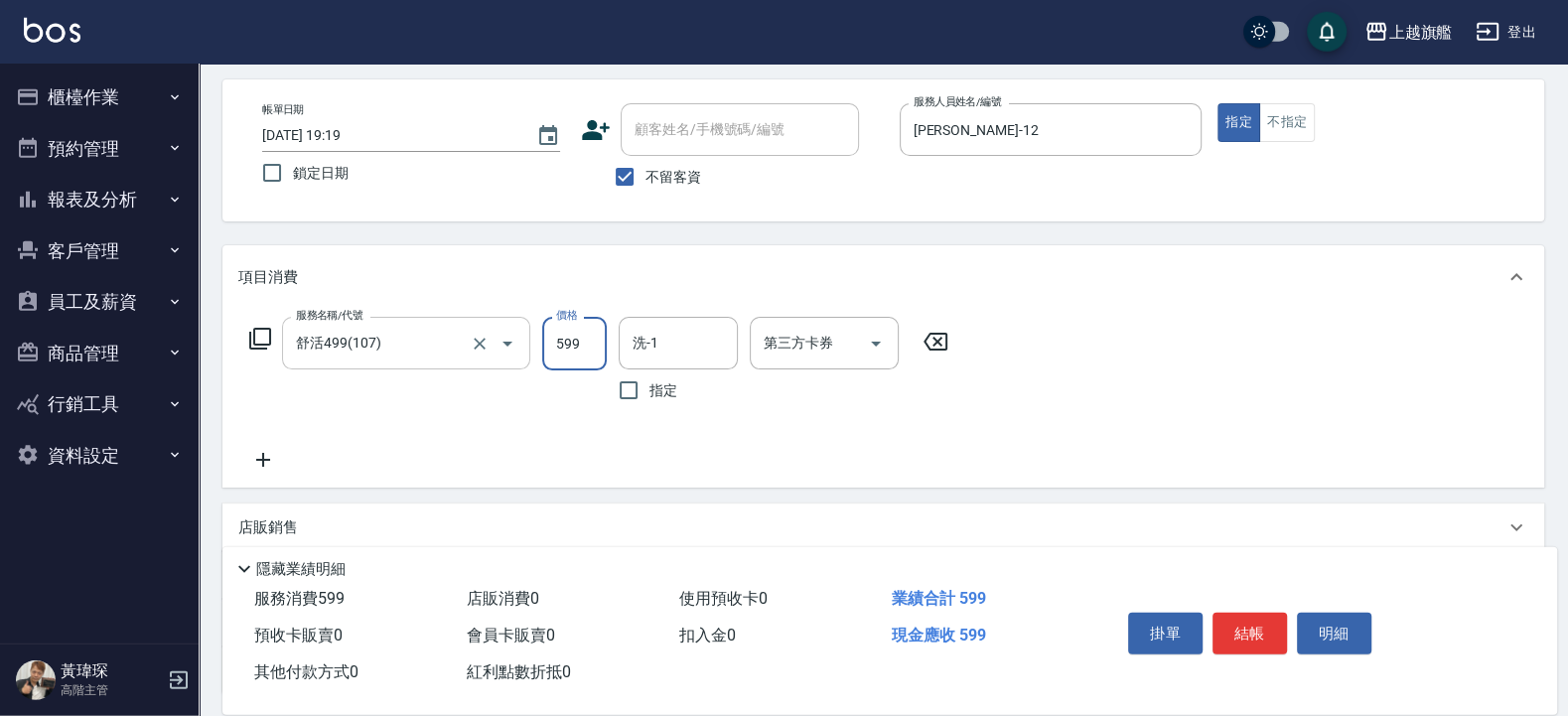type on "599" 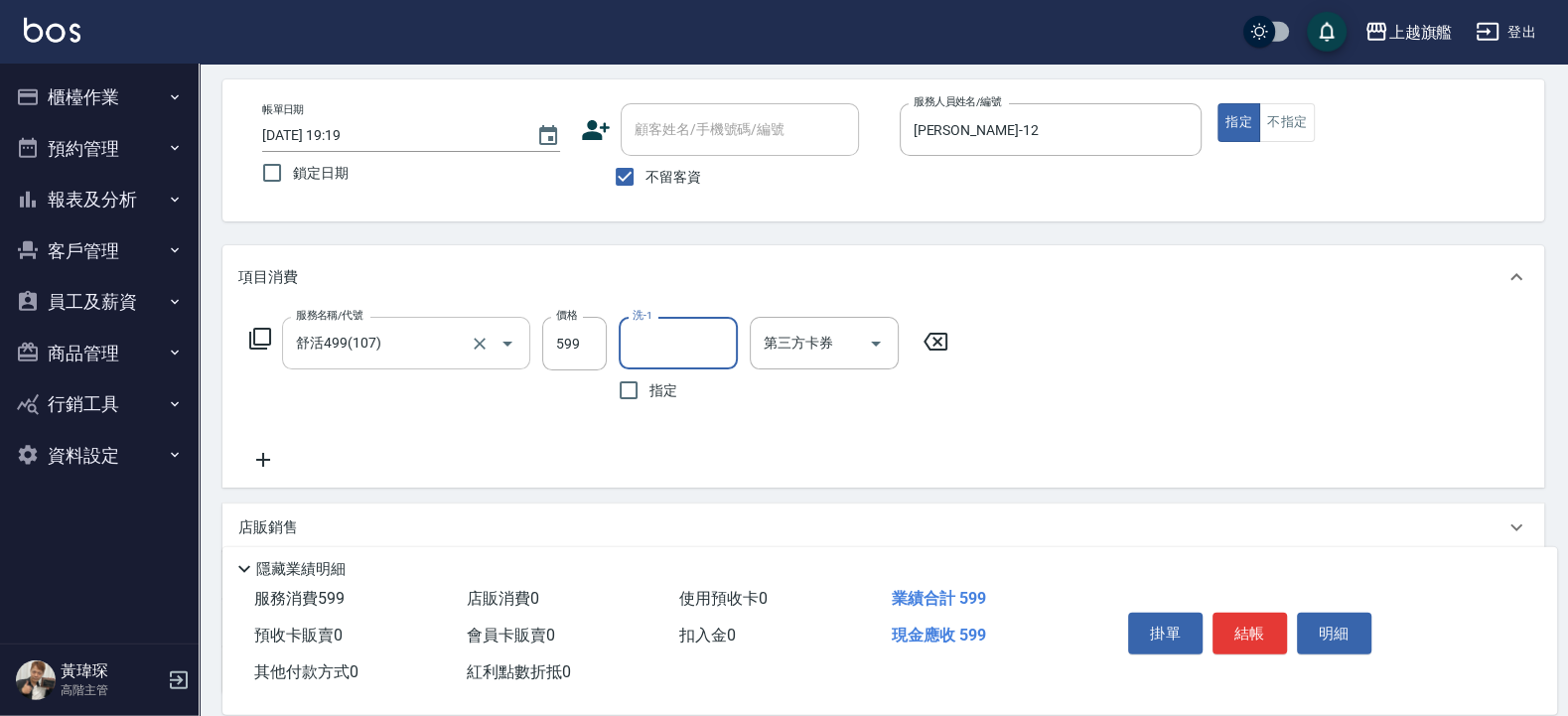 type on "3" 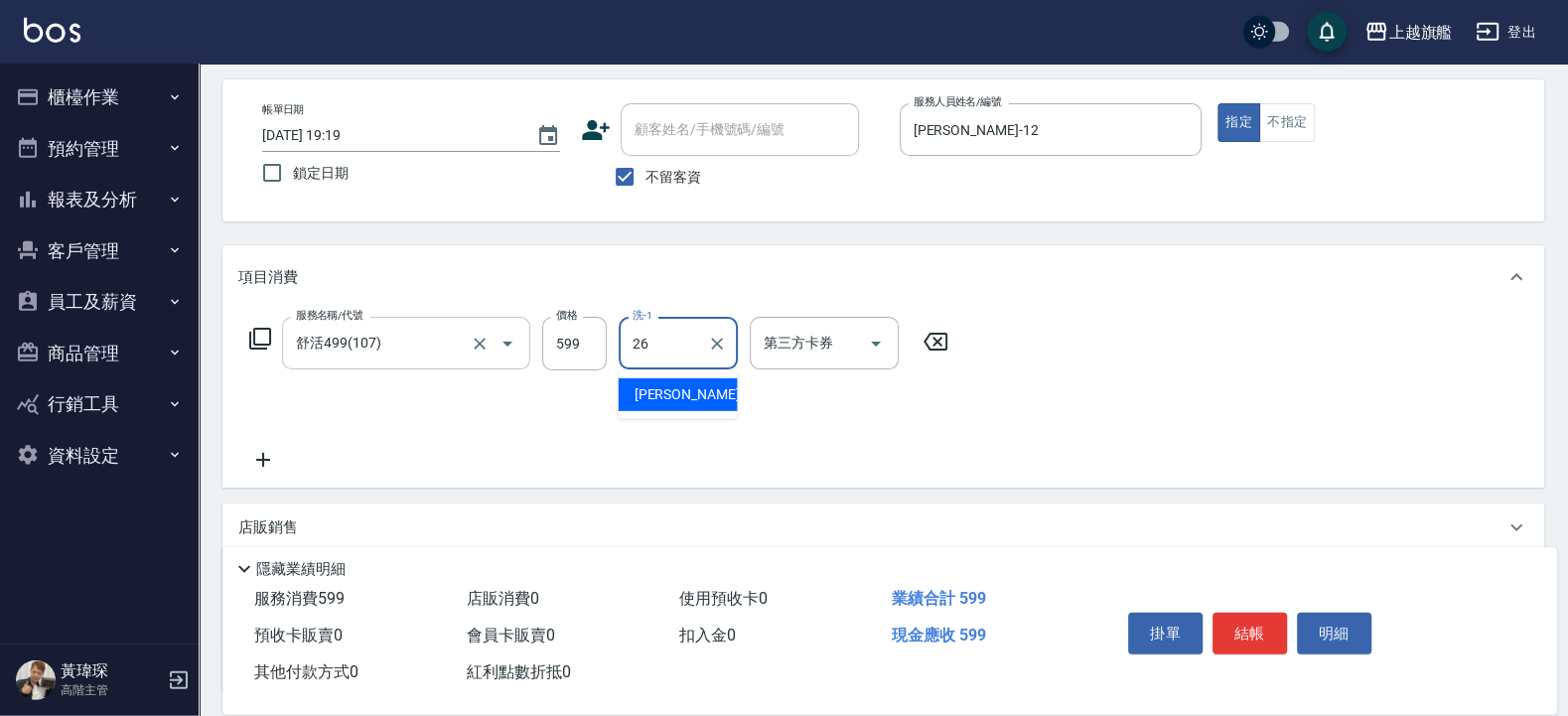 type on "陳祈聿-26" 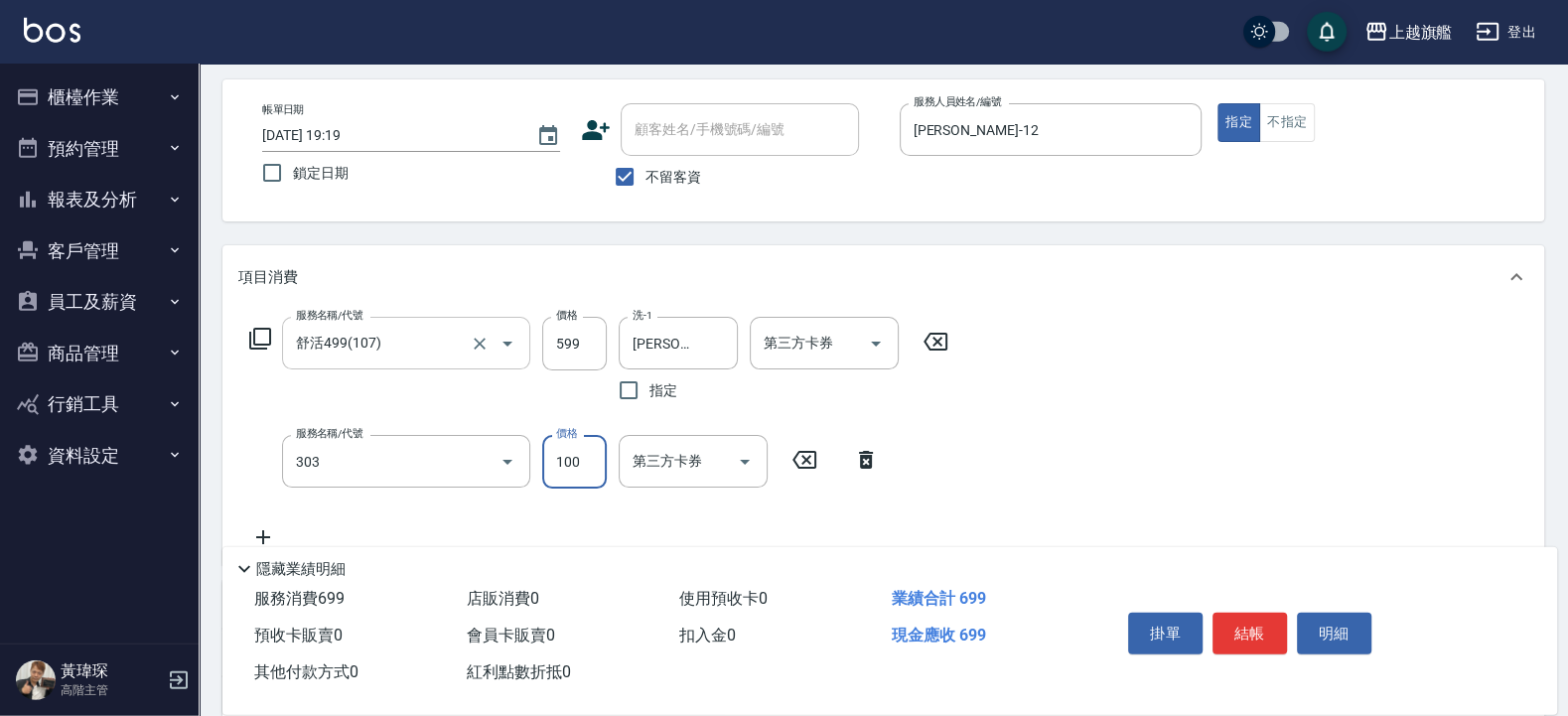type on "剪髮100(303)" 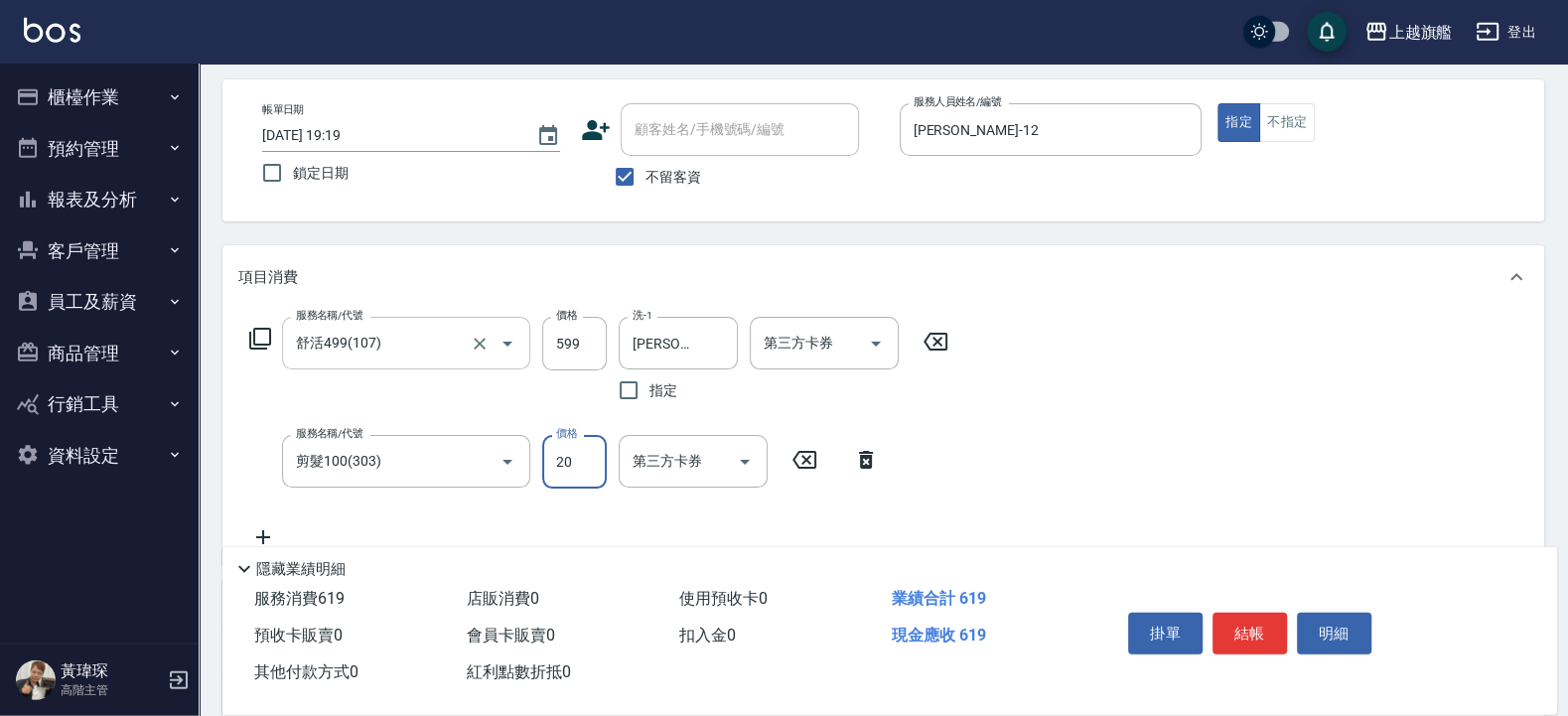 type on "200" 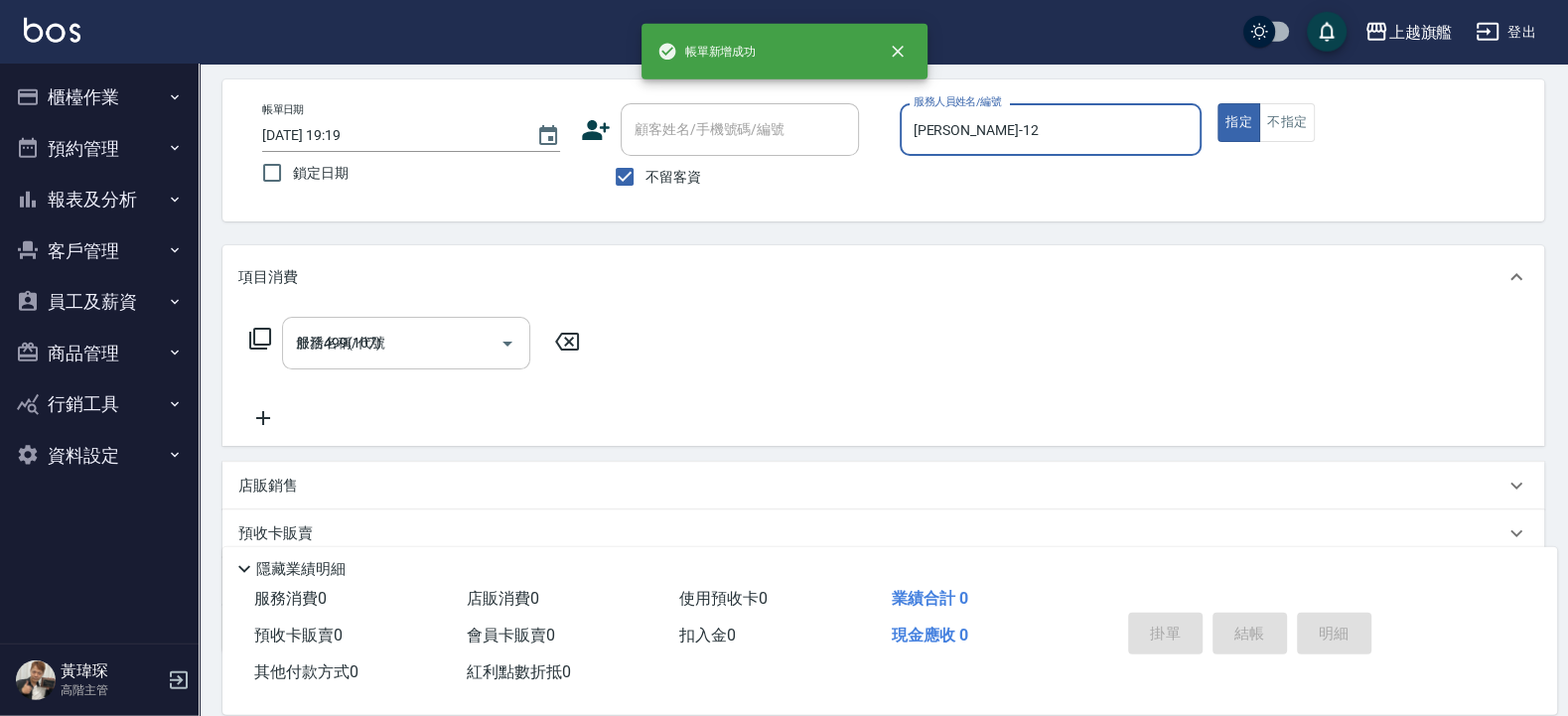 type on "2025/07/13 19:20" 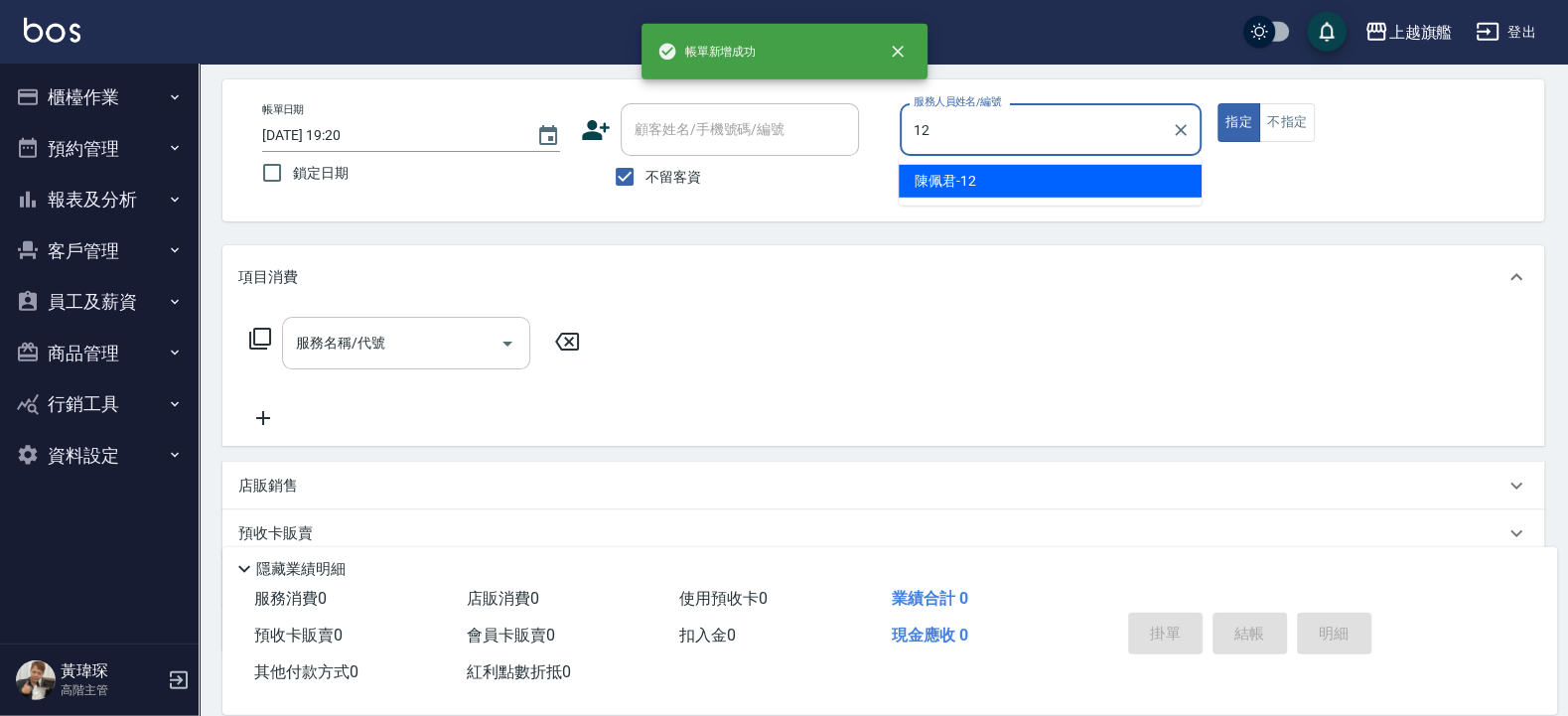 type on "陳佩君-12" 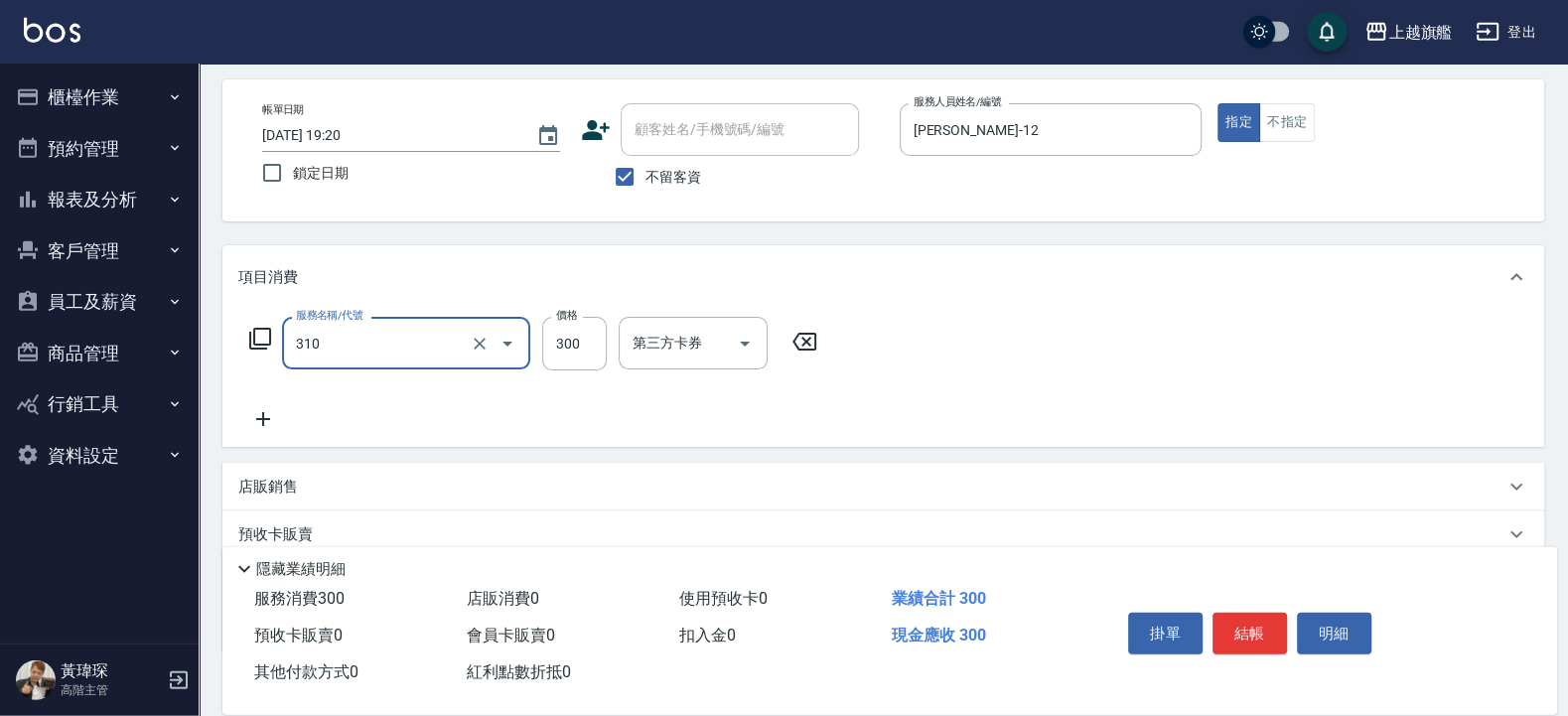 type on "剪髮300(310)" 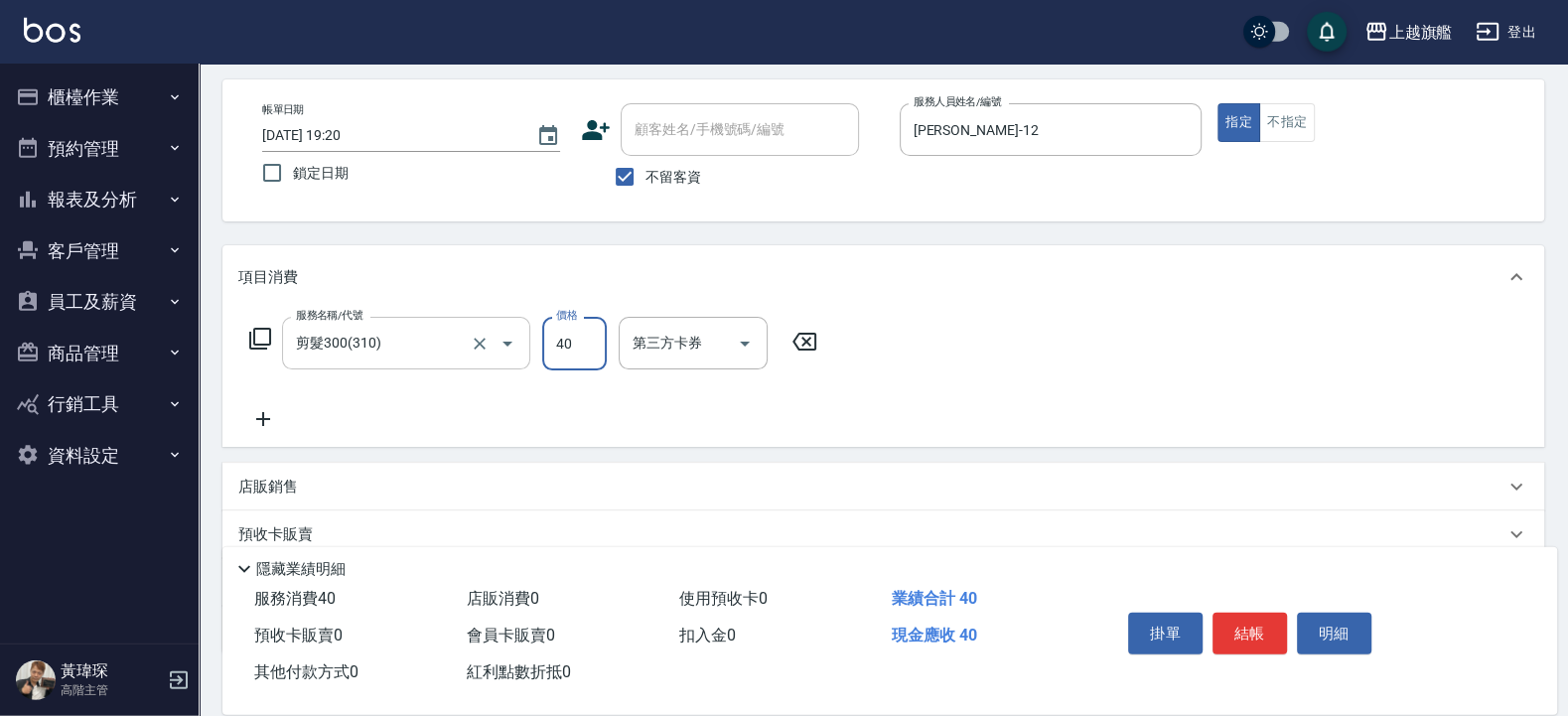 type on "400" 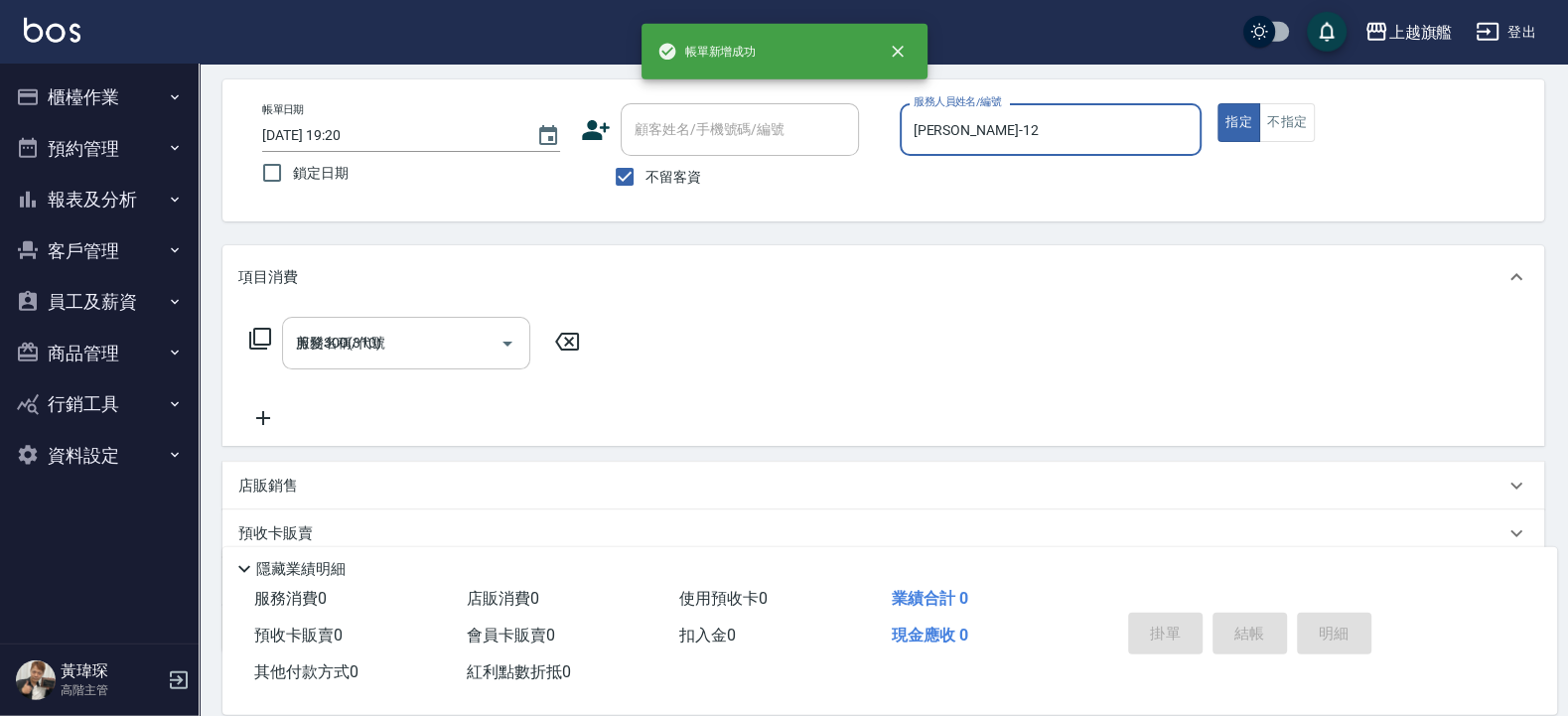 type 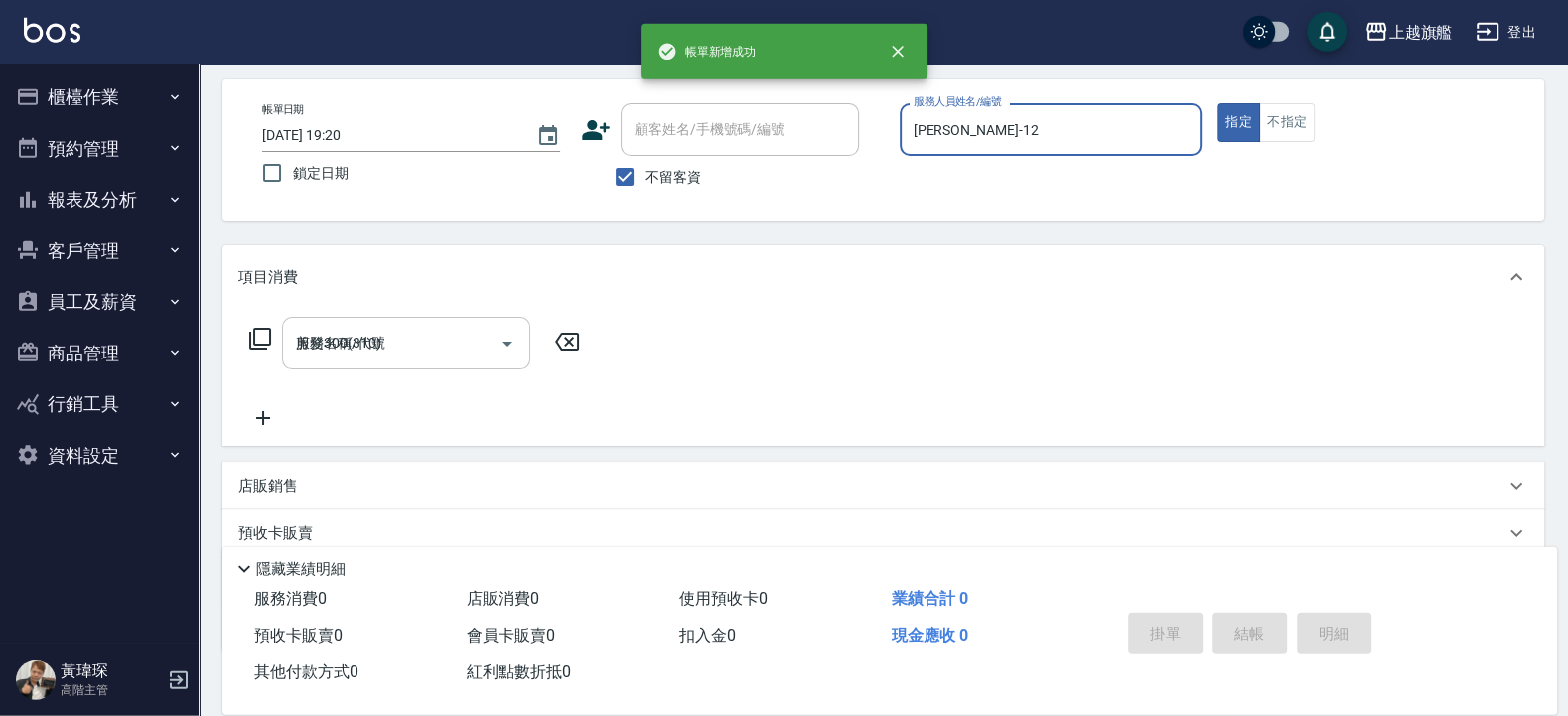 type 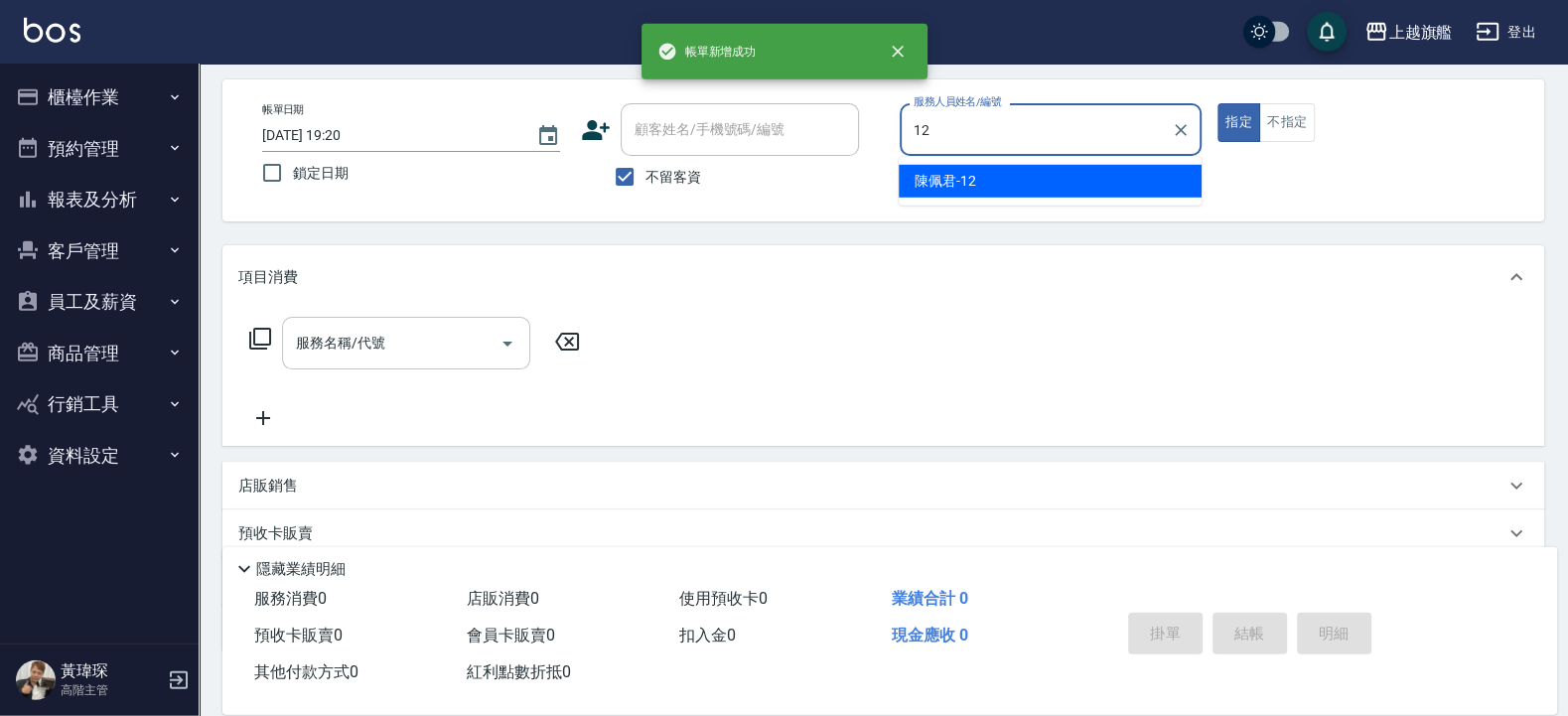 type on "陳佩君-12" 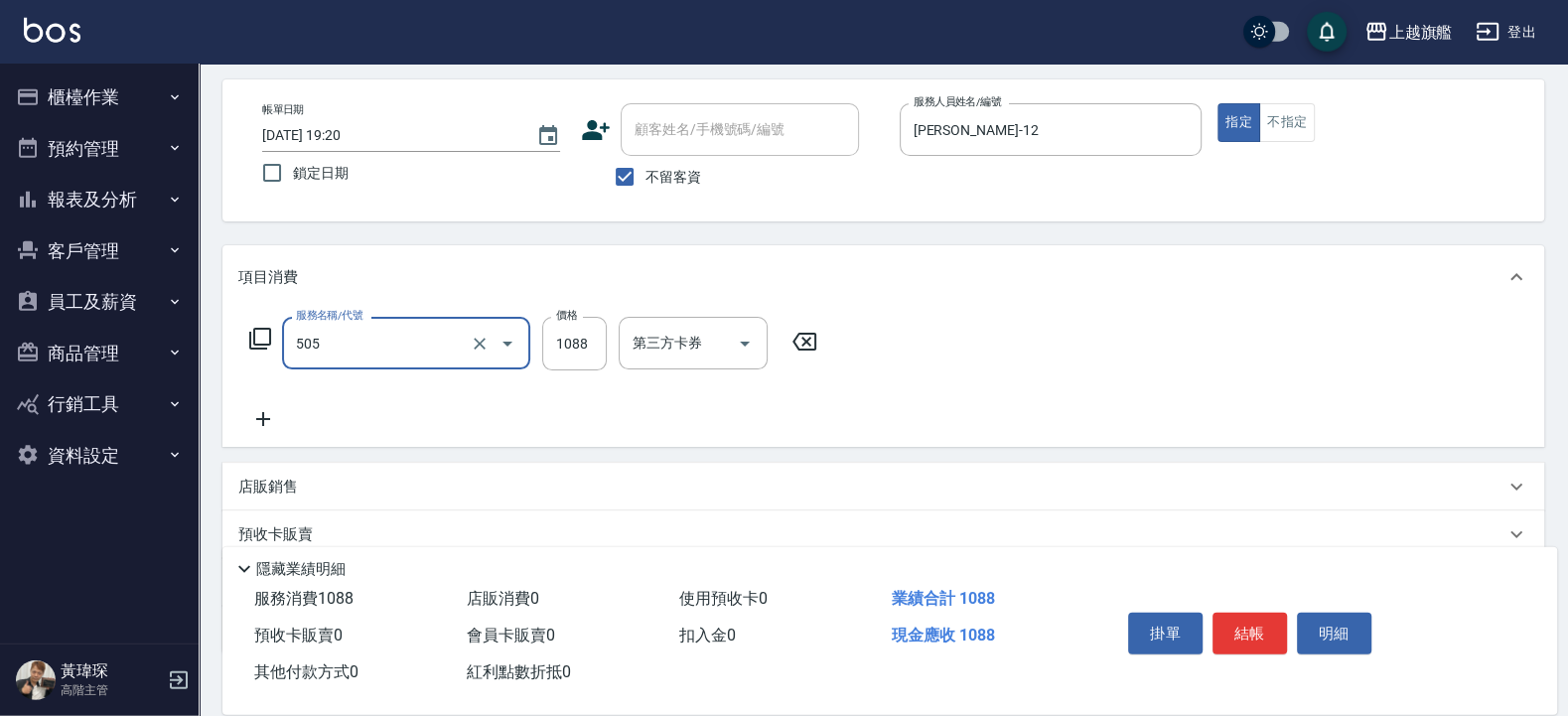 type on "染髮1088(505)" 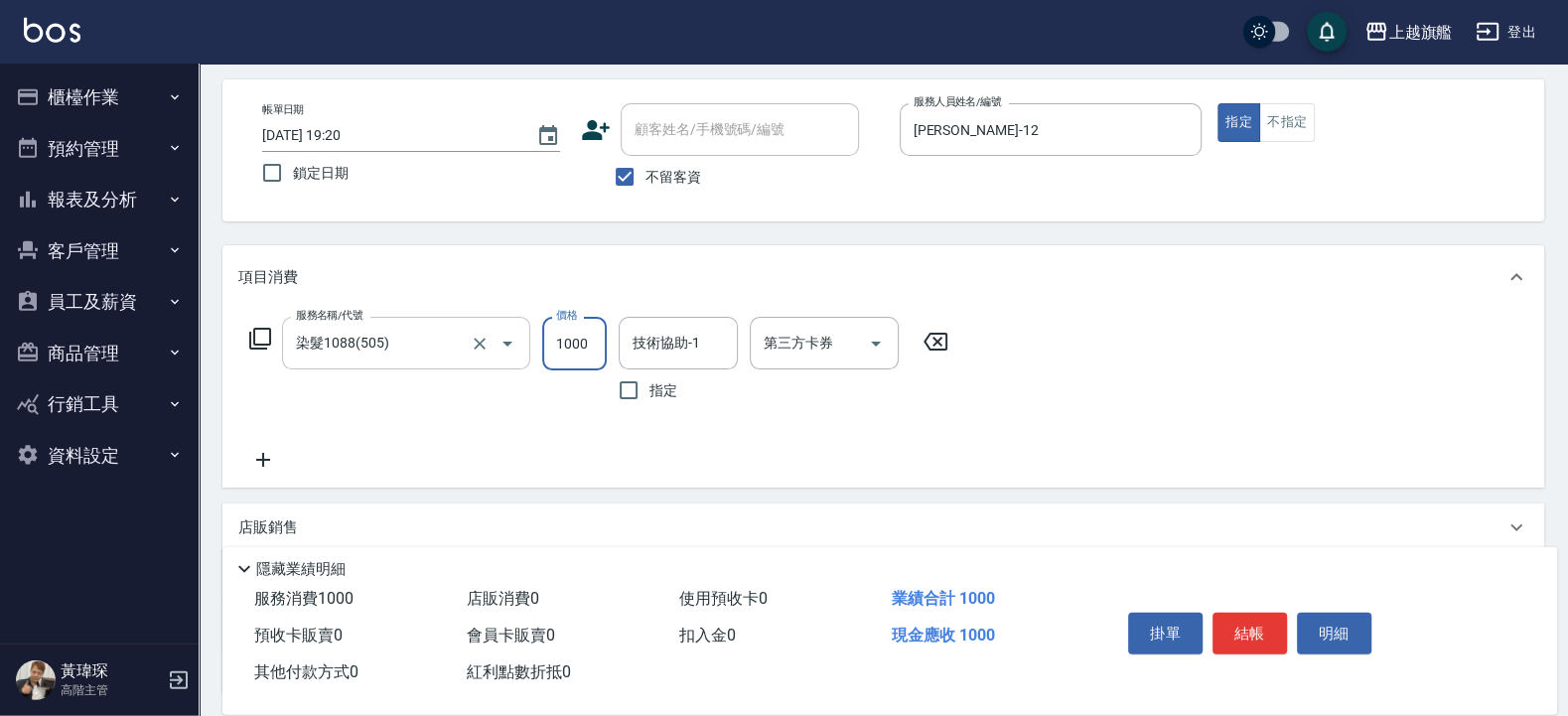 type on "1000" 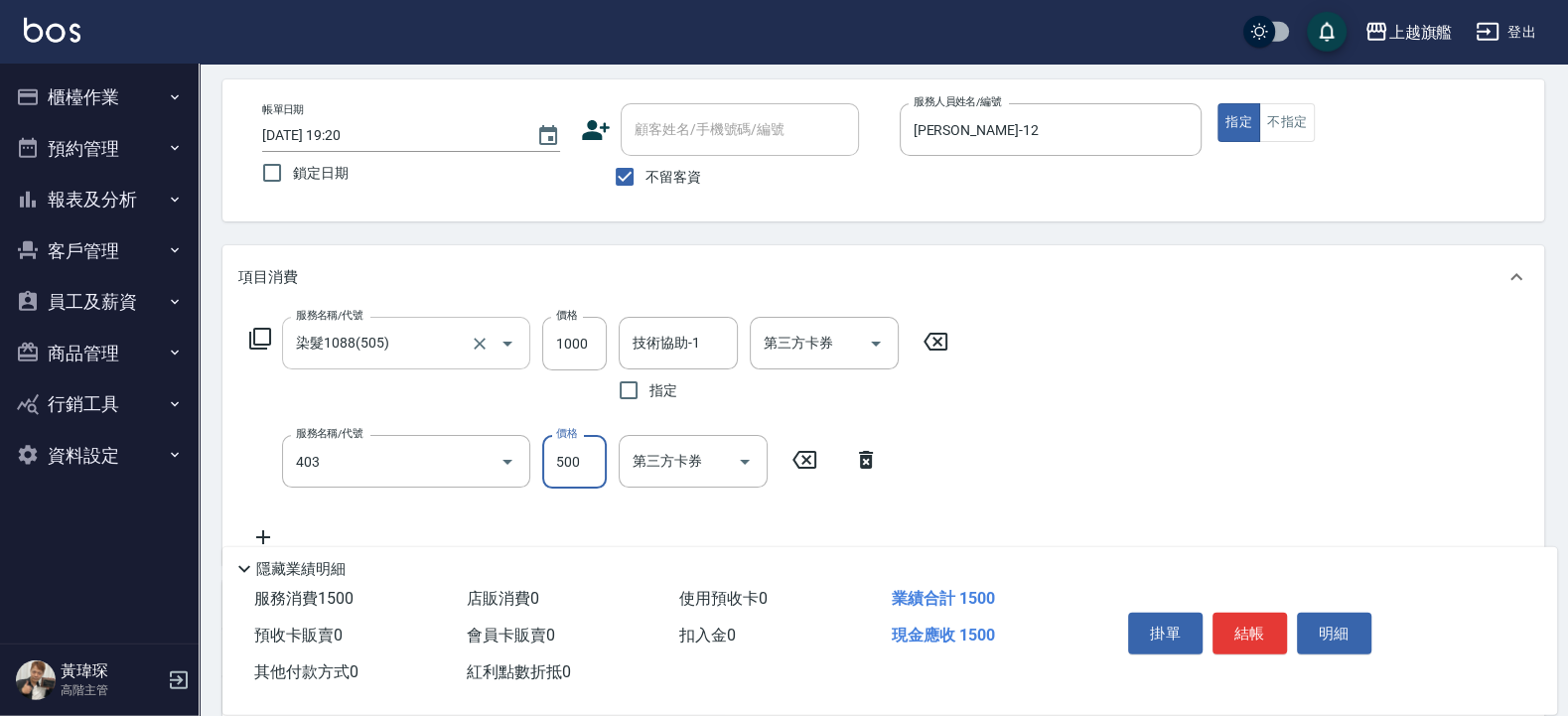 type on "天天護髮500(403)" 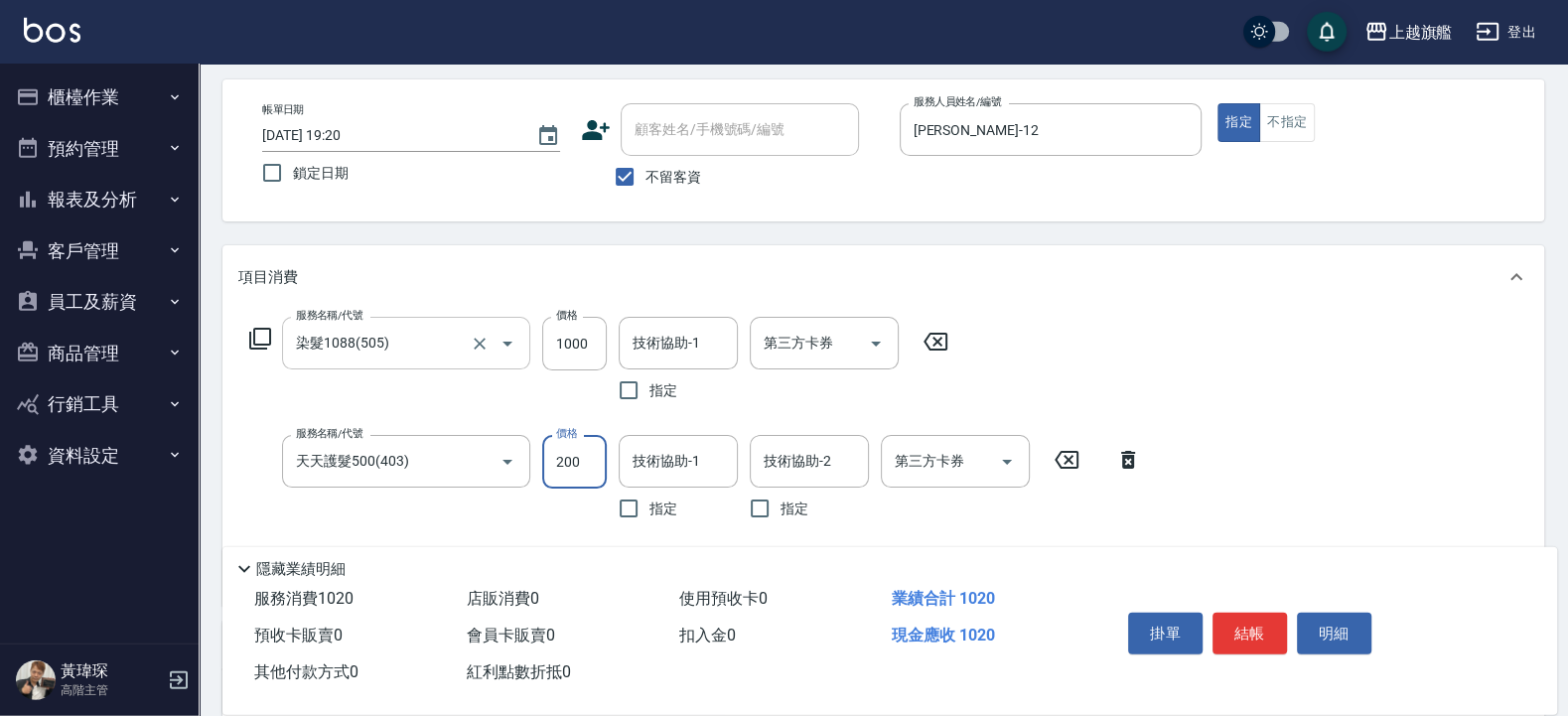 type on "2000" 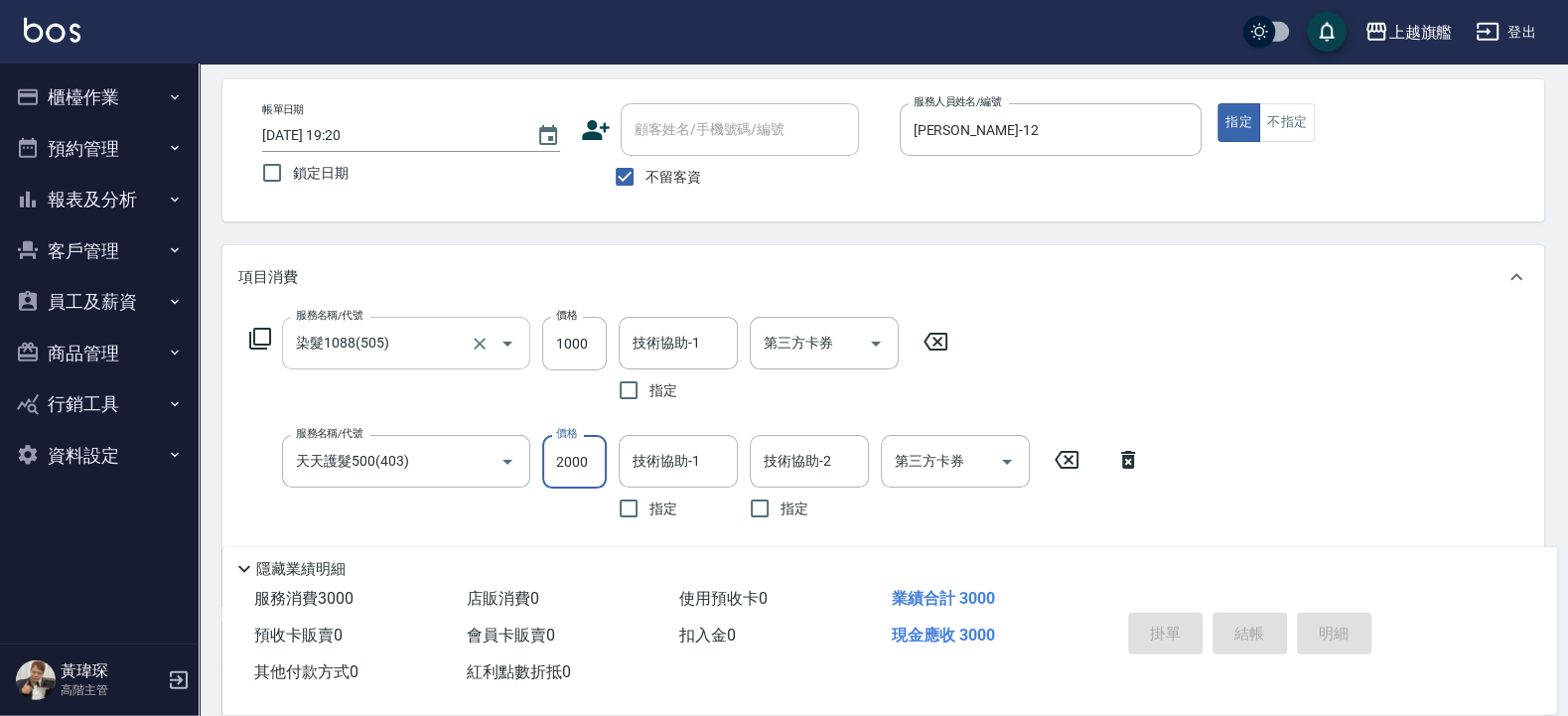 type 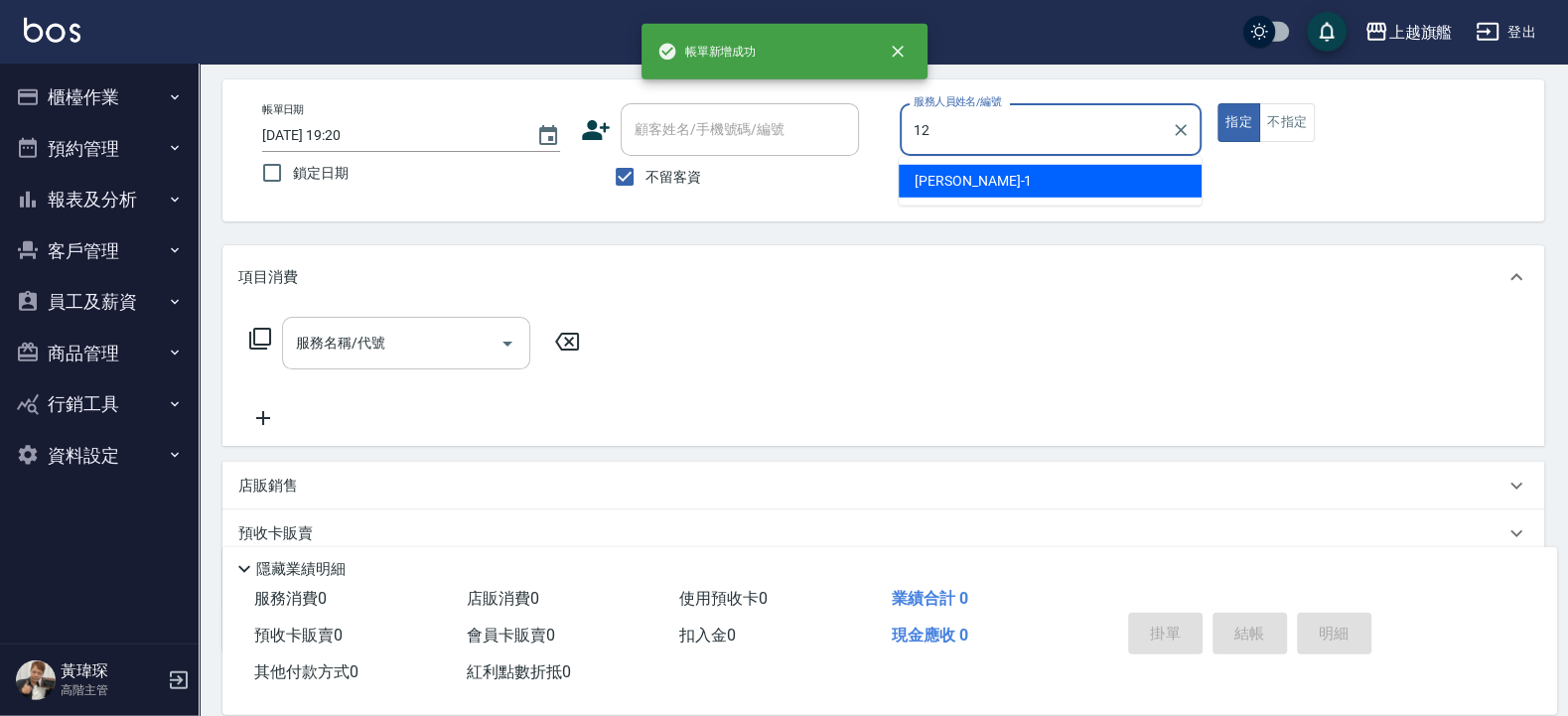 type on "陳佩君-12" 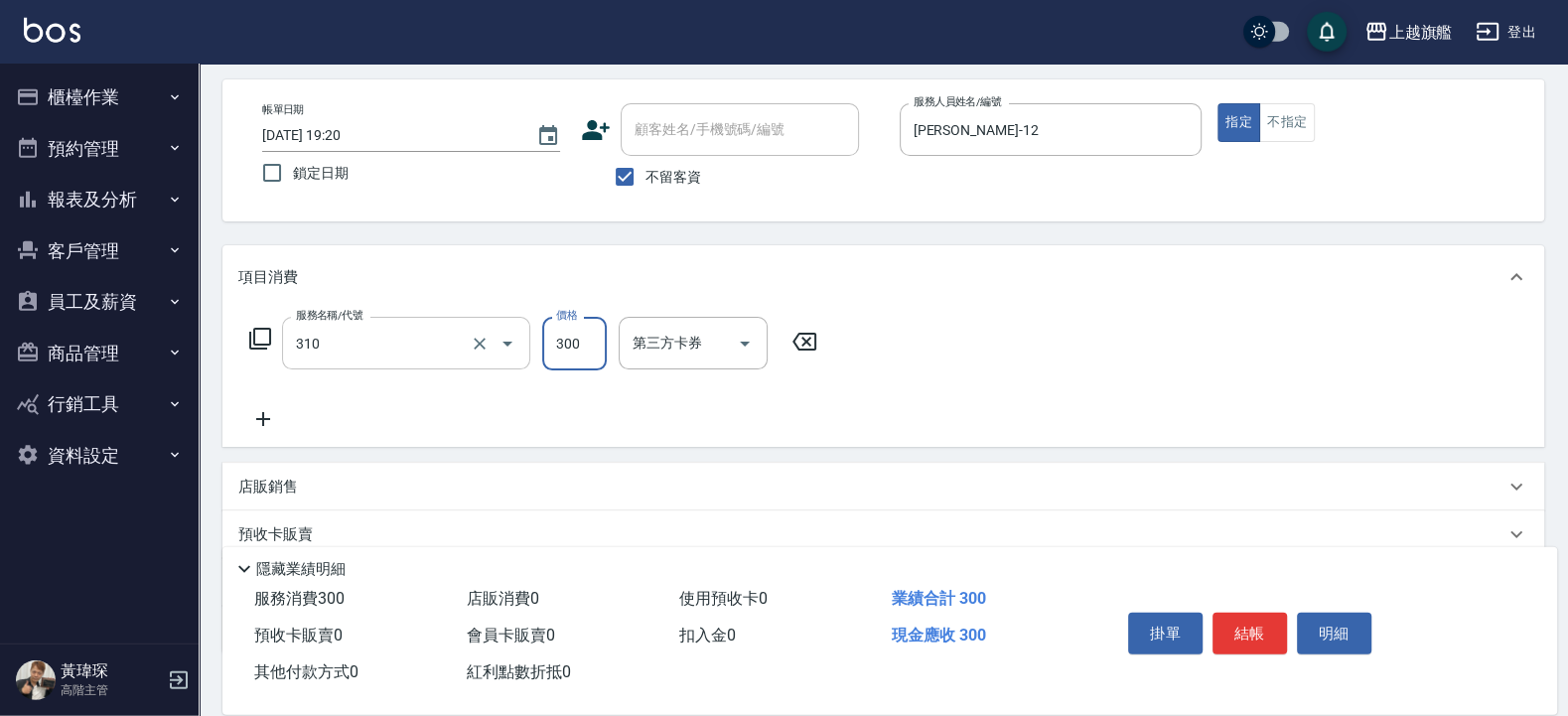 type on "剪髮300(310)" 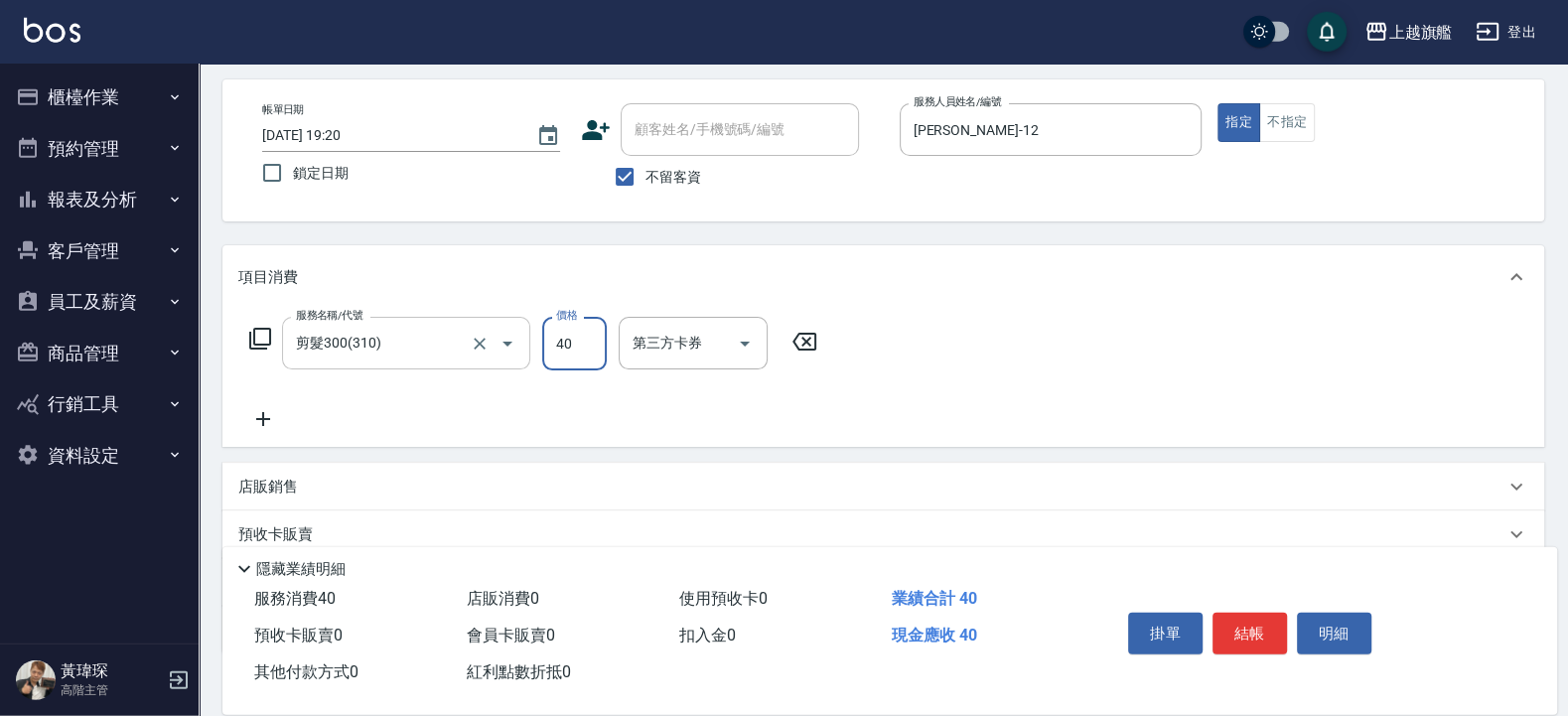 type on "400" 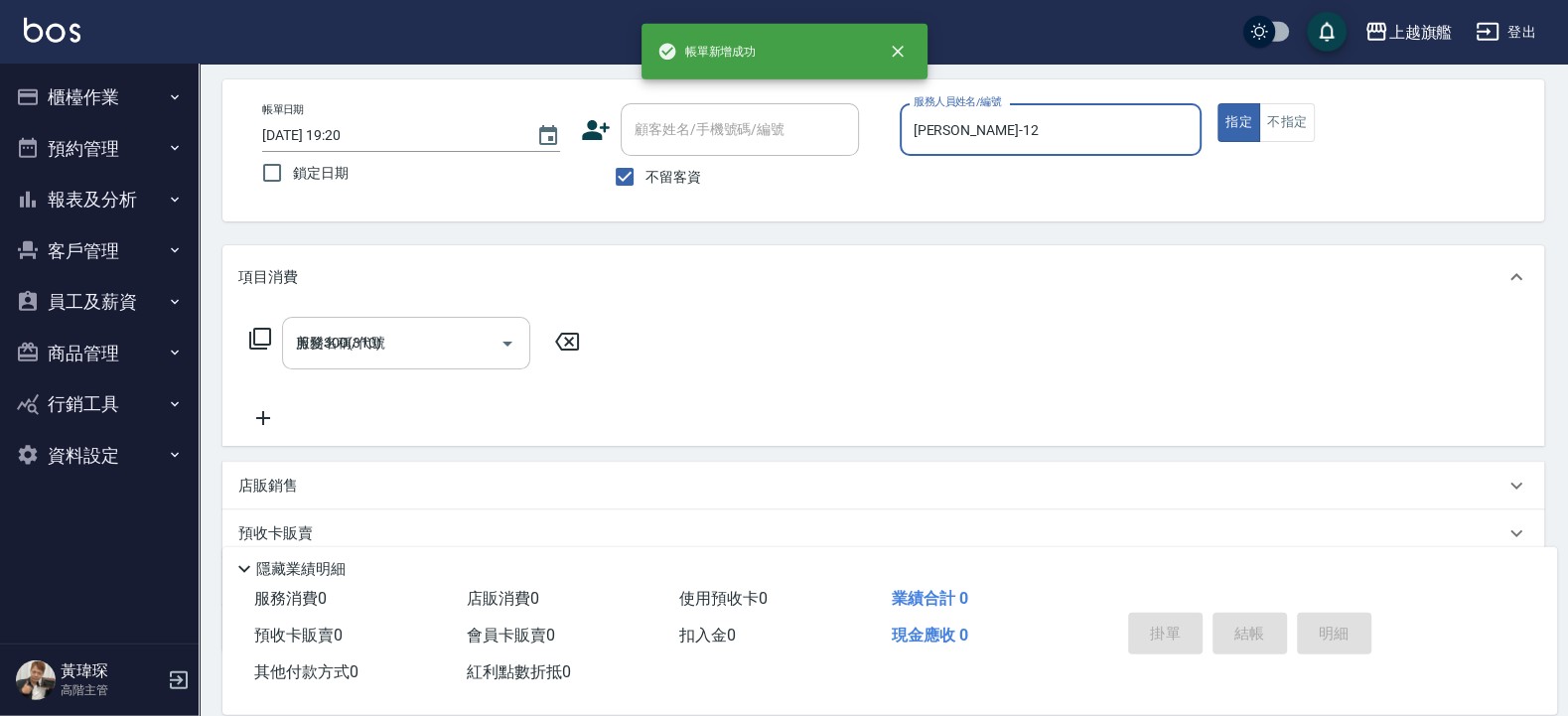 type on "2025/07/13 19:21" 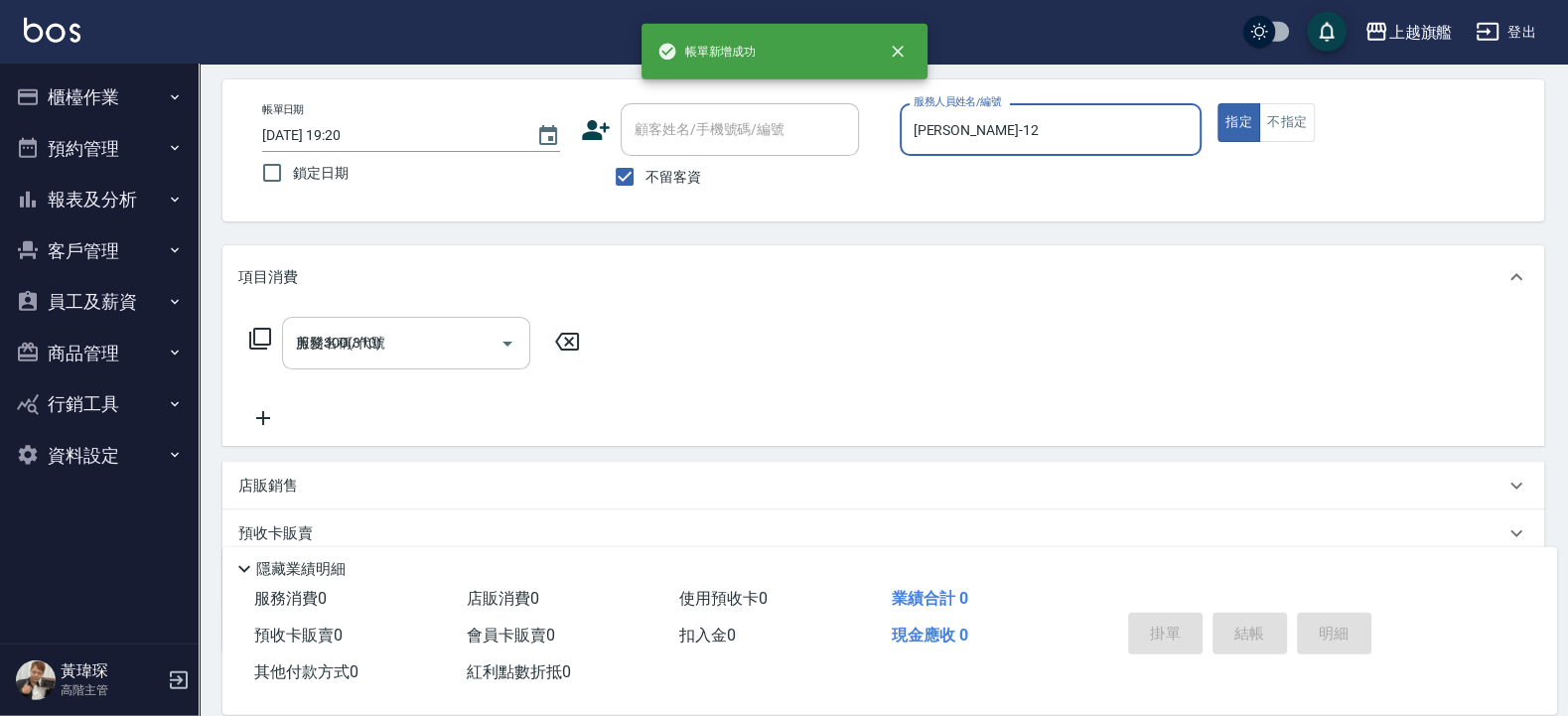 type 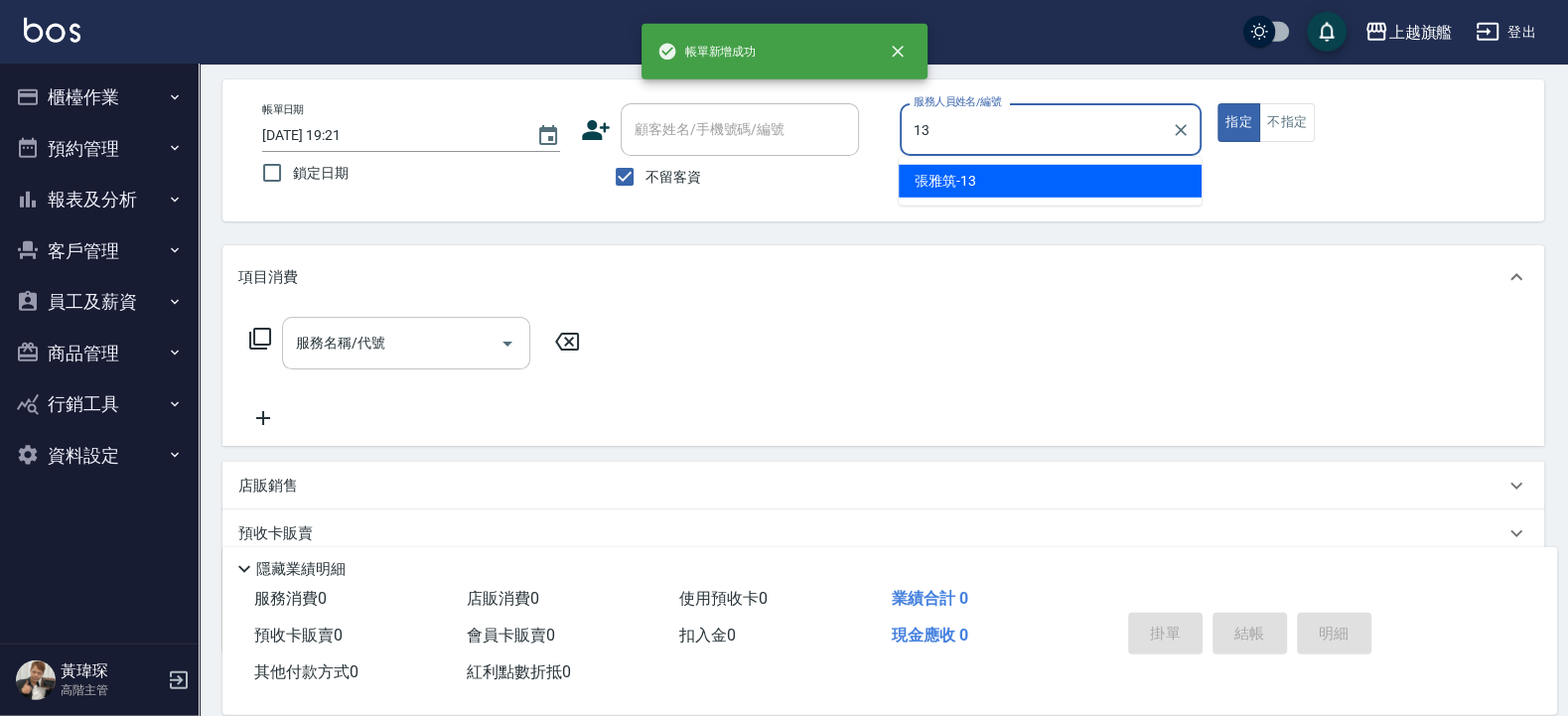 type on "張雅筑-13" 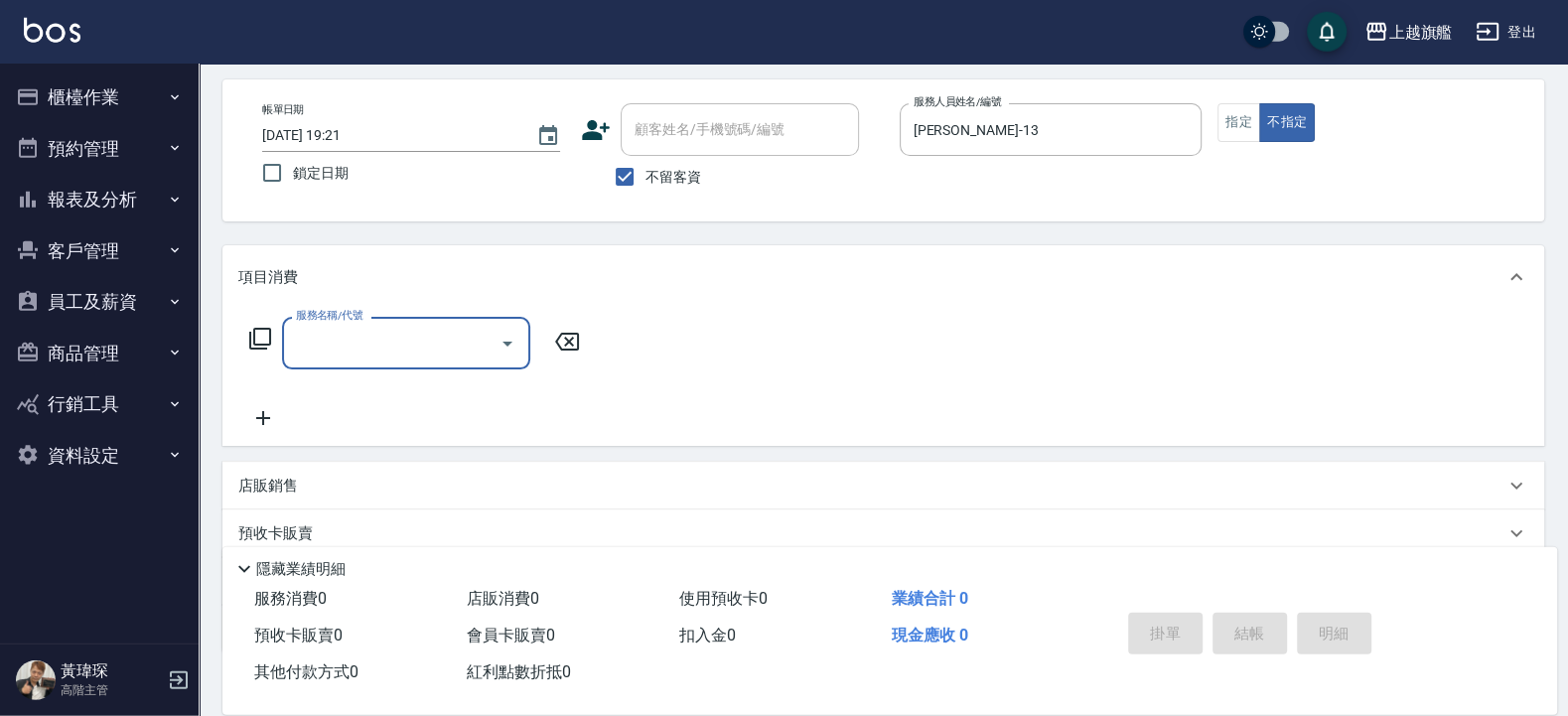 type on "3" 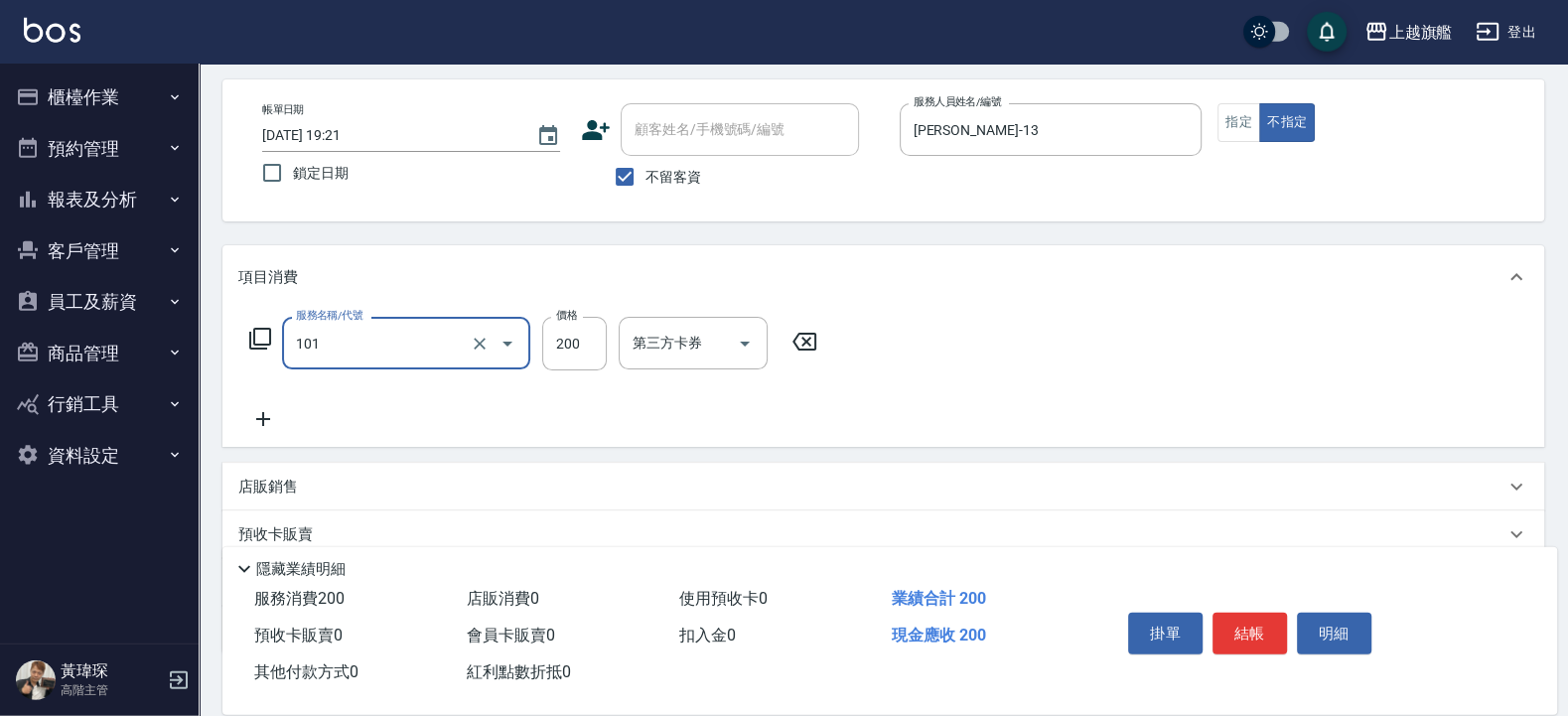type on "一般洗(101)" 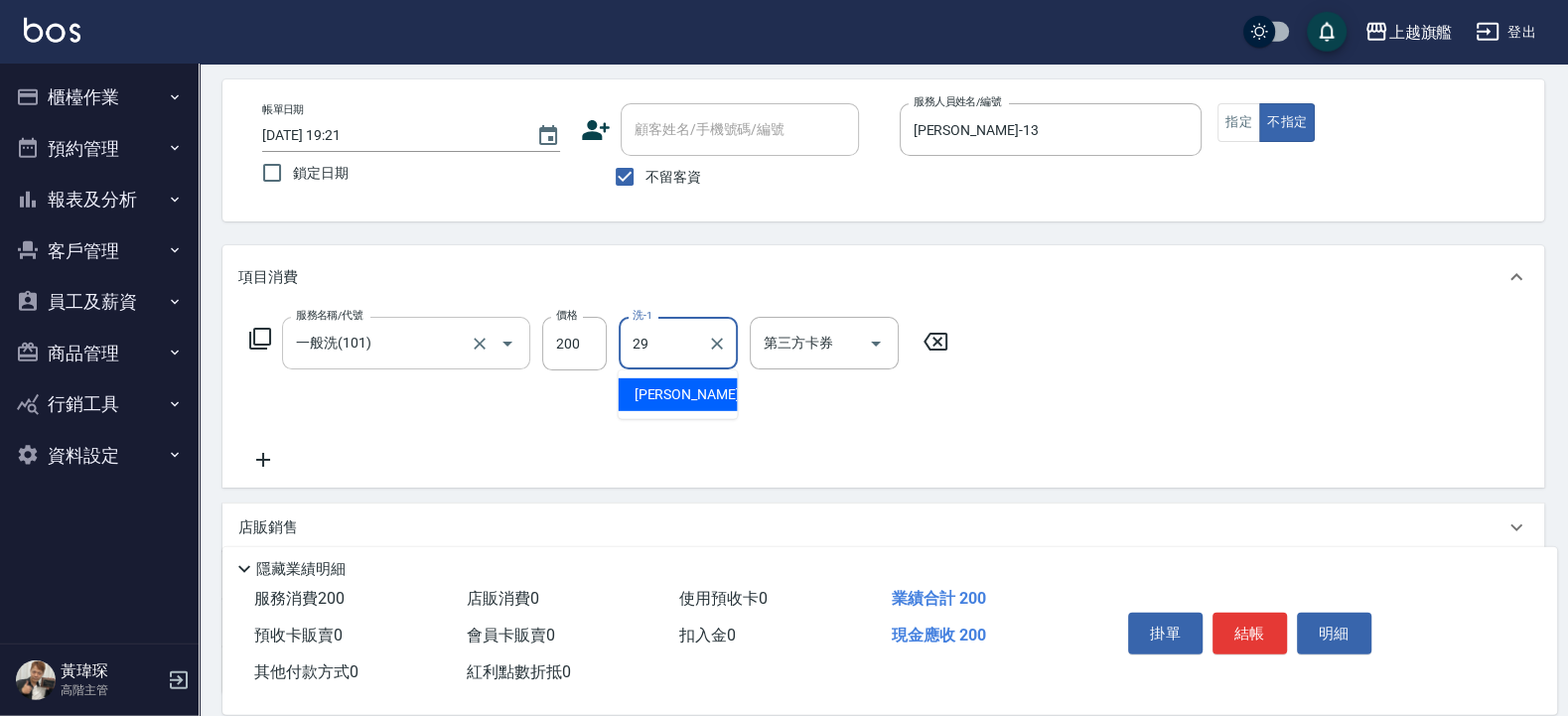 type on "張耘慈-29" 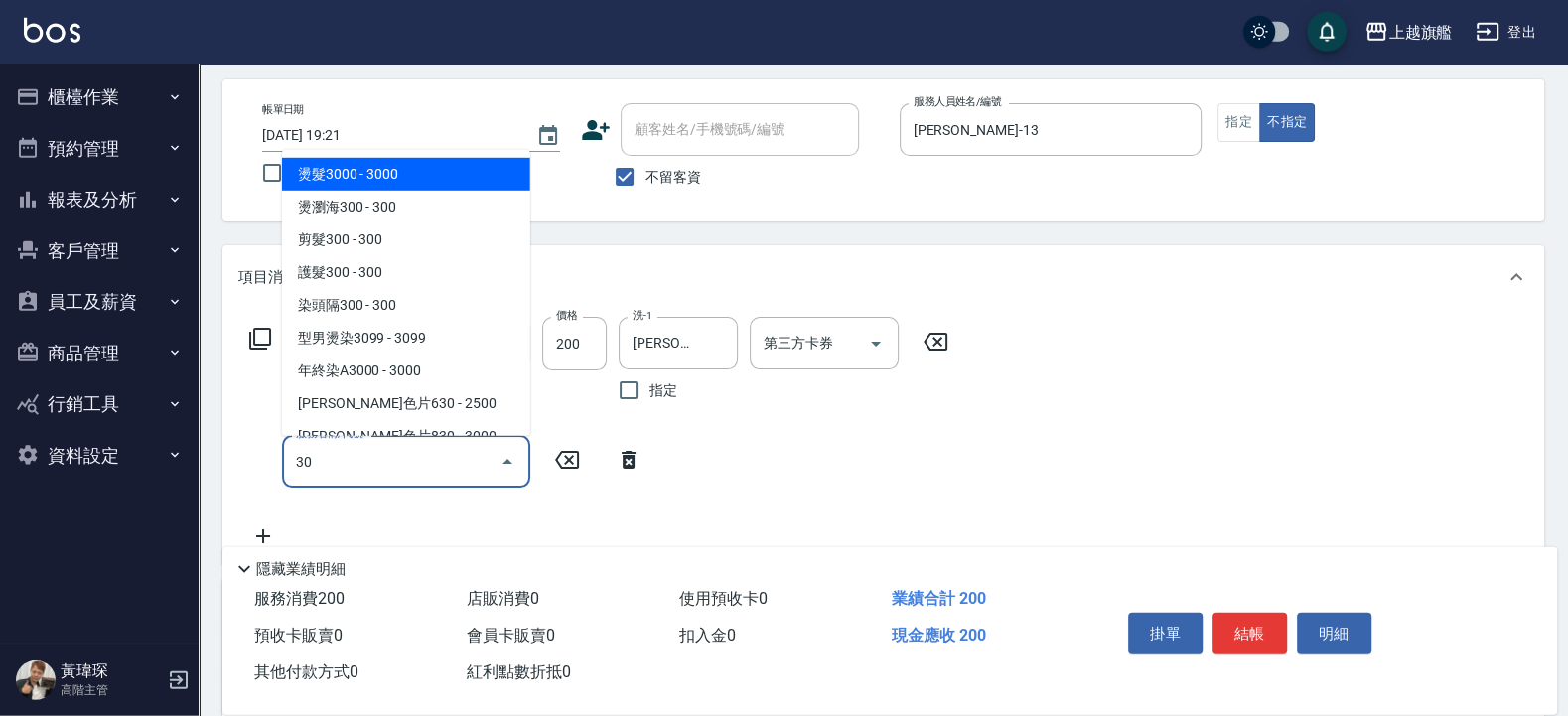 type on "303" 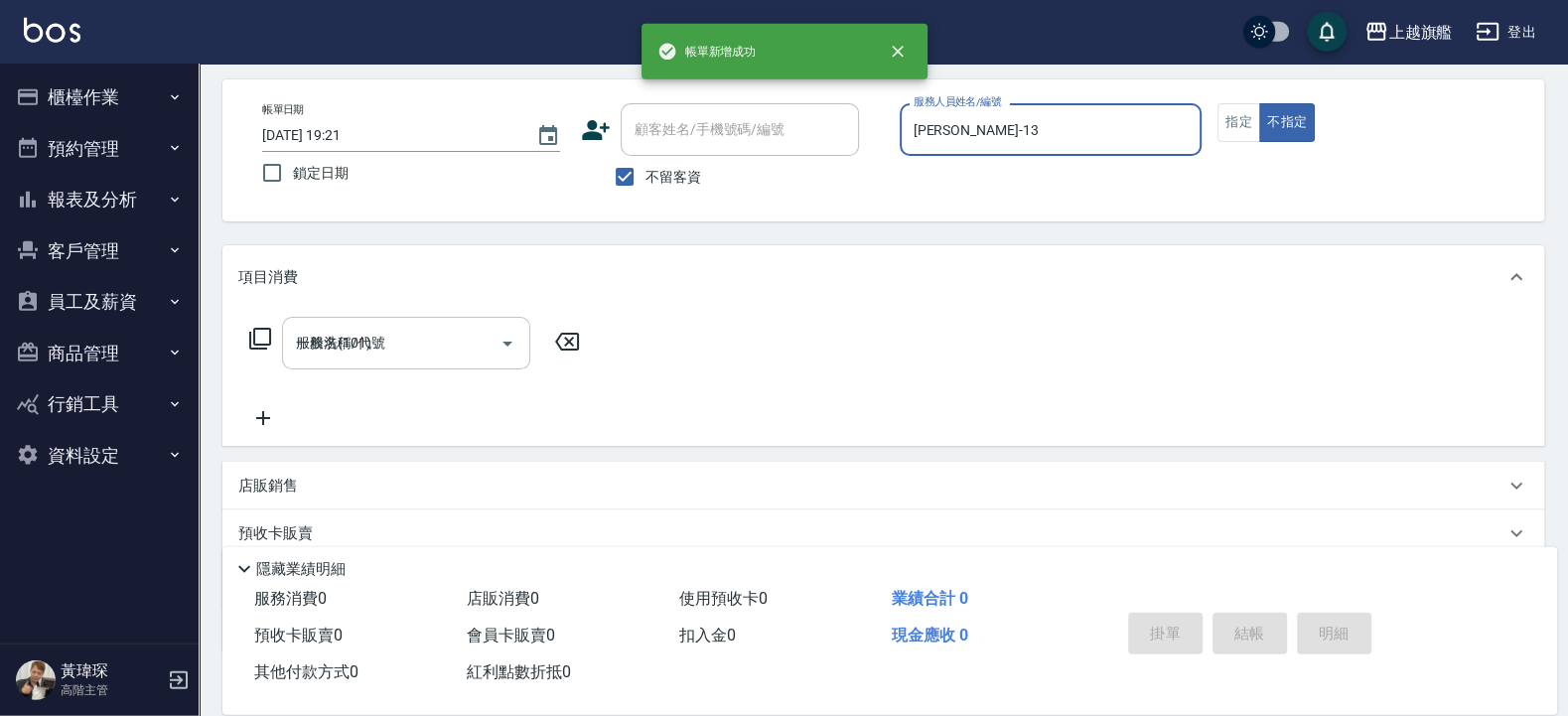 type 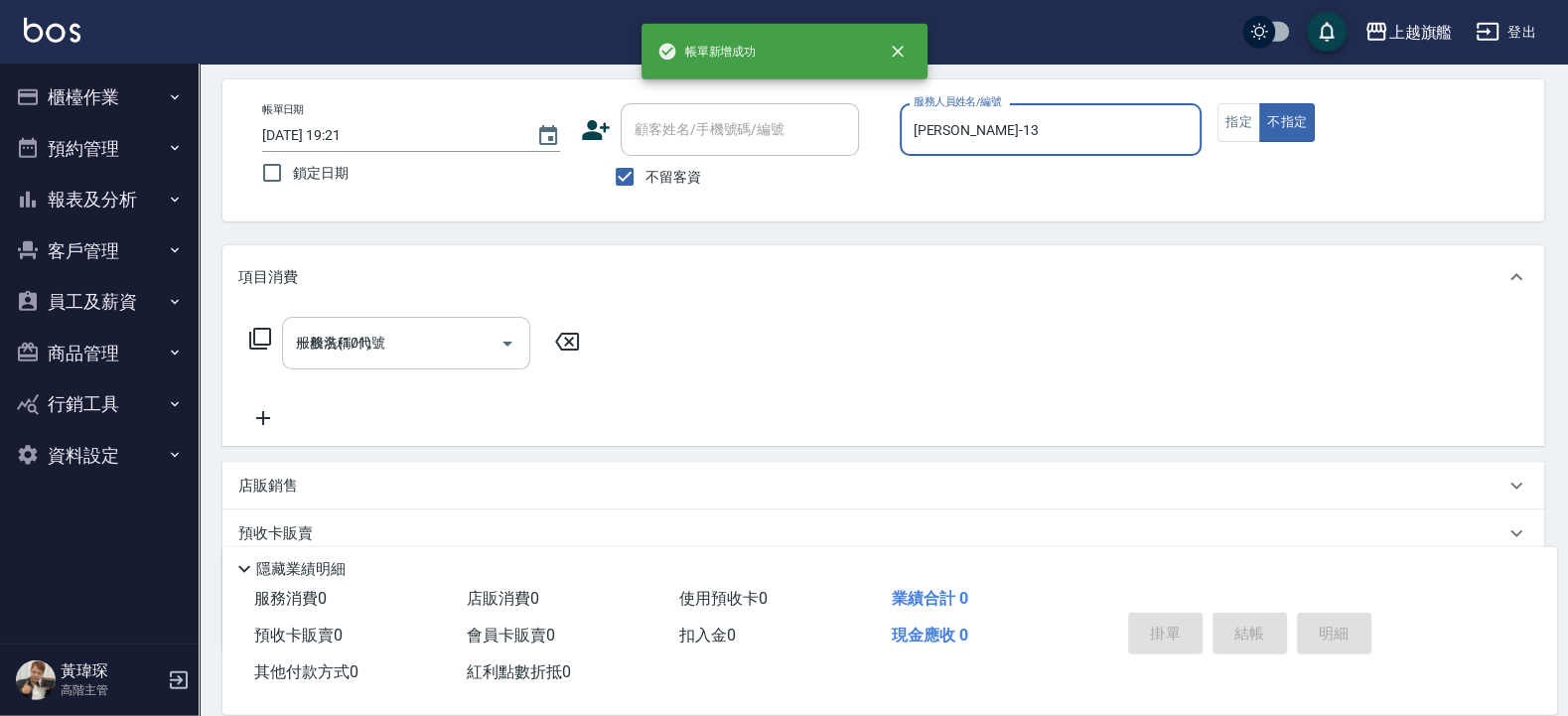 type 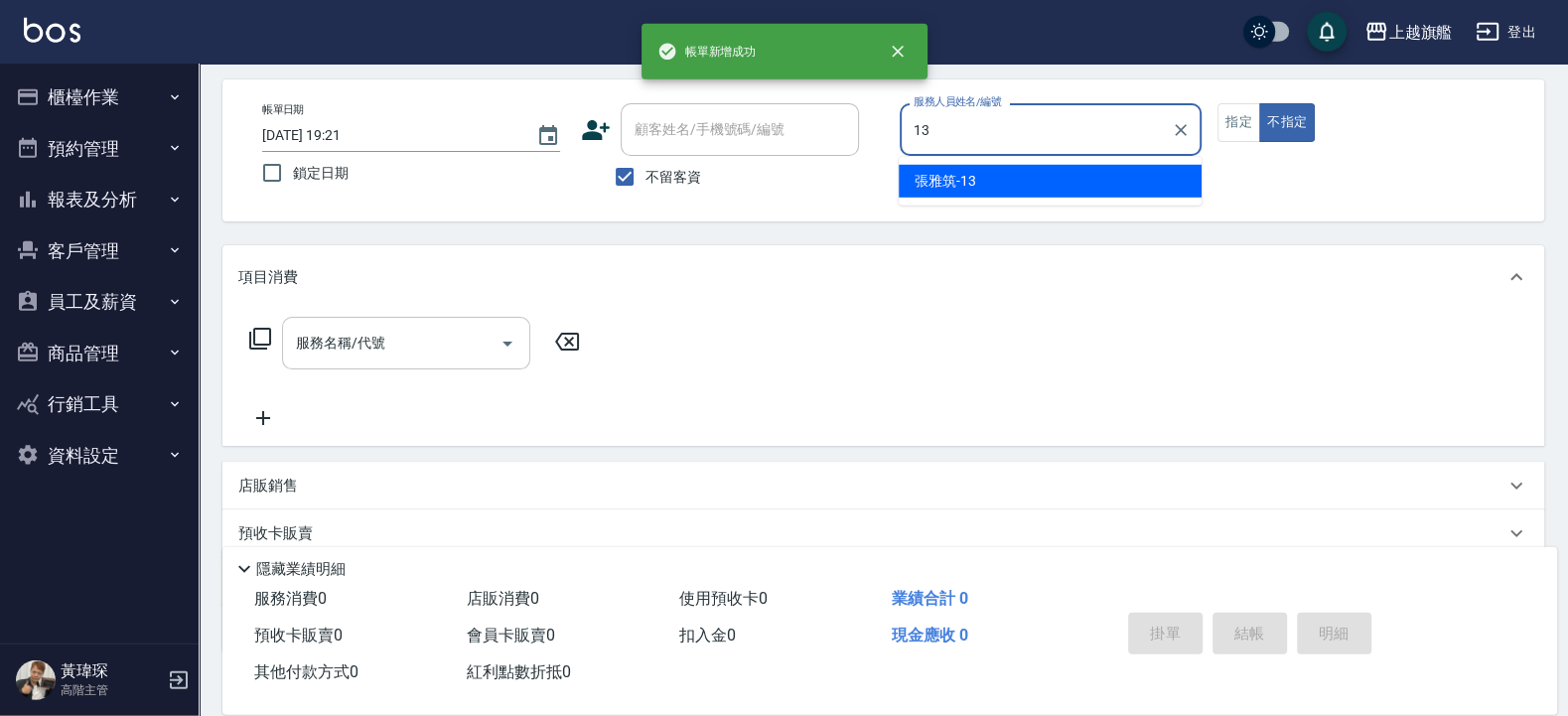 type on "張雅筑-13" 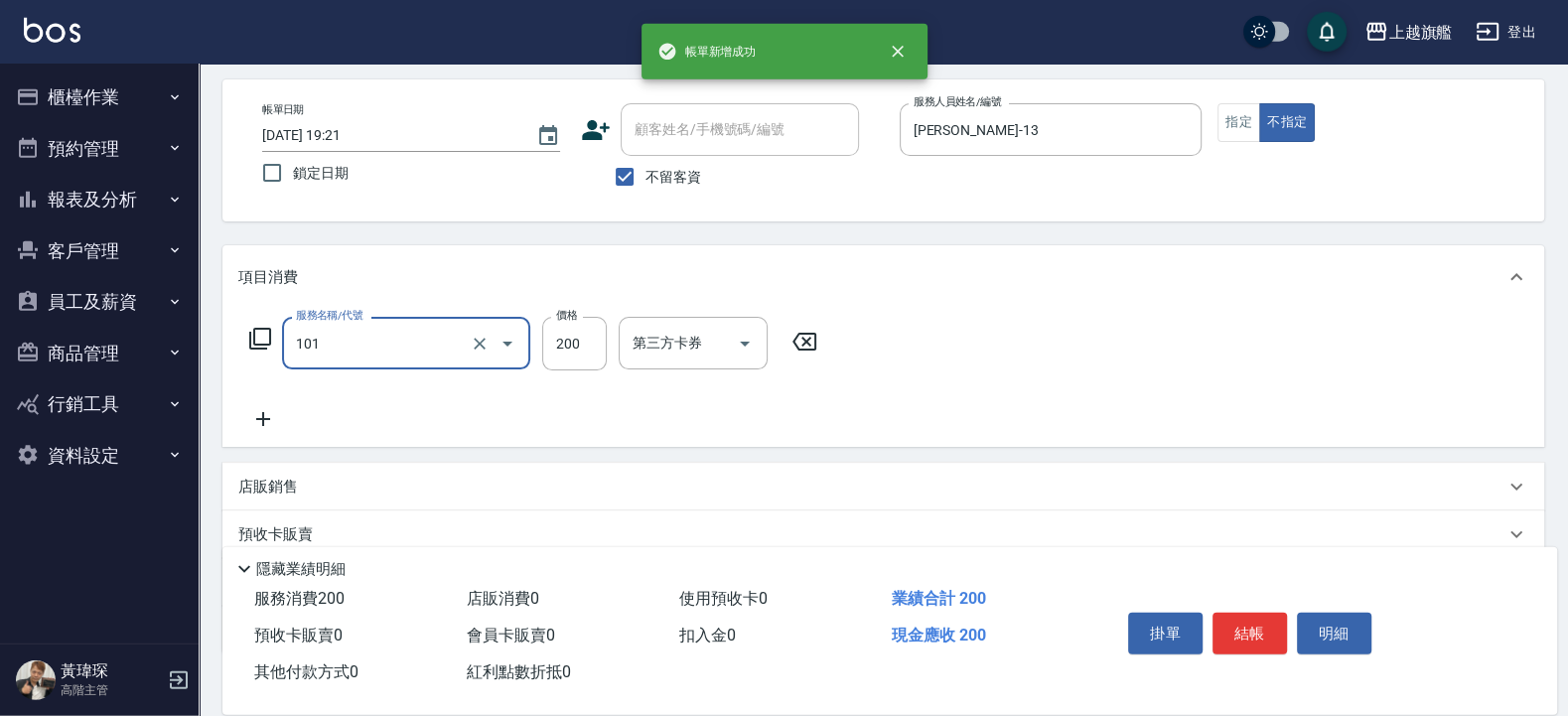 type on "一般洗(101)" 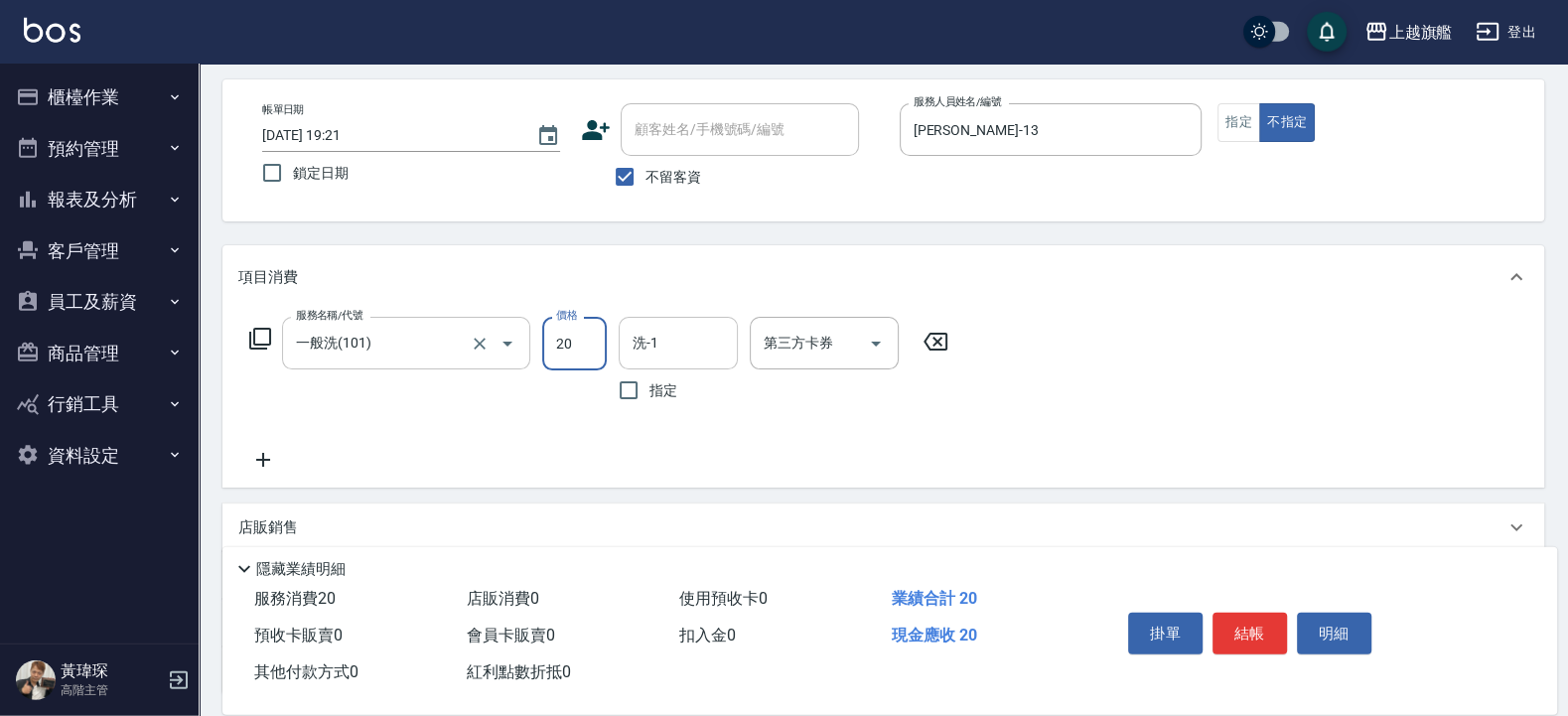 type on "200" 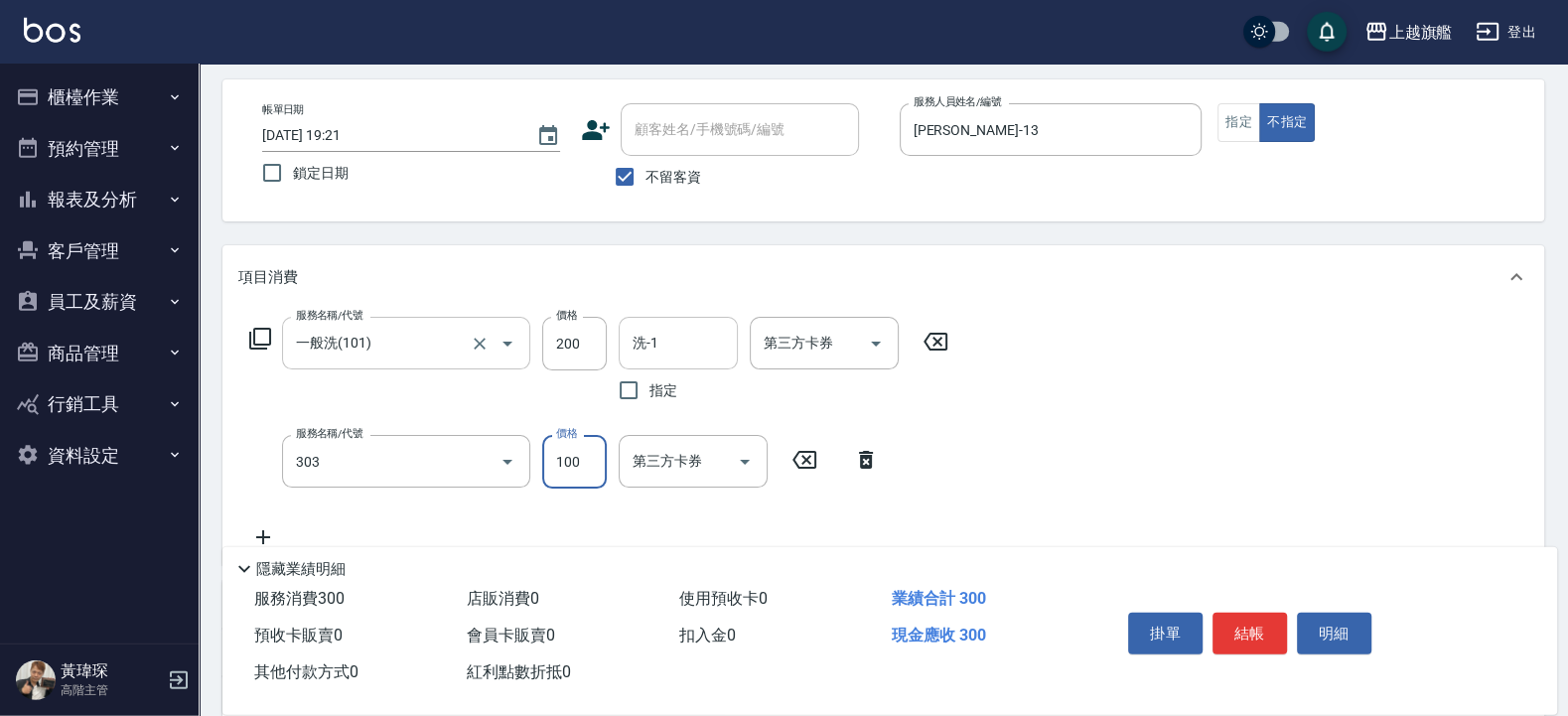 type on "剪髮100(303)" 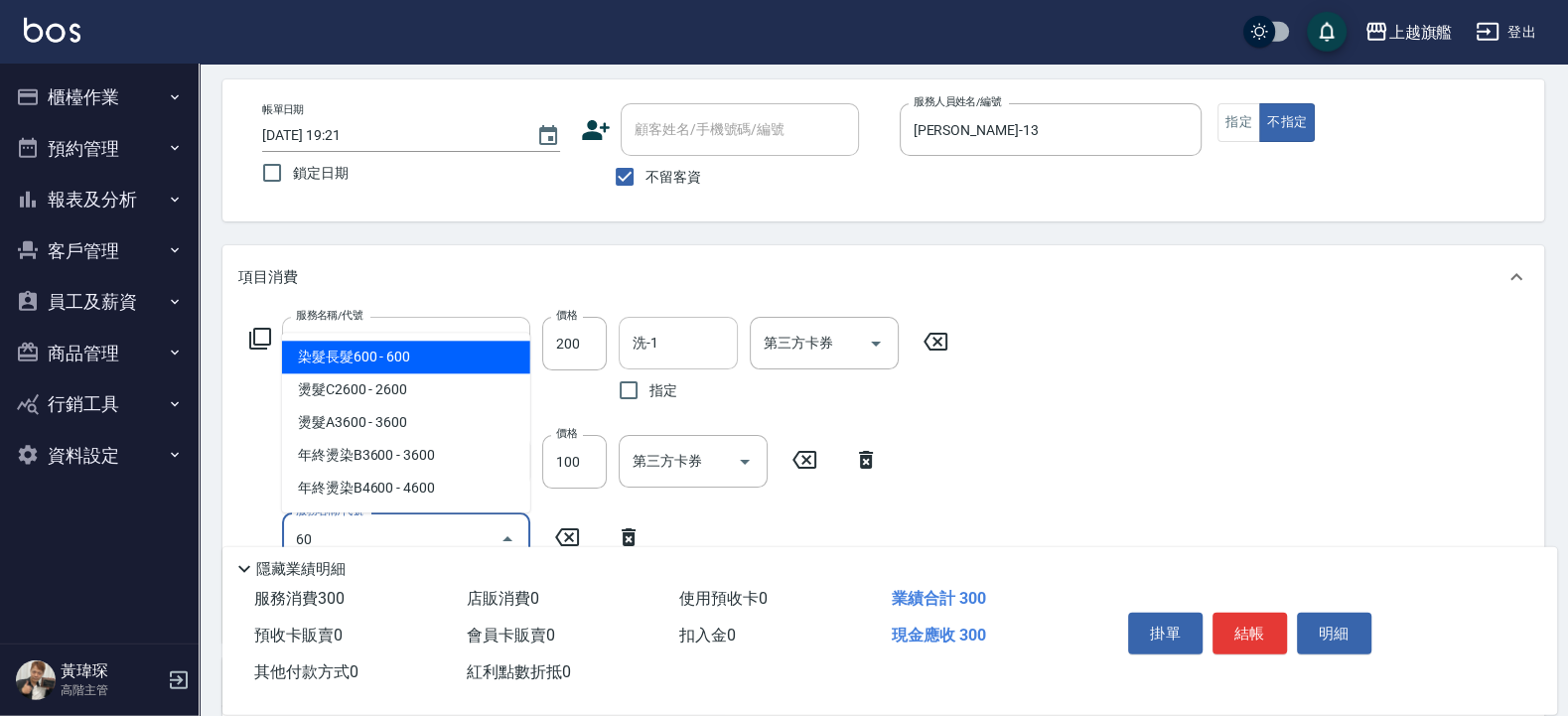 type on "608" 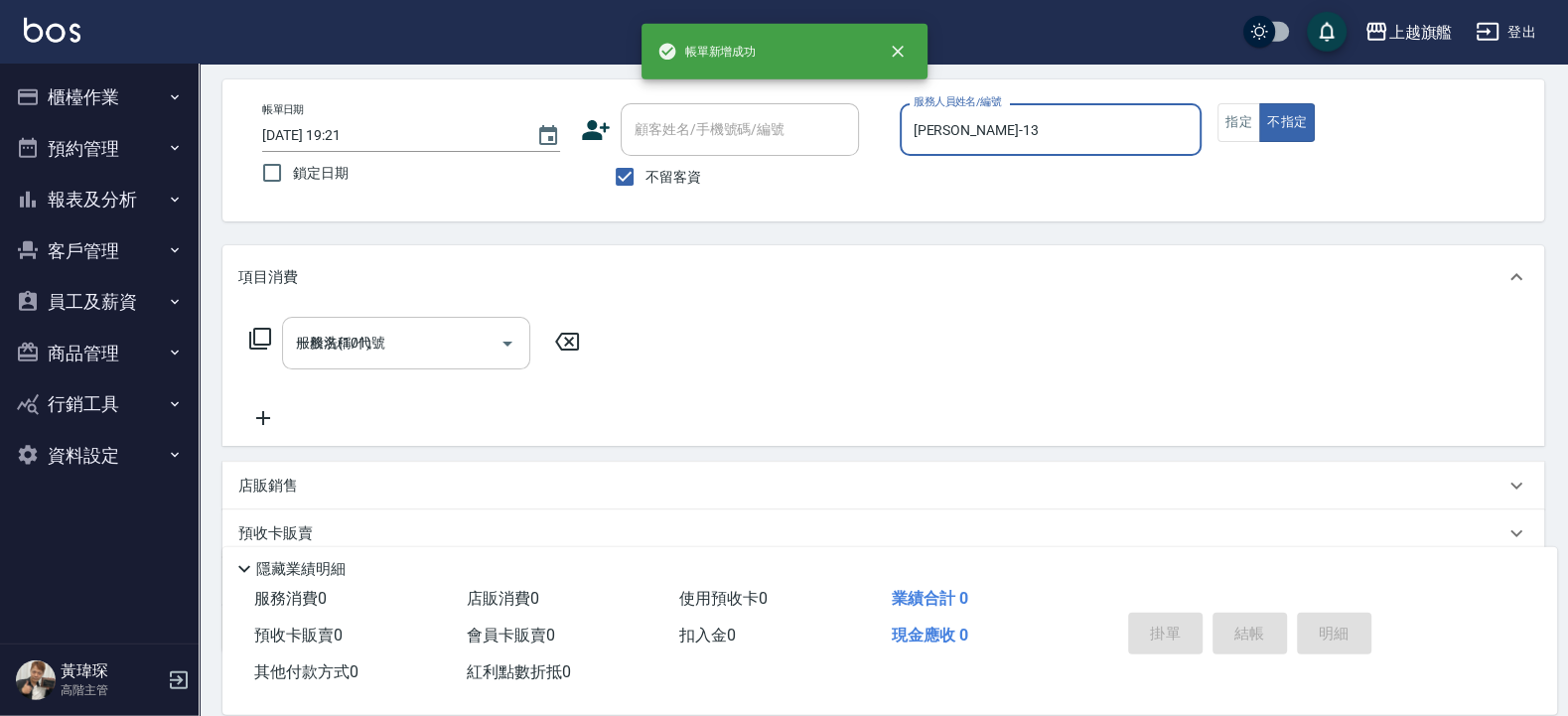 type 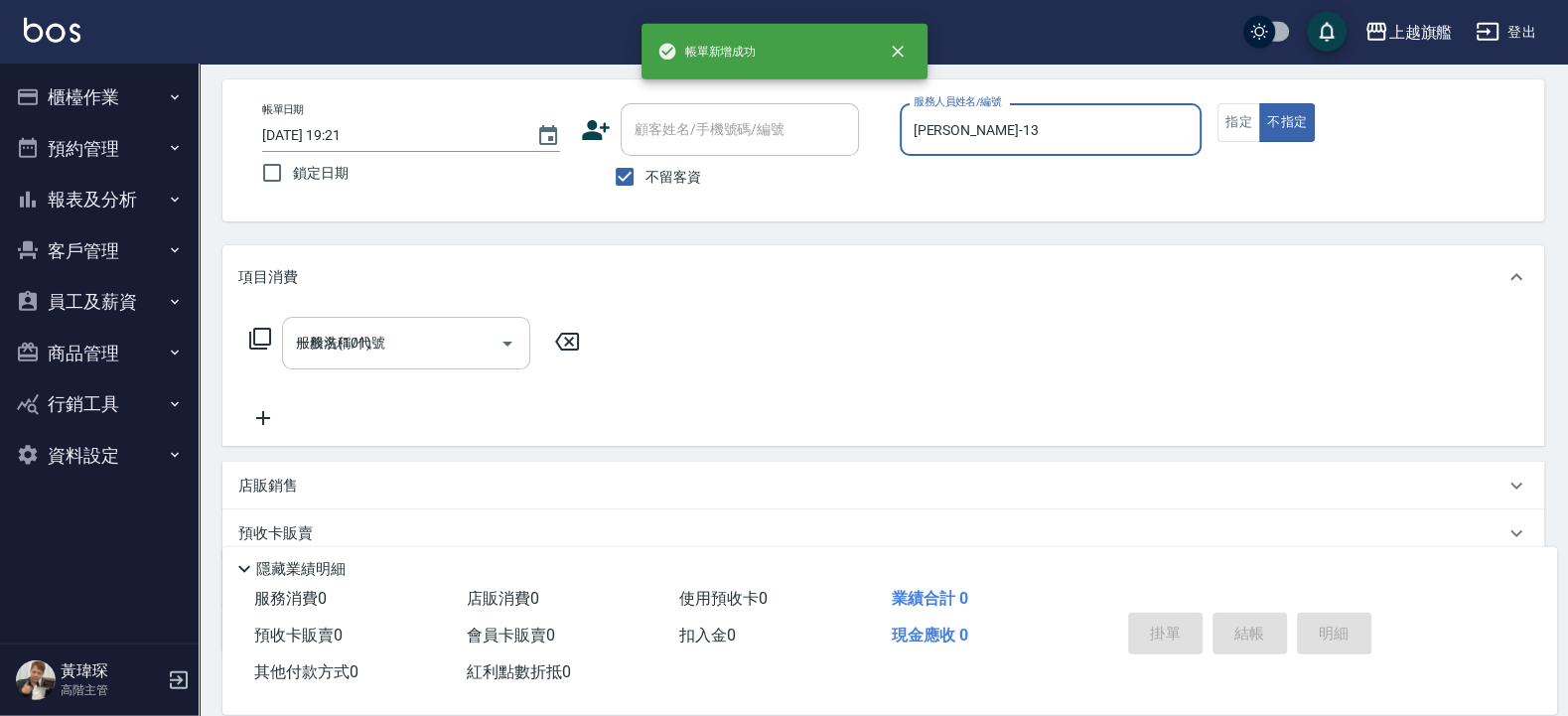 type 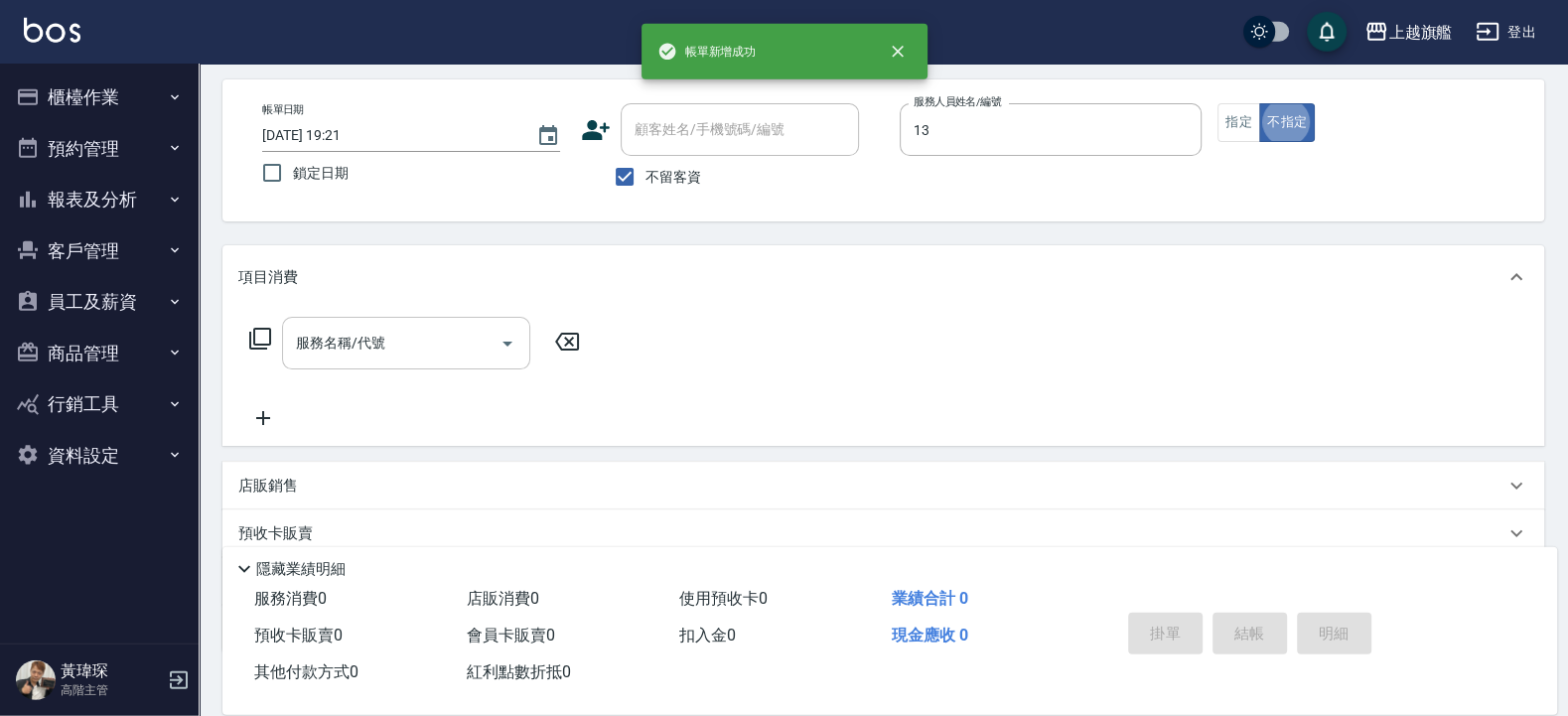 type on "張雅筑-13" 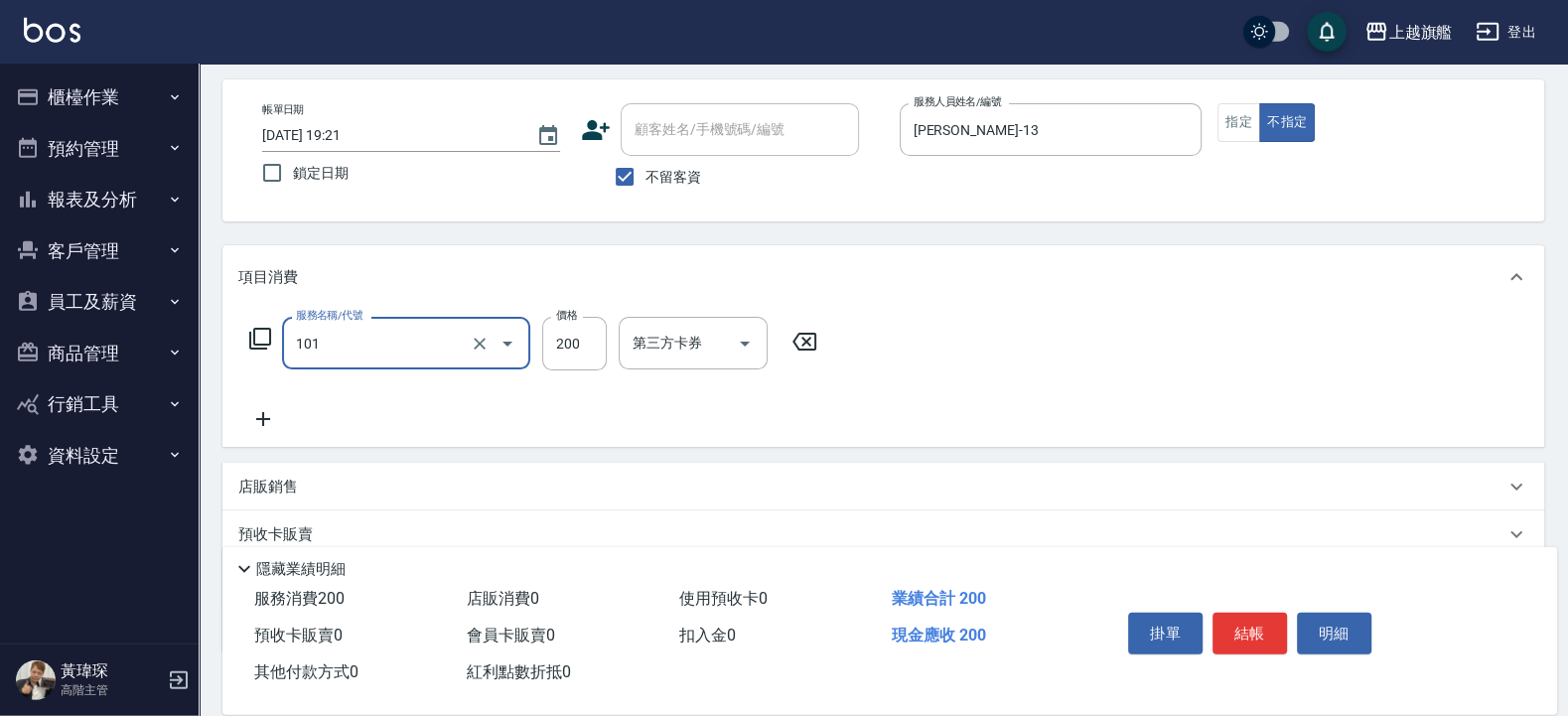 type on "一般洗(101)" 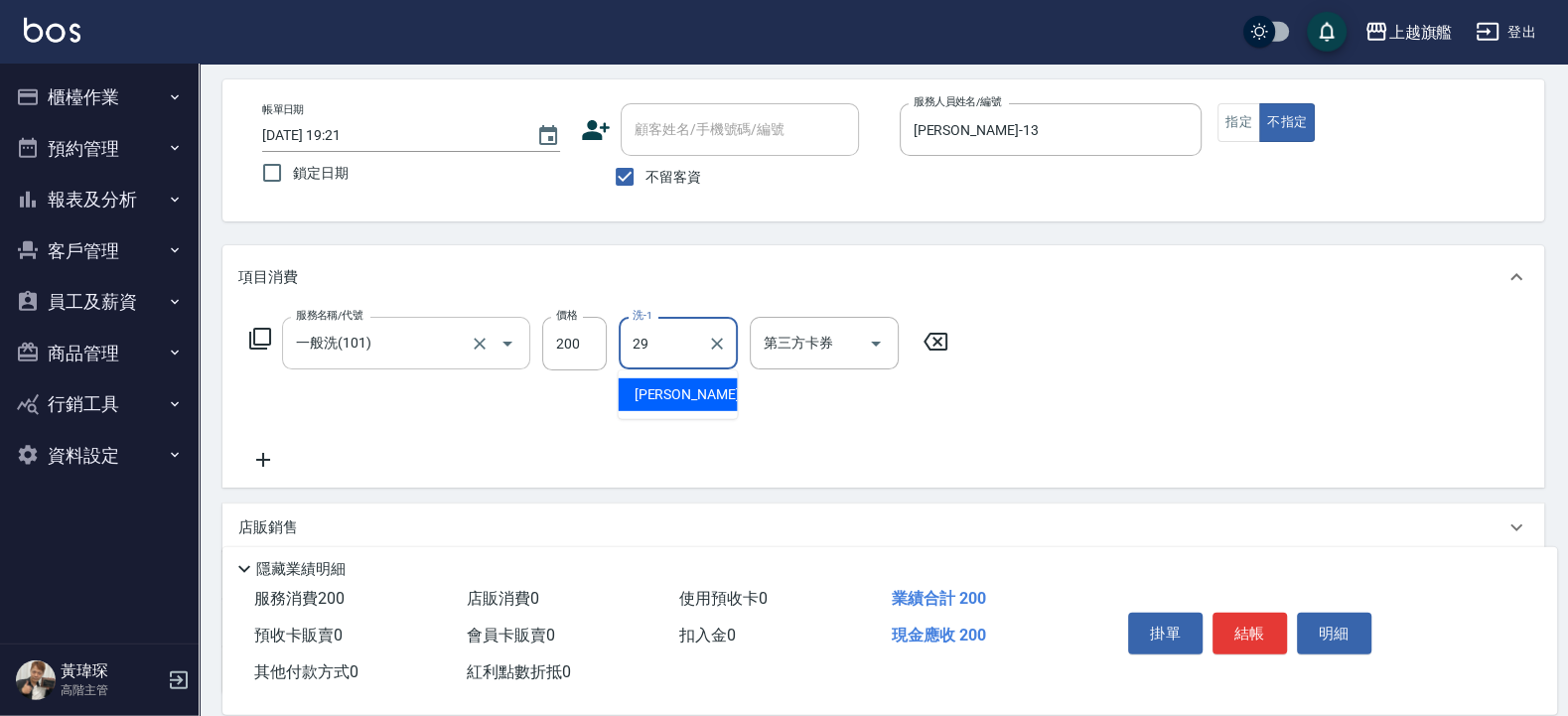 type on "張耘慈-29" 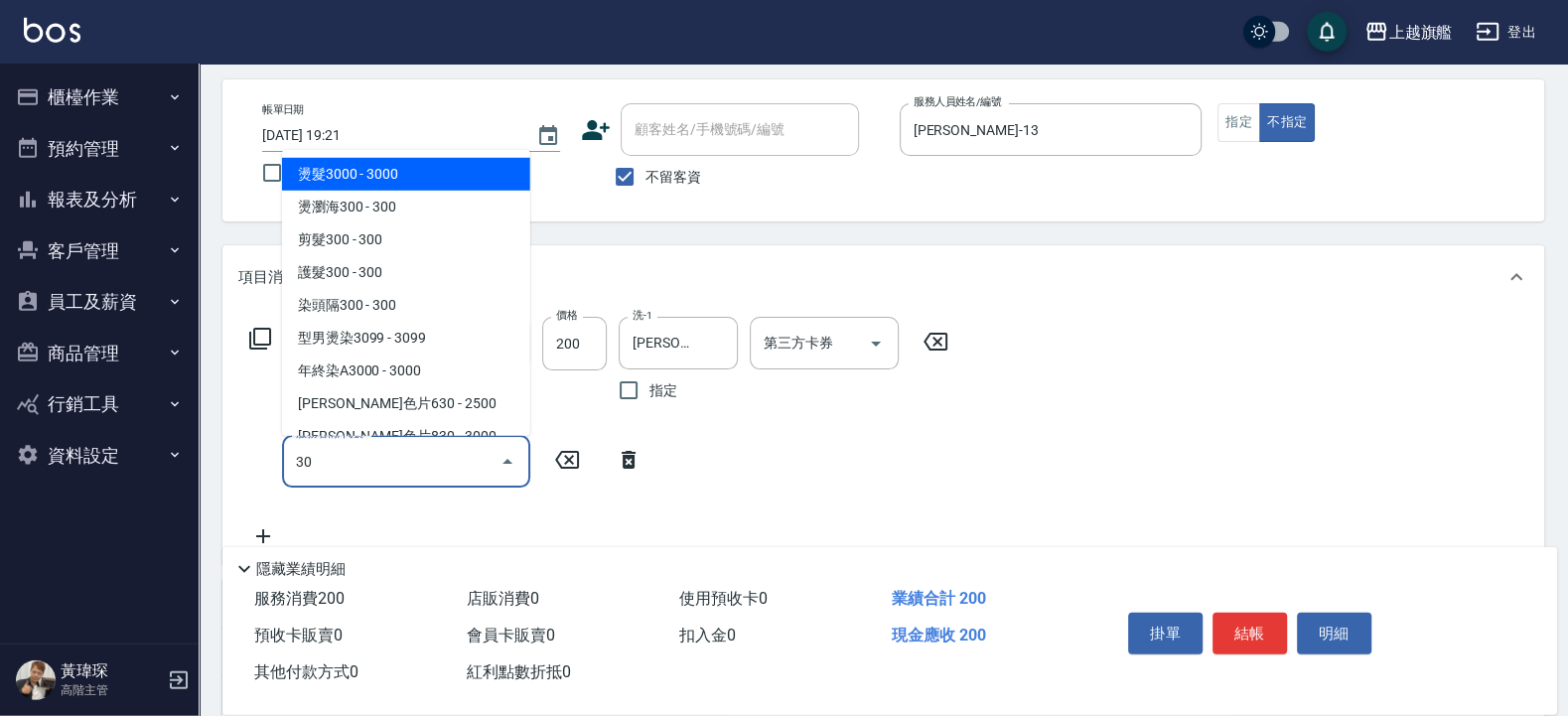 type on "303" 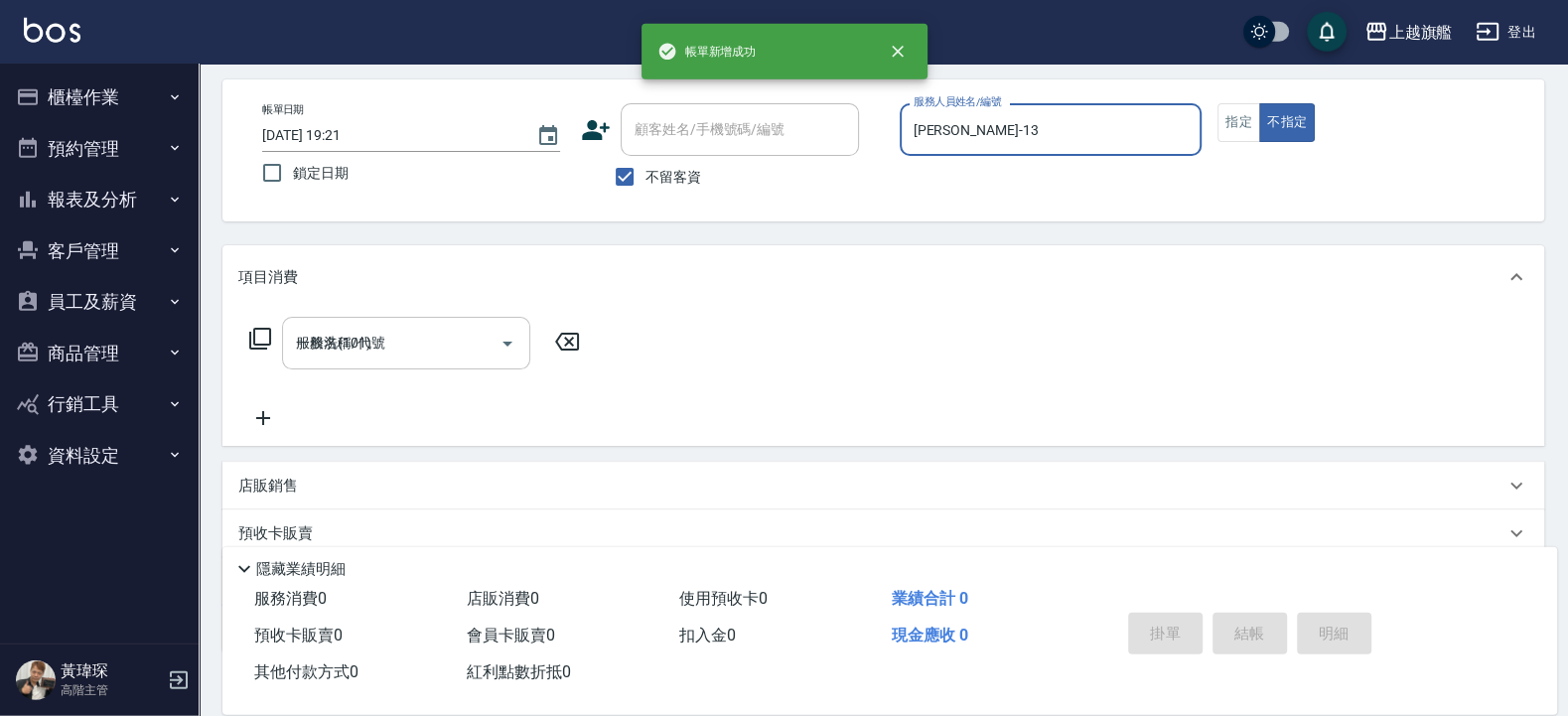 type 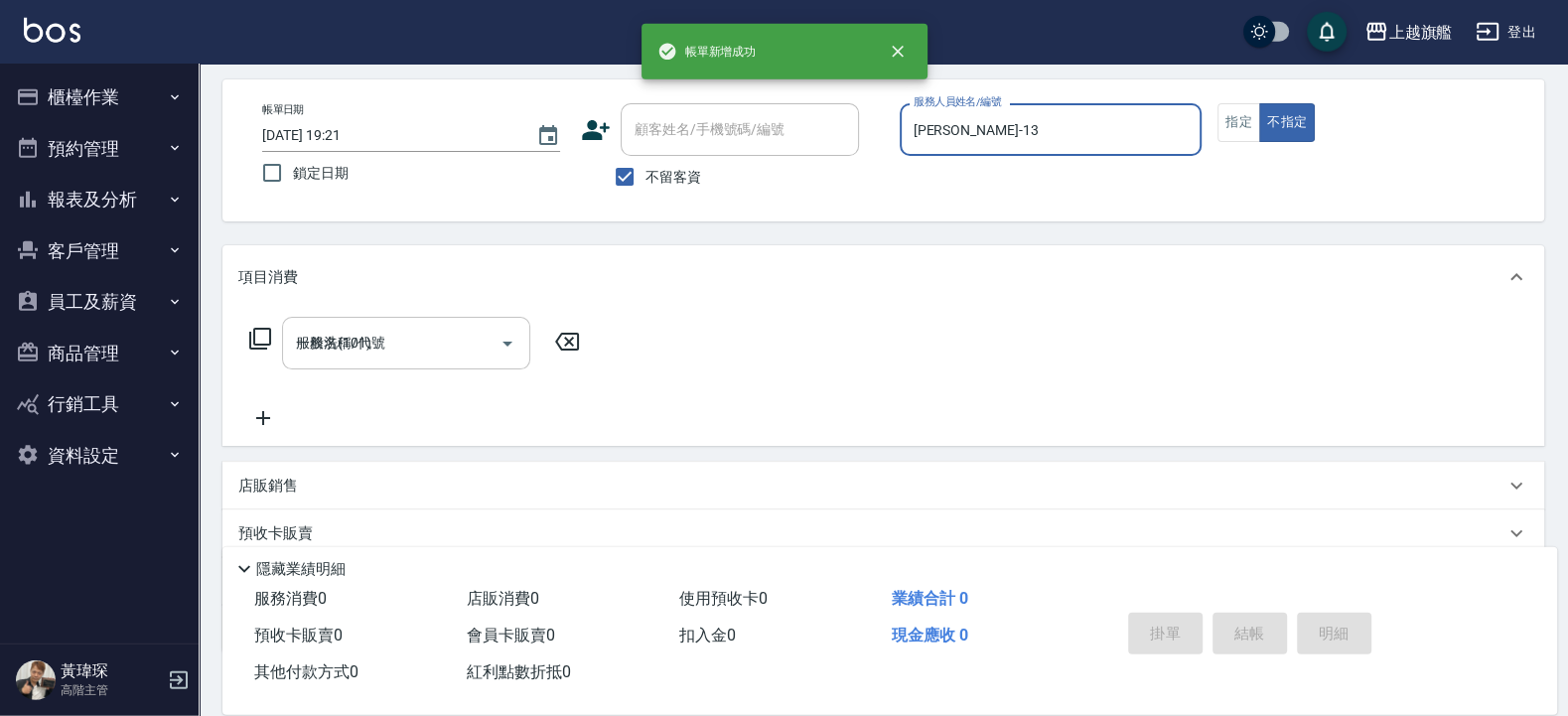 type 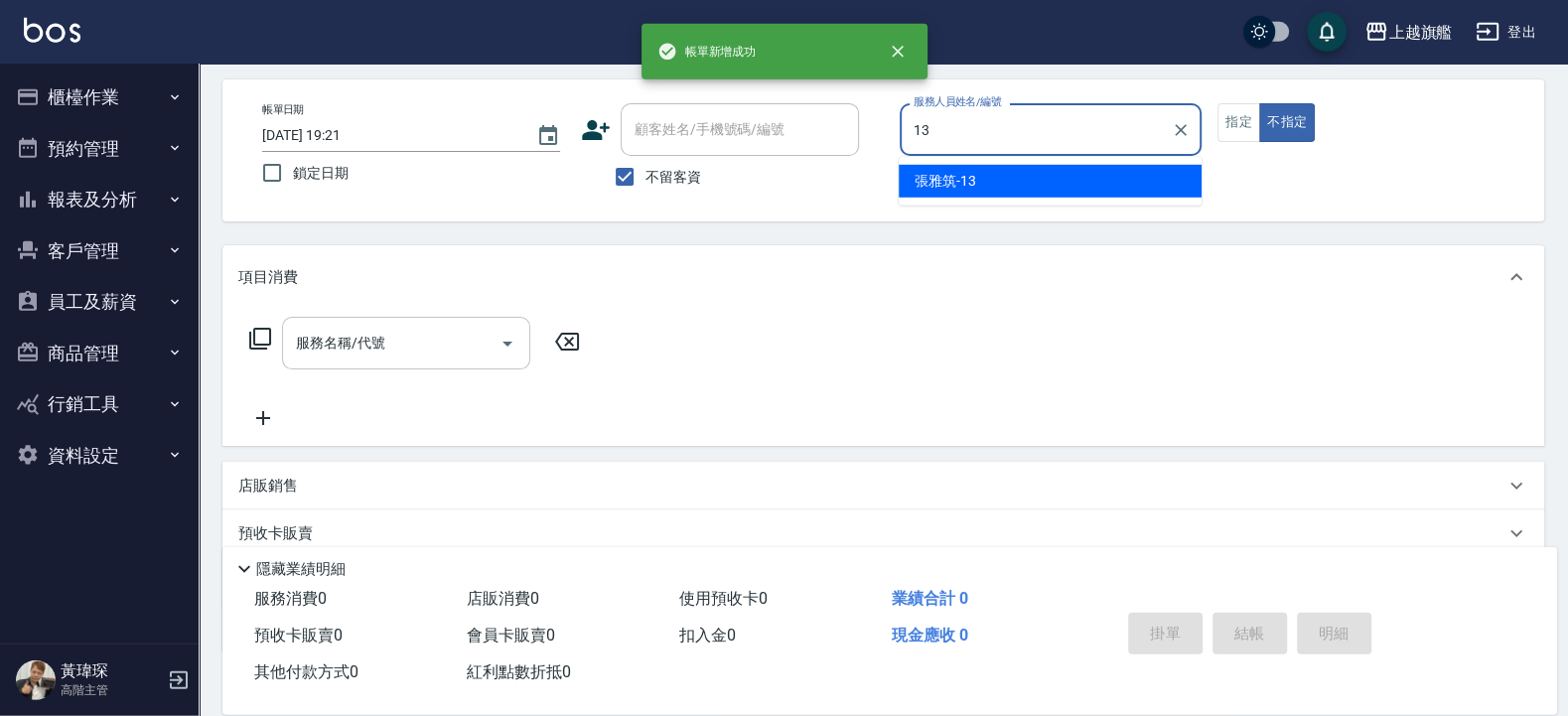 type on "張雅筑-13" 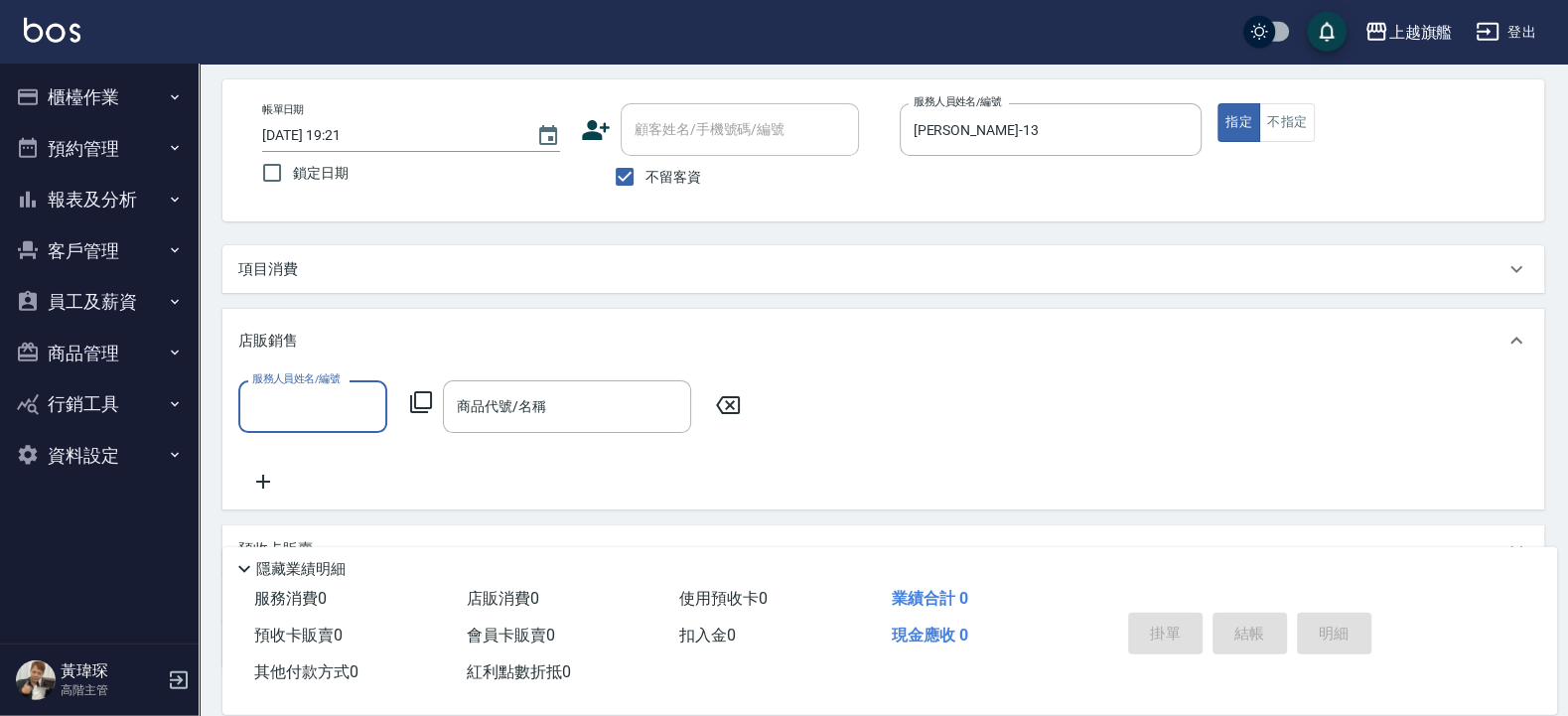 scroll, scrollTop: 0, scrollLeft: 0, axis: both 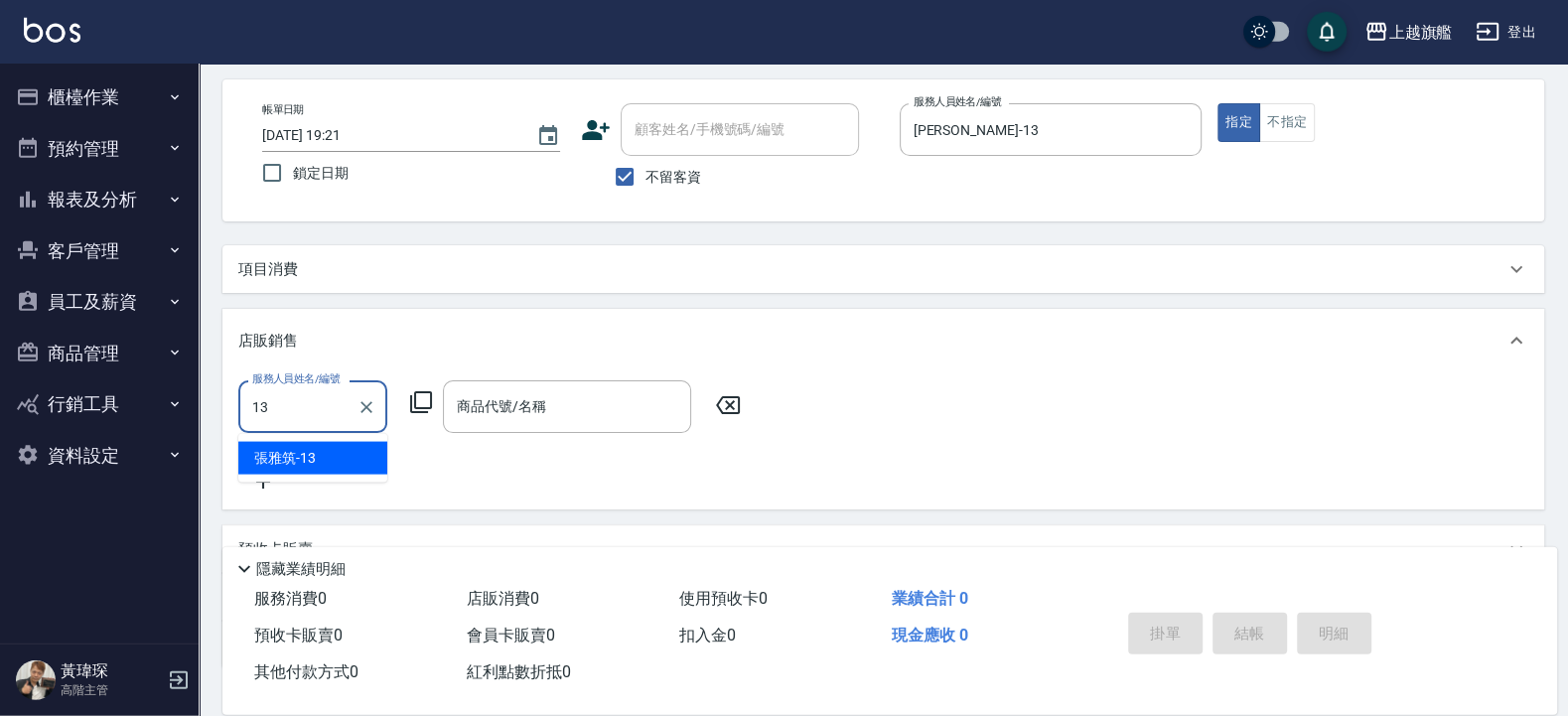 type on "張雅筑-13" 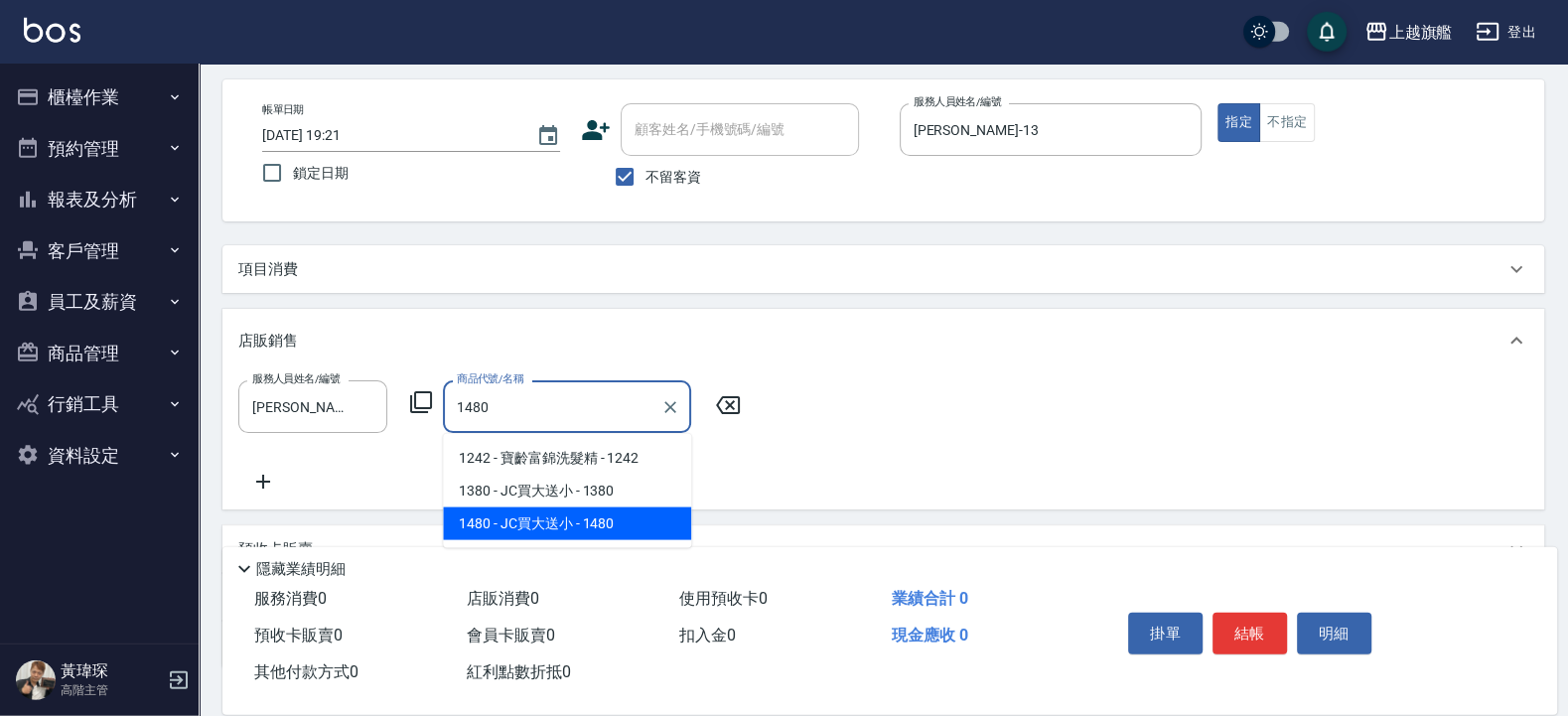 type on "JC買大送小" 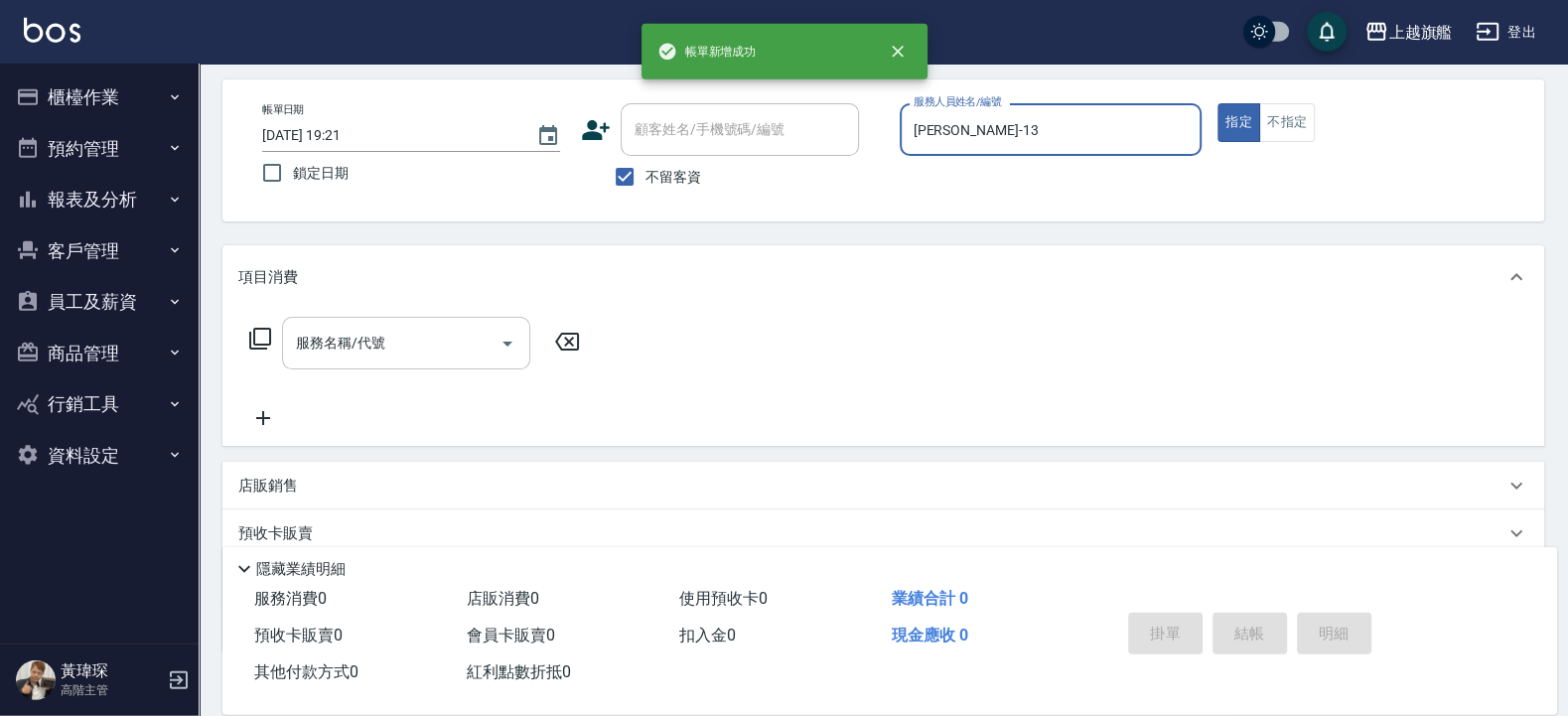 type 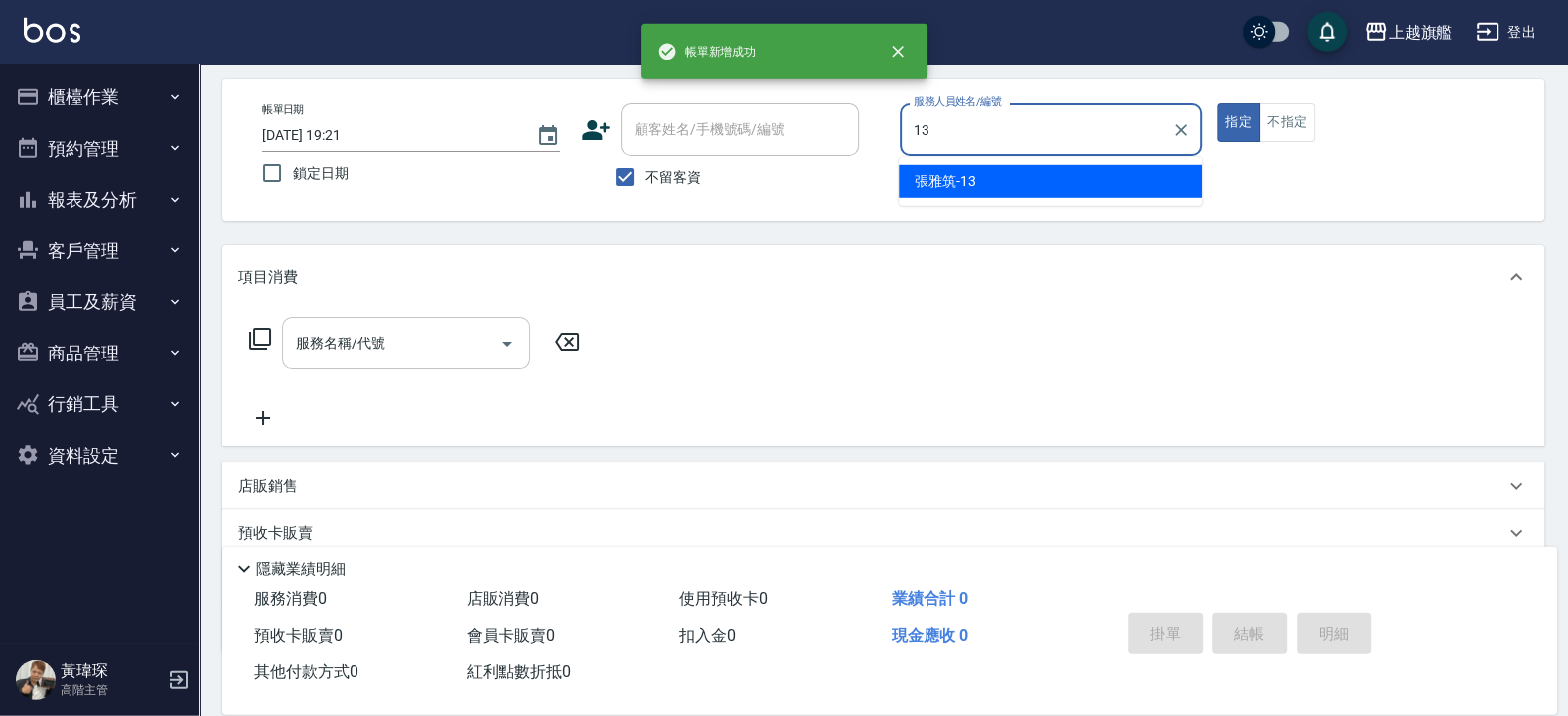 type on "張雅筑-13" 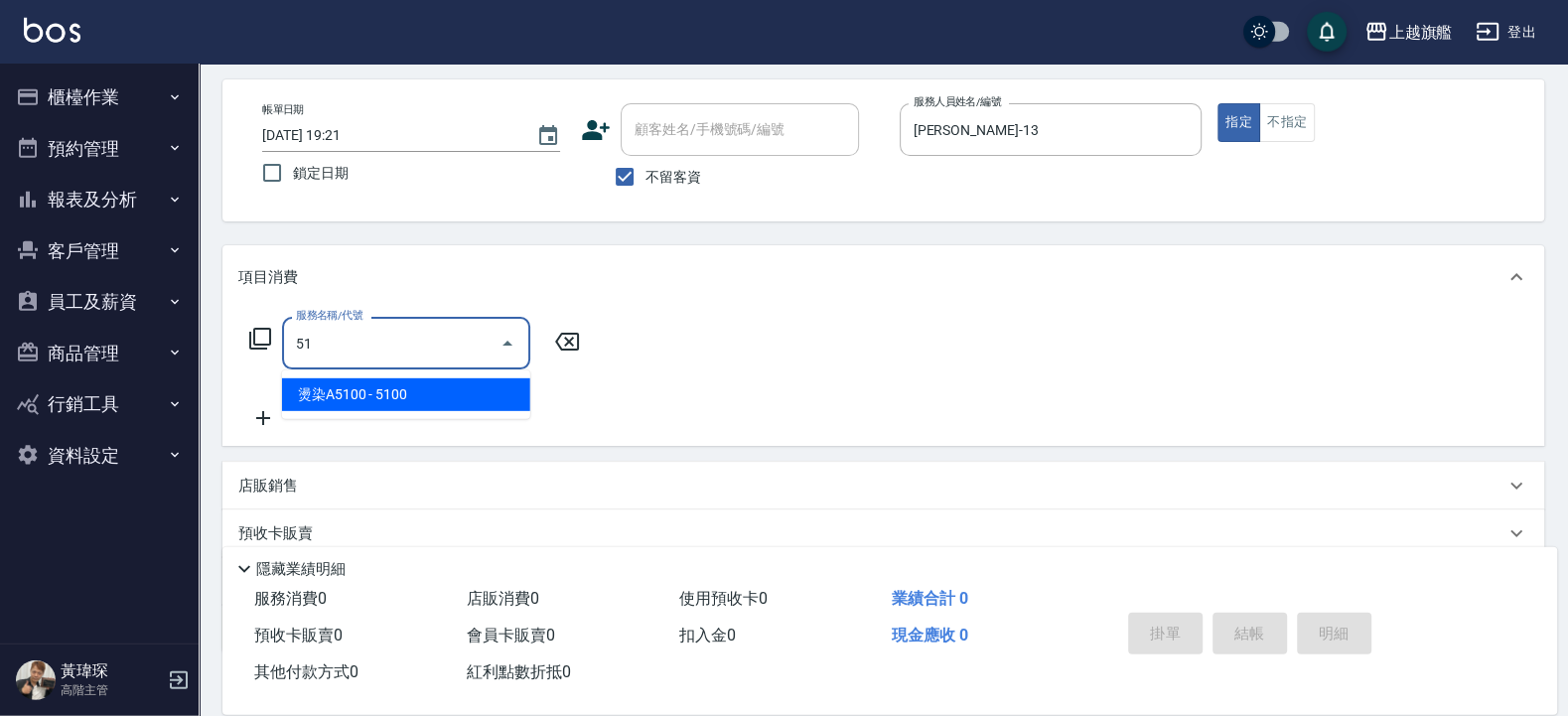 type on "510" 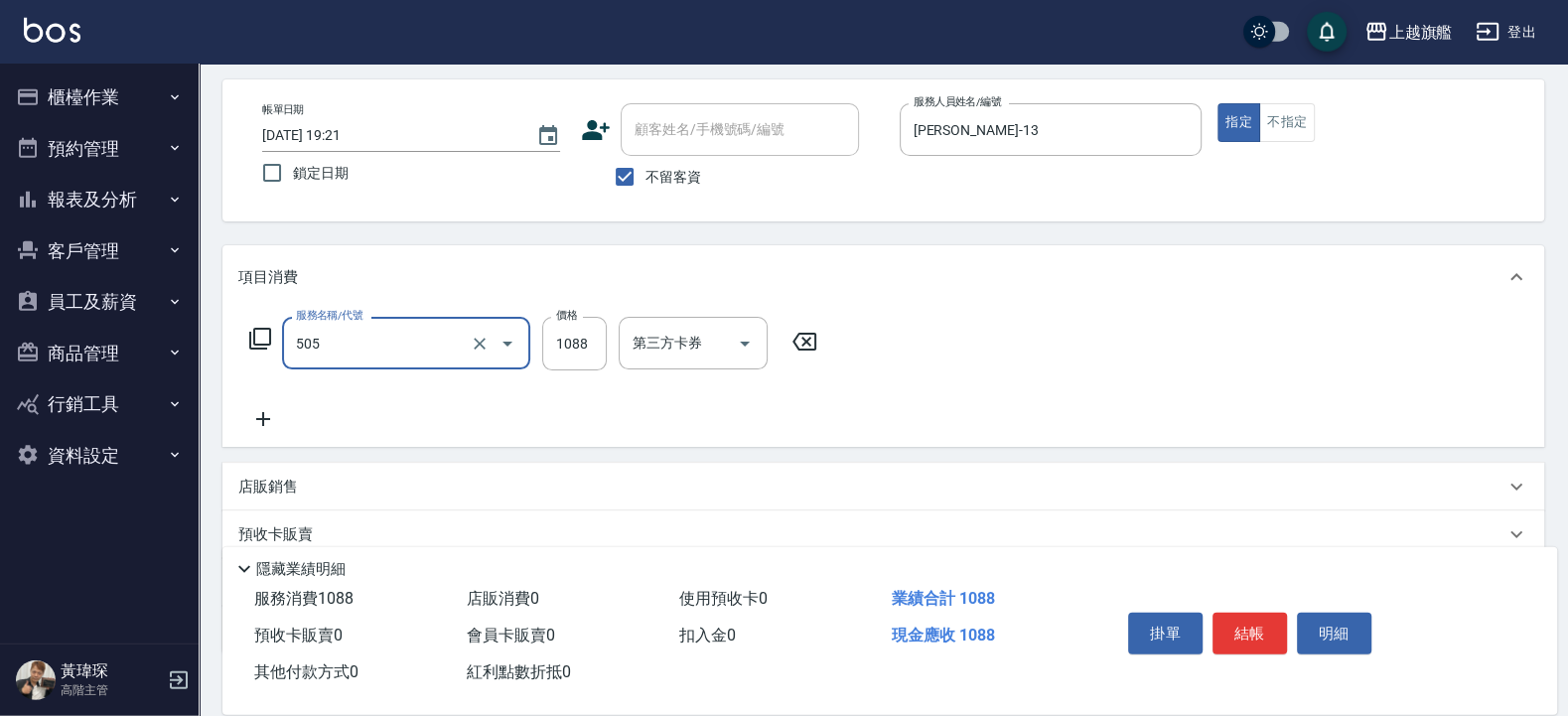 type on "染髮1088(505)" 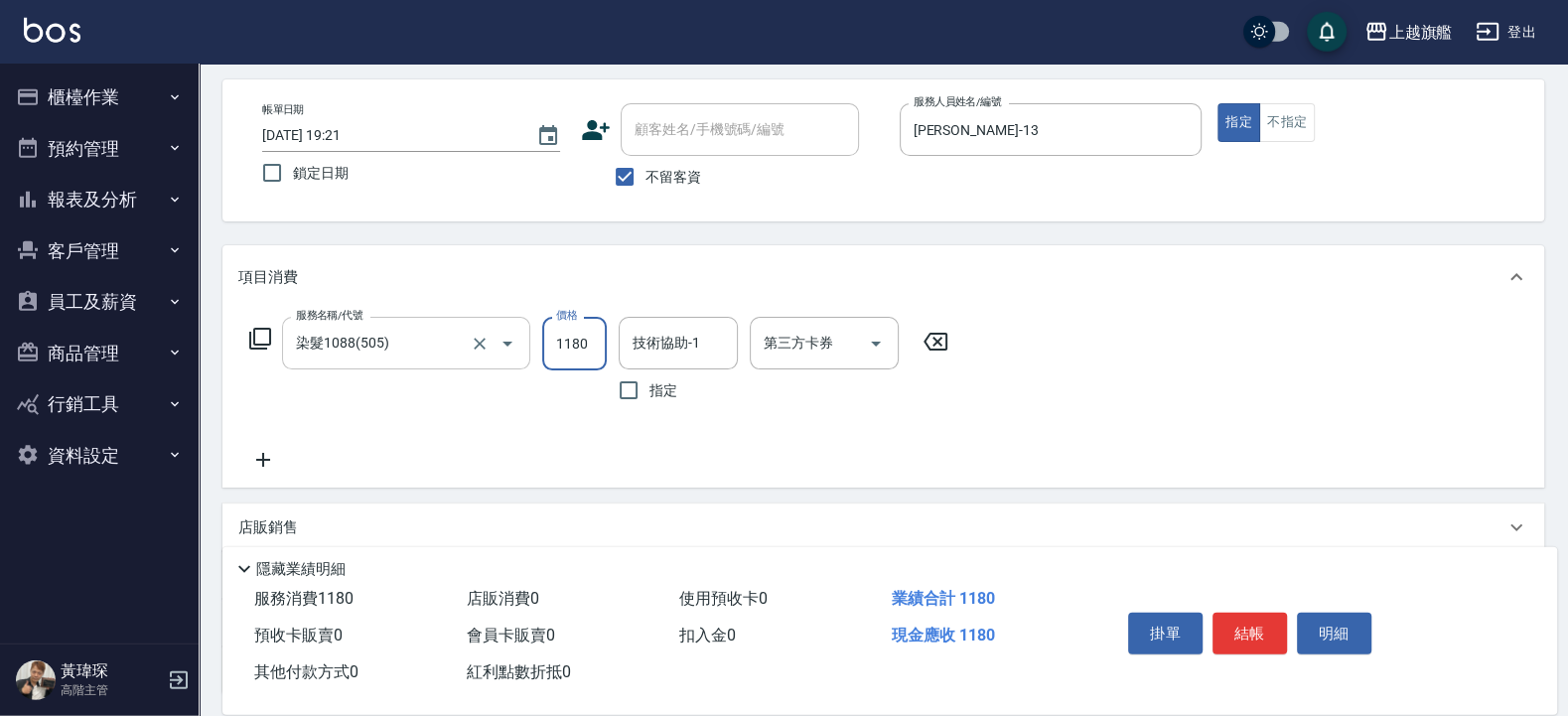 type on "1180" 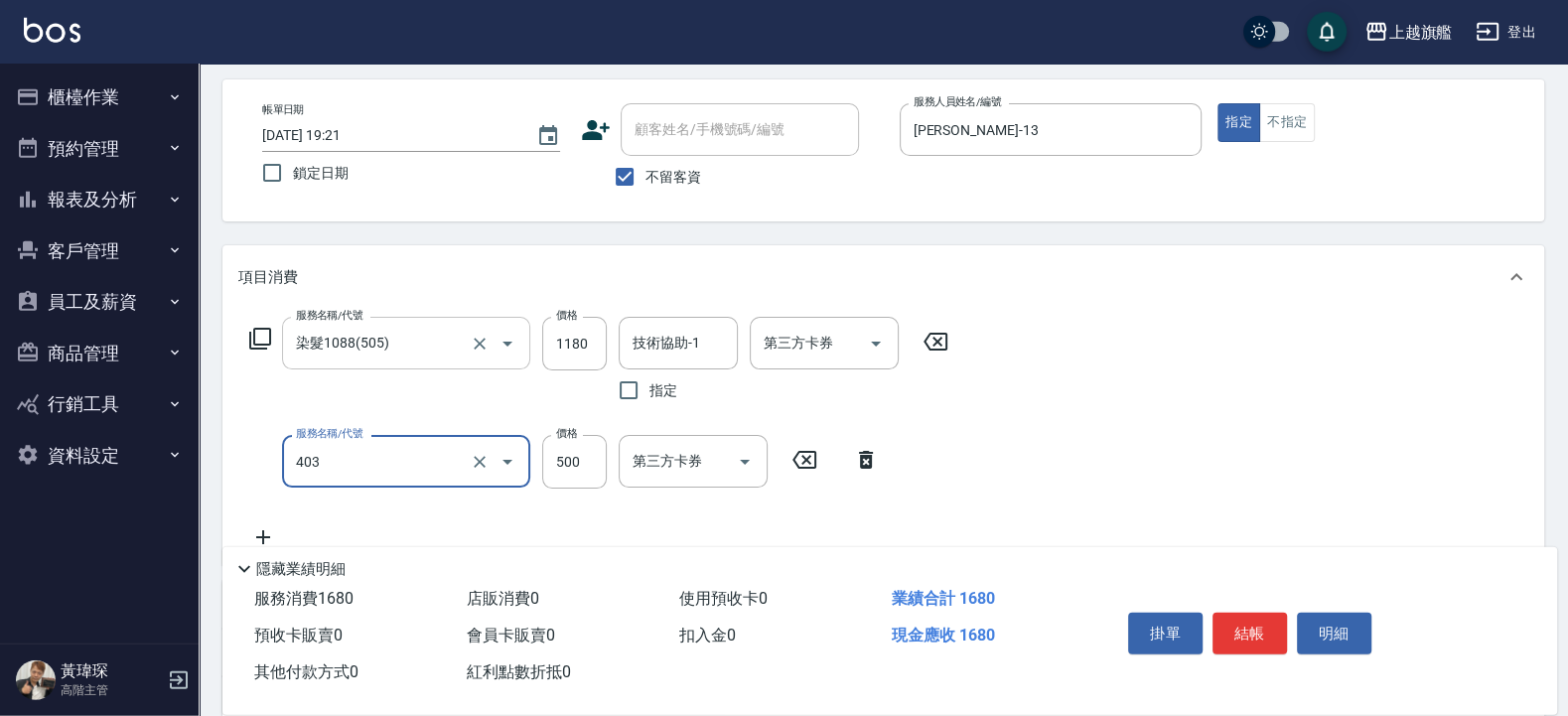type on "天天護髮500(403)" 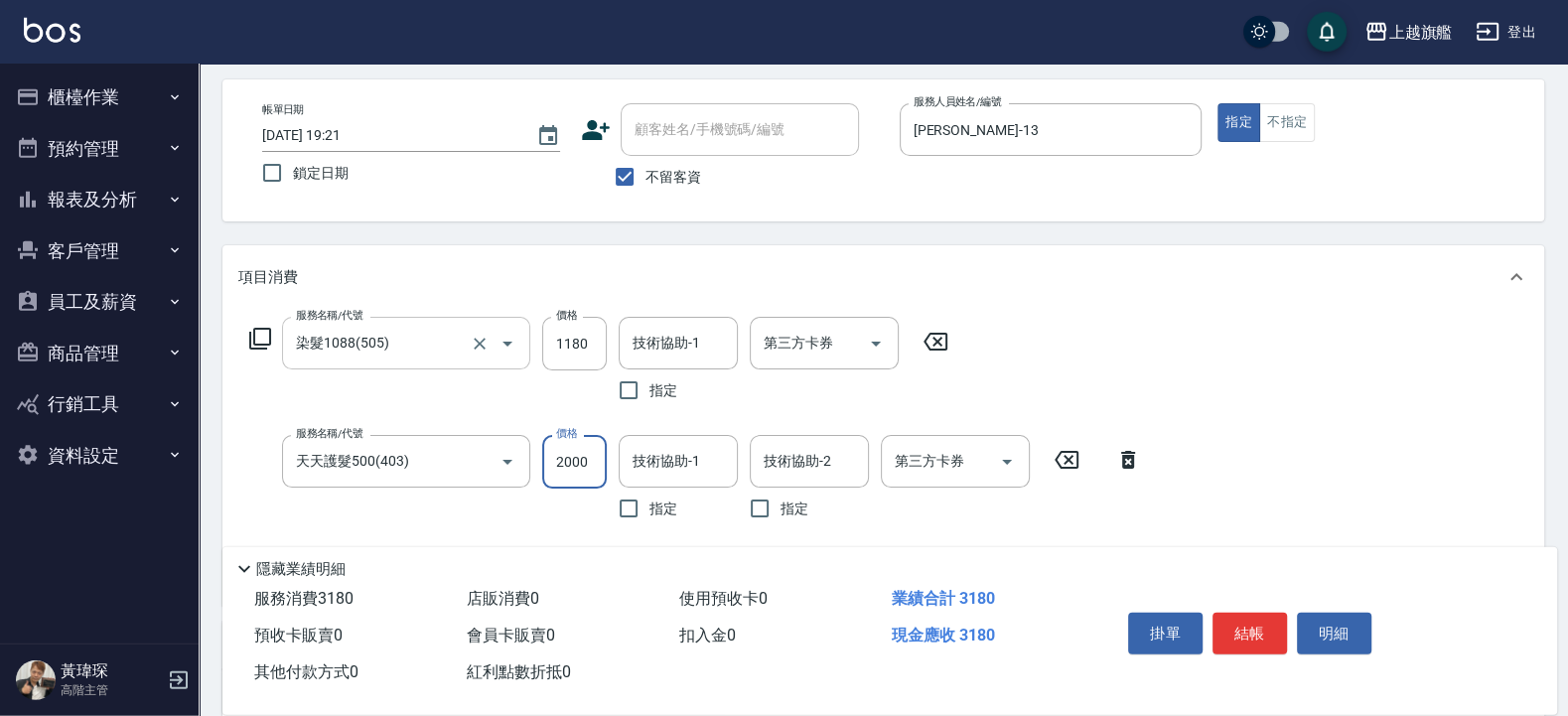 type on "2000" 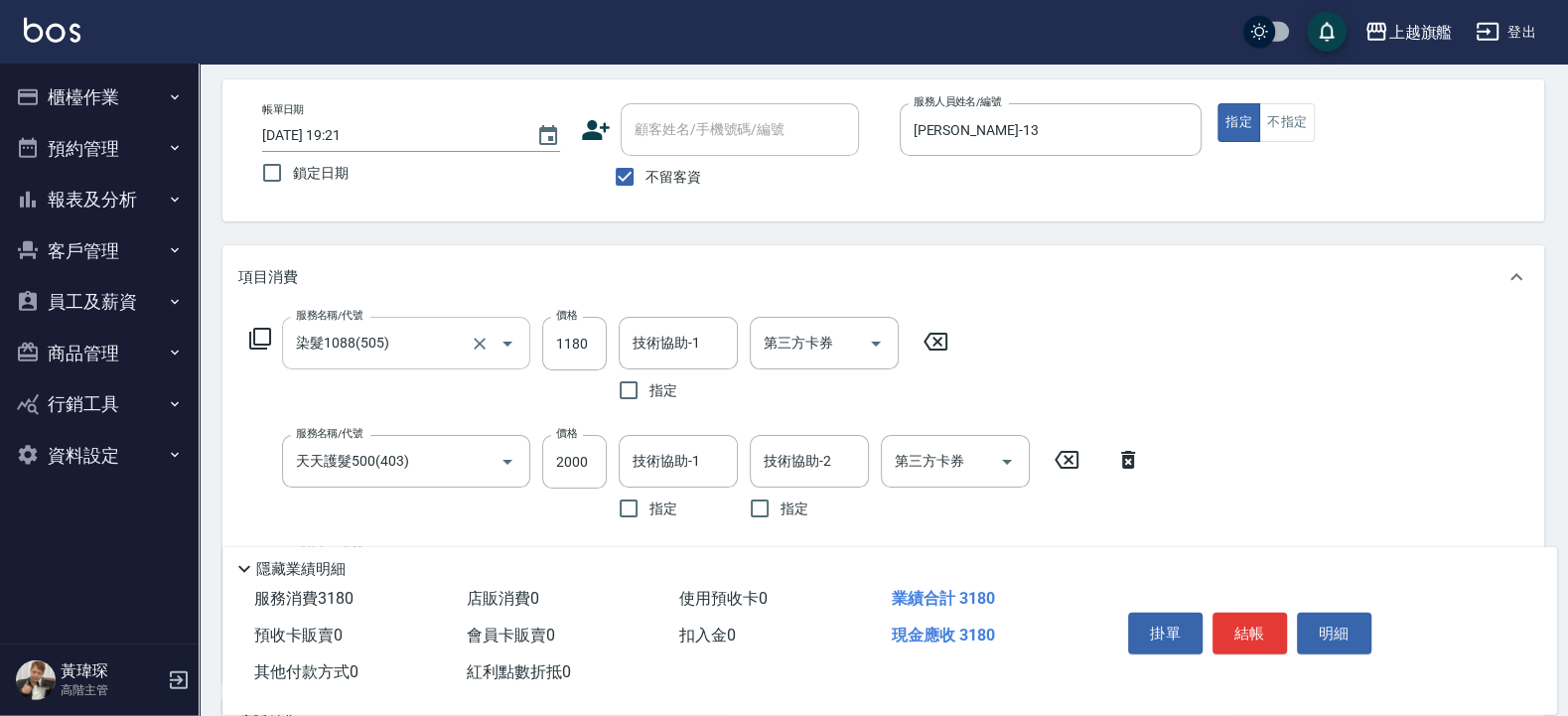 drag, startPoint x: 939, startPoint y: 333, endPoint x: 1143, endPoint y: 435, distance: 228.079 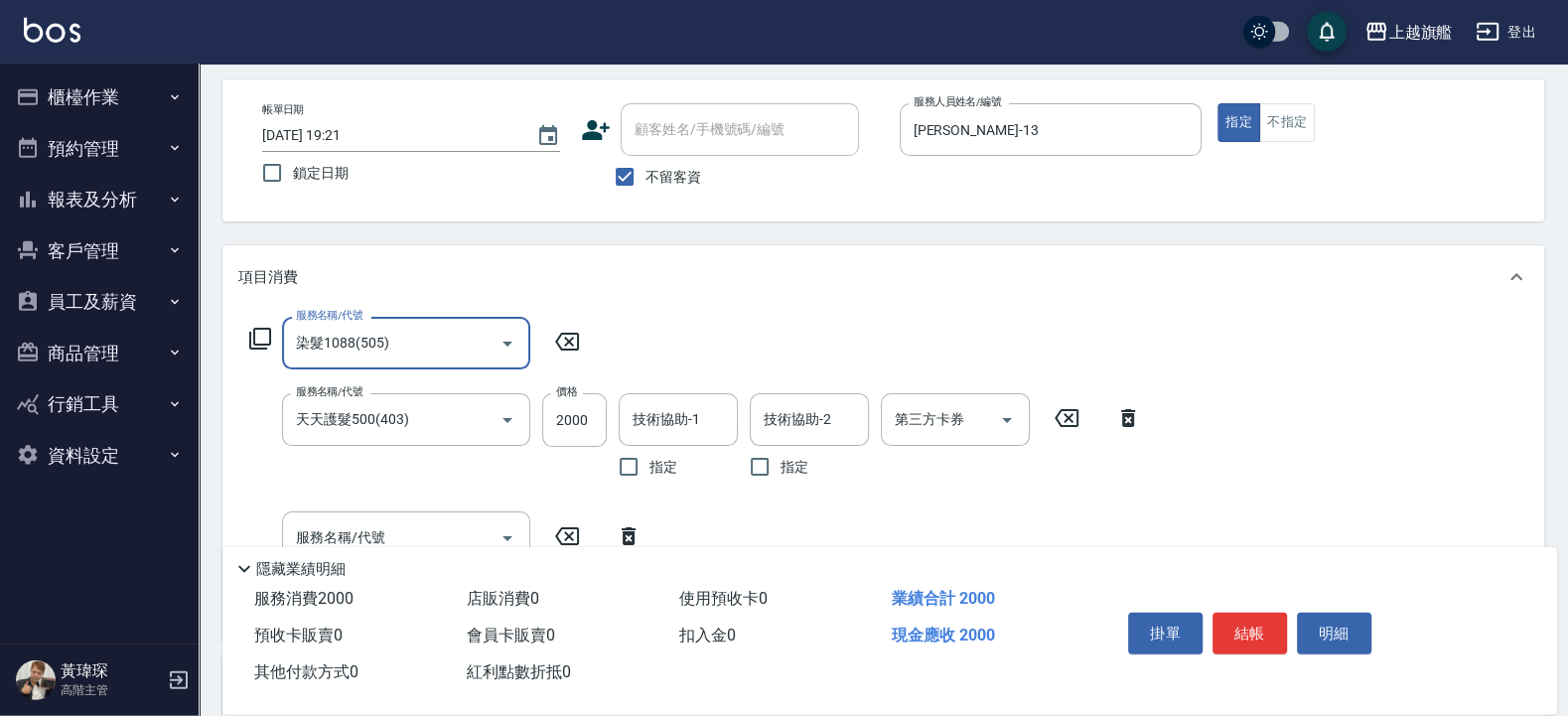type 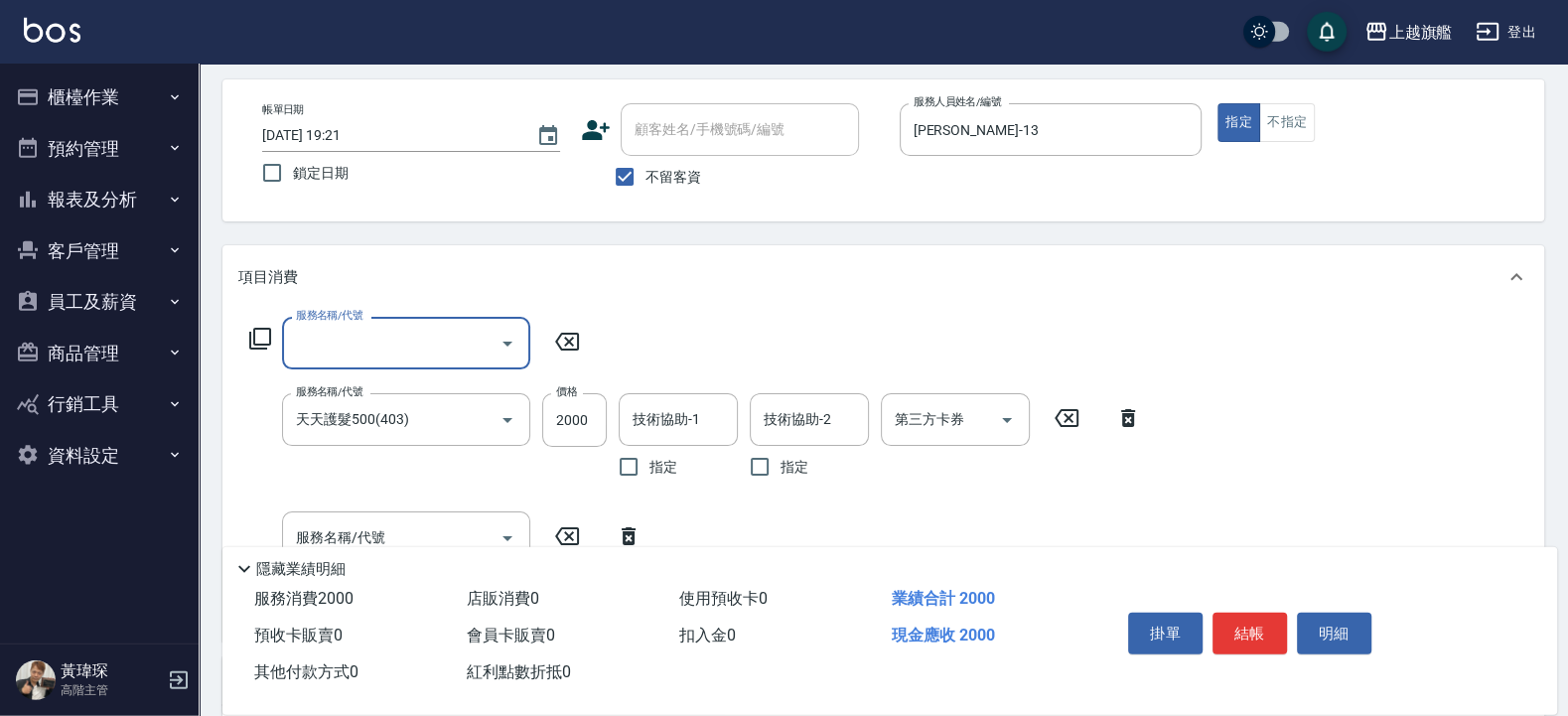 click 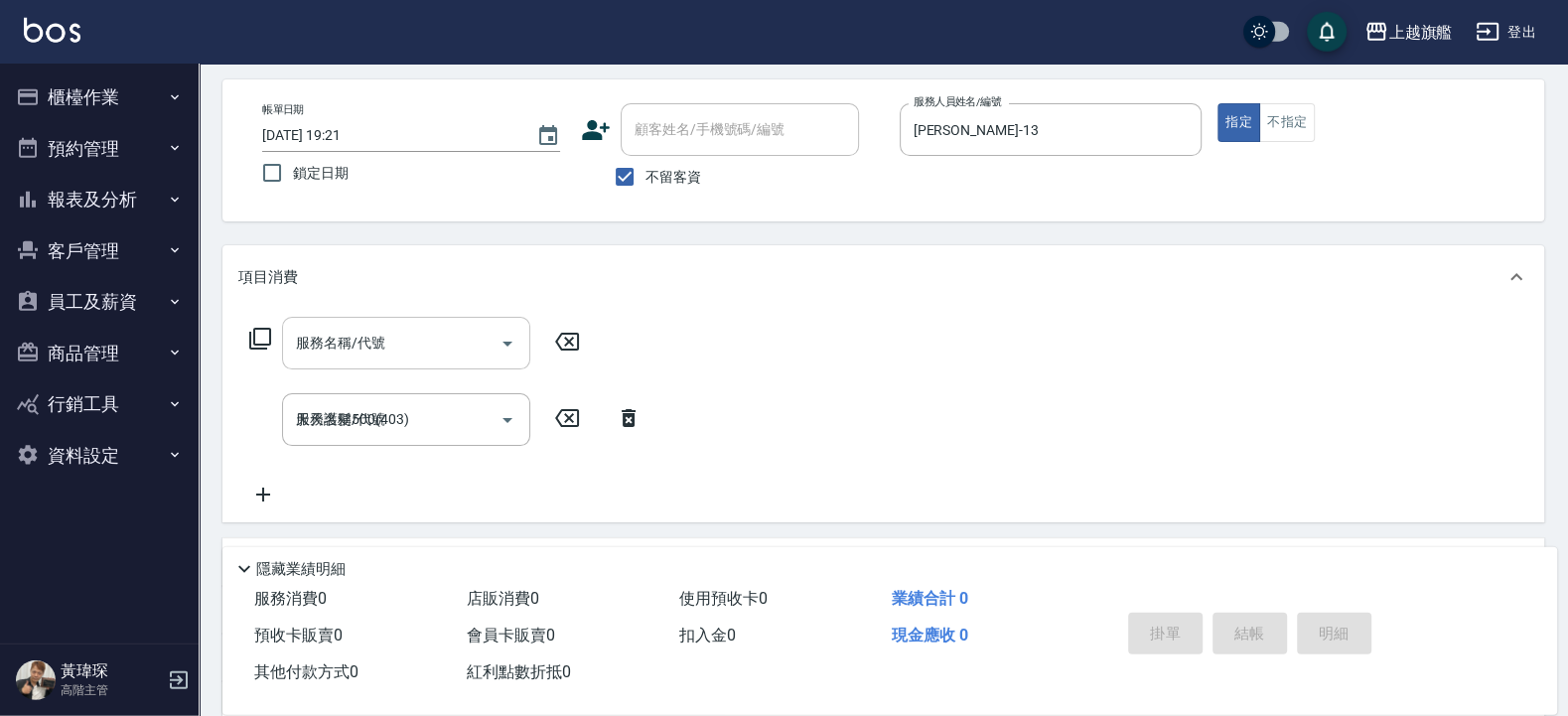 type 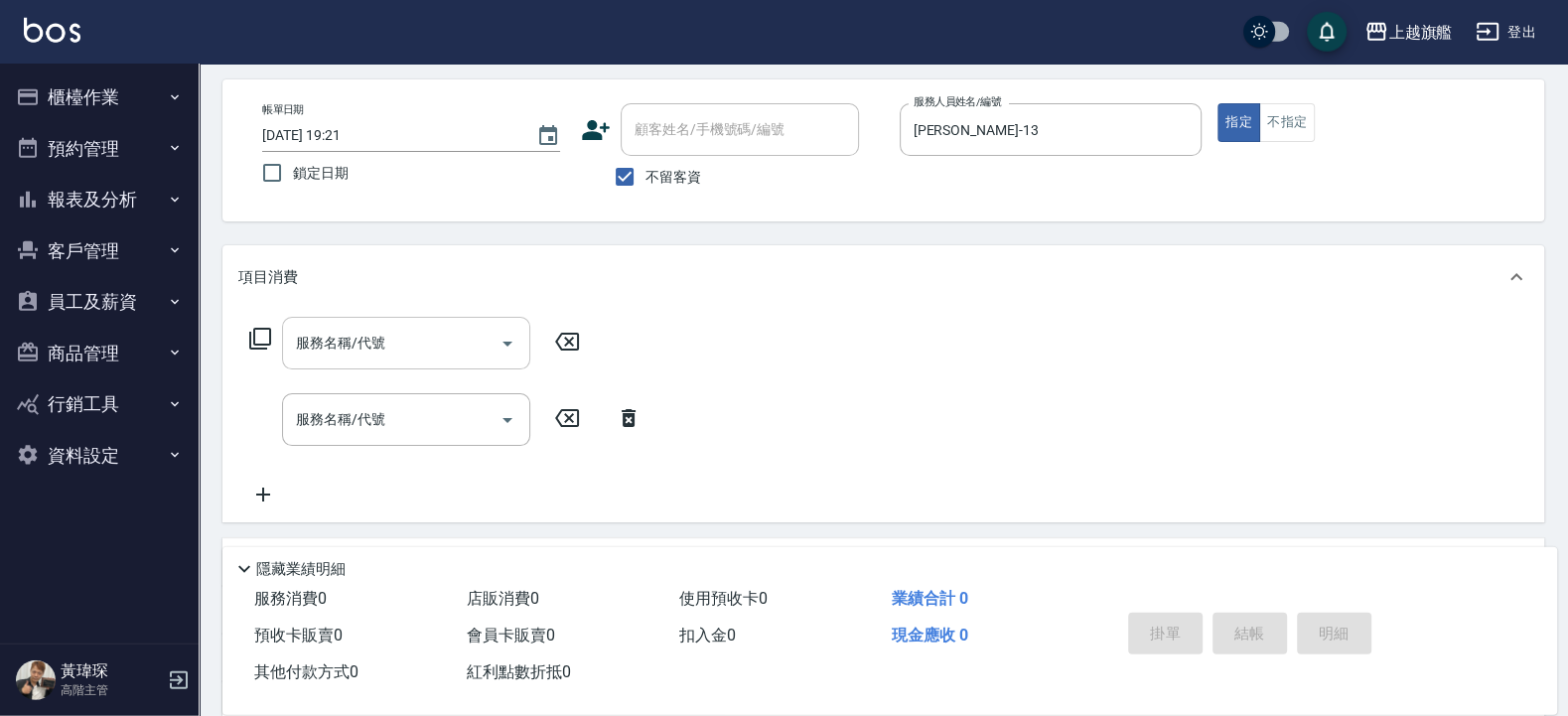 click 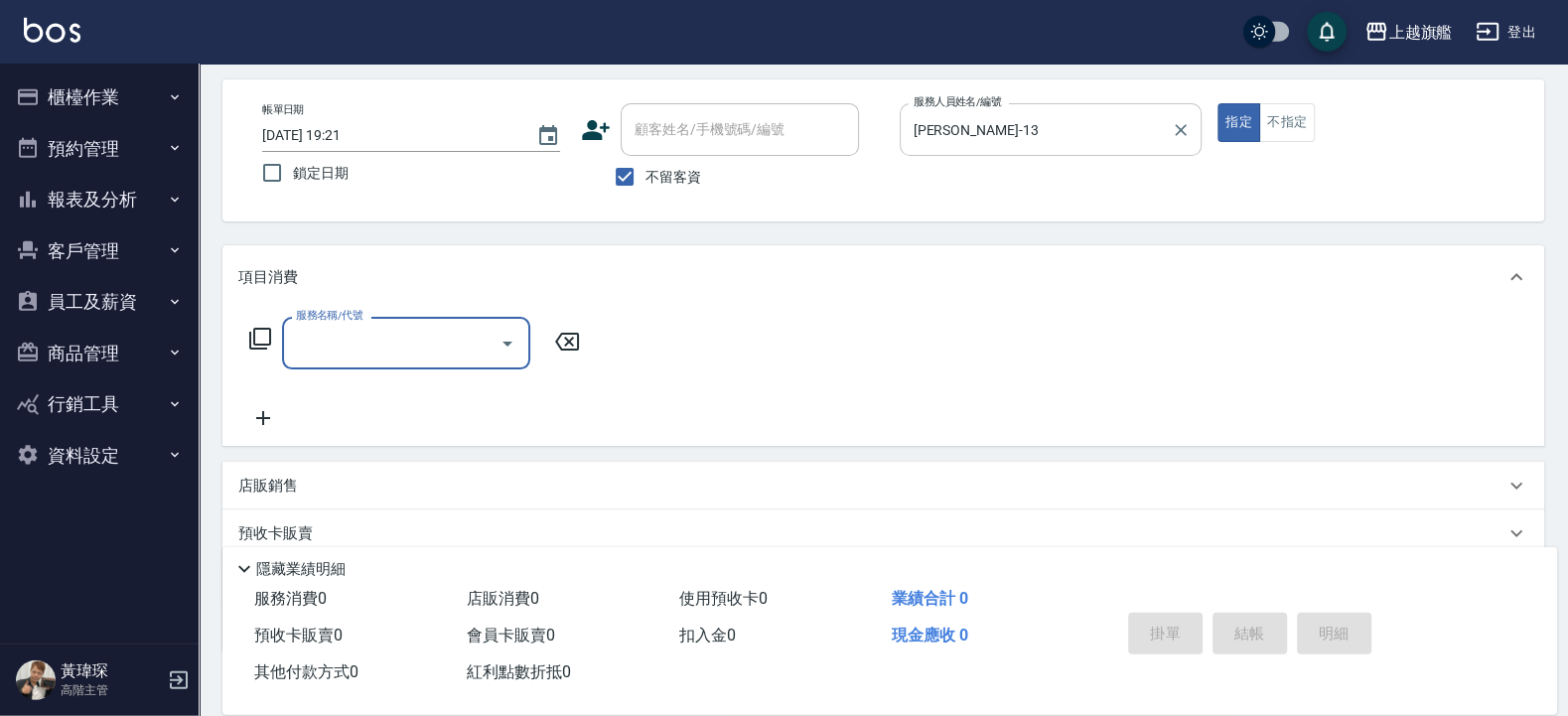 click on "張雅筑-13" at bounding box center (1036, 129) 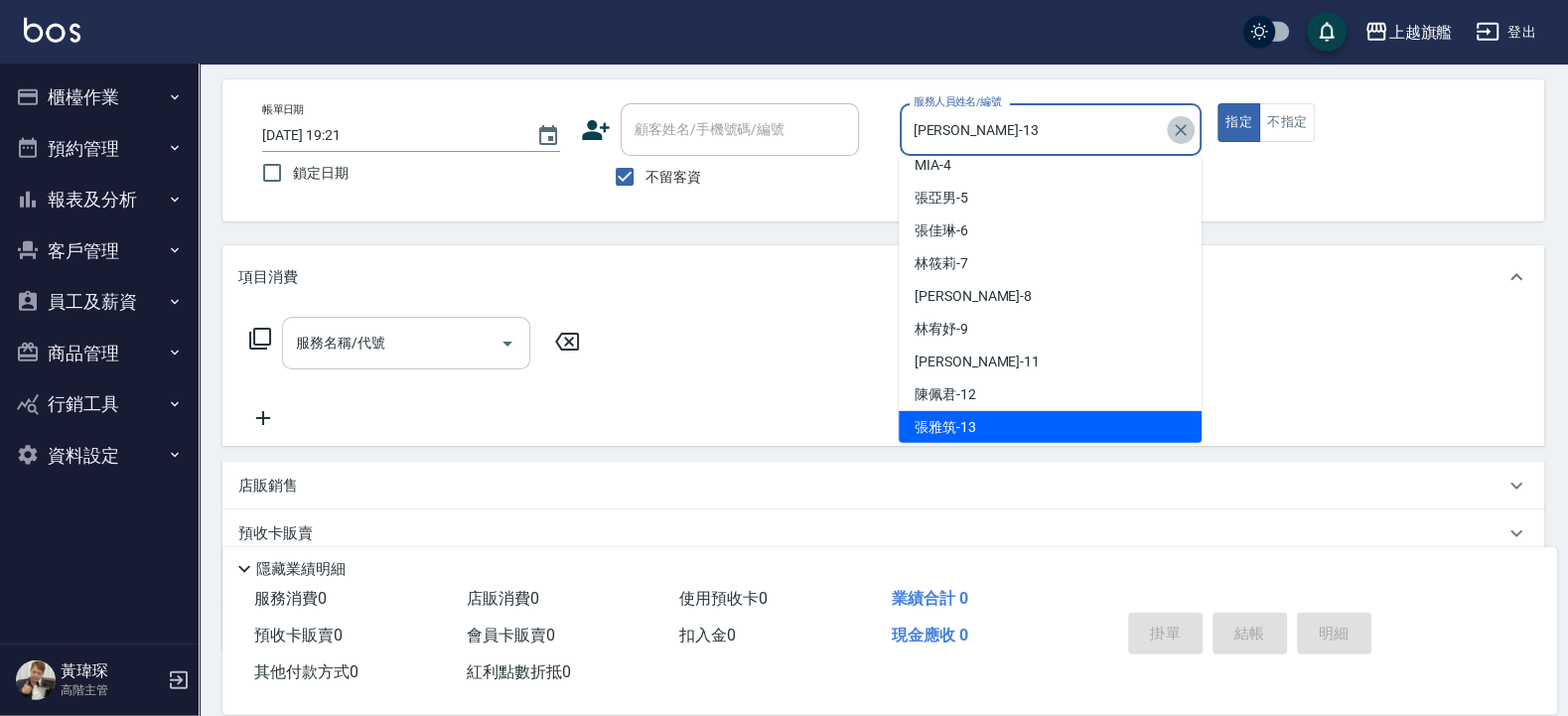 click at bounding box center (1181, 130) 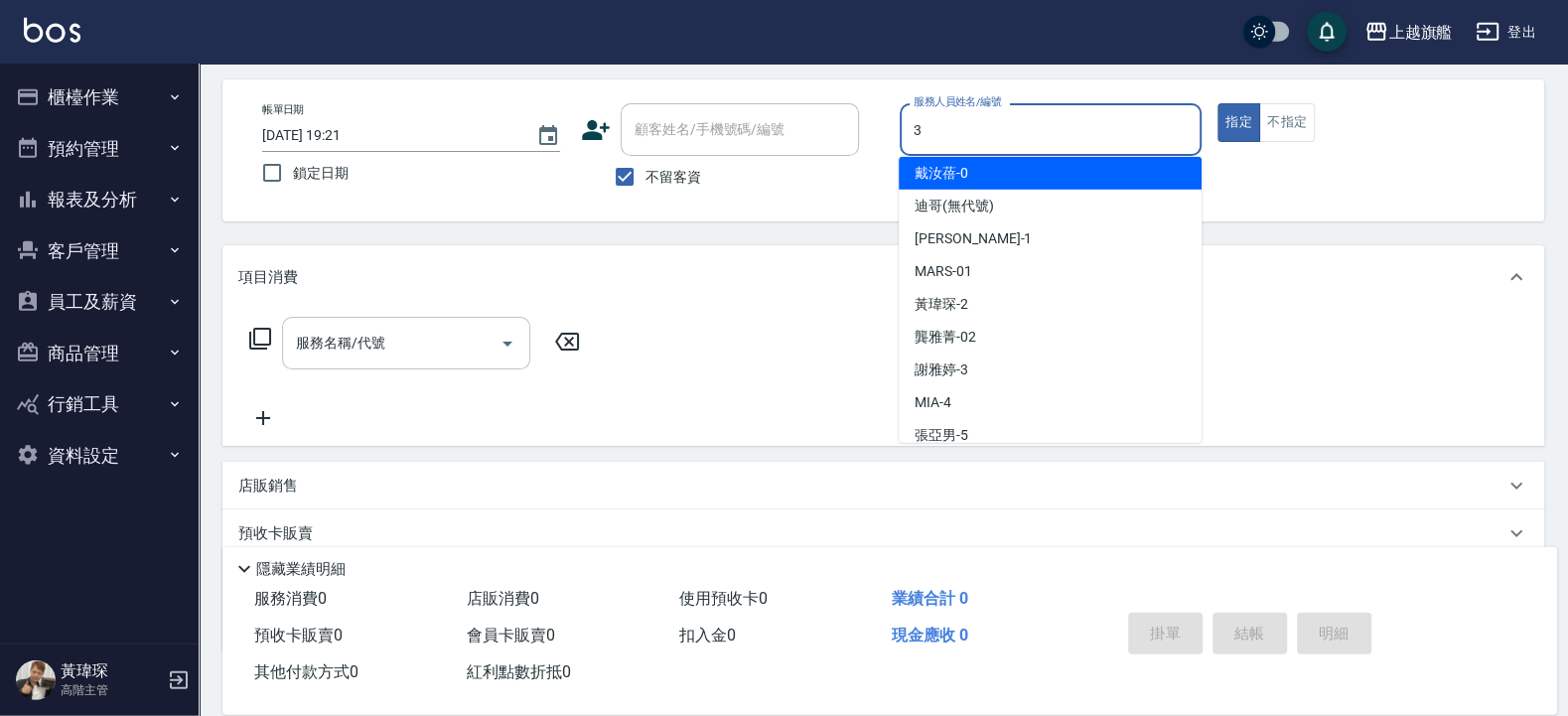 scroll, scrollTop: 0, scrollLeft: 0, axis: both 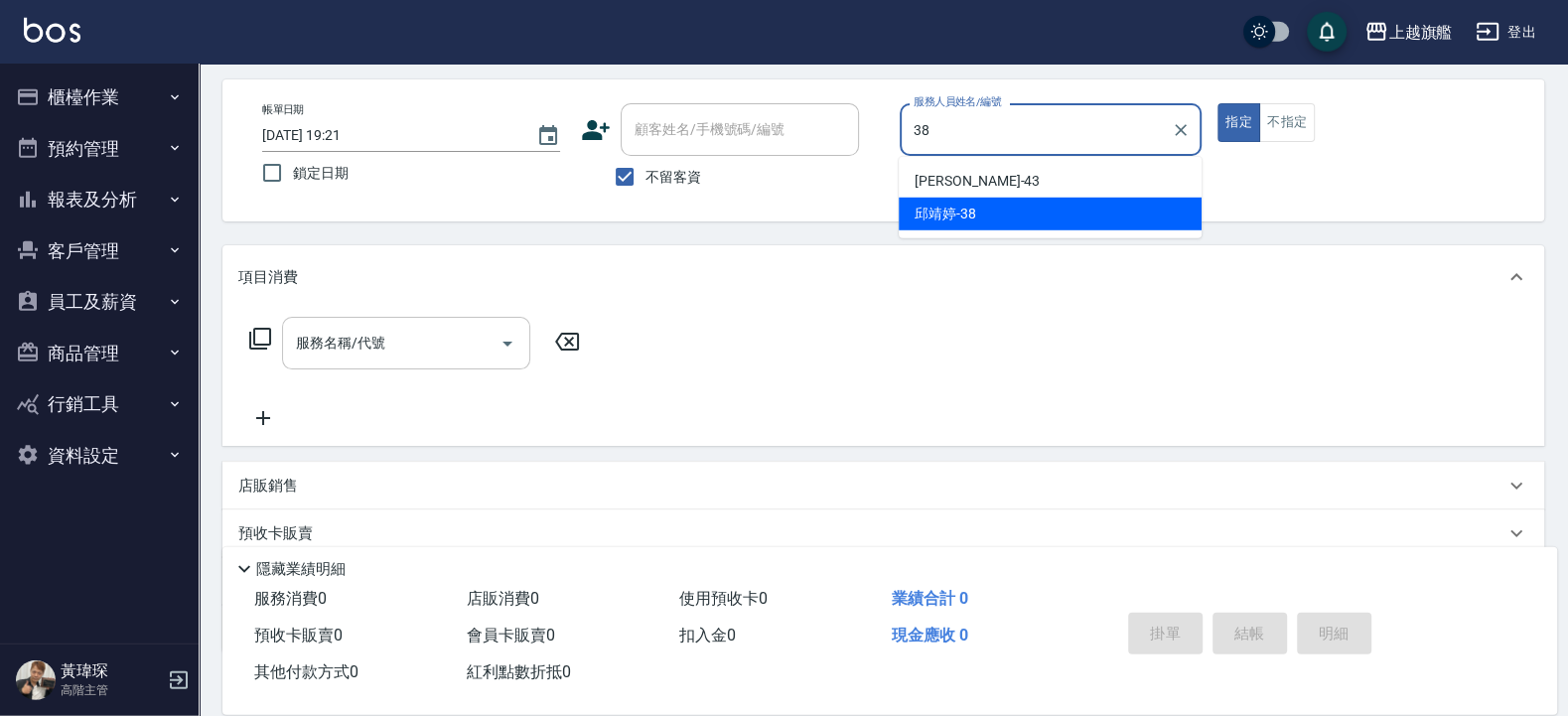 type on "邱靖婷-38" 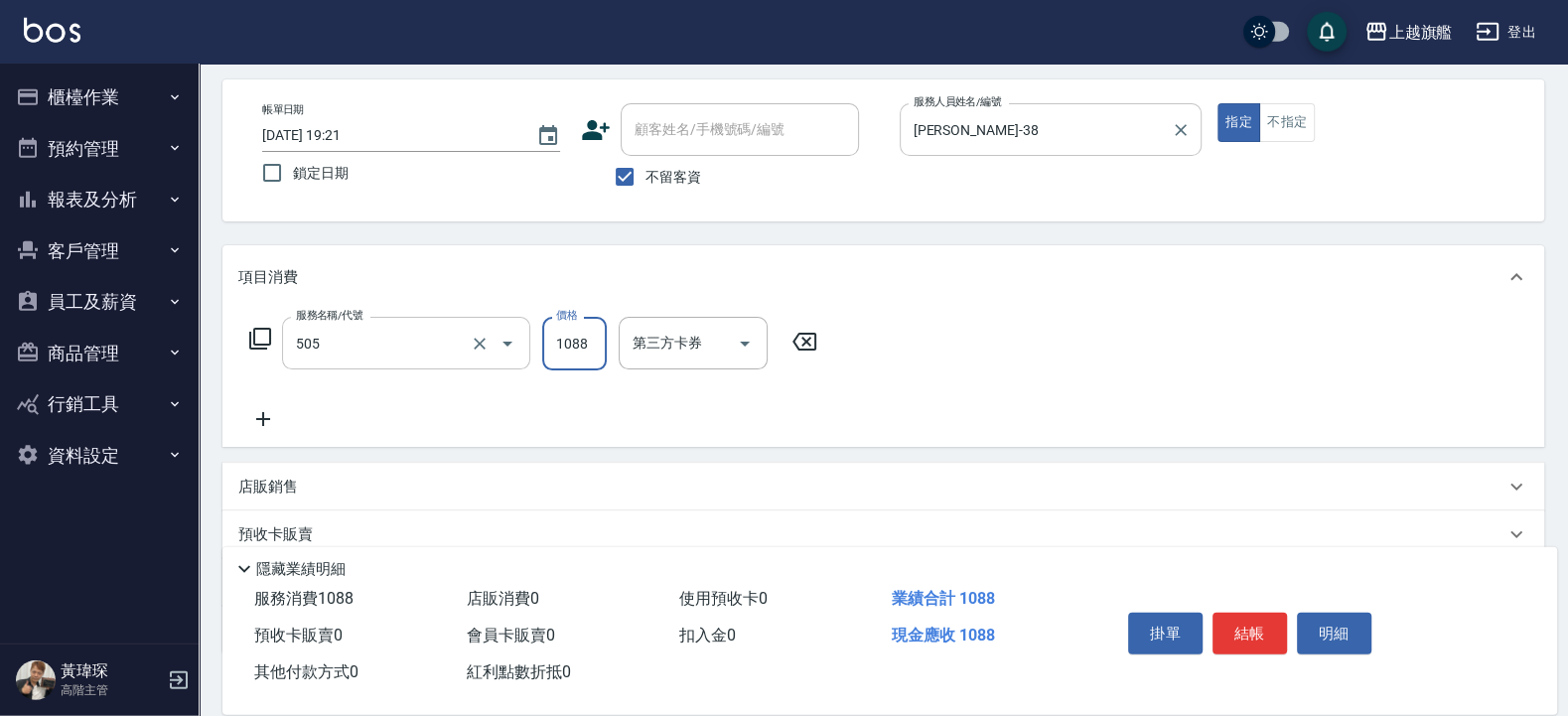 type on "染髮1088(505)" 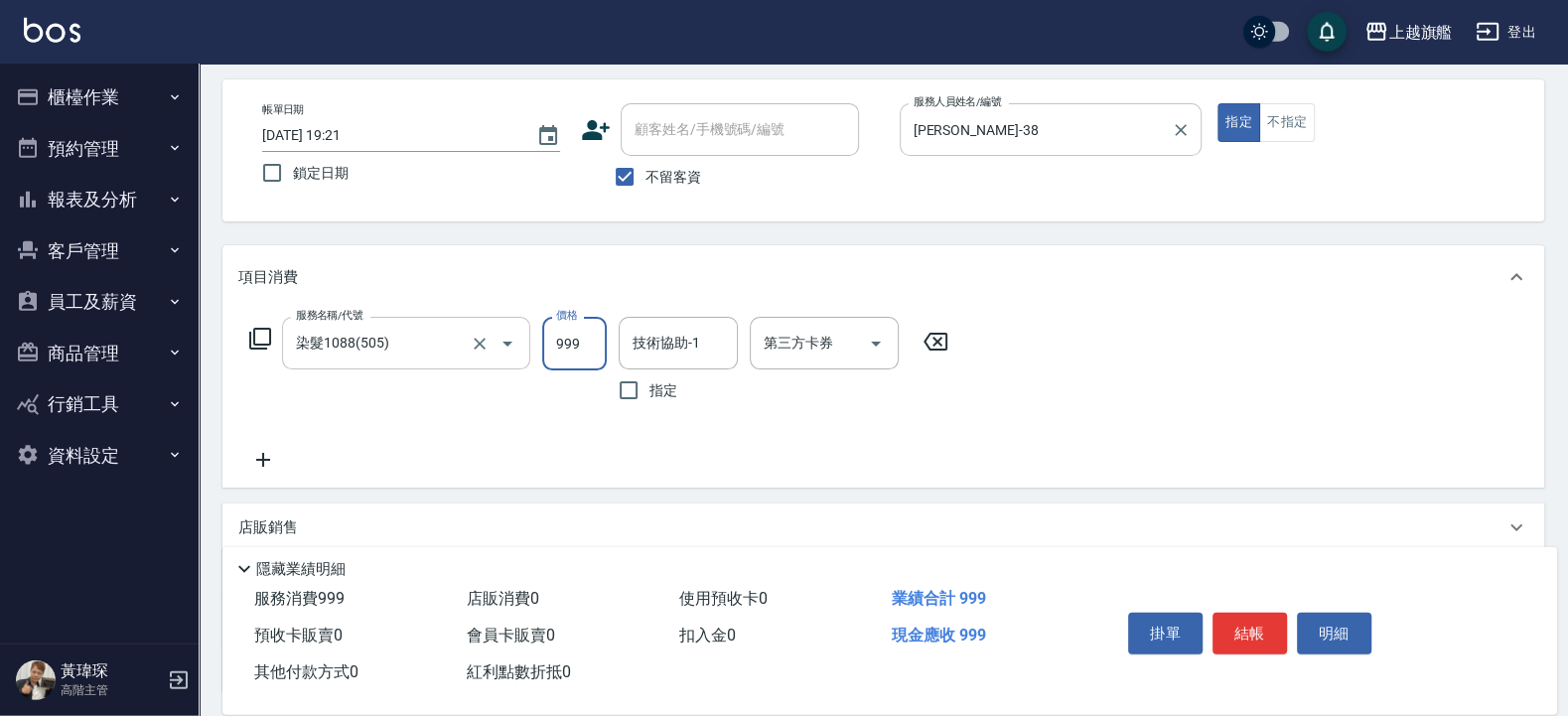 type on "999" 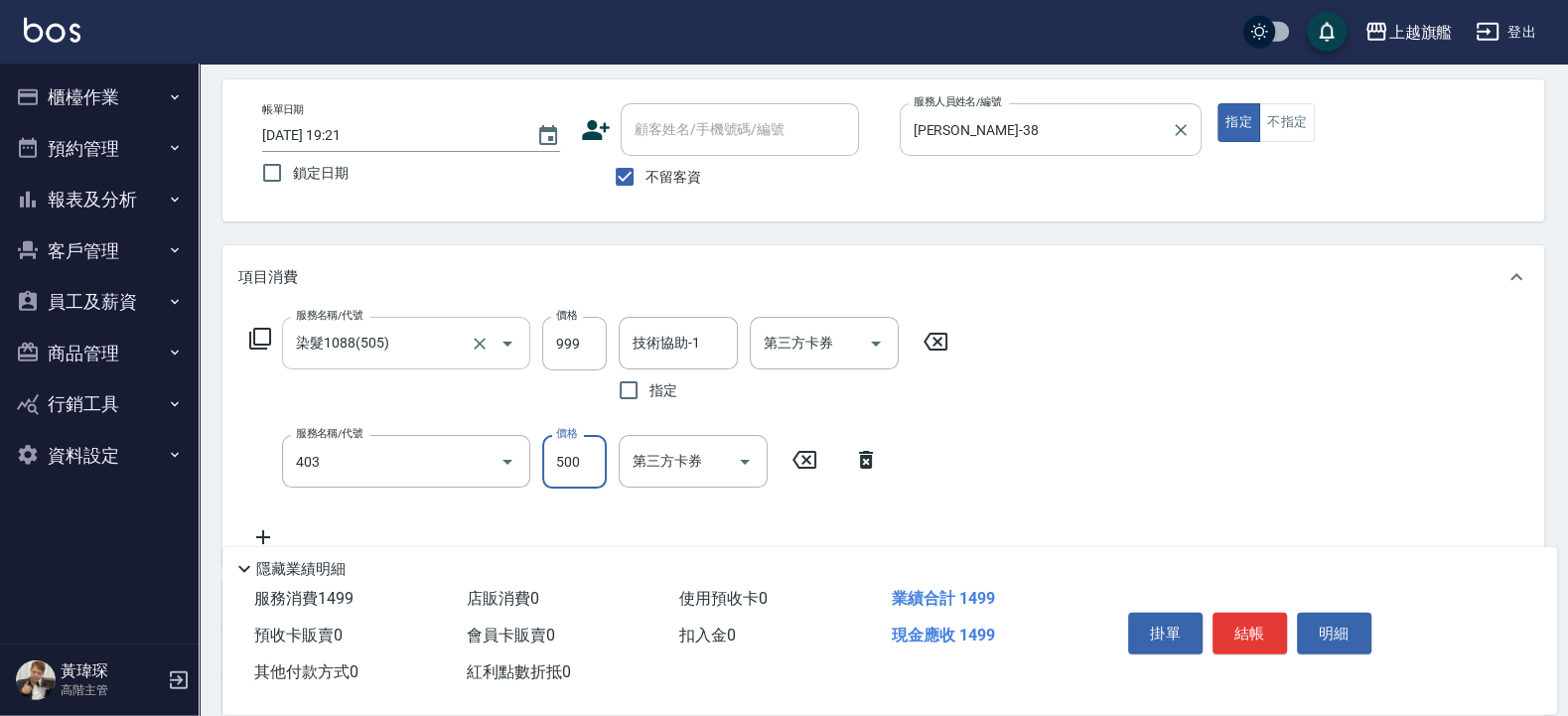 type on "天天護髮500(403)" 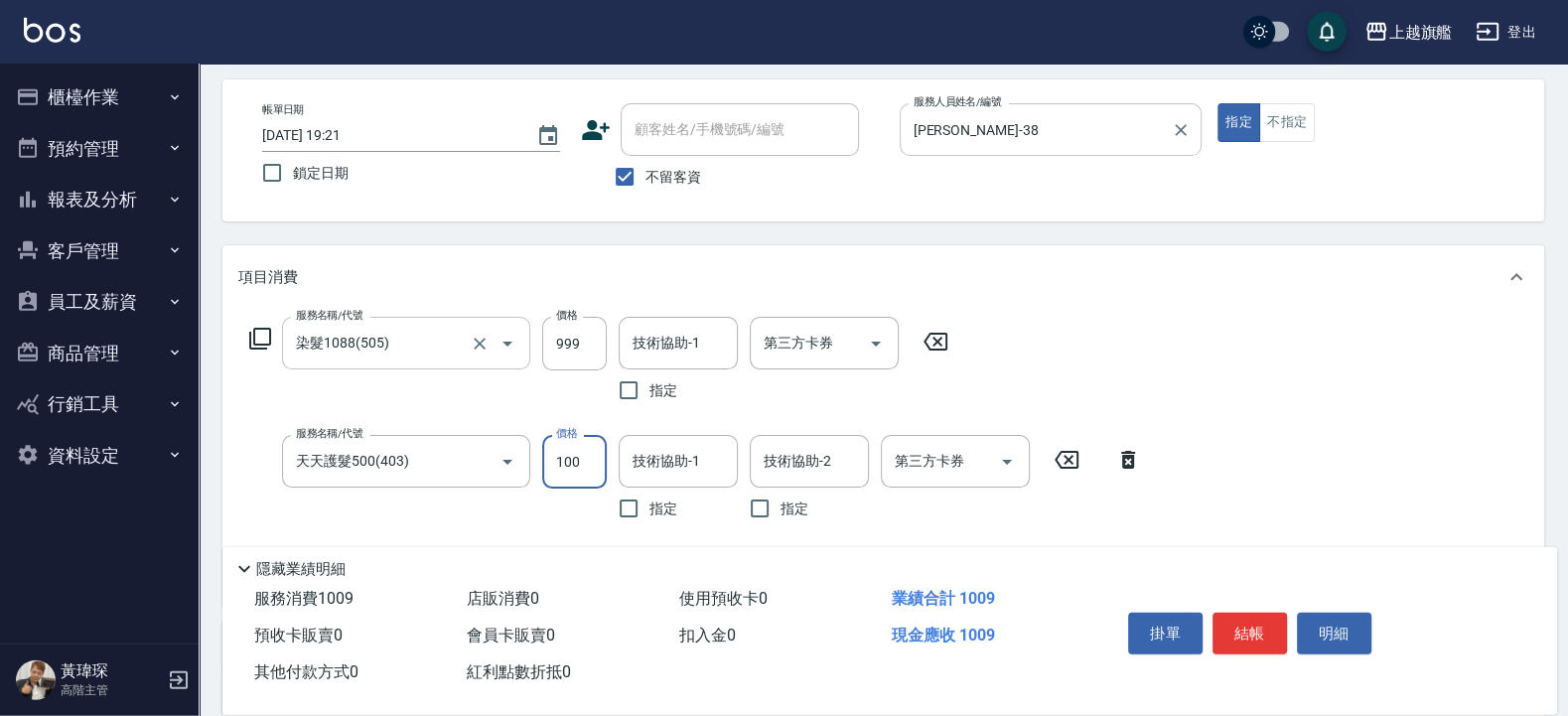 type on "1000" 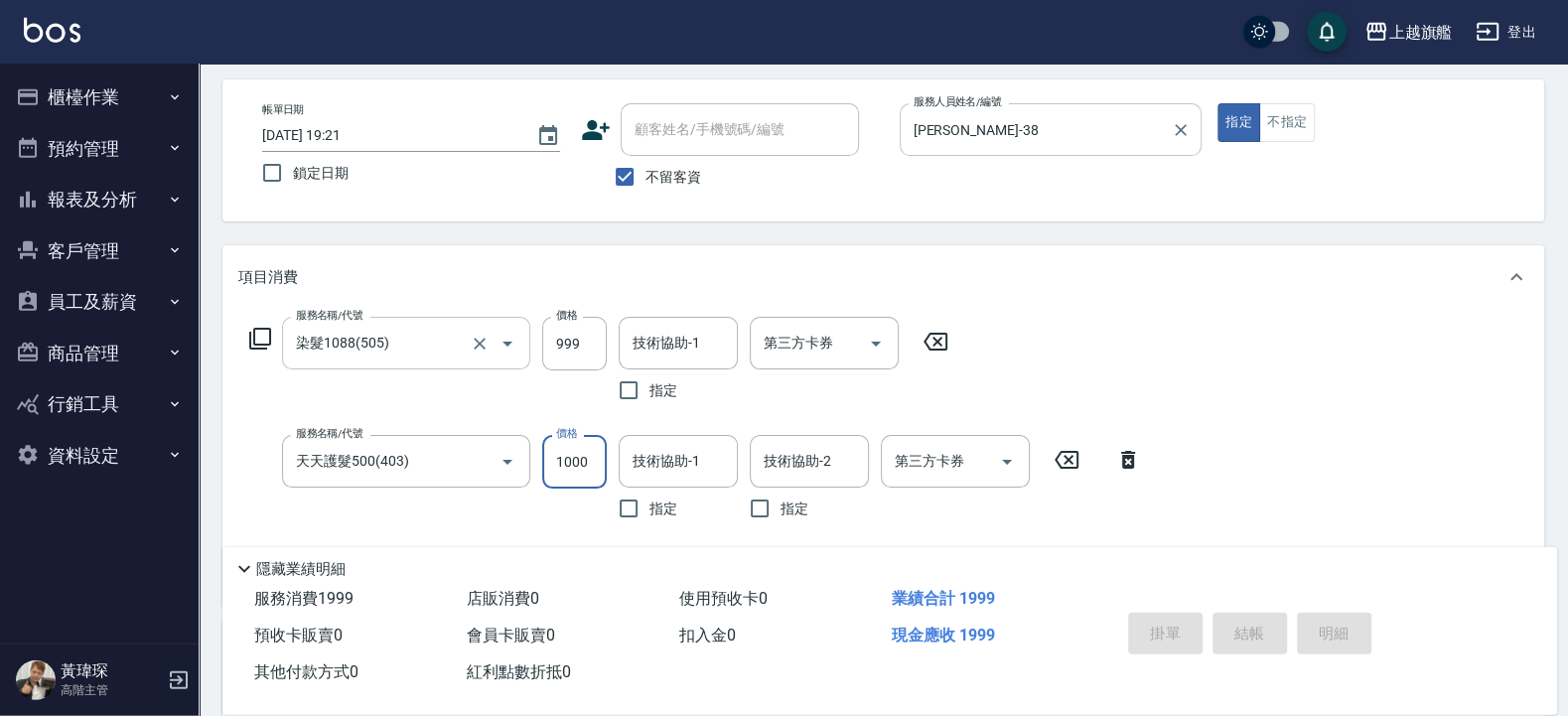 type on "2025/07/13 19:22" 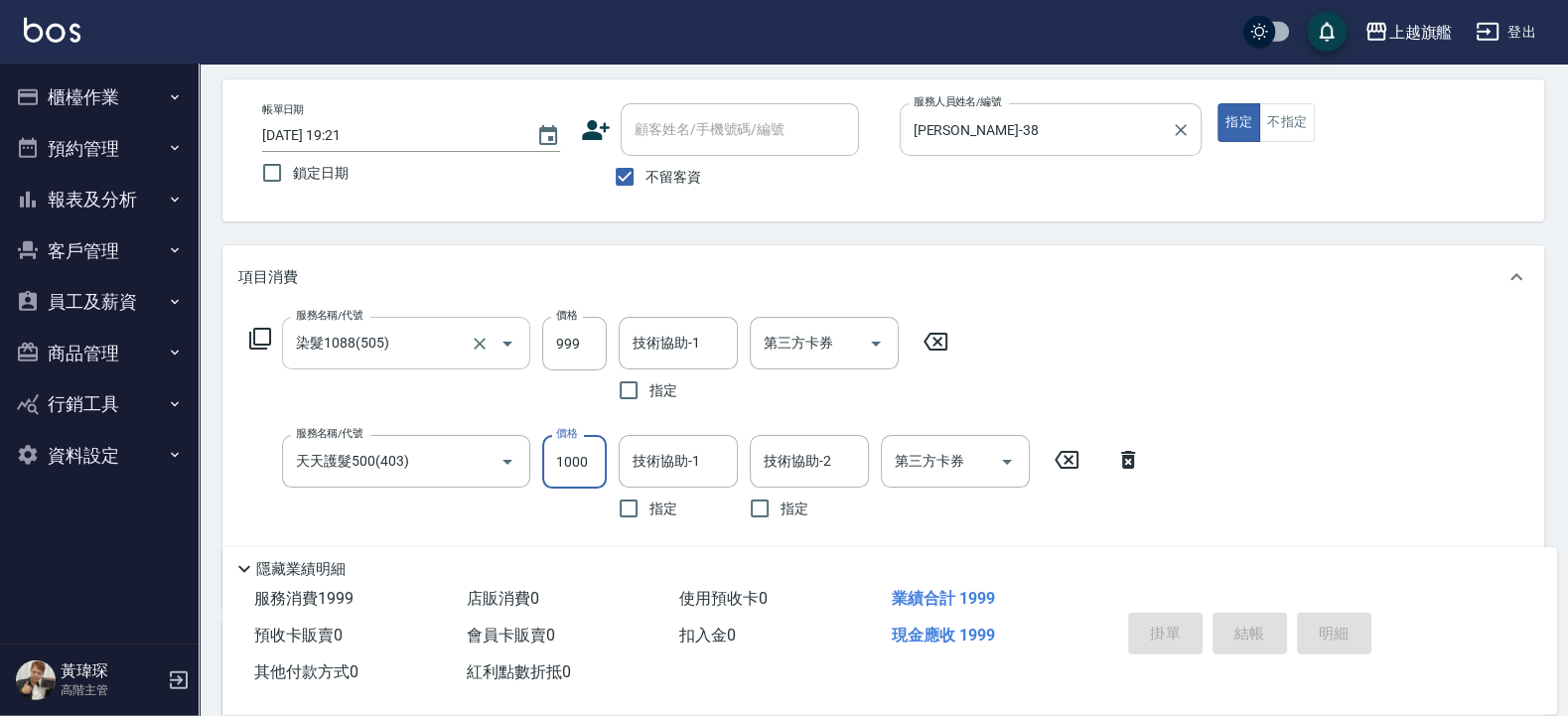type 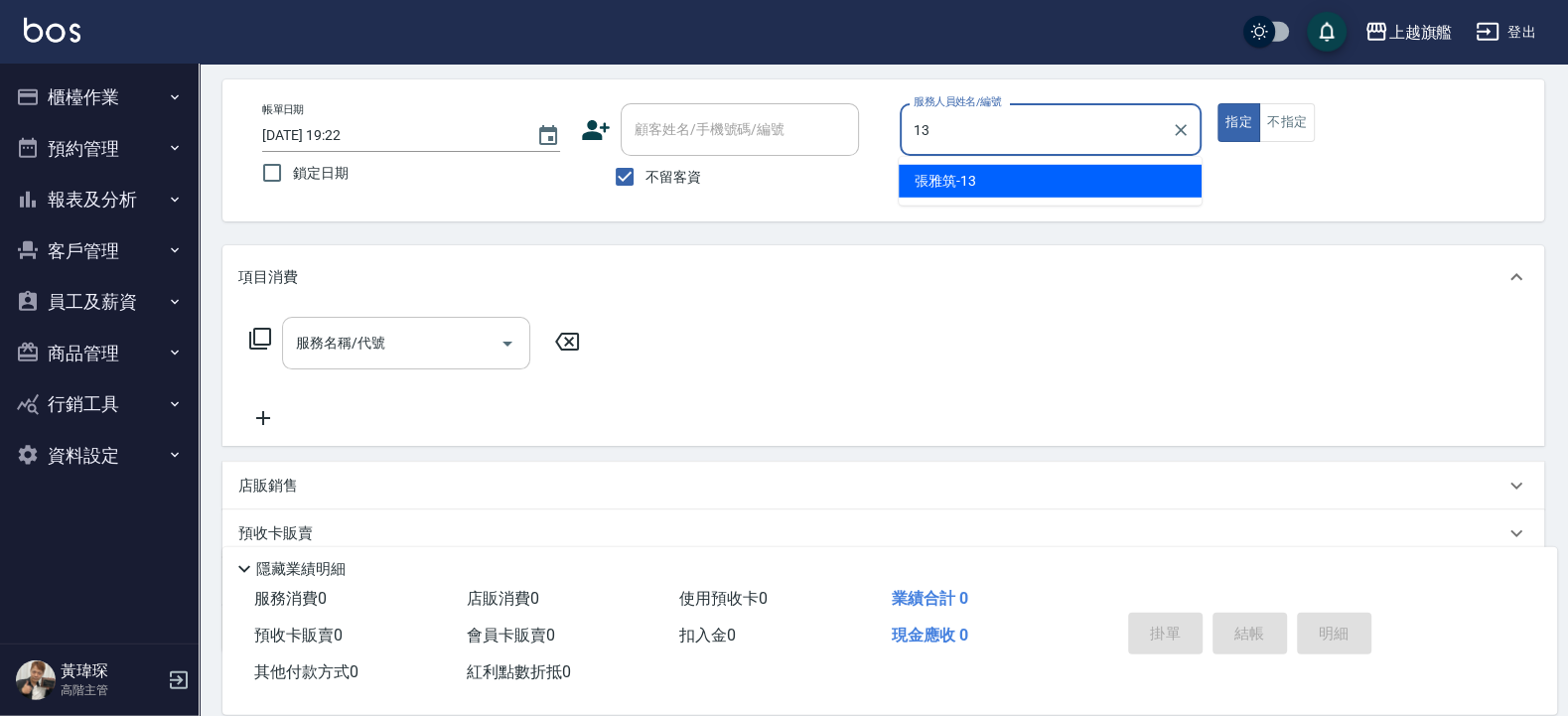 type on "張雅筑-13" 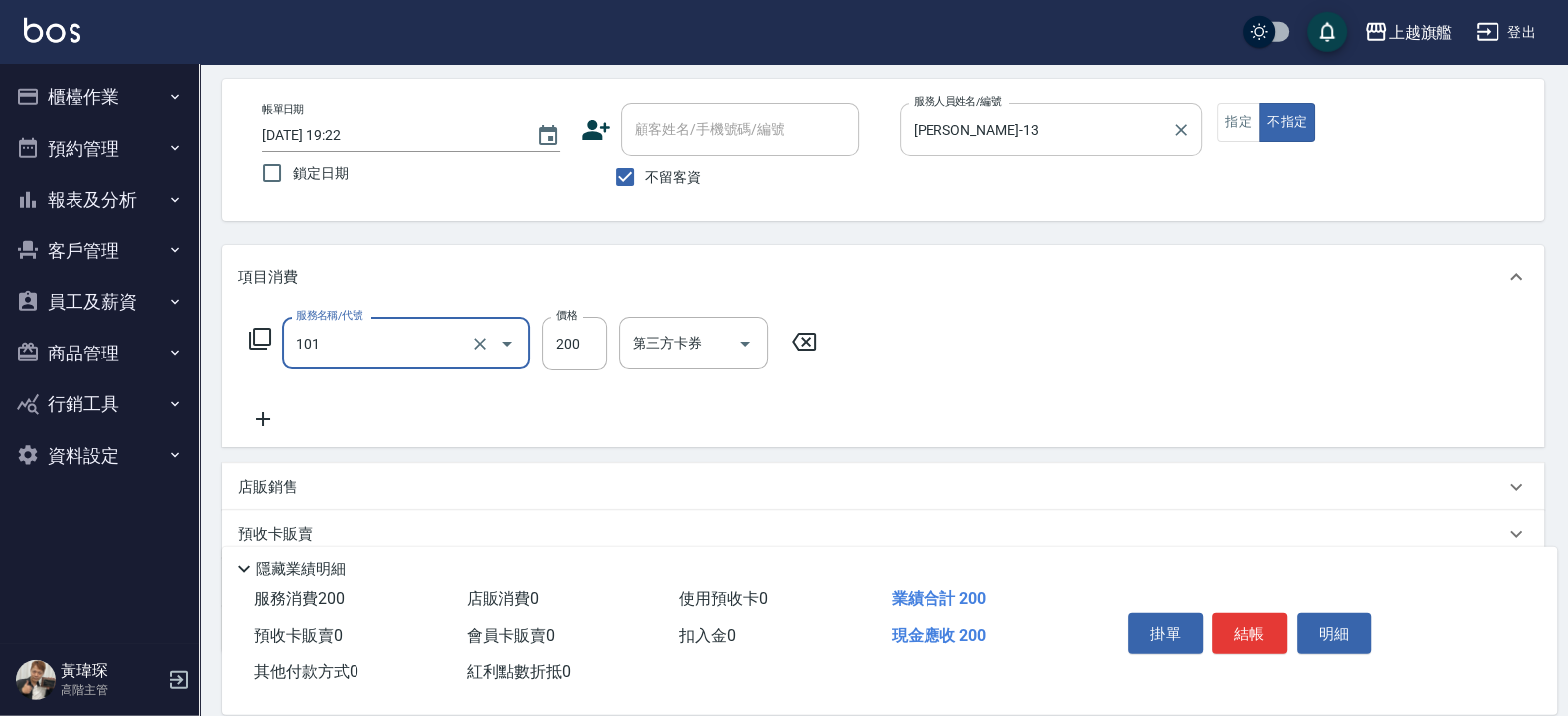 type on "一般洗(101)" 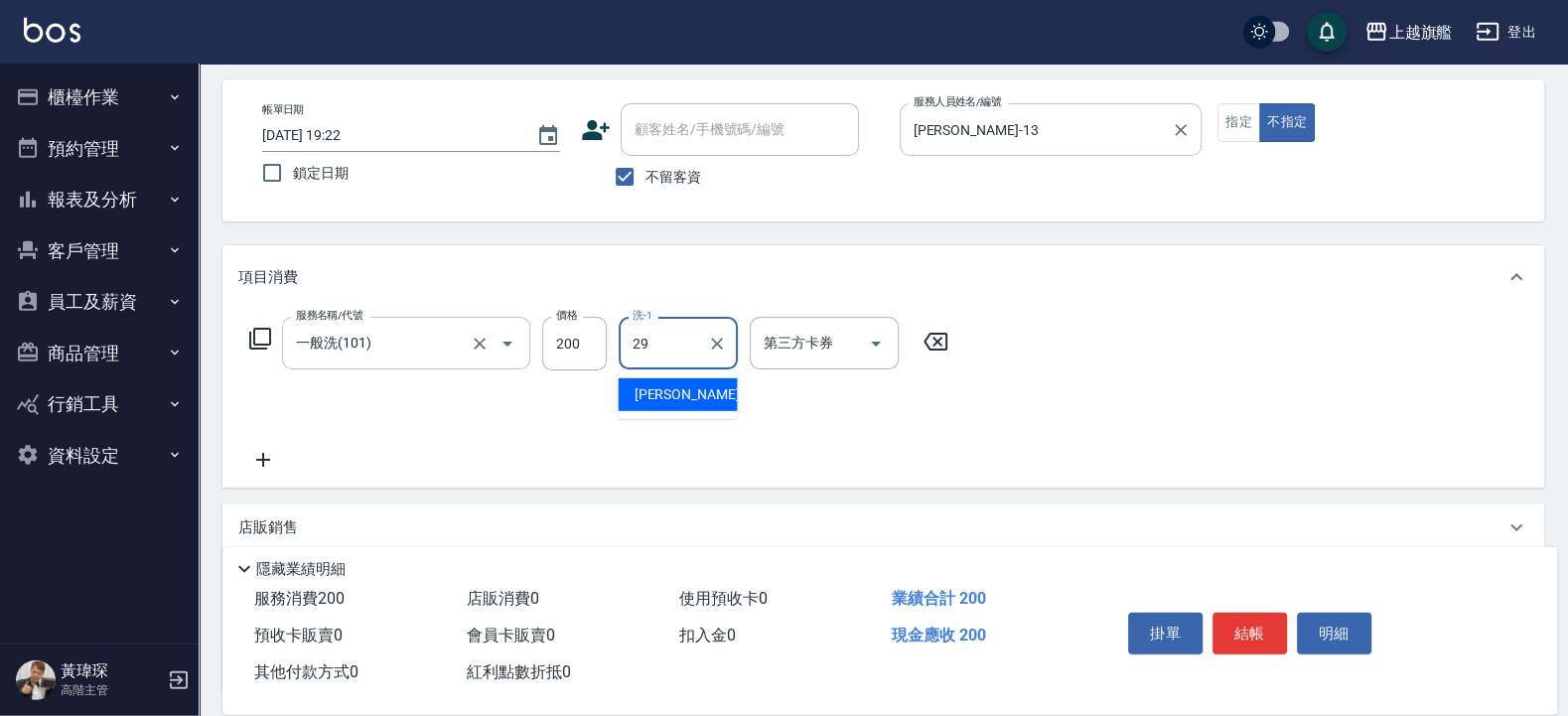 type on "張耘慈-29" 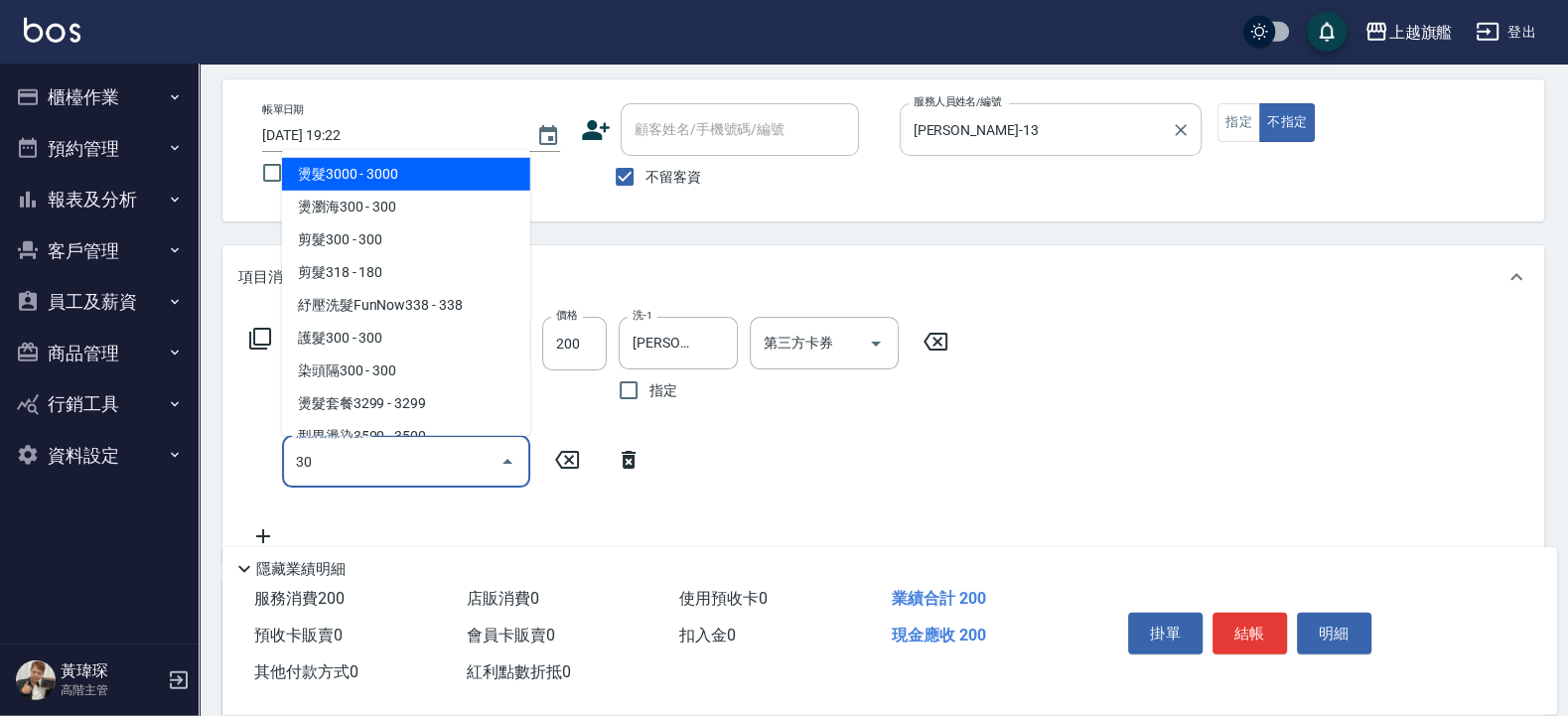 type on "303" 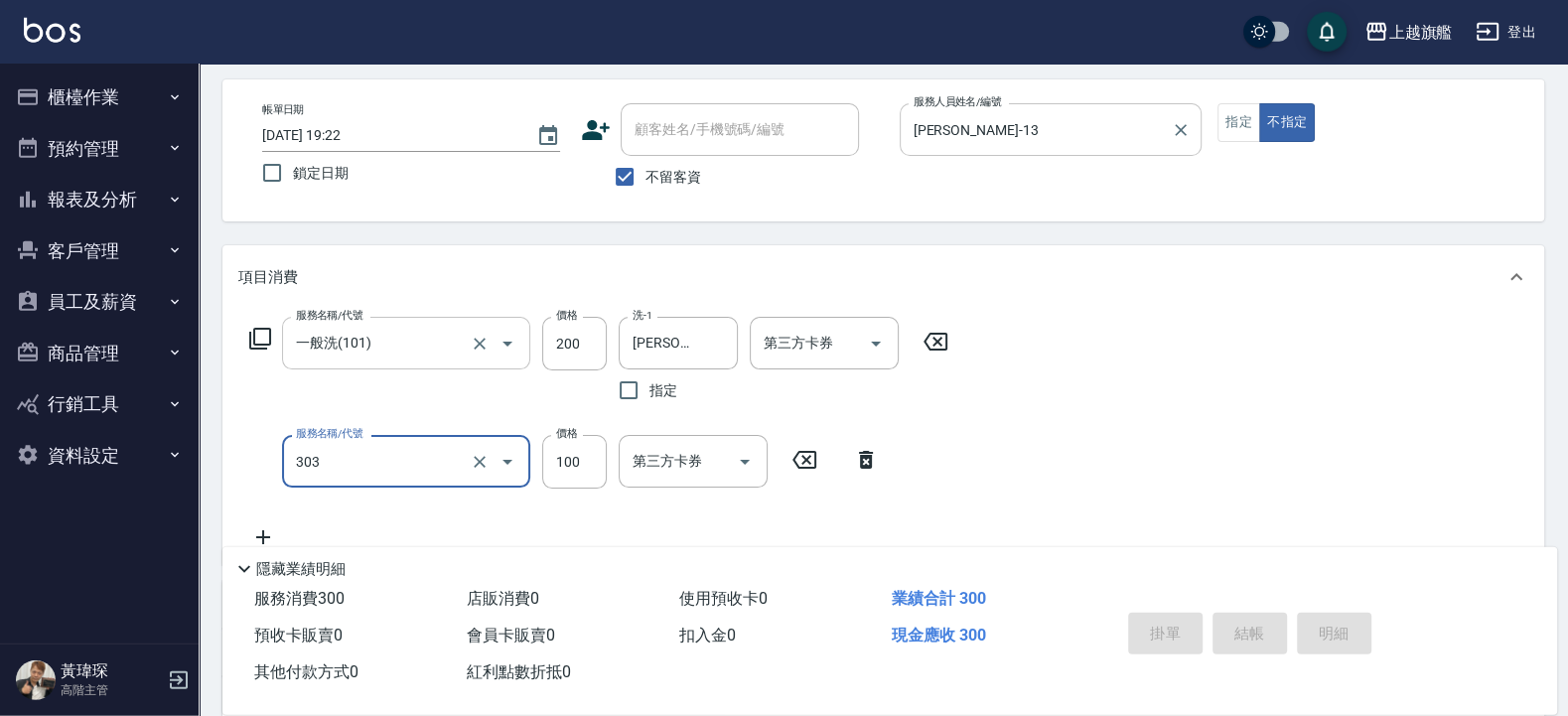 type on "2025/07/13 19:23" 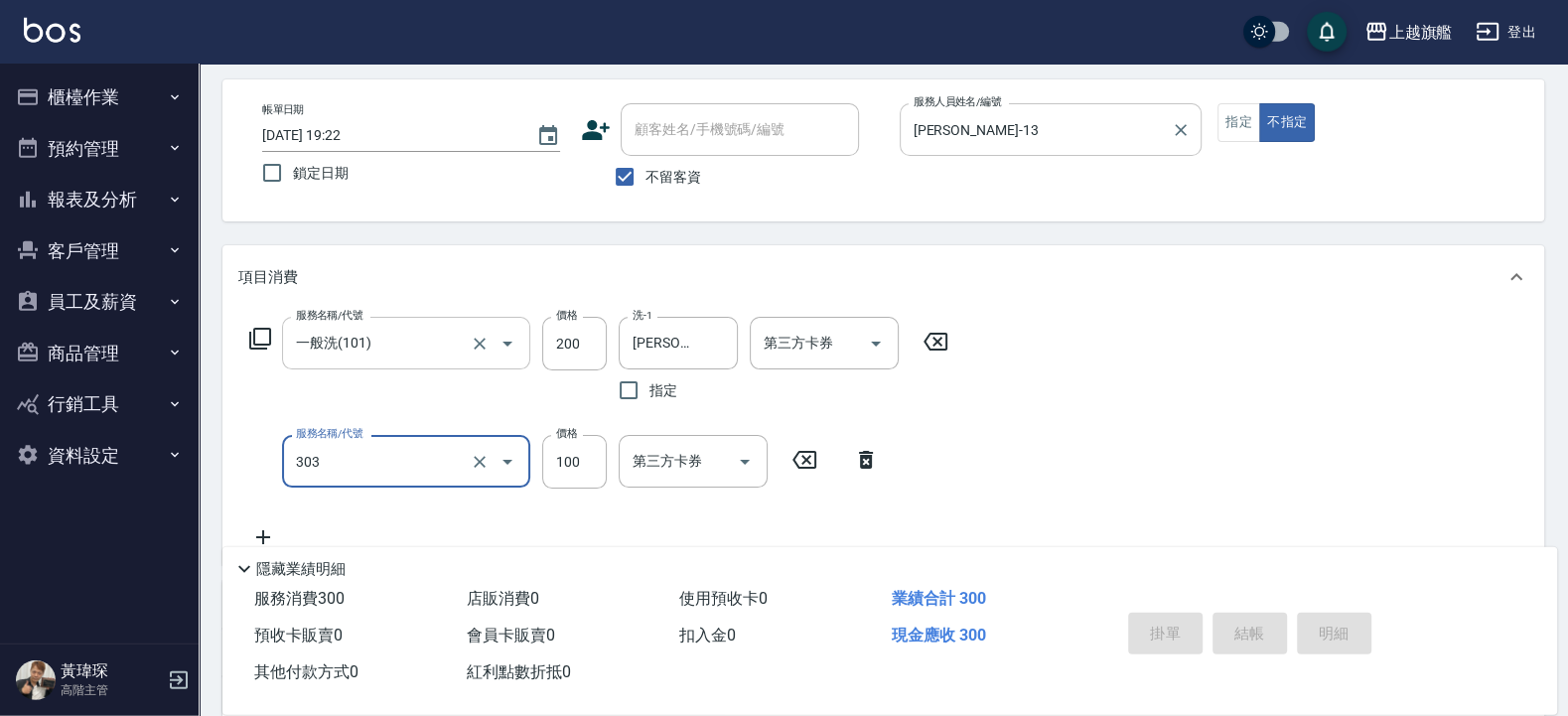 type 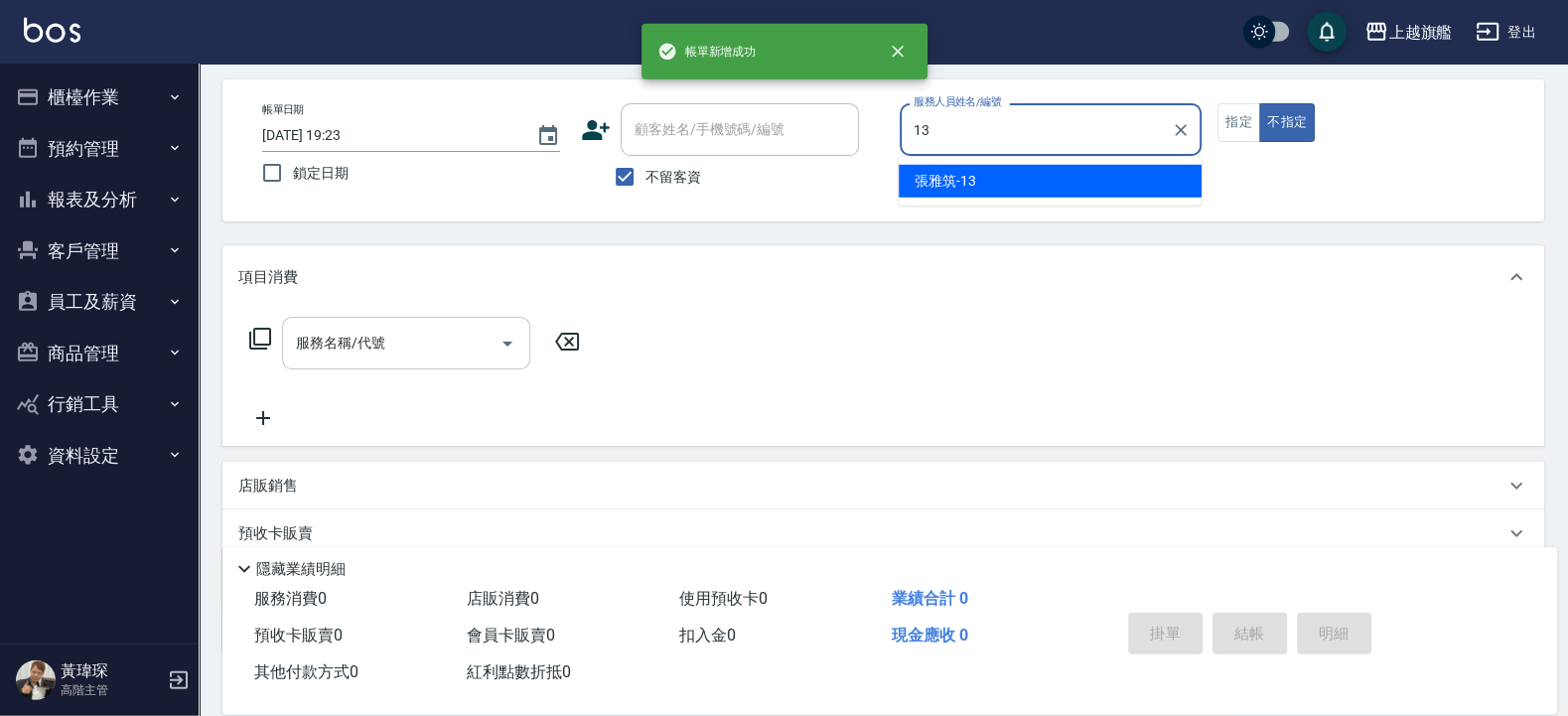 type on "張雅筑-13" 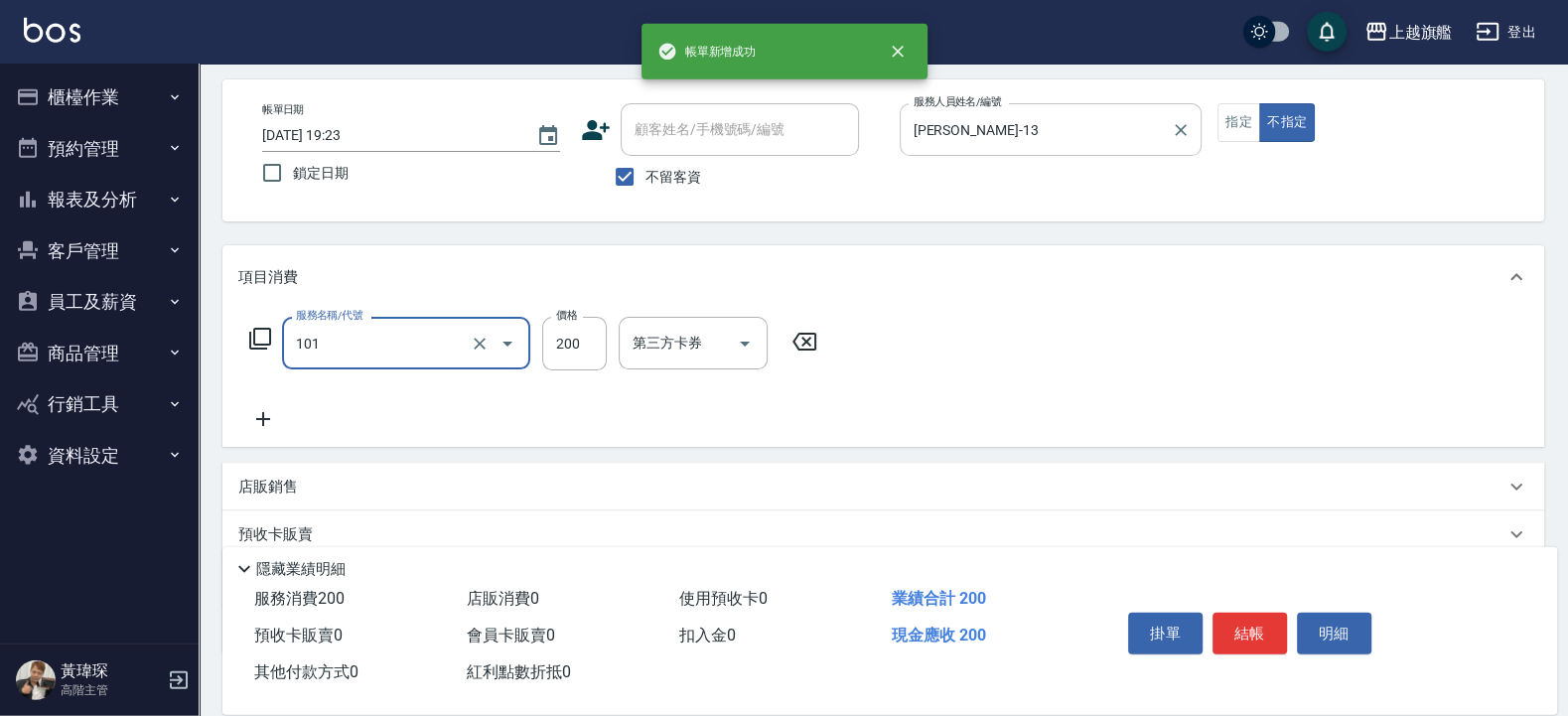 type on "一般洗(101)" 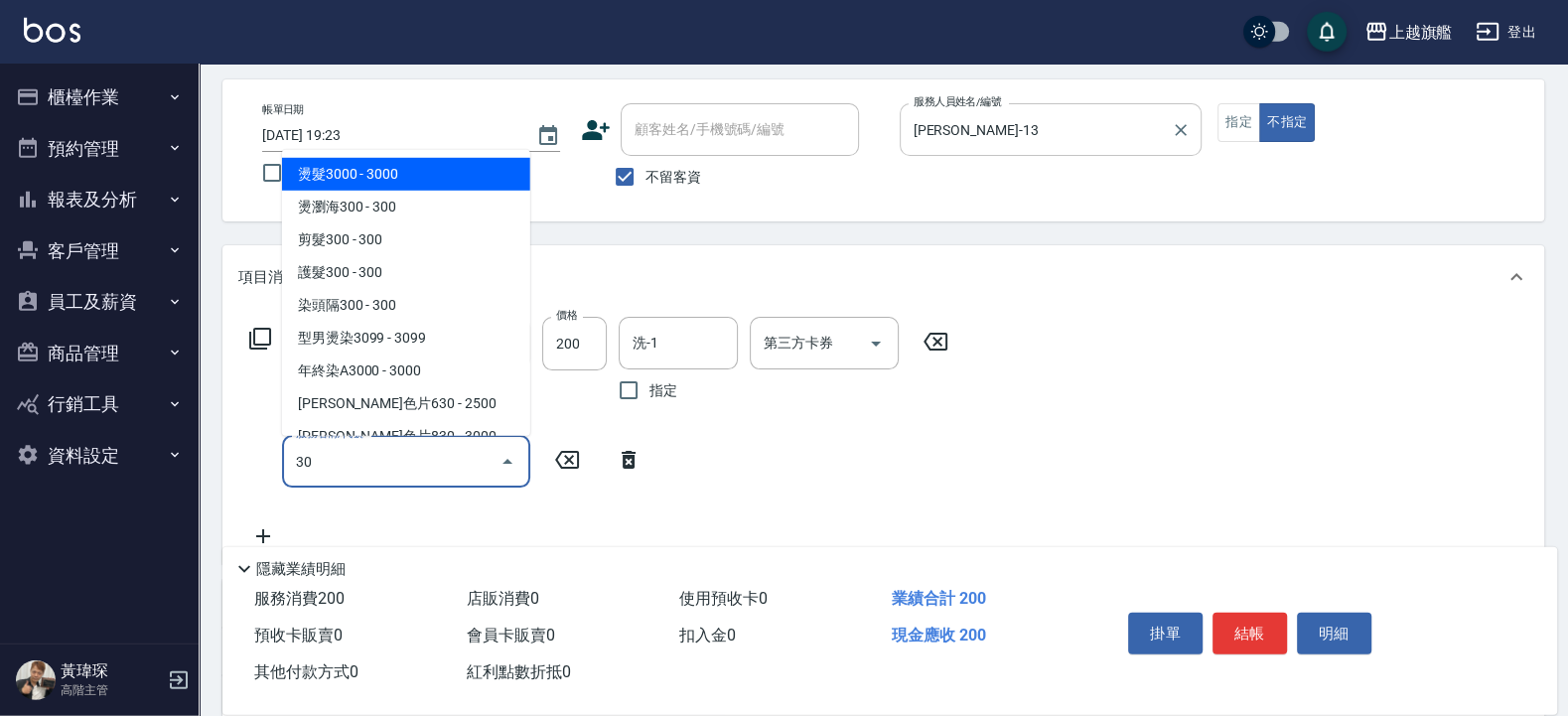 type on "303" 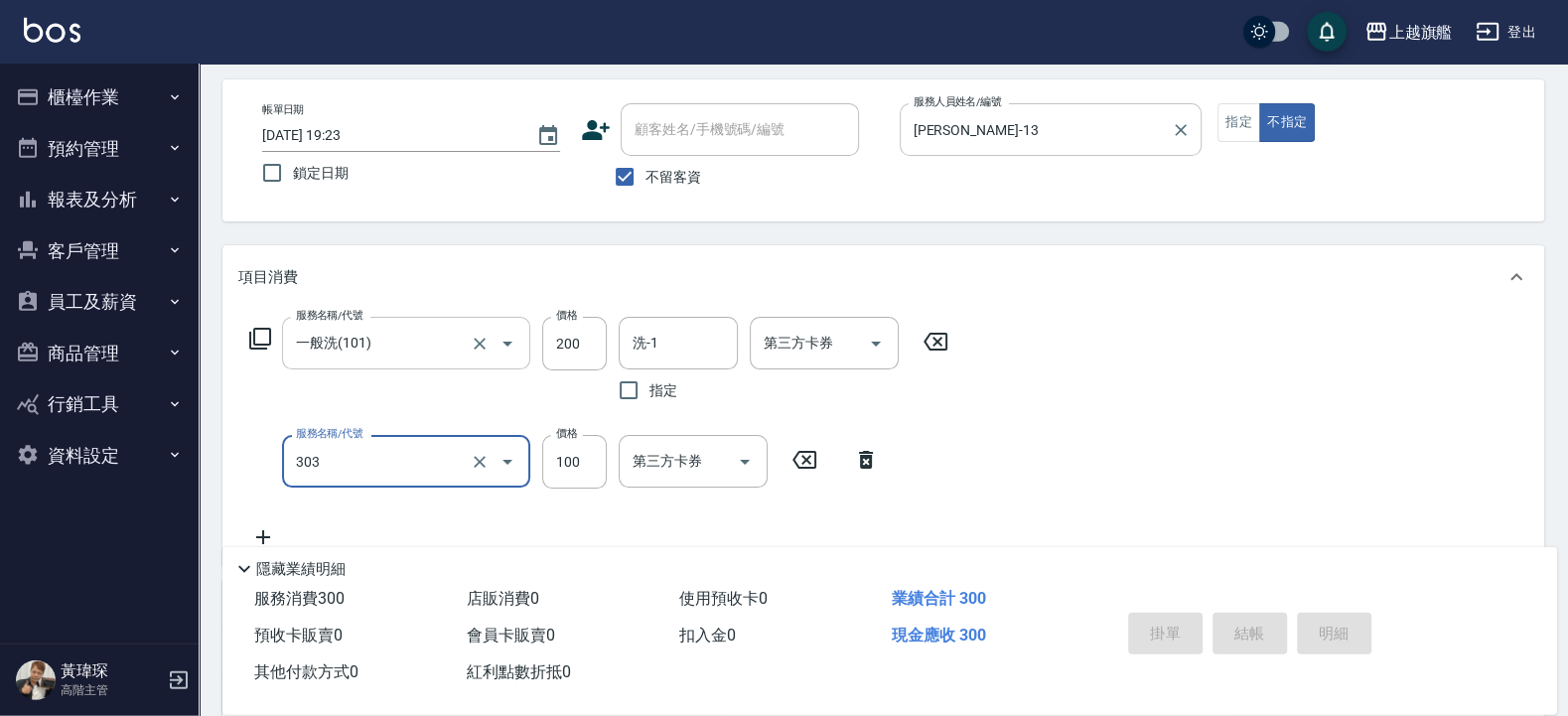 type 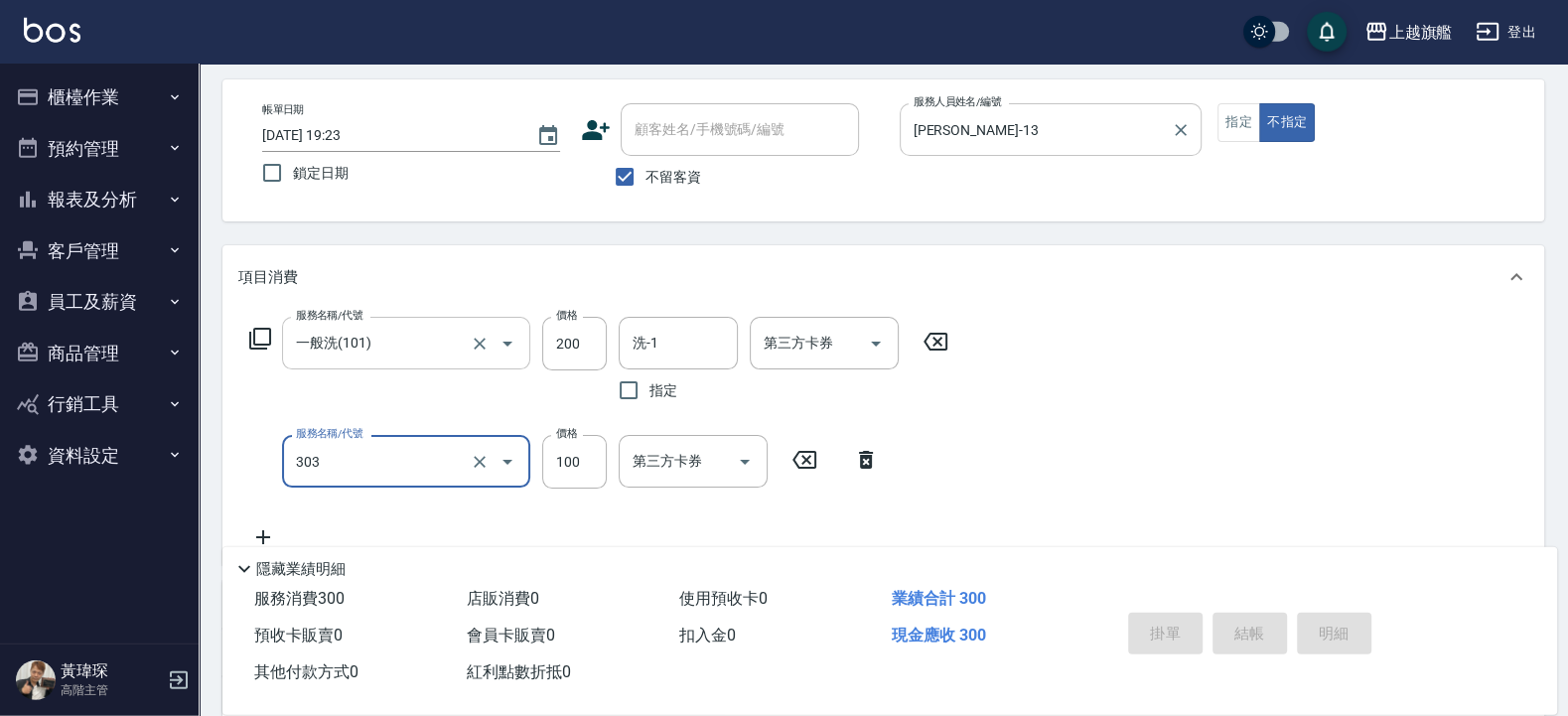 type 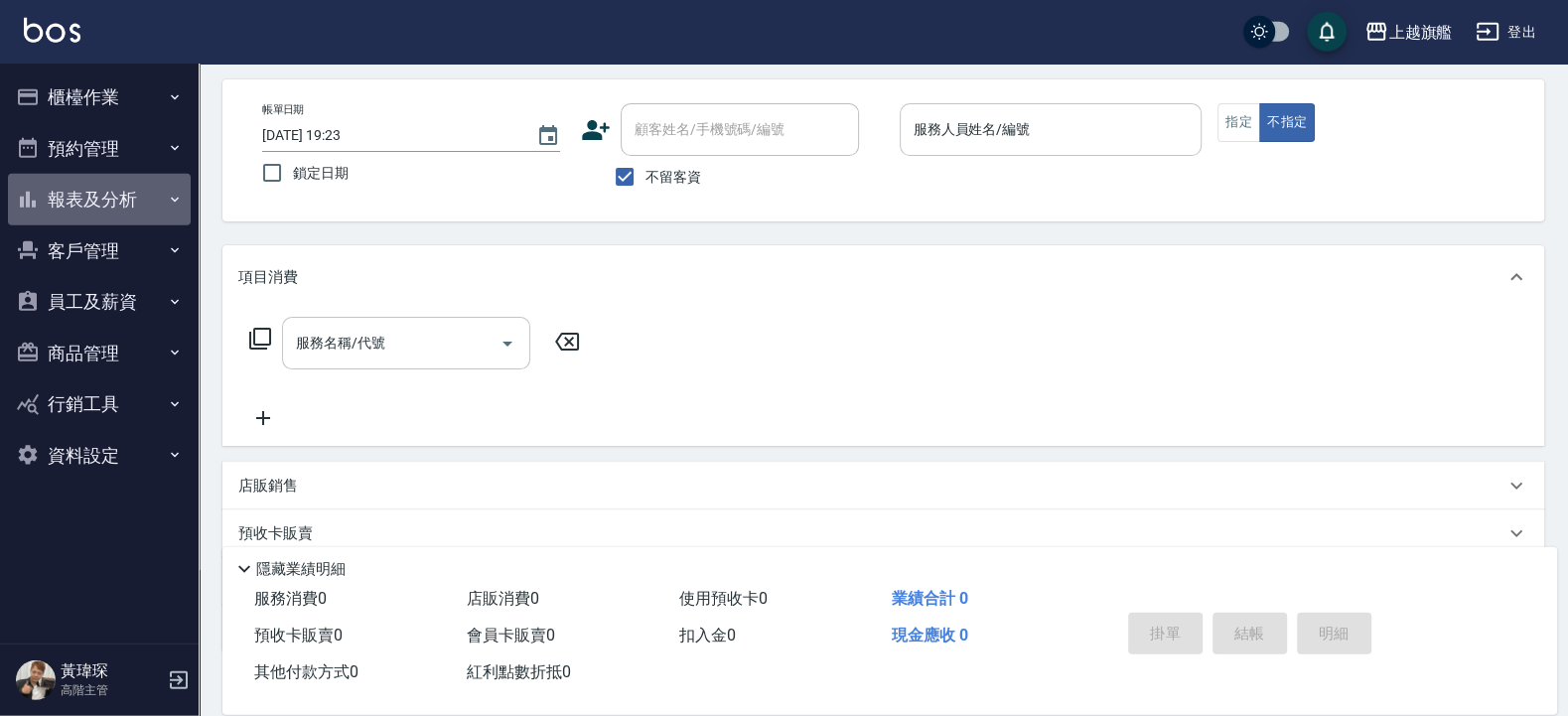click on "報表及分析" at bounding box center [99, 200] 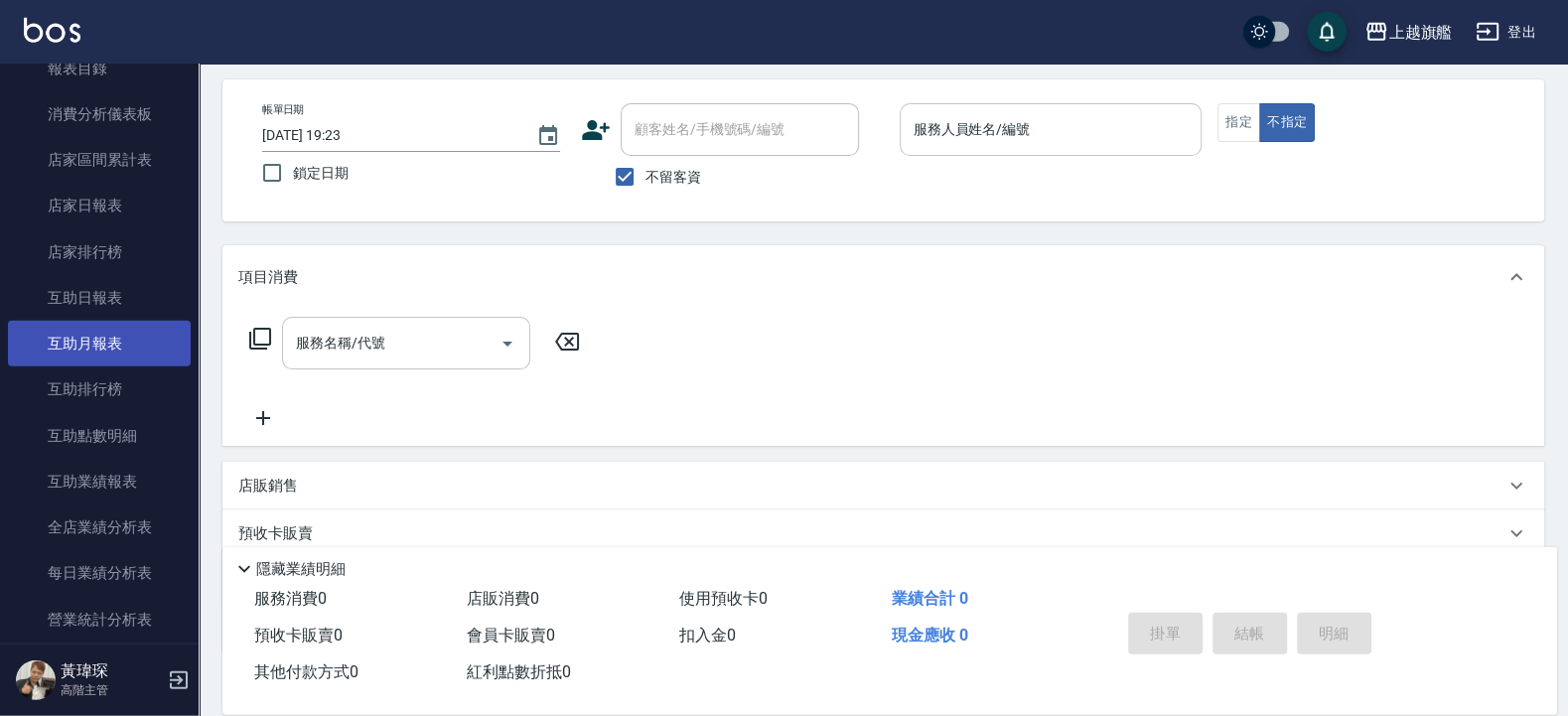 scroll, scrollTop: 238, scrollLeft: 0, axis: vertical 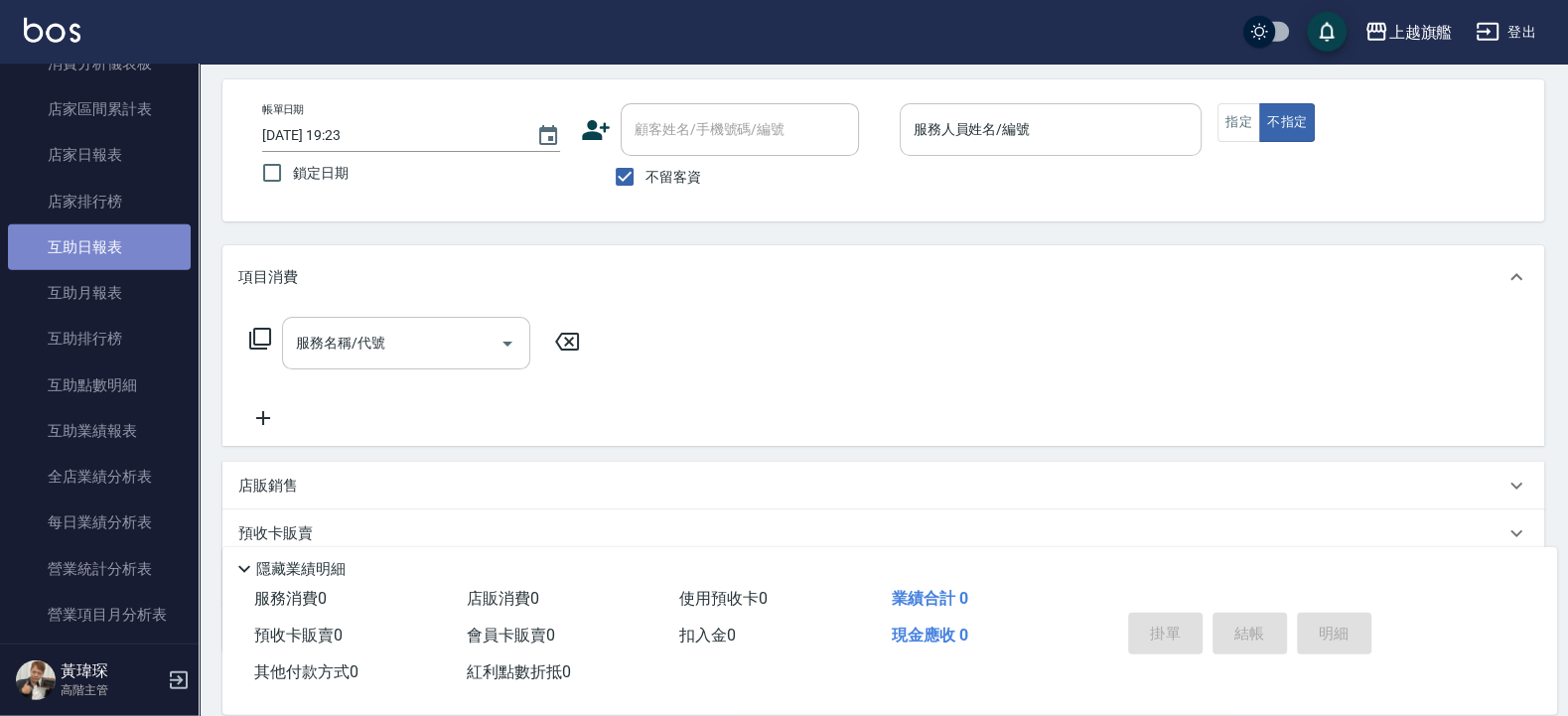 click on "互助日報表" at bounding box center [99, 247] 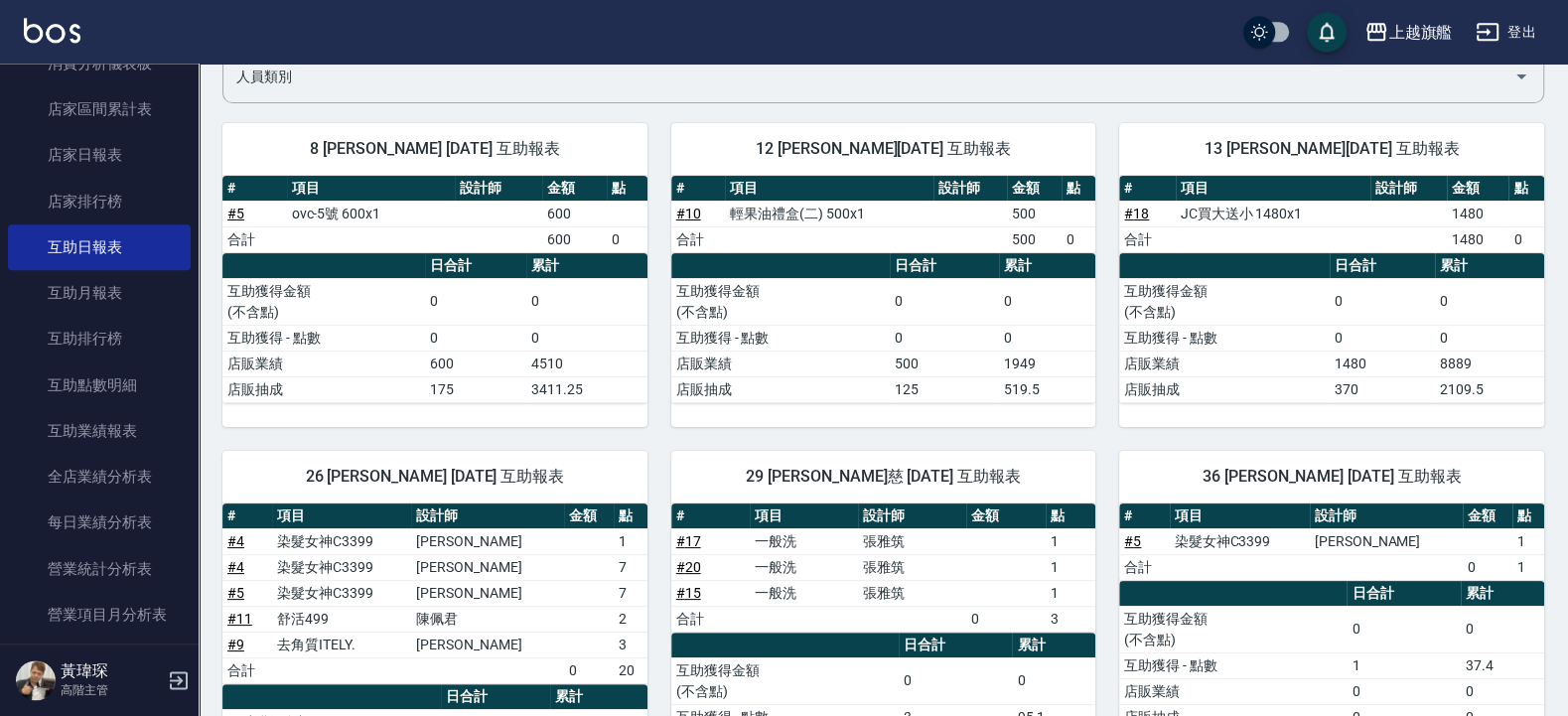 scroll, scrollTop: 238, scrollLeft: 0, axis: vertical 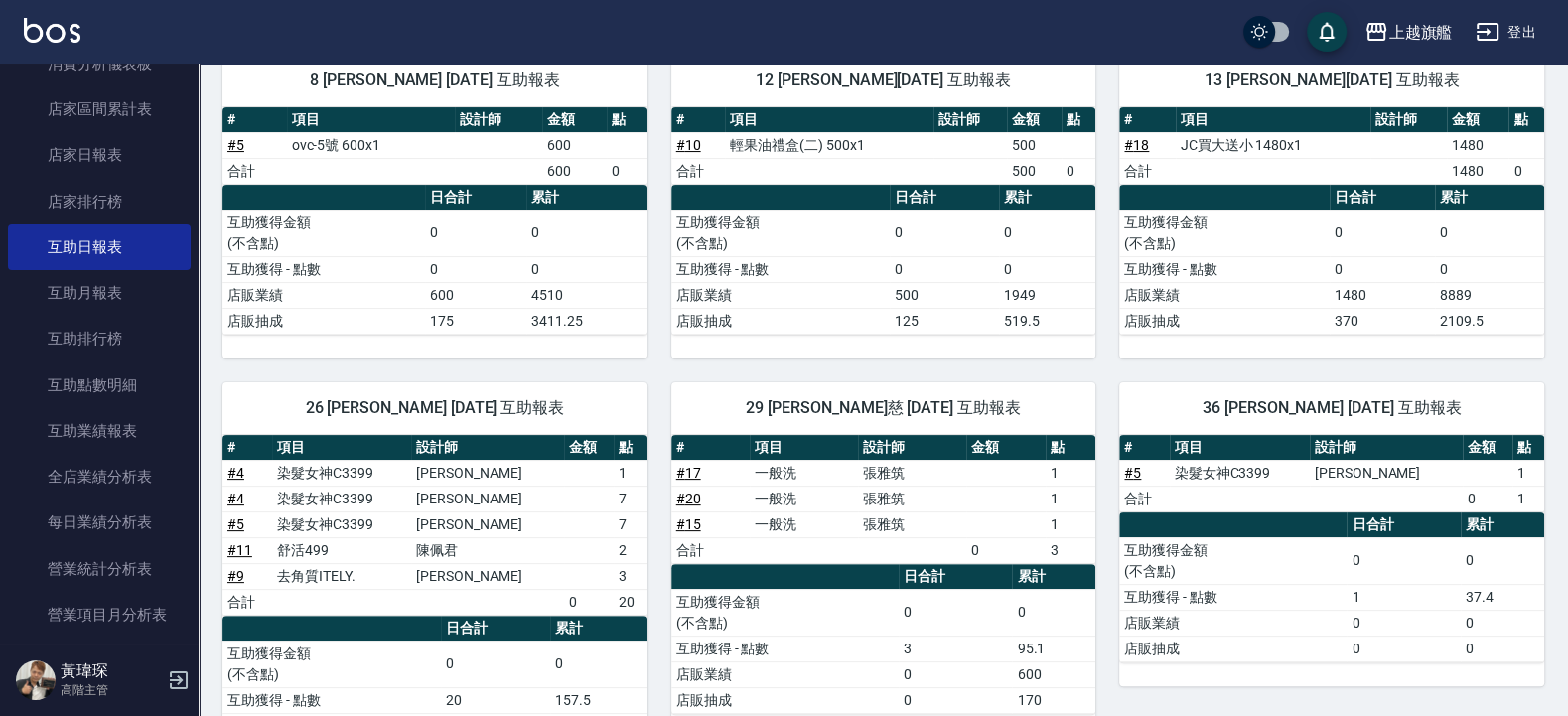 click on "# 5" at bounding box center [235, 524] 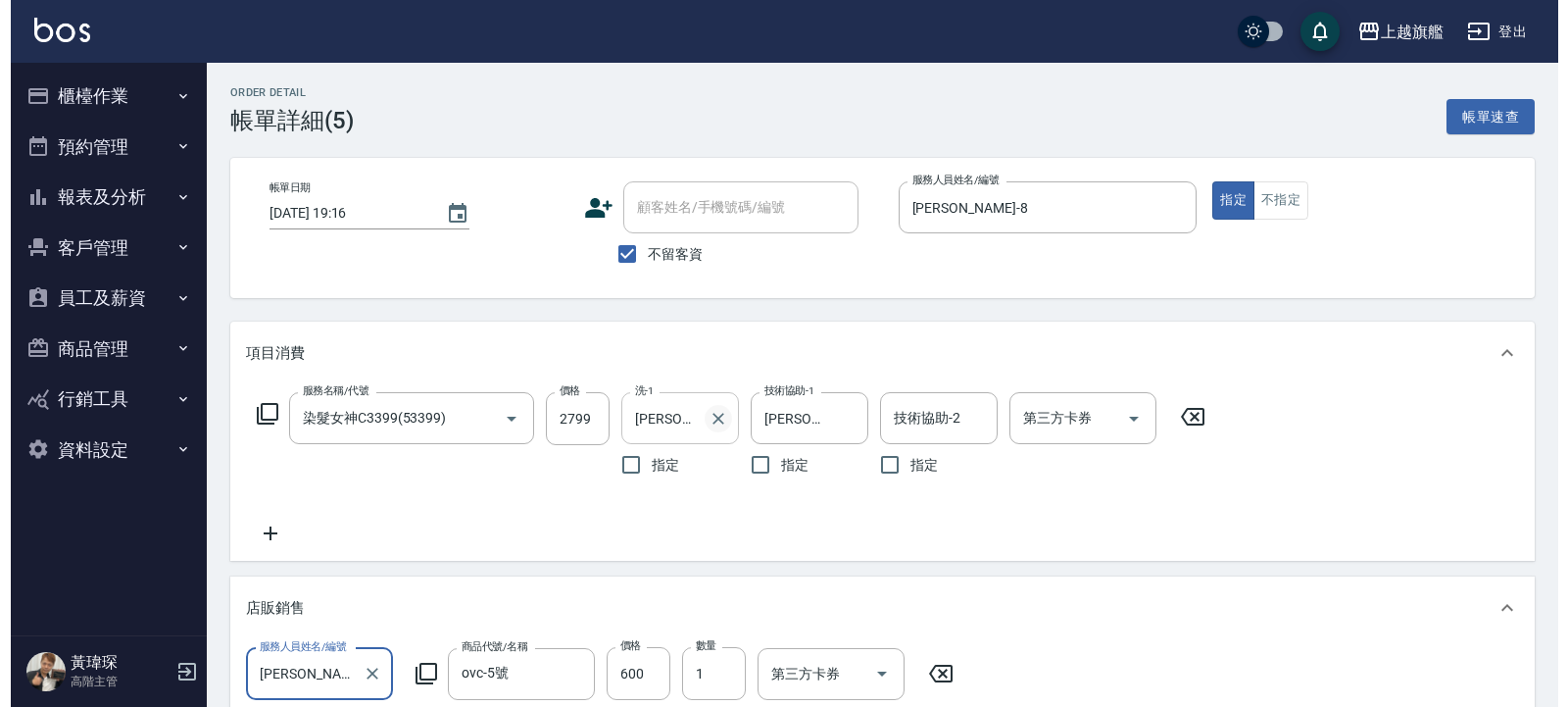 scroll, scrollTop: 0, scrollLeft: 0, axis: both 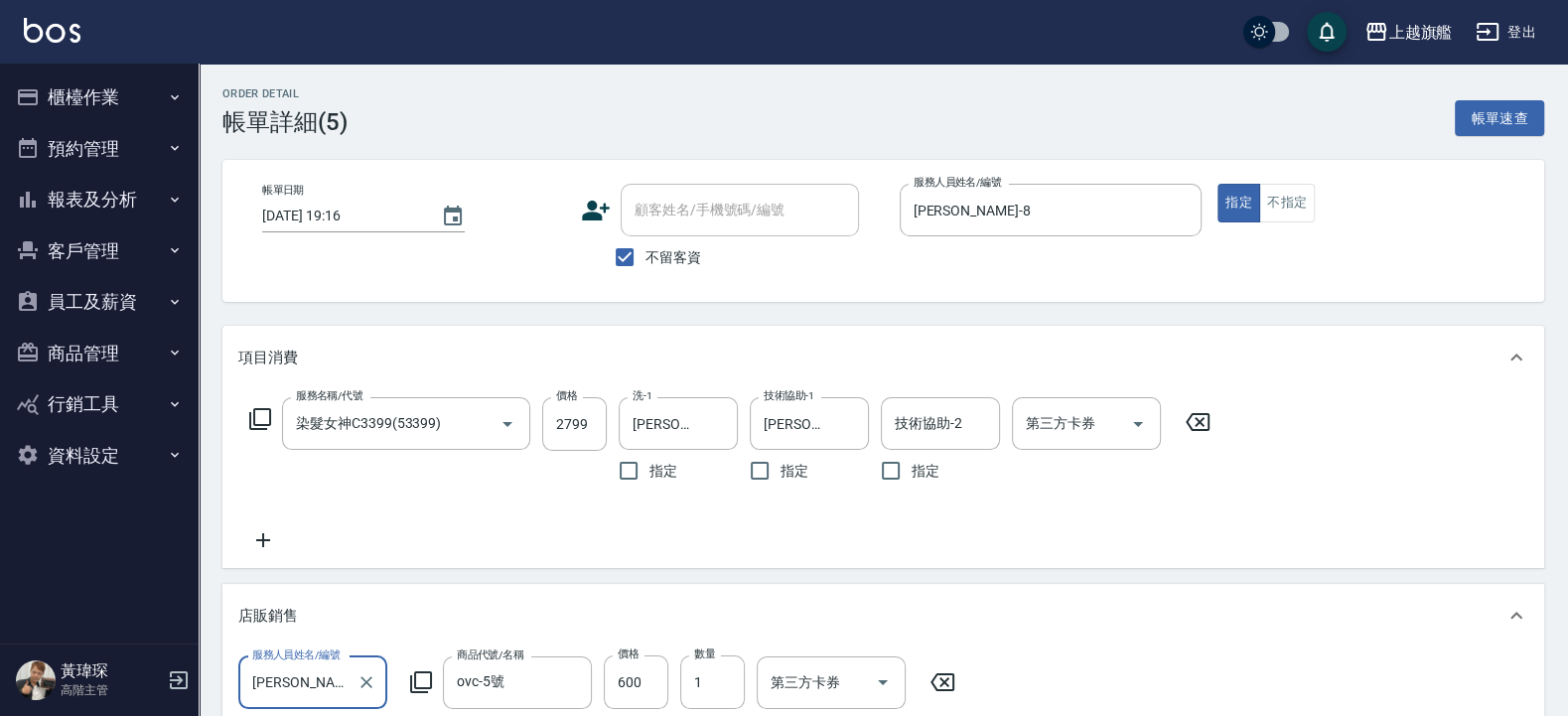 click 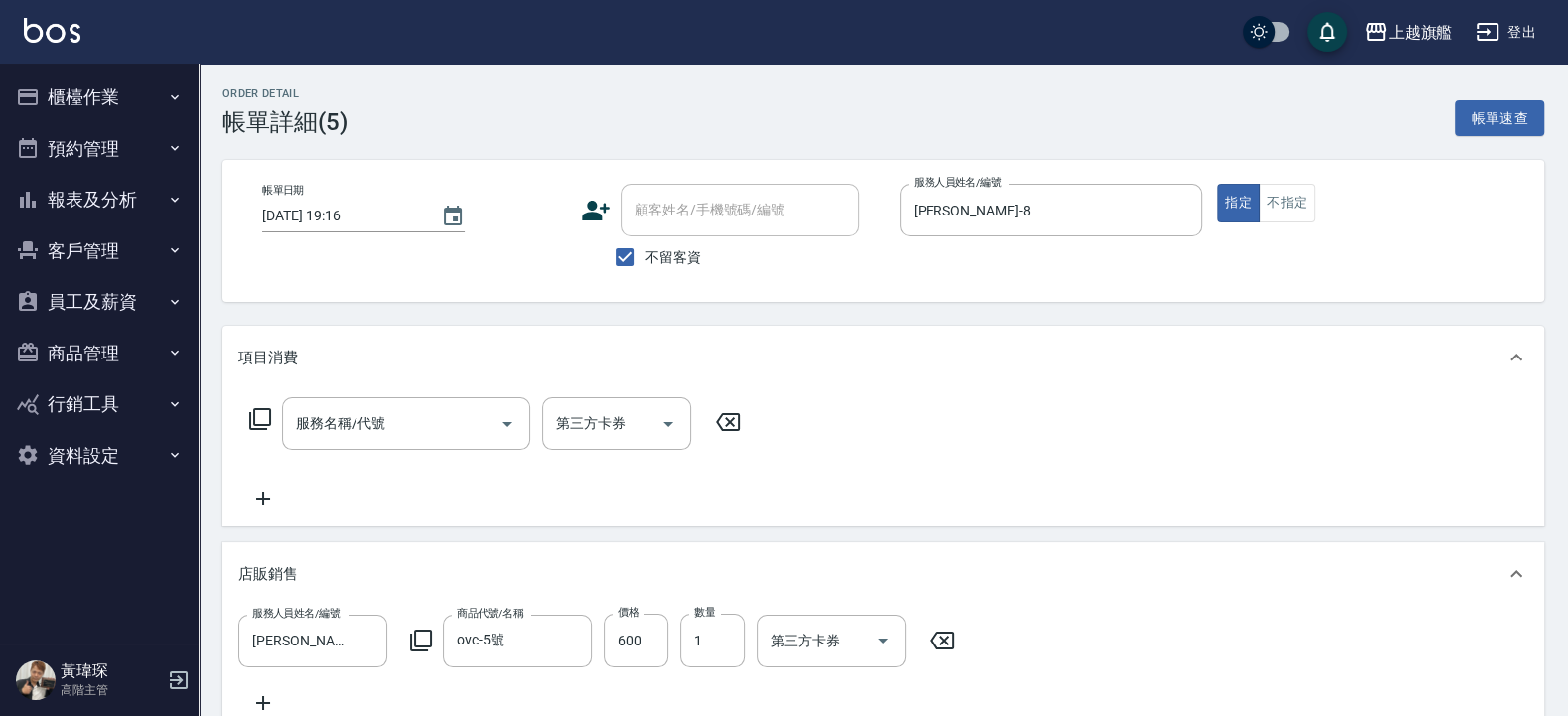 click on "服務名稱/代號 服務名稱/代號 第三方卡券 第三方卡券" at bounding box center [496, 423] 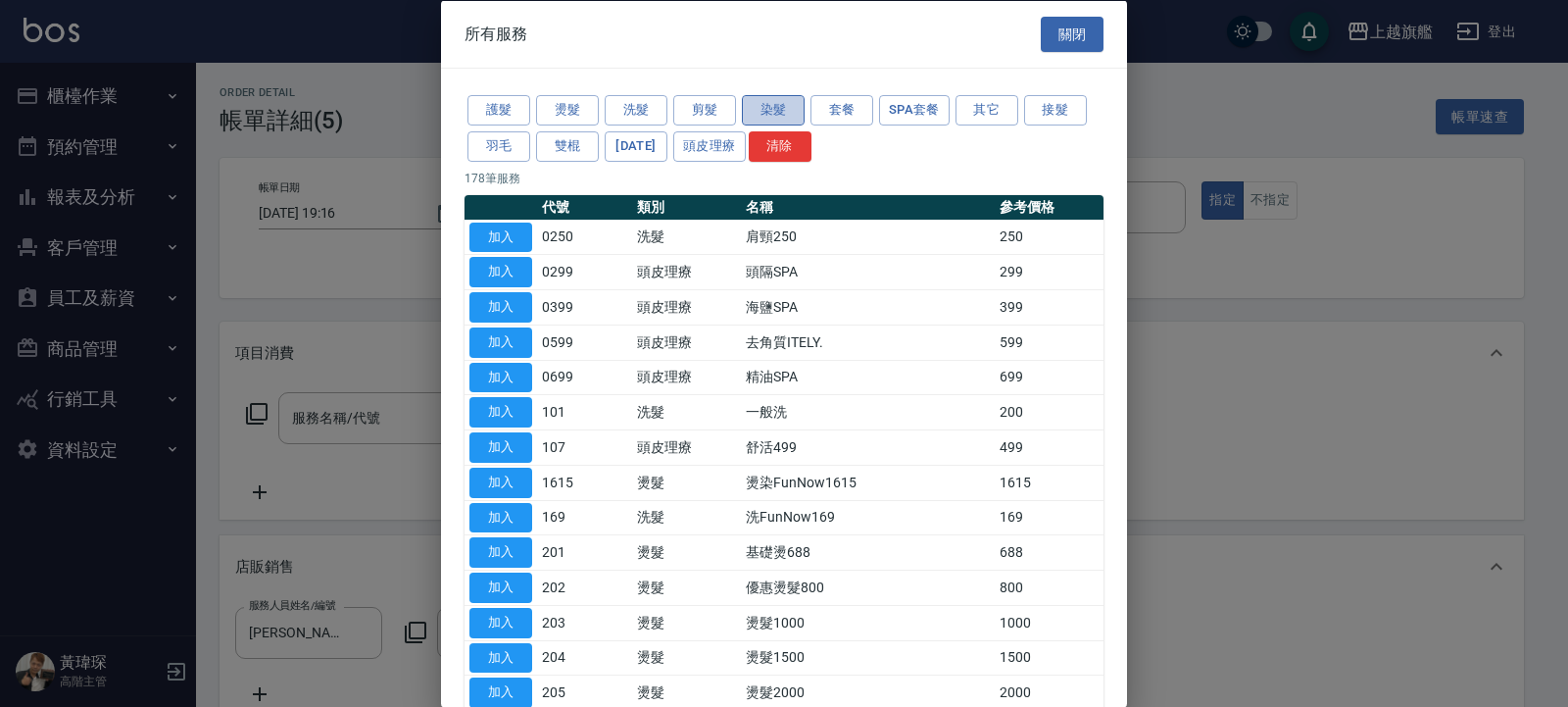 click on "染髮" at bounding box center (773, 110) 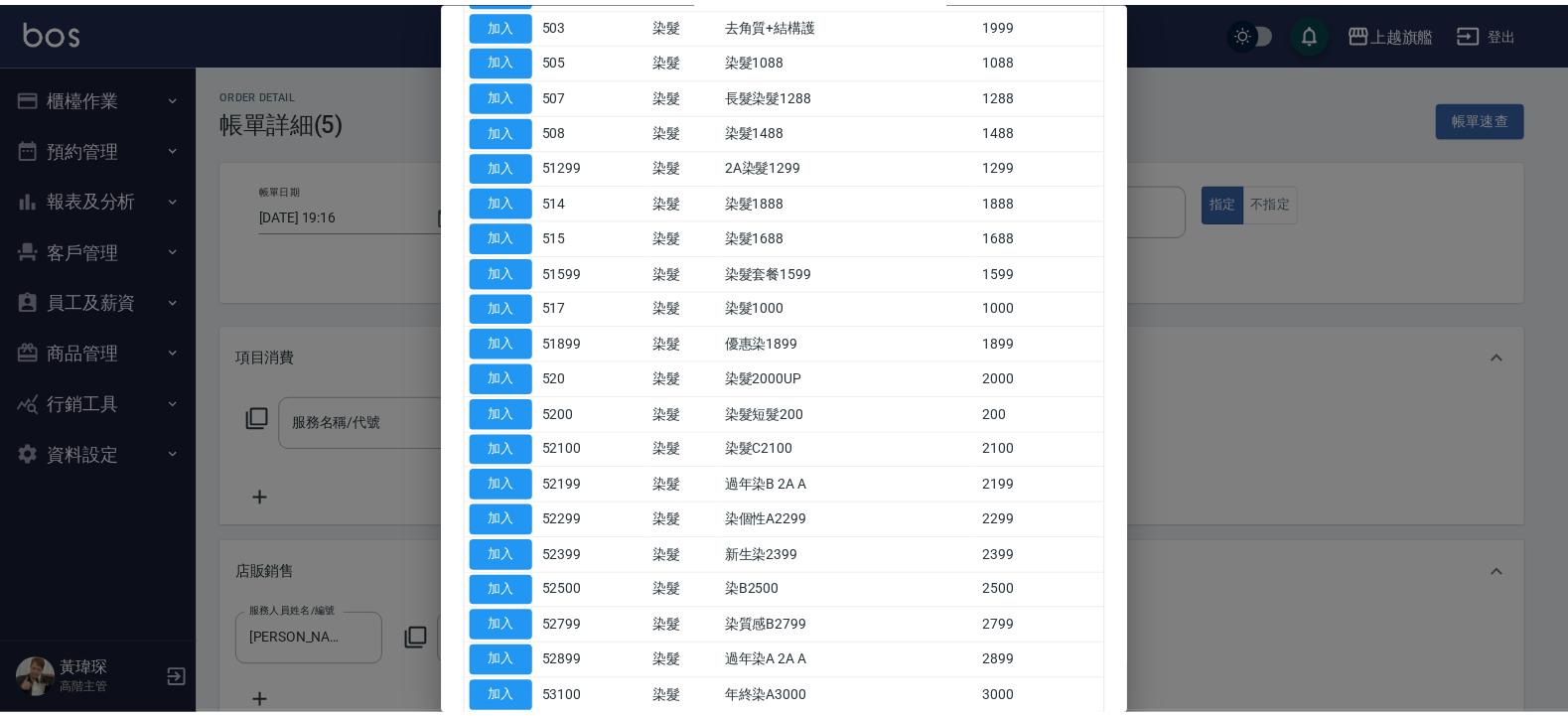 scroll, scrollTop: 477, scrollLeft: 0, axis: vertical 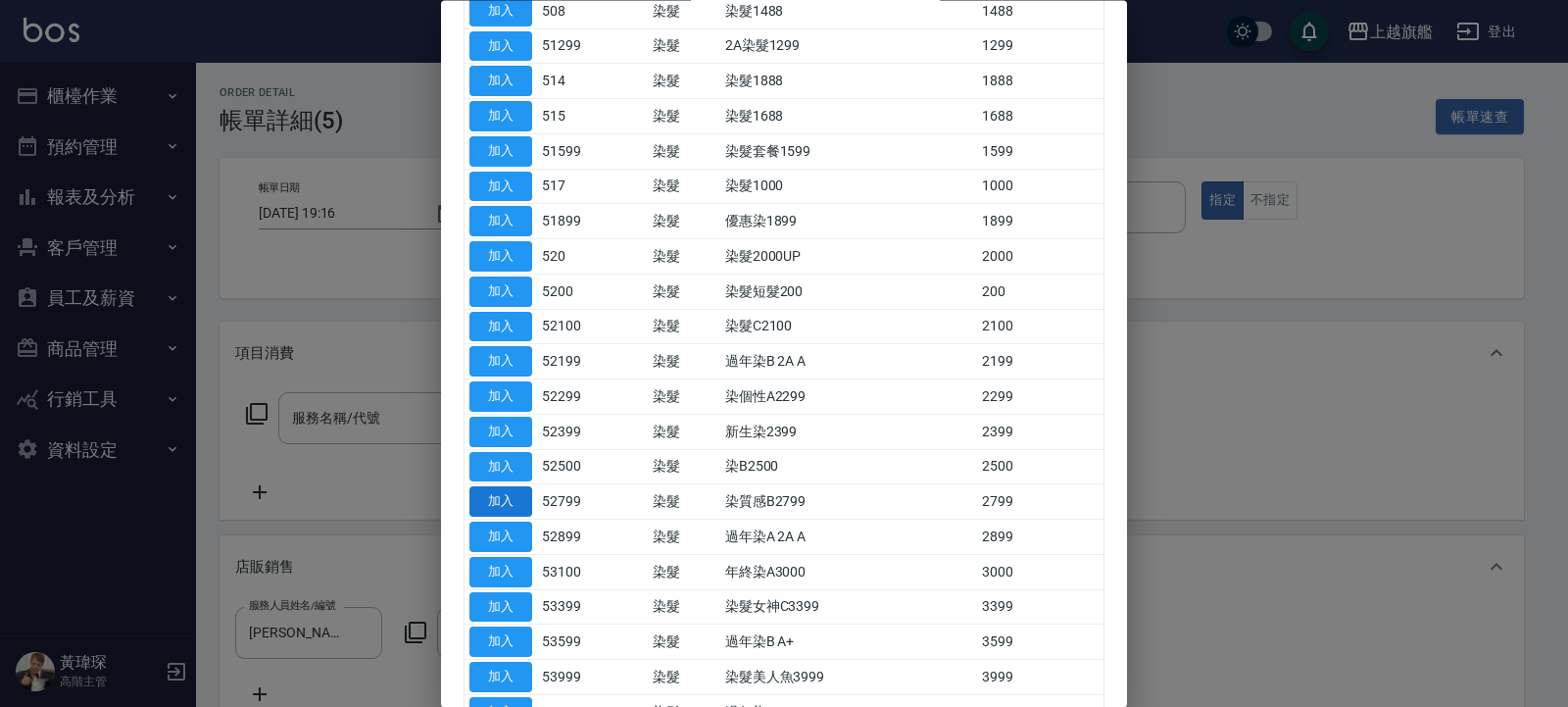 click on "加入" at bounding box center (501, 502) 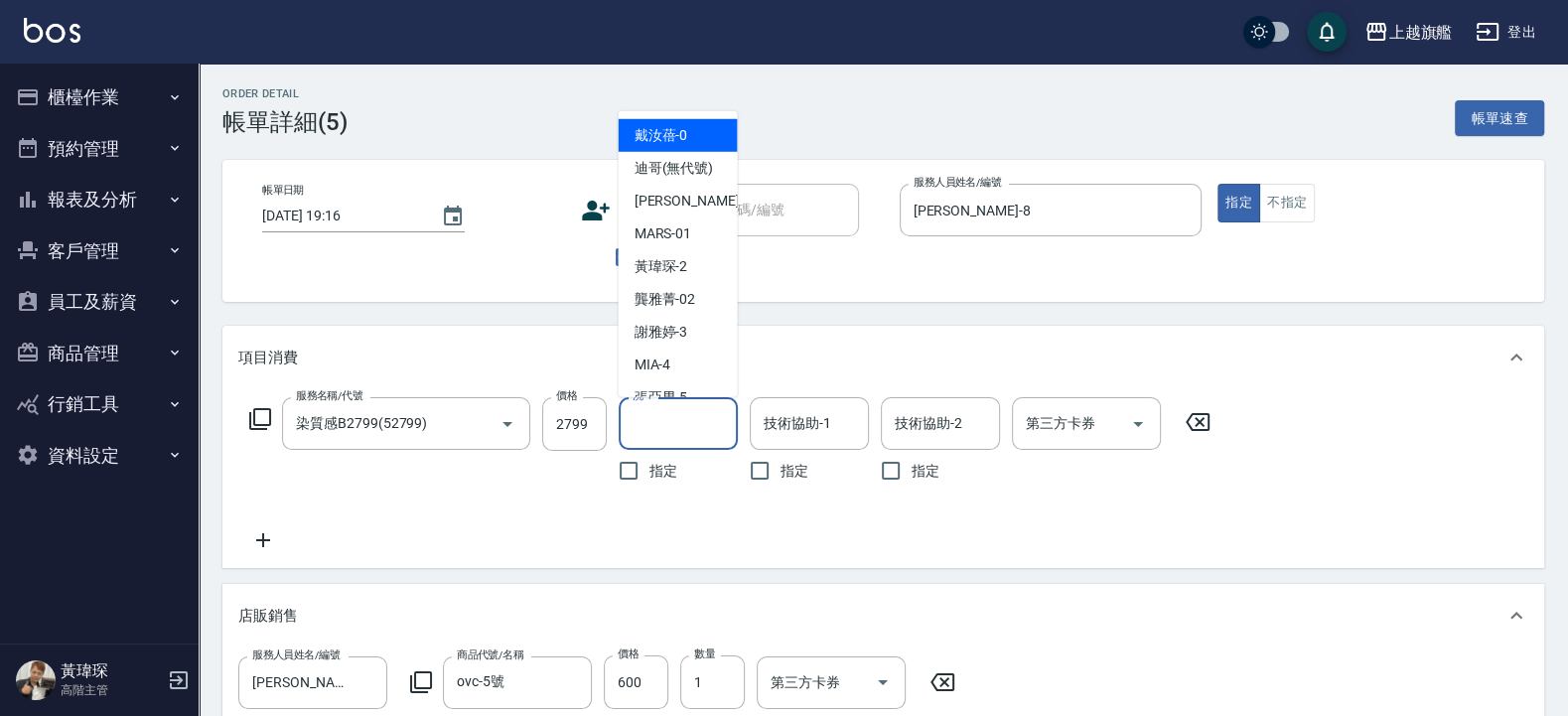 click on "洗-1" at bounding box center [678, 423] 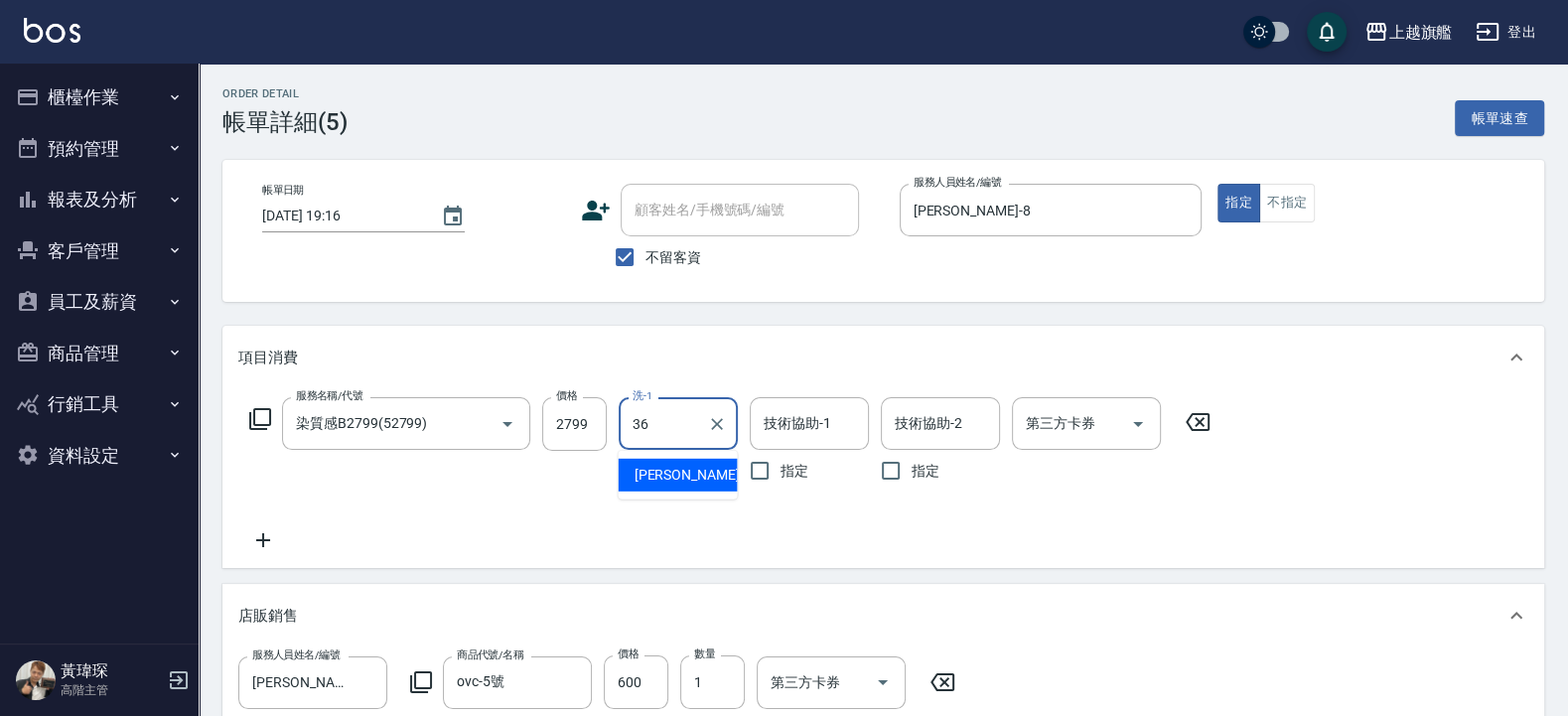 type on "[PERSON_NAME]-36" 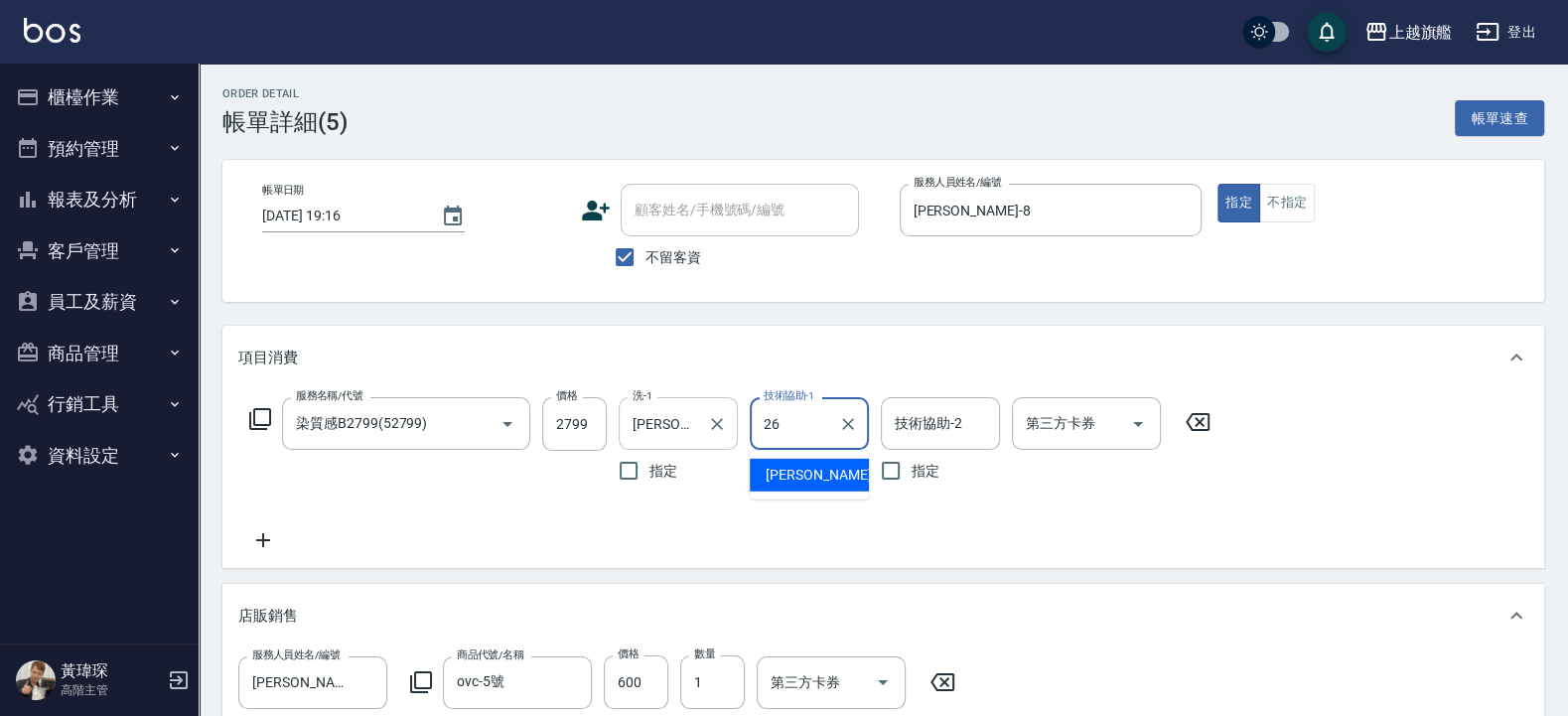 type on "[PERSON_NAME]-26" 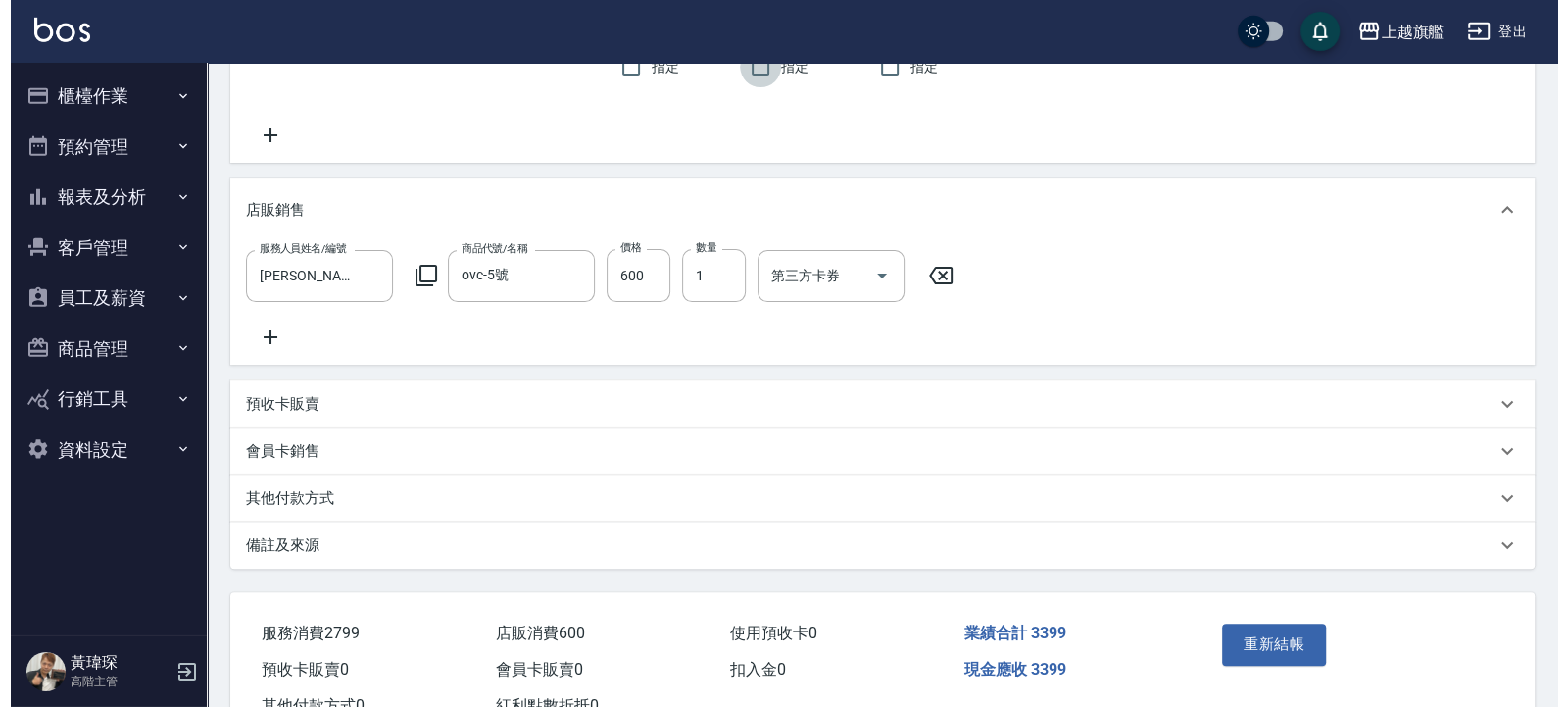 scroll, scrollTop: 471, scrollLeft: 0, axis: vertical 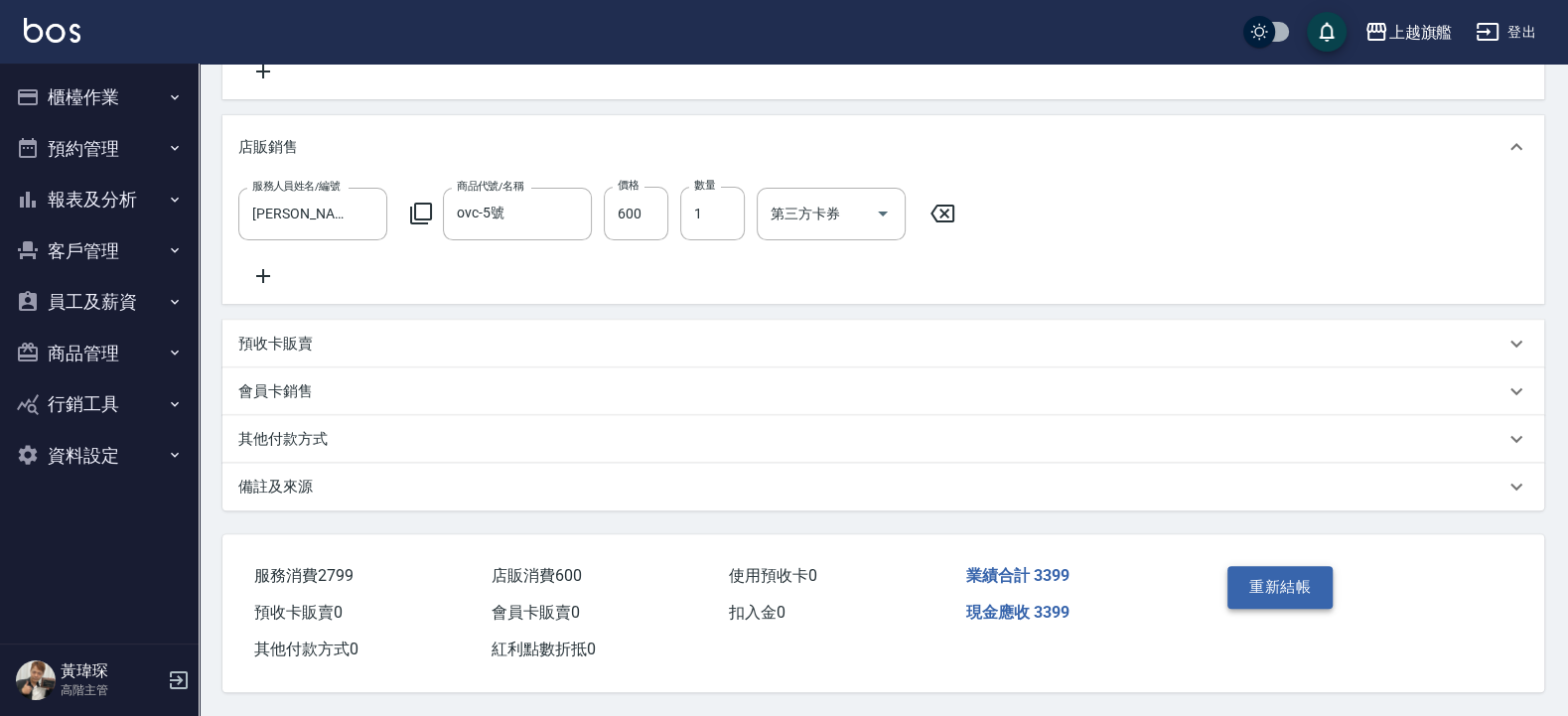 click on "重新結帳" at bounding box center [1280, 587] 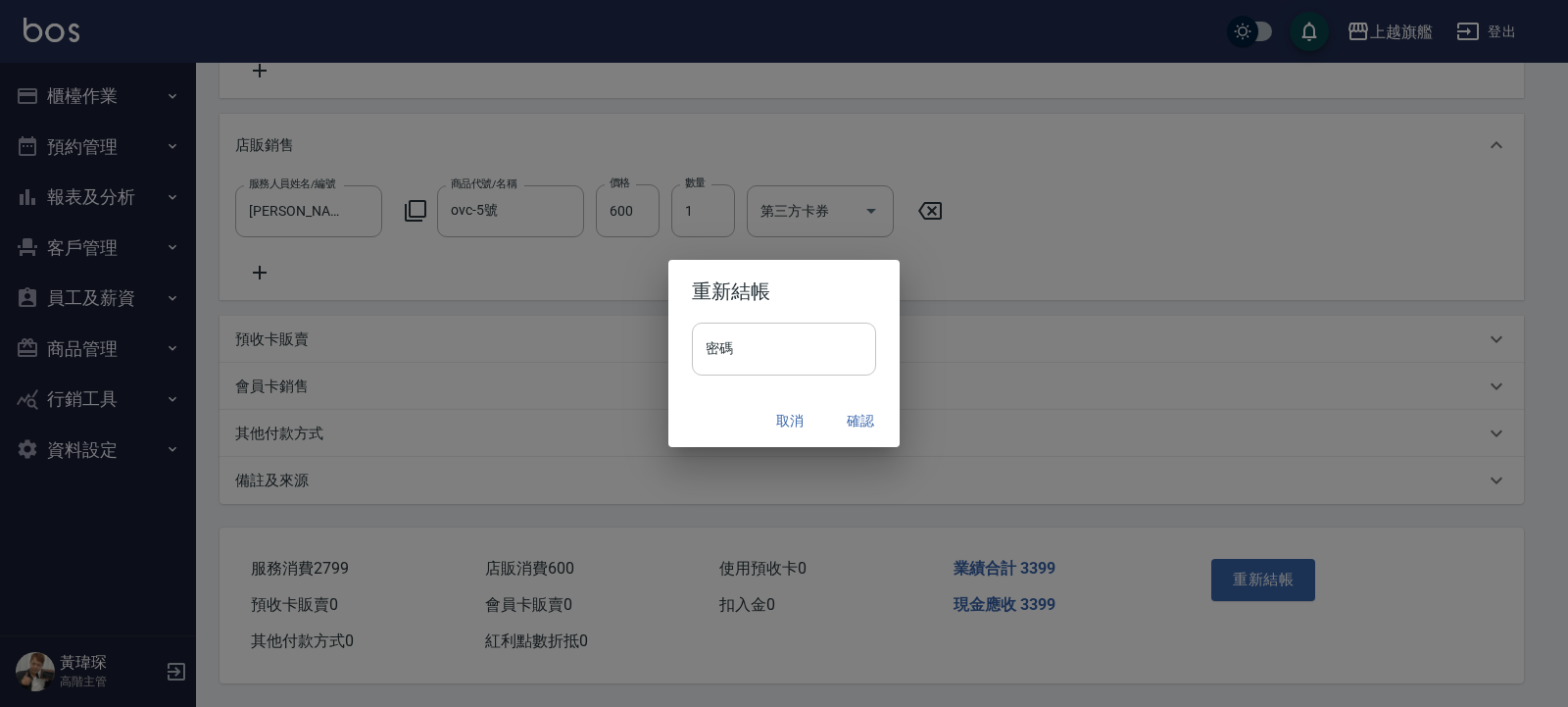click on "密碼" at bounding box center (784, 349) 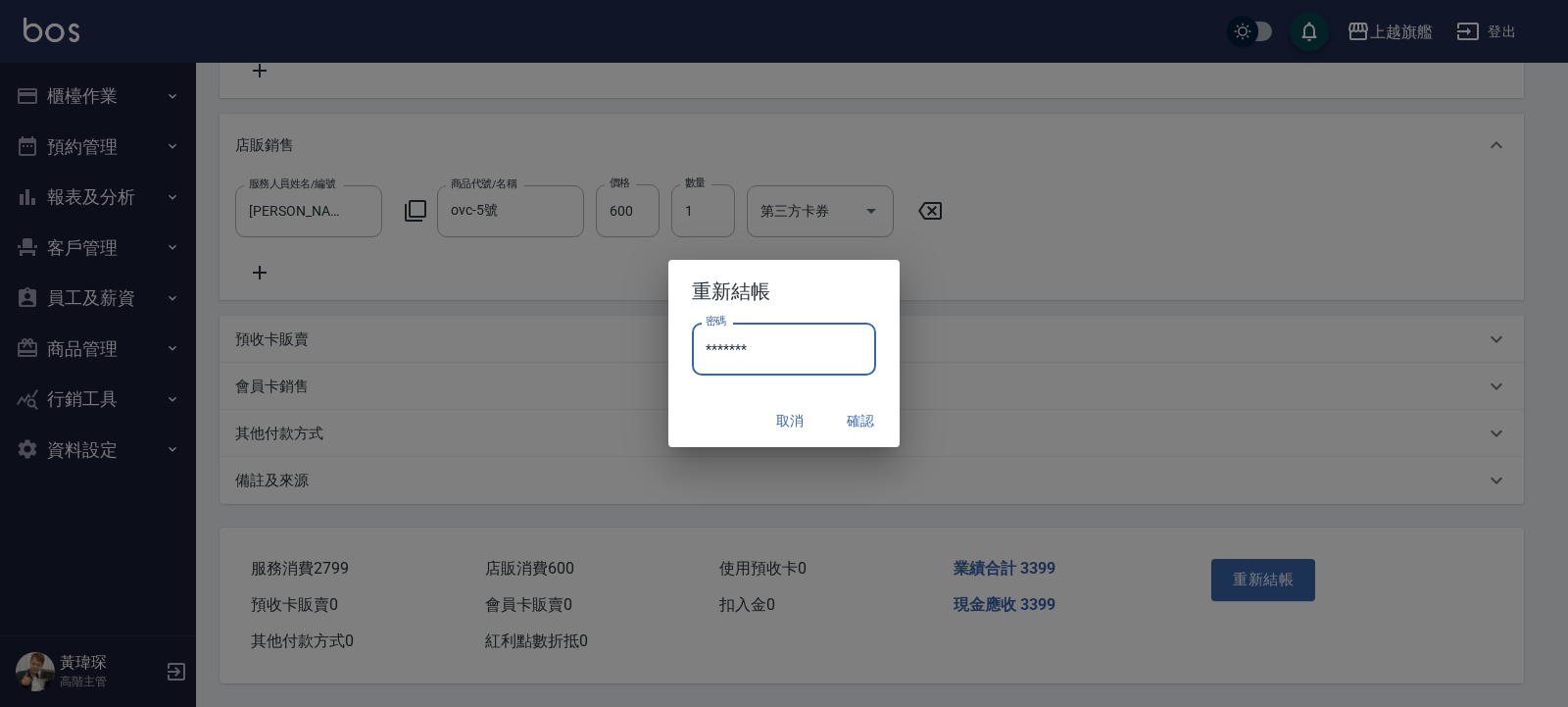 type on "*******" 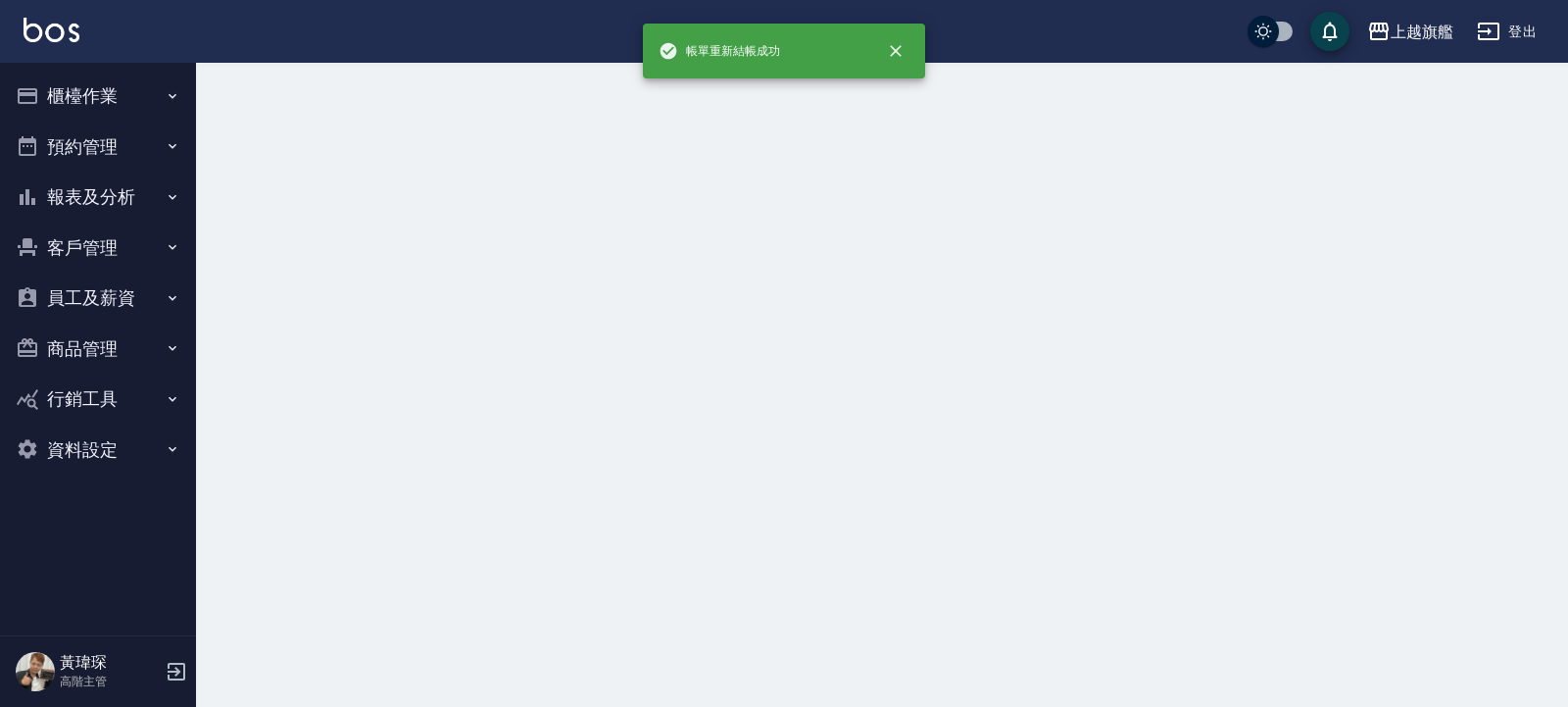 scroll, scrollTop: 0, scrollLeft: 0, axis: both 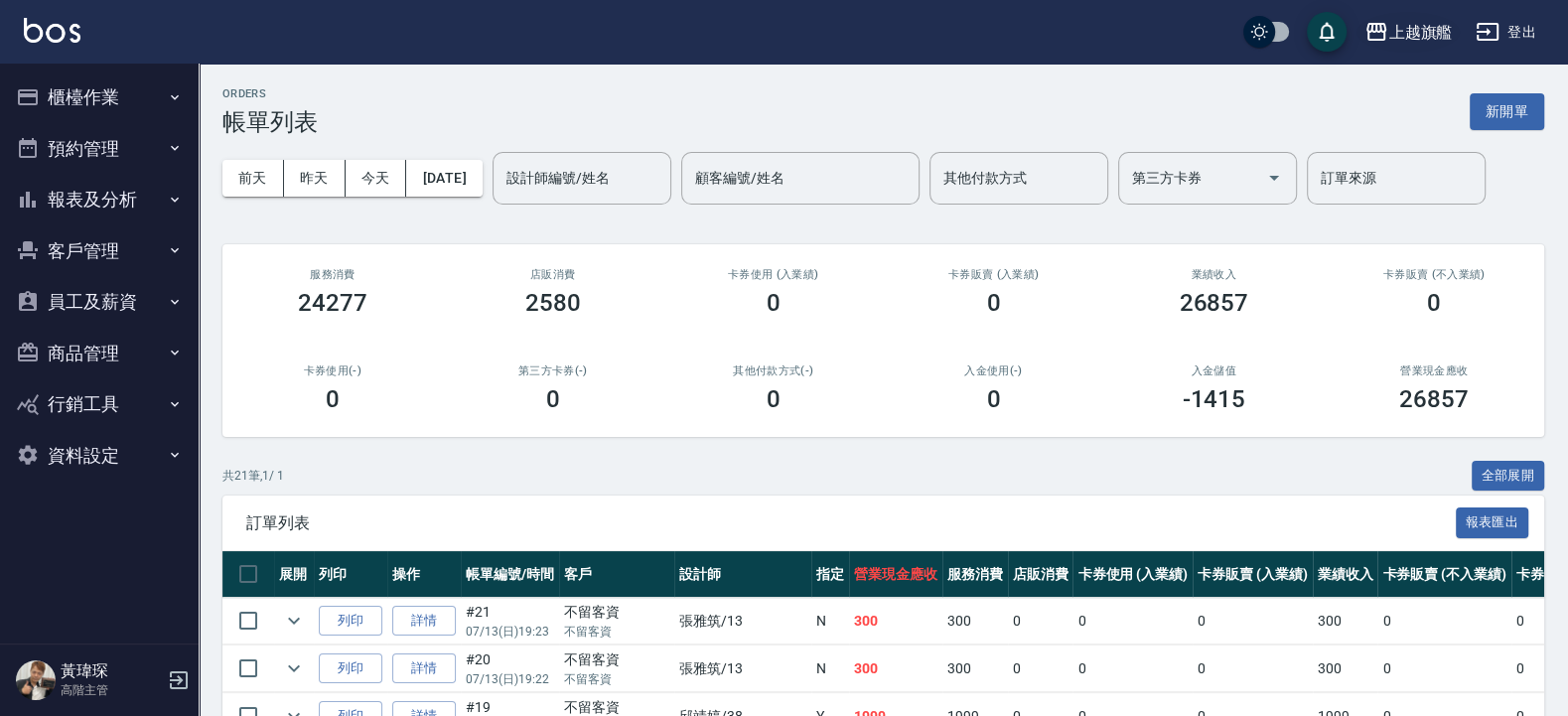 click on "上越旗艦" at bounding box center (1420, 32) 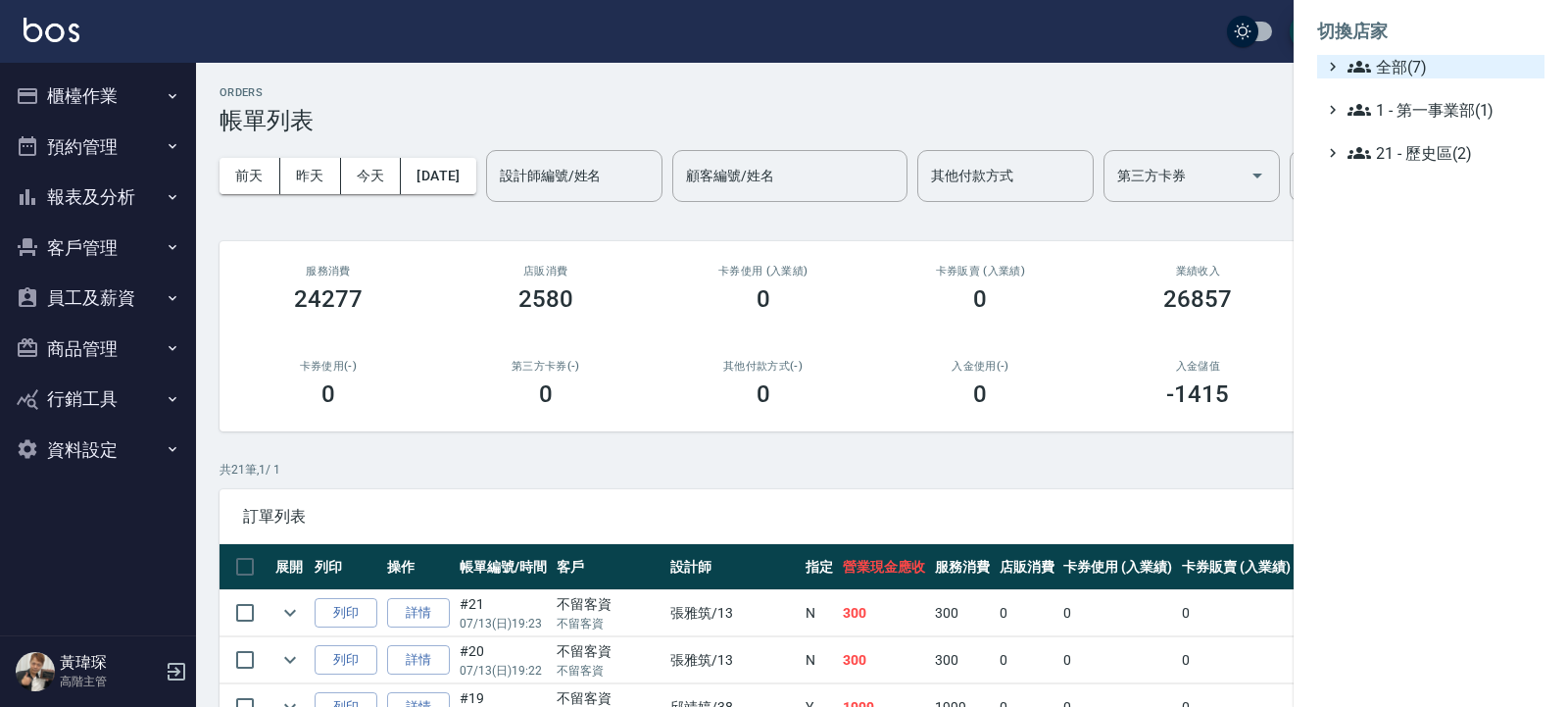 click on "全部(7)" at bounding box center [1442, 67] 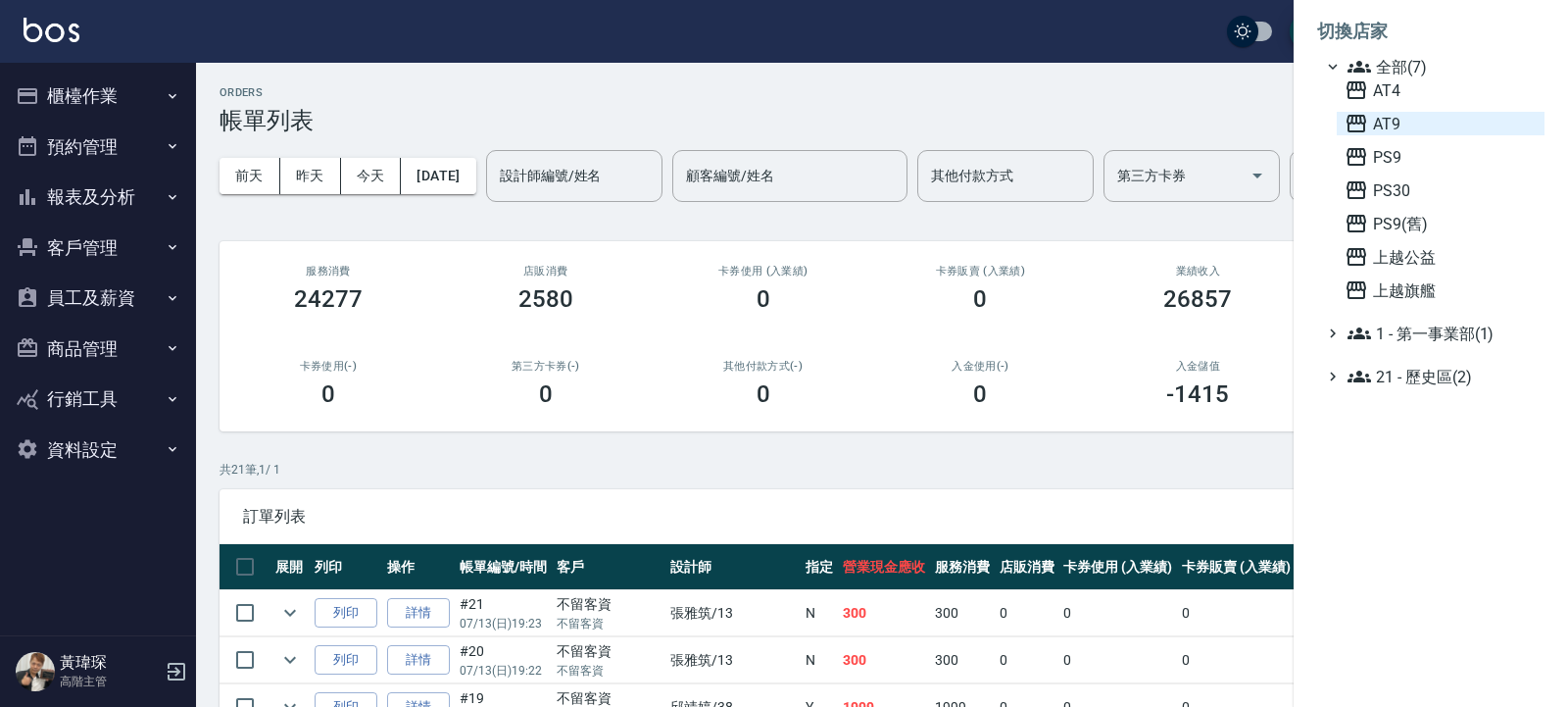 click on "AT9" at bounding box center (1441, 124) 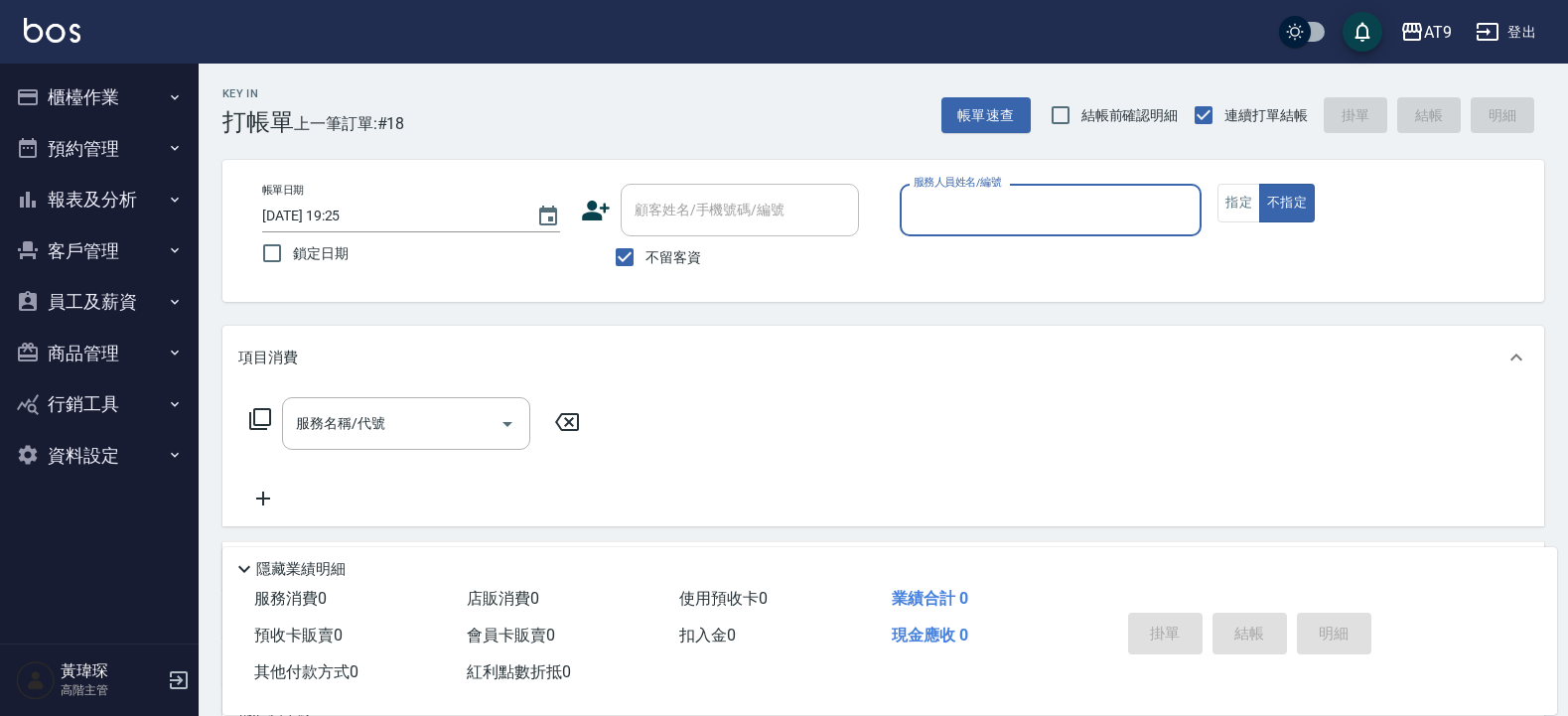 scroll, scrollTop: 0, scrollLeft: 0, axis: both 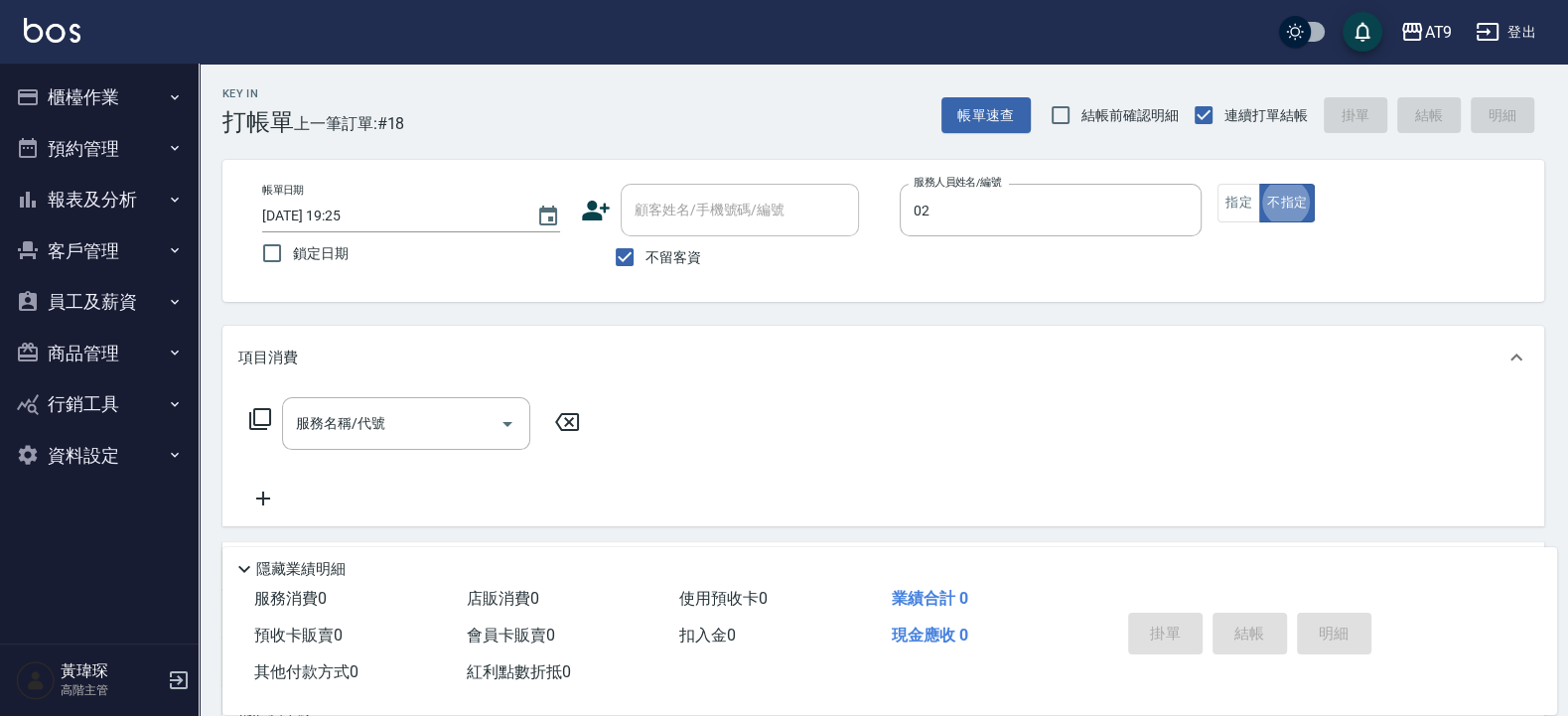 type on "[PERSON_NAME]-02" 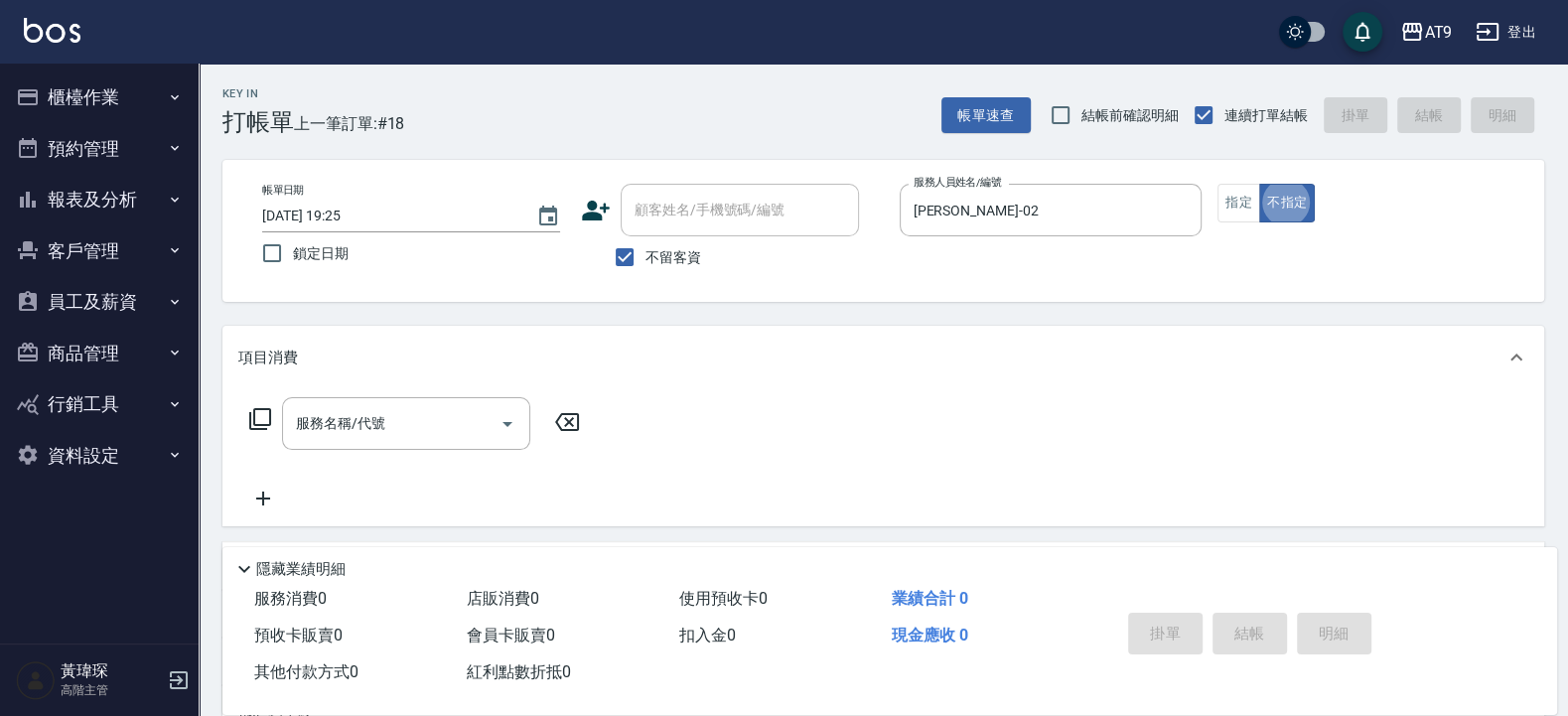 type on "false" 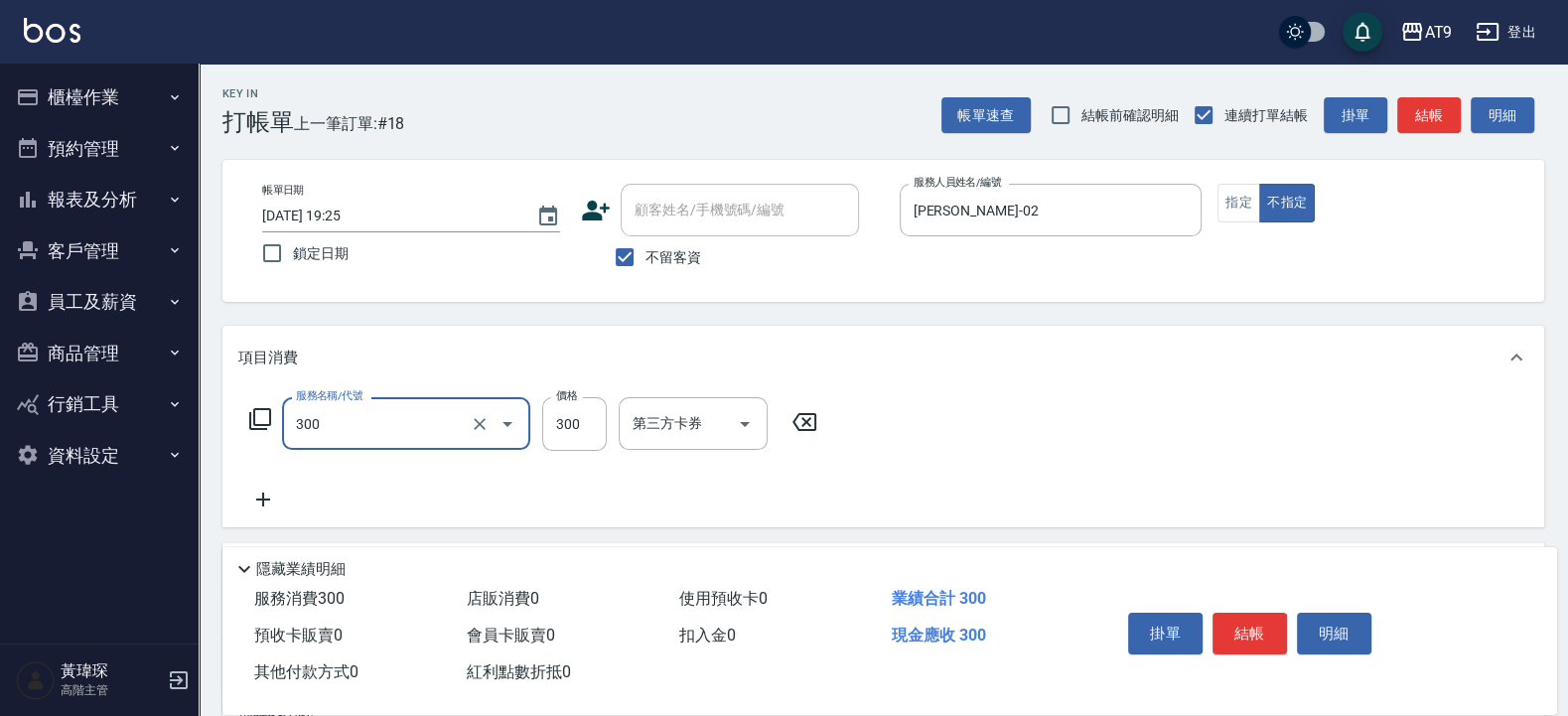 type on "SC300(300)" 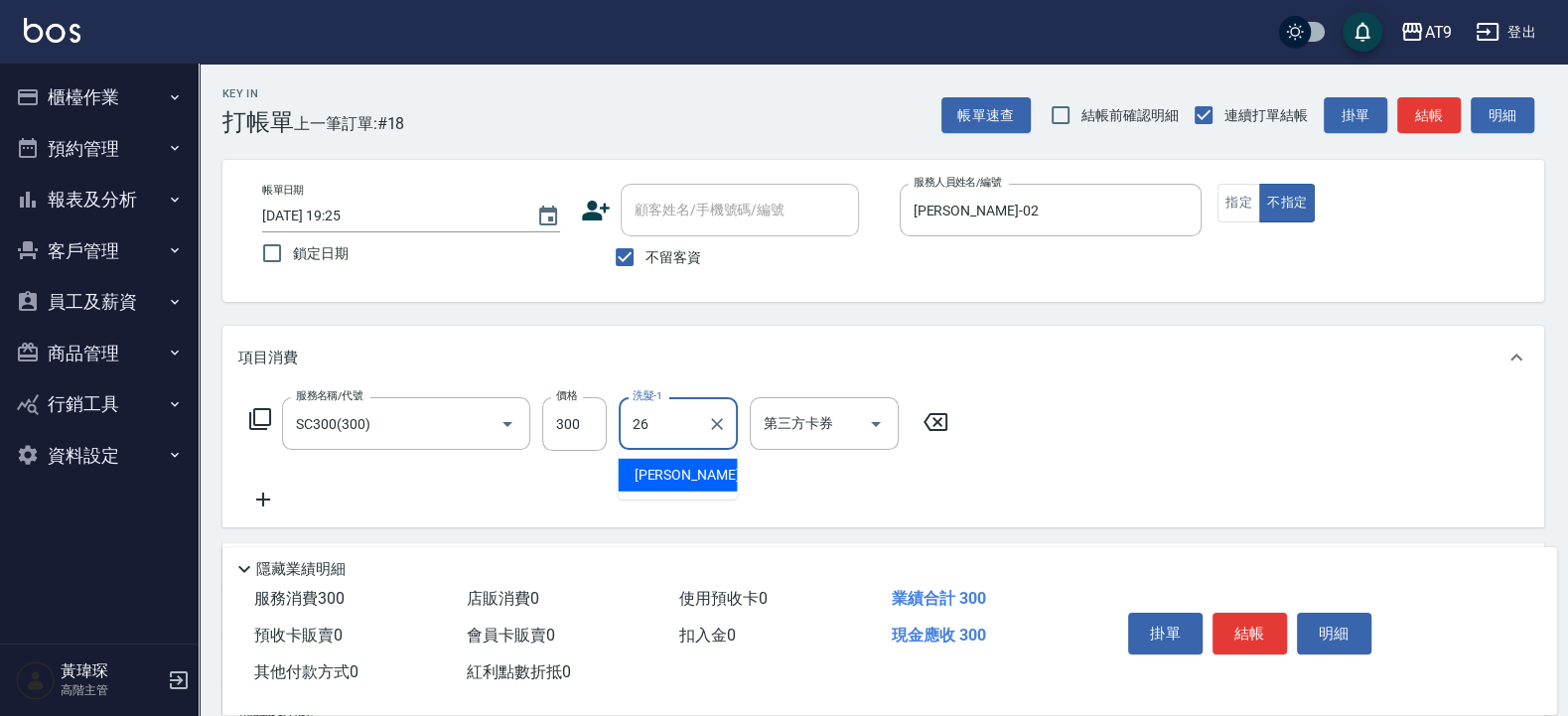 type on "[PERSON_NAME]-26" 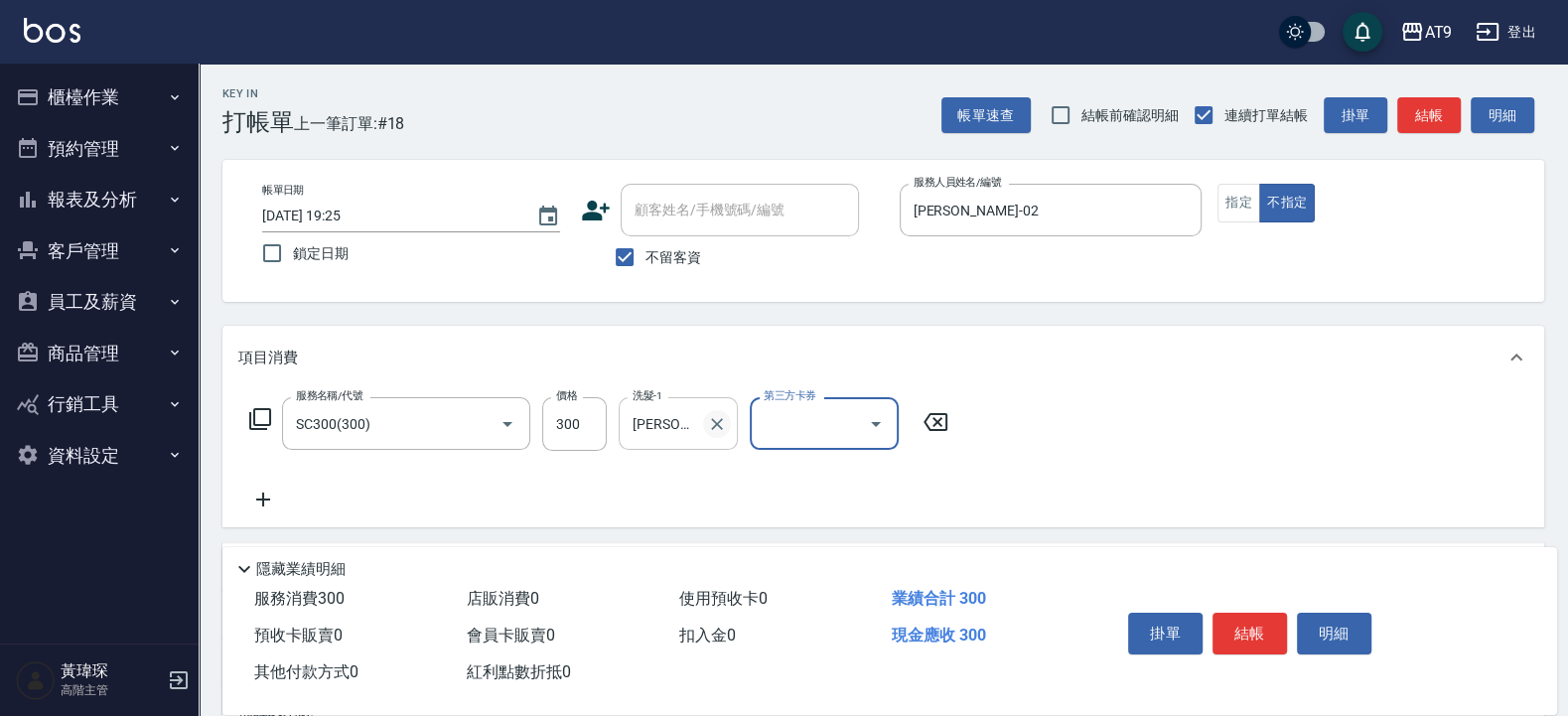 click 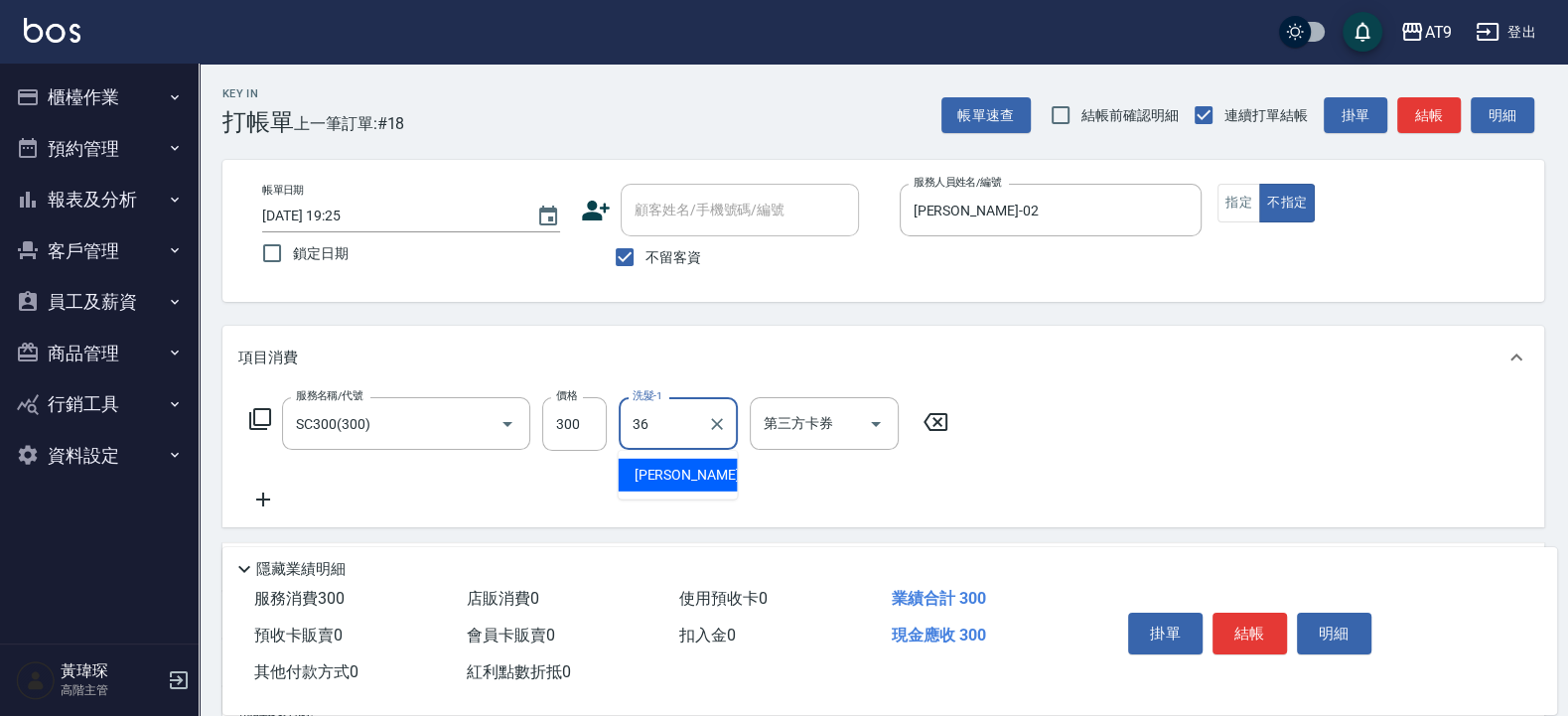 type on "[PERSON_NAME]-36" 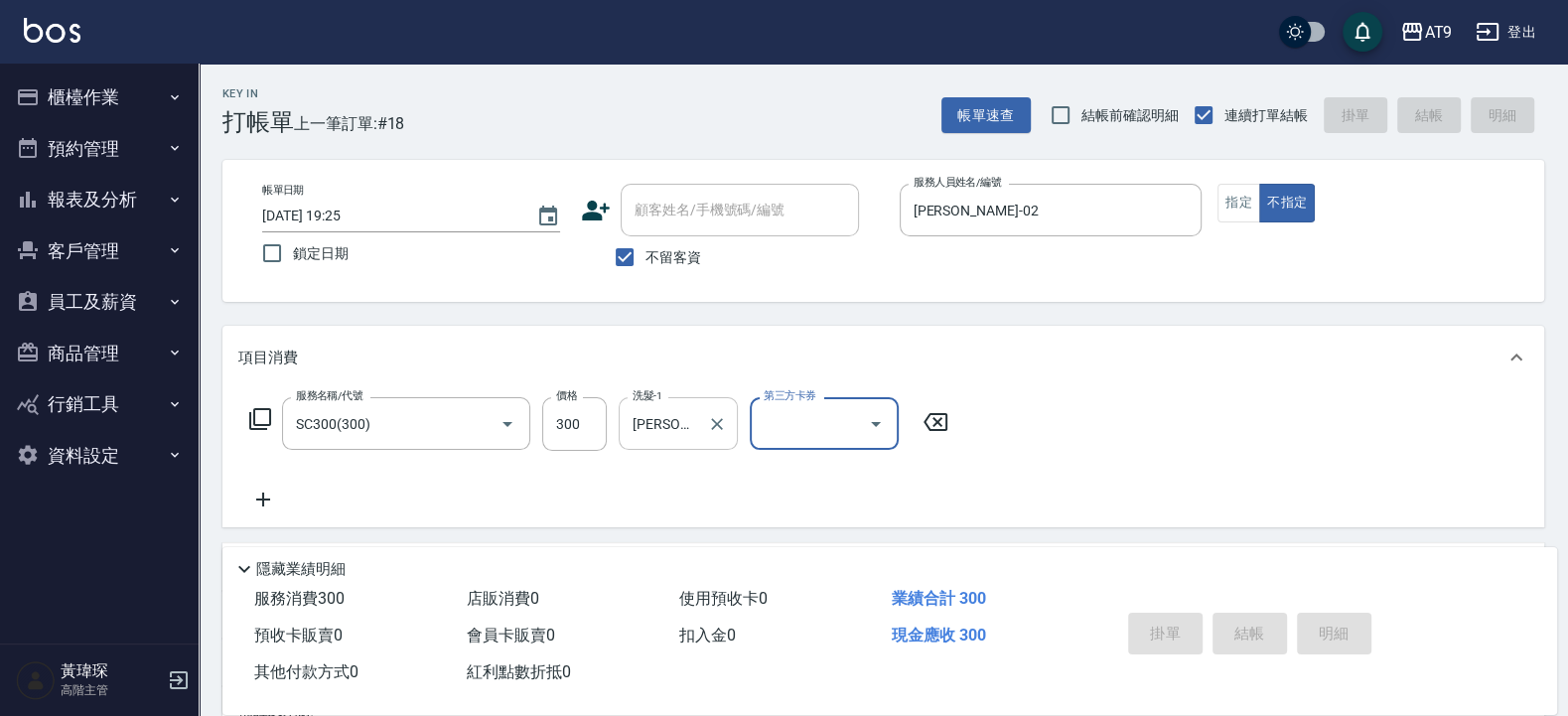 type 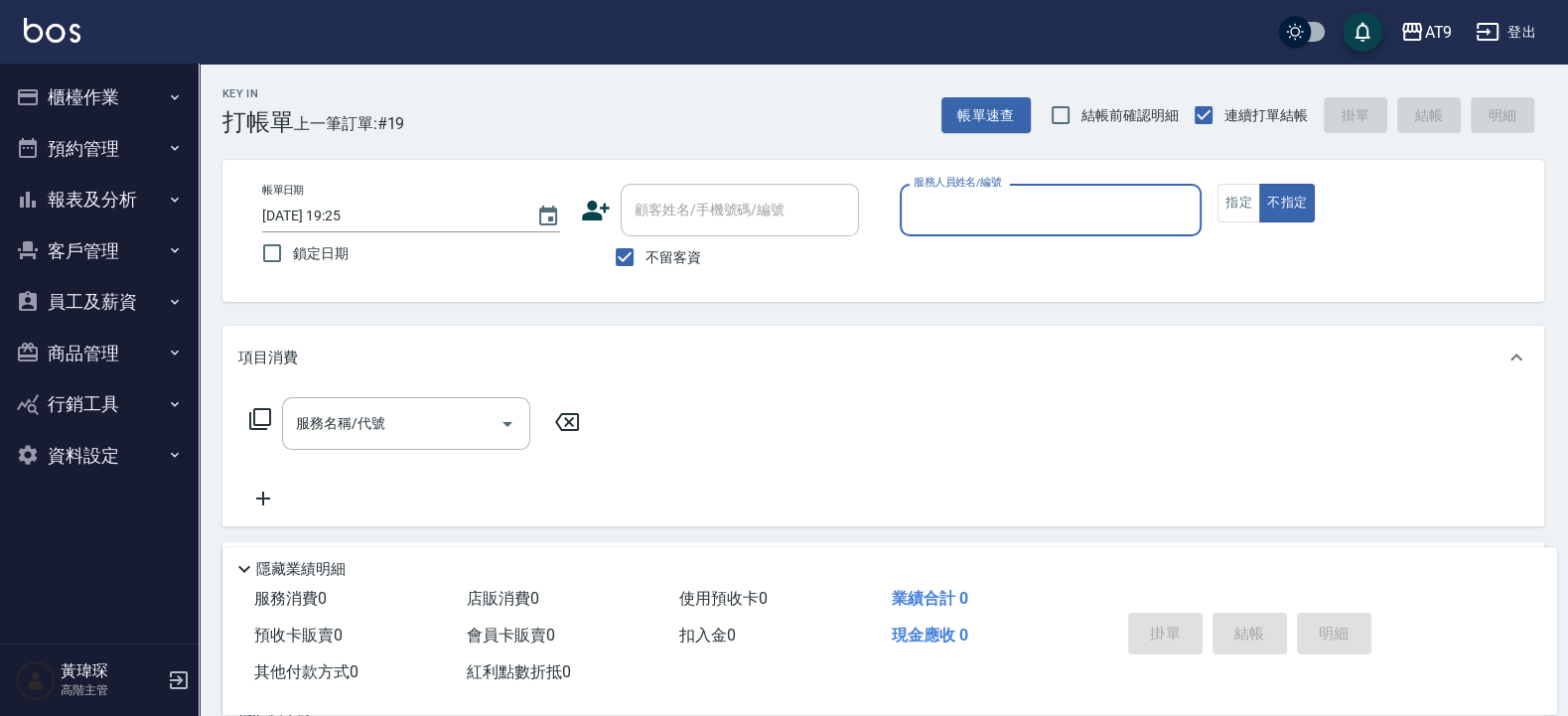 click on "報表及分析" at bounding box center (99, 200) 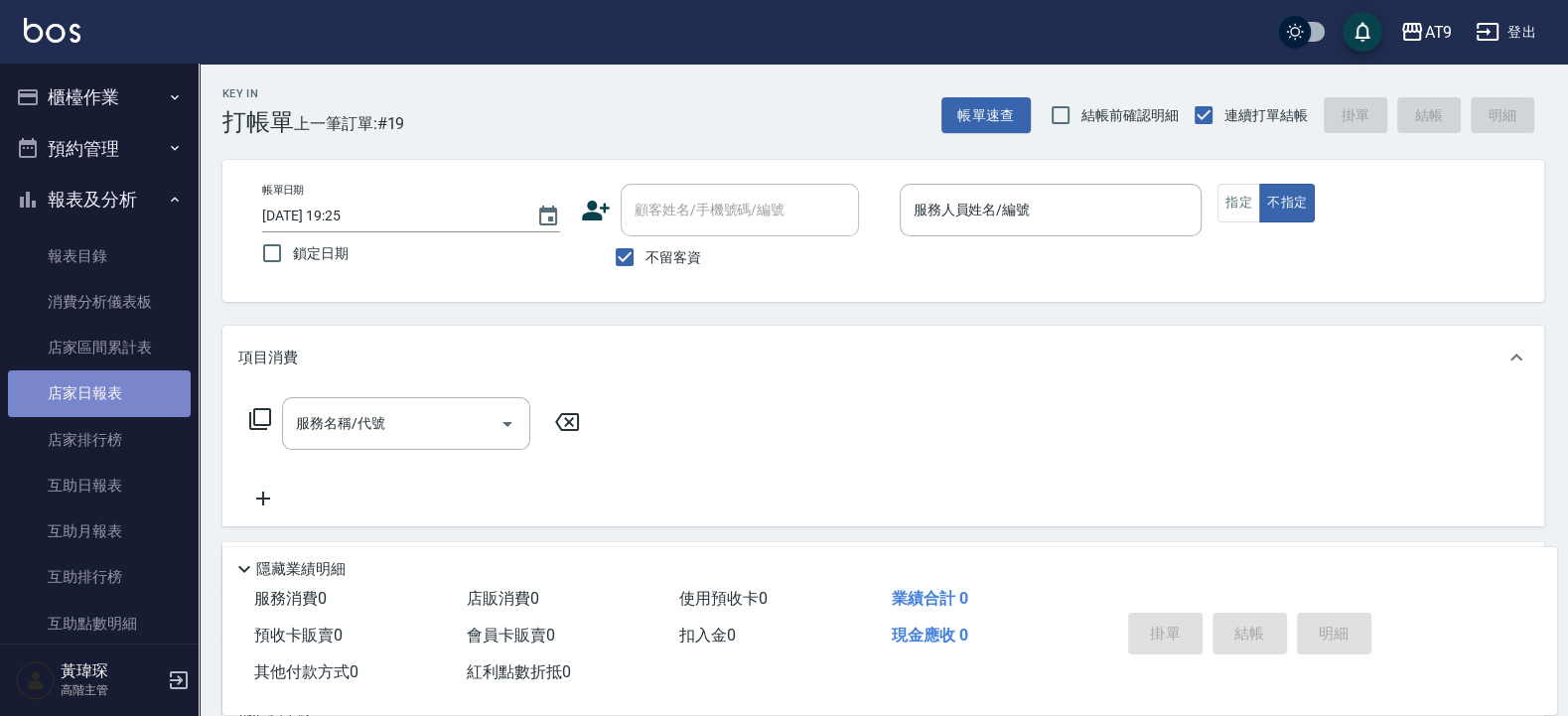 click on "店家日報表" at bounding box center [99, 393] 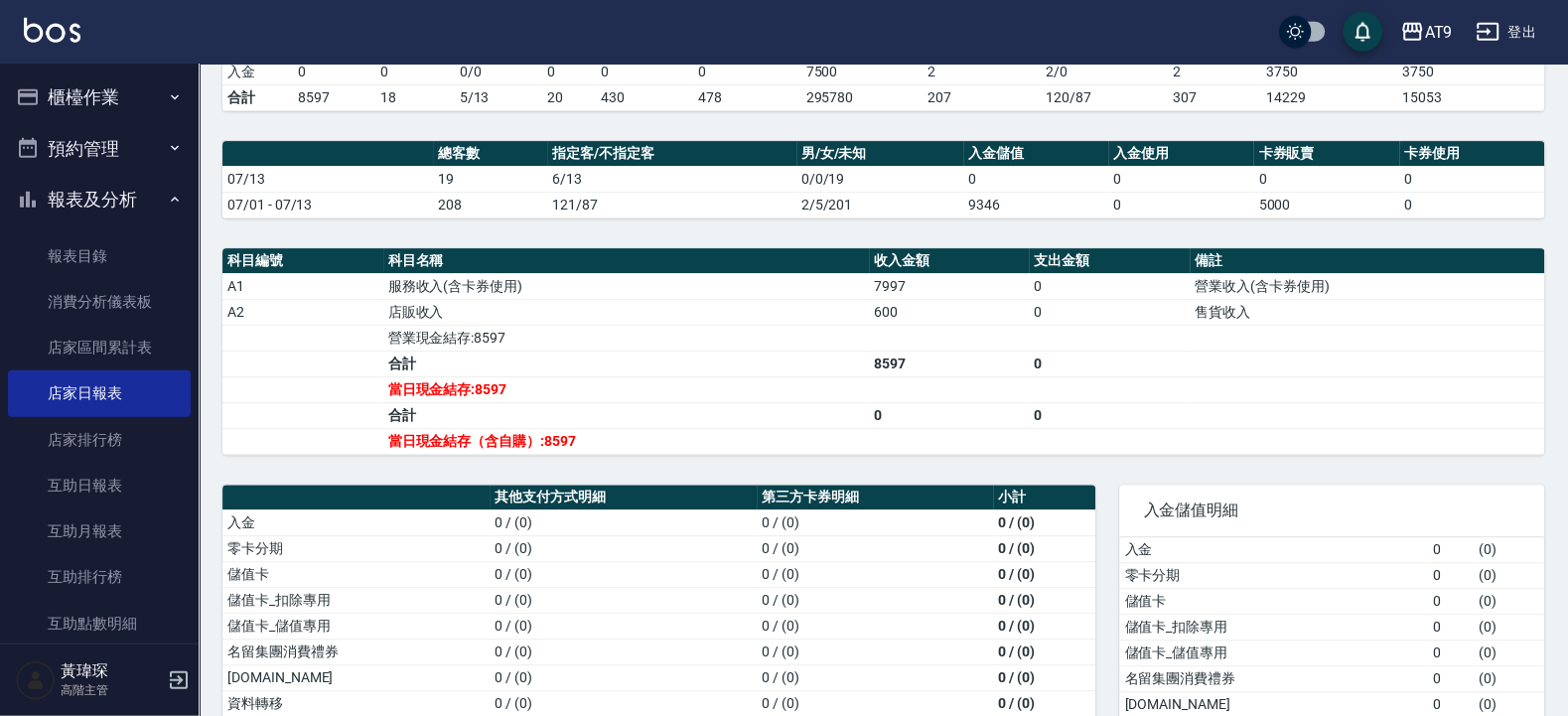 scroll, scrollTop: 657, scrollLeft: 0, axis: vertical 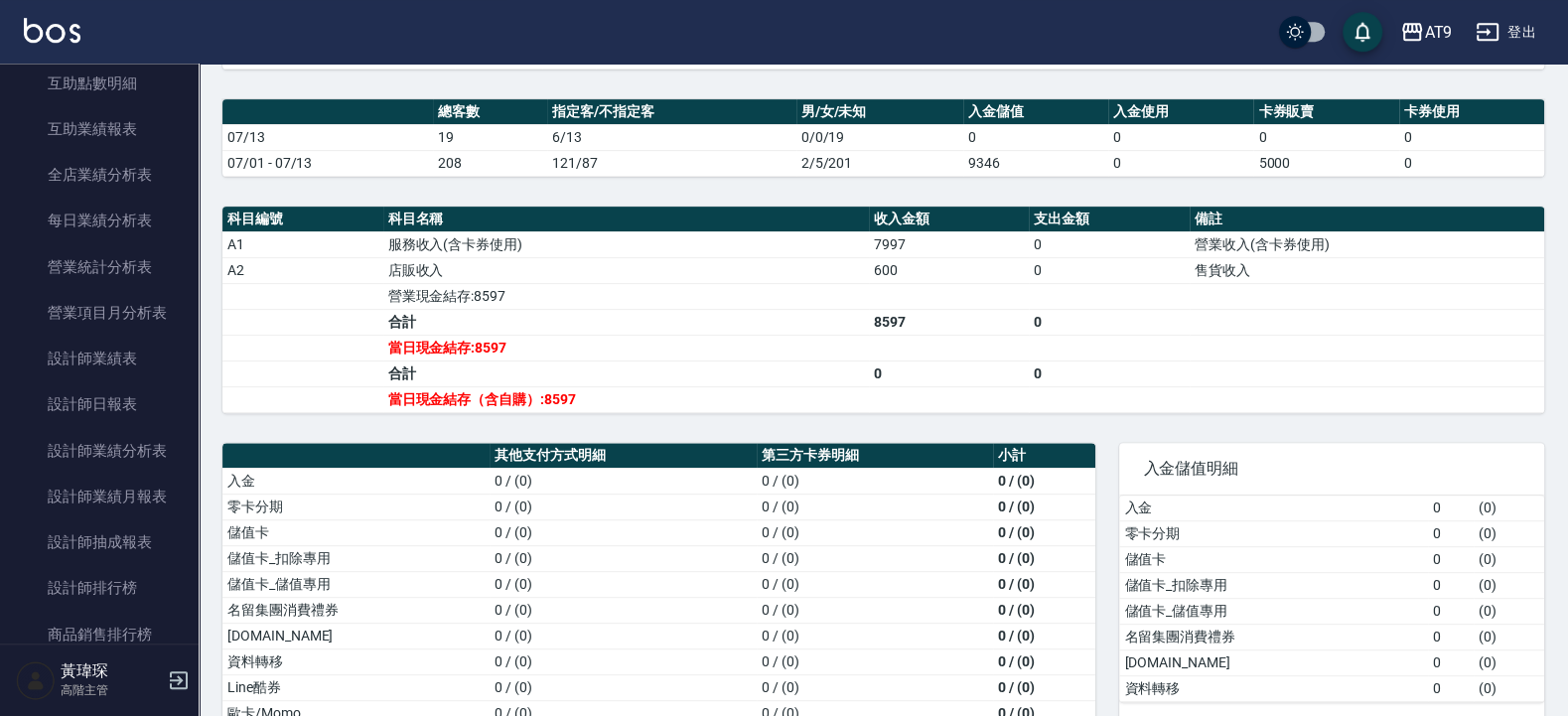 drag, startPoint x: 398, startPoint y: 145, endPoint x: 319, endPoint y: 92, distance: 95.13149 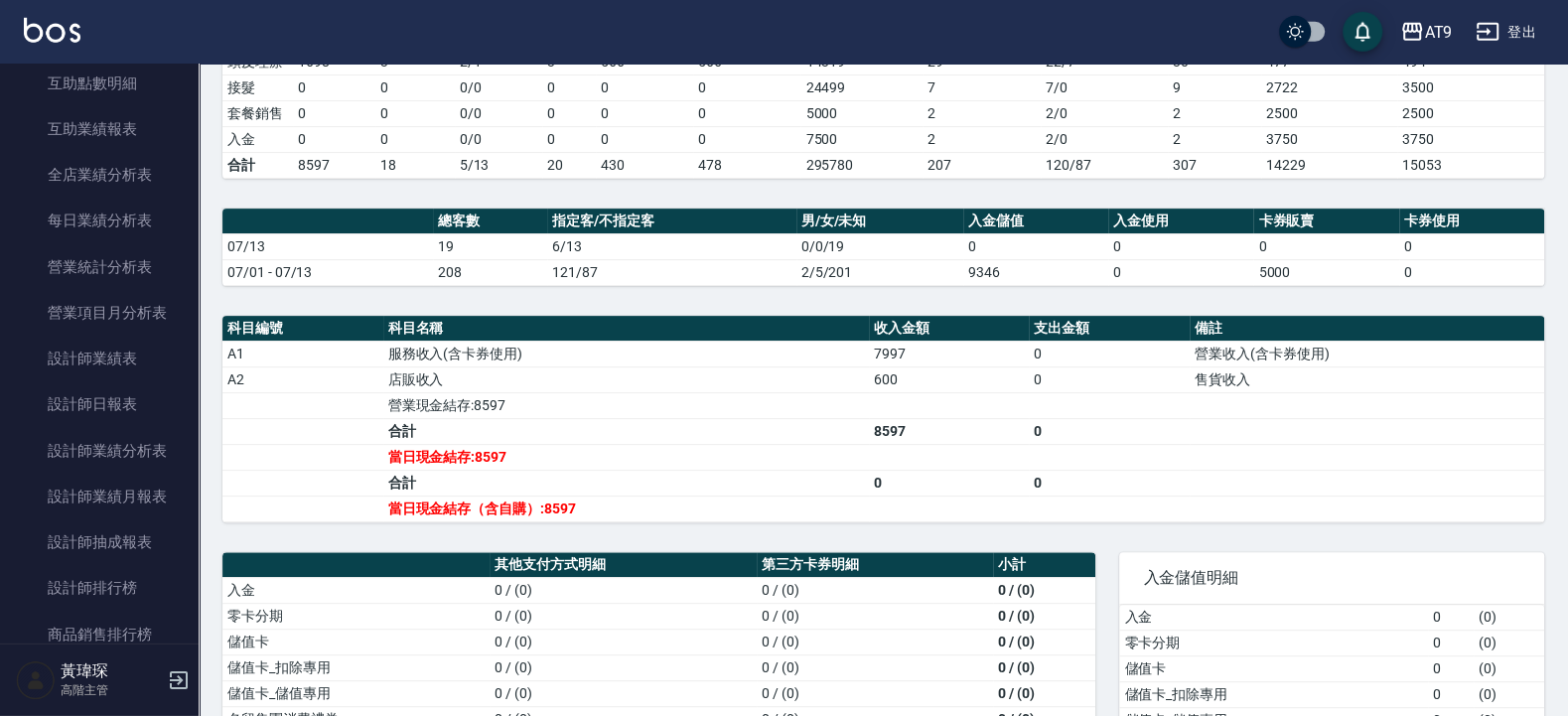scroll, scrollTop: 448, scrollLeft: 0, axis: vertical 